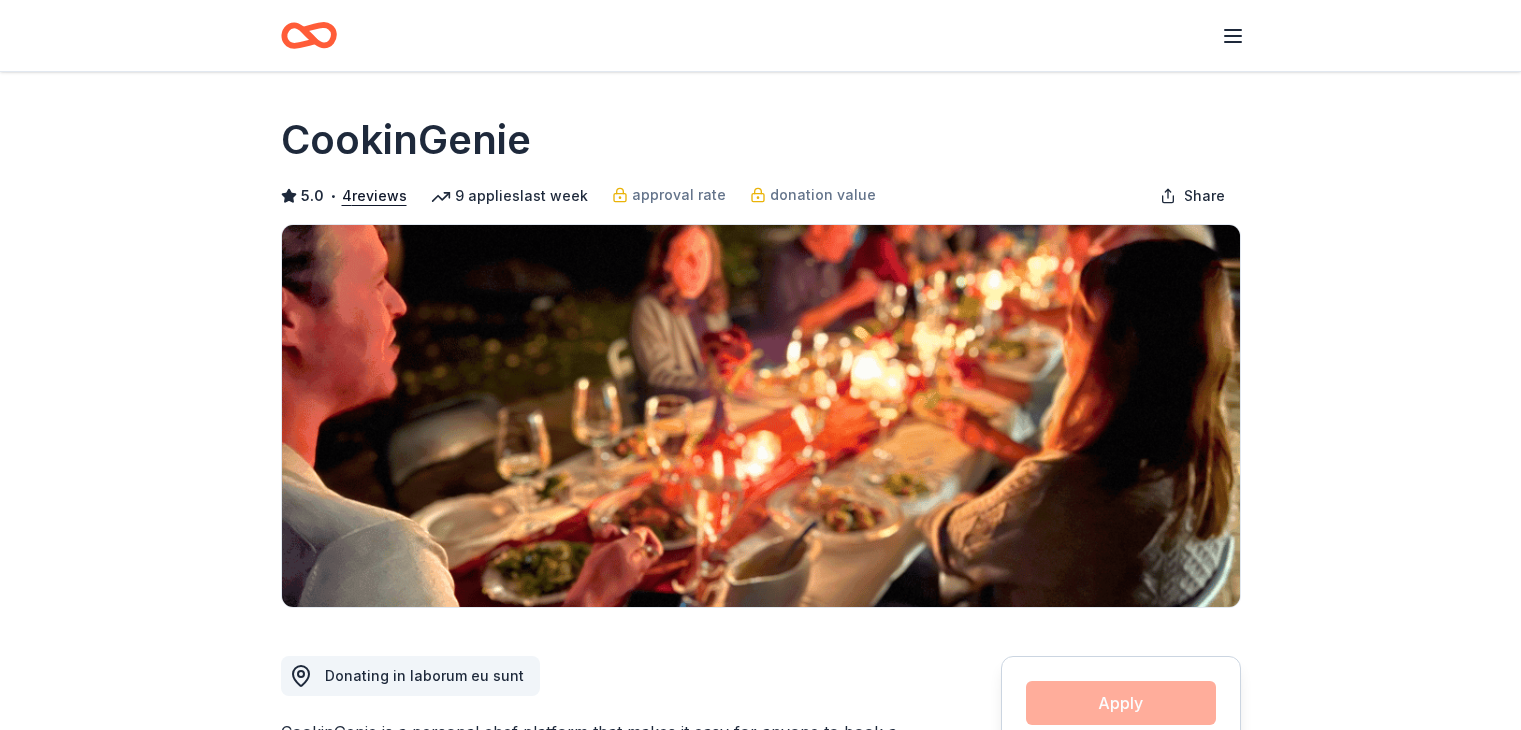 scroll, scrollTop: 0, scrollLeft: 0, axis: both 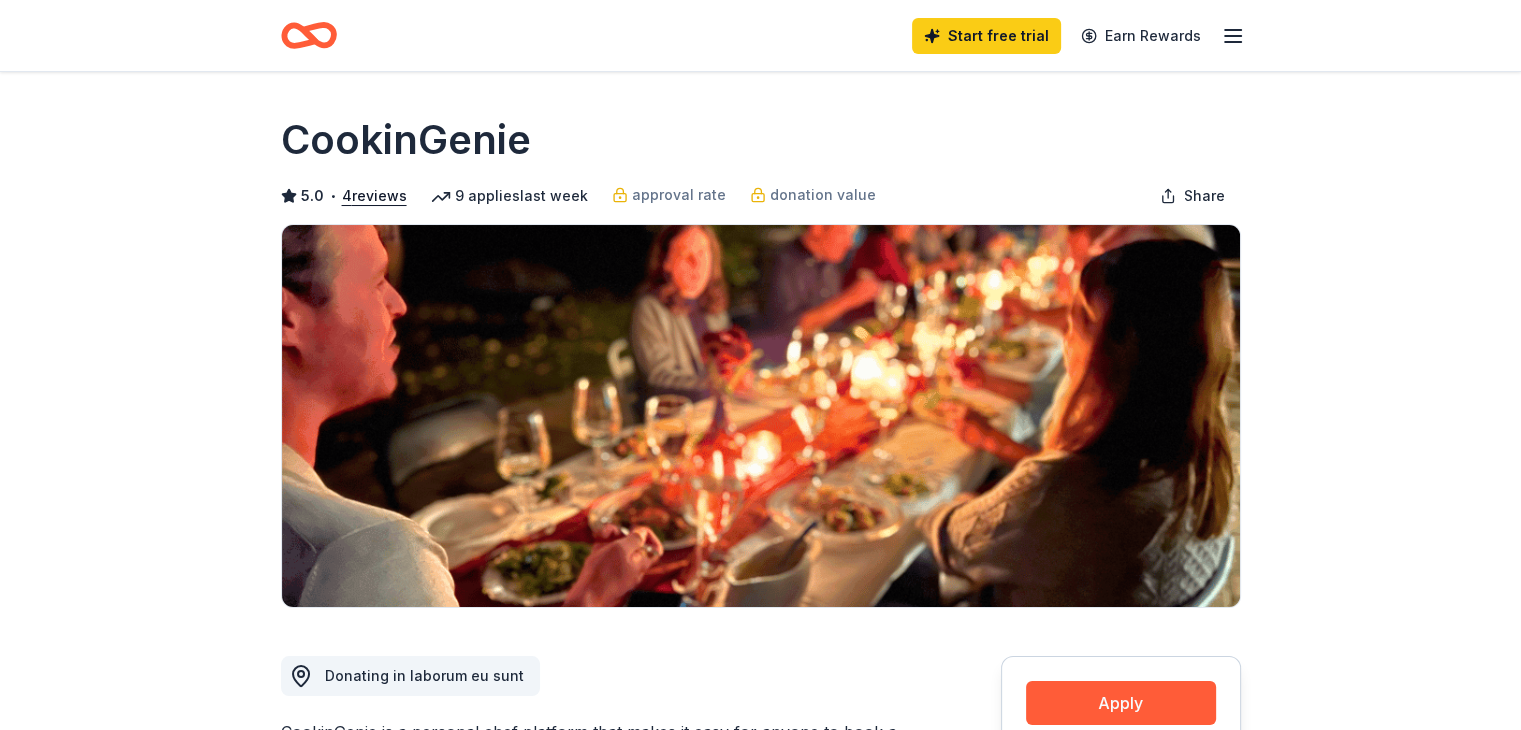click 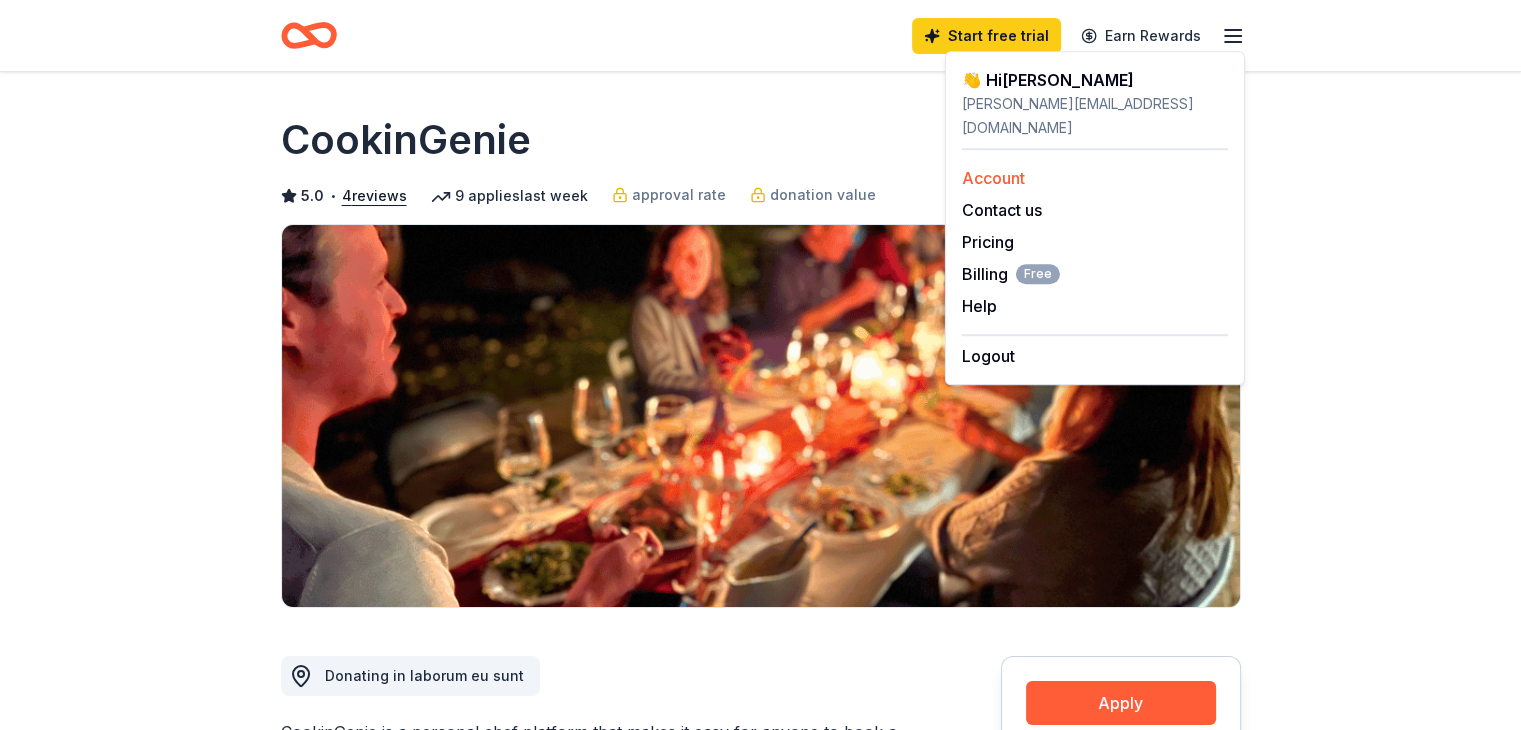 click on "Account" at bounding box center (993, 178) 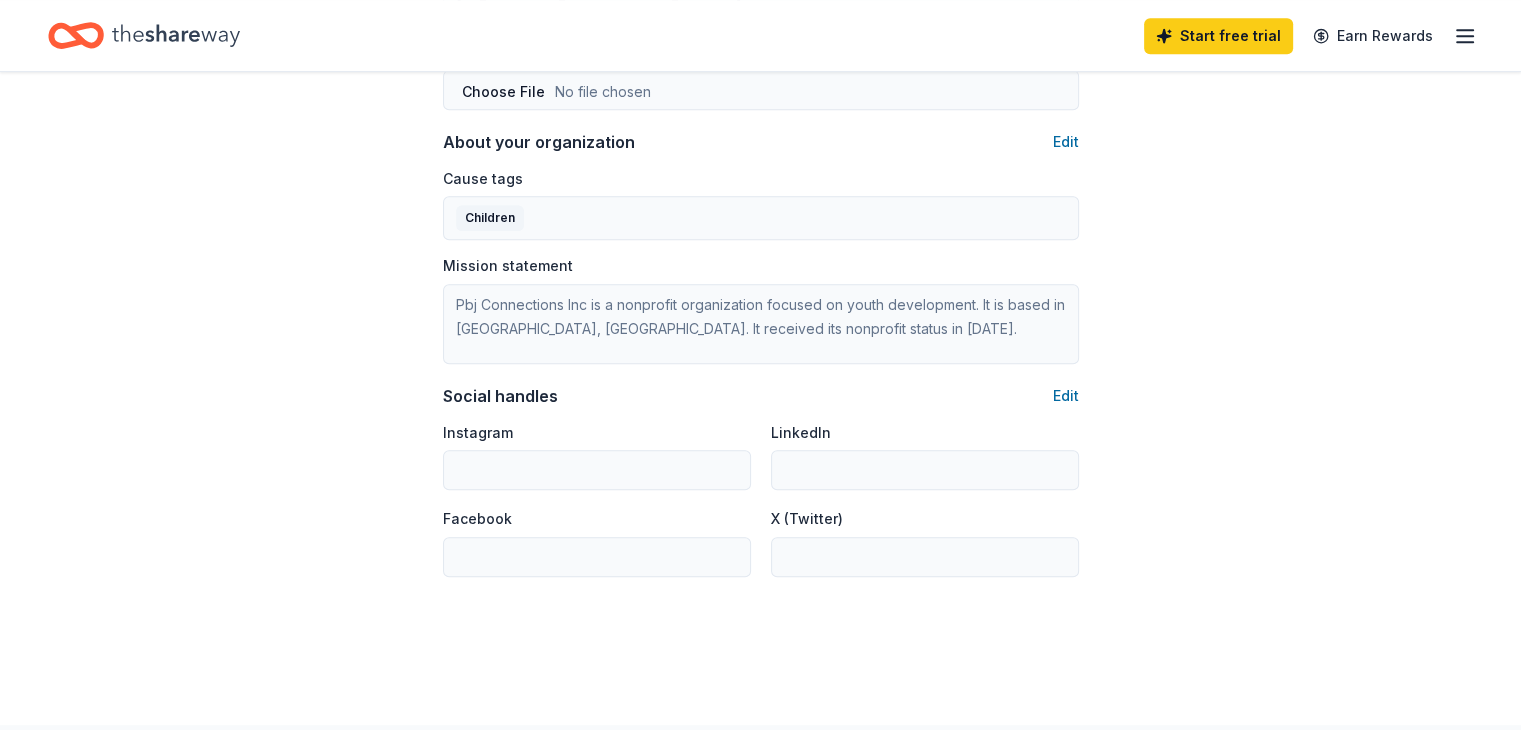 scroll, scrollTop: 1274, scrollLeft: 0, axis: vertical 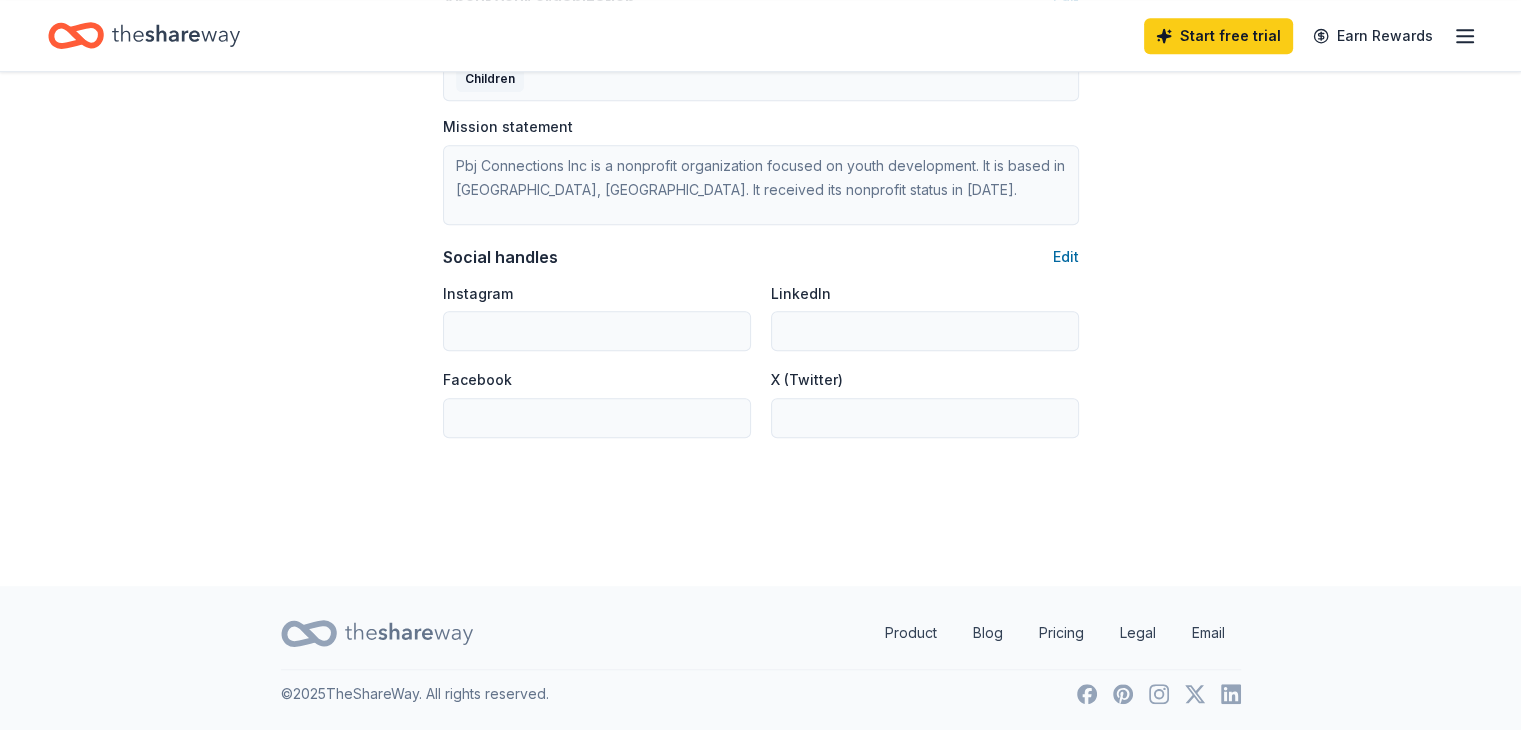 click 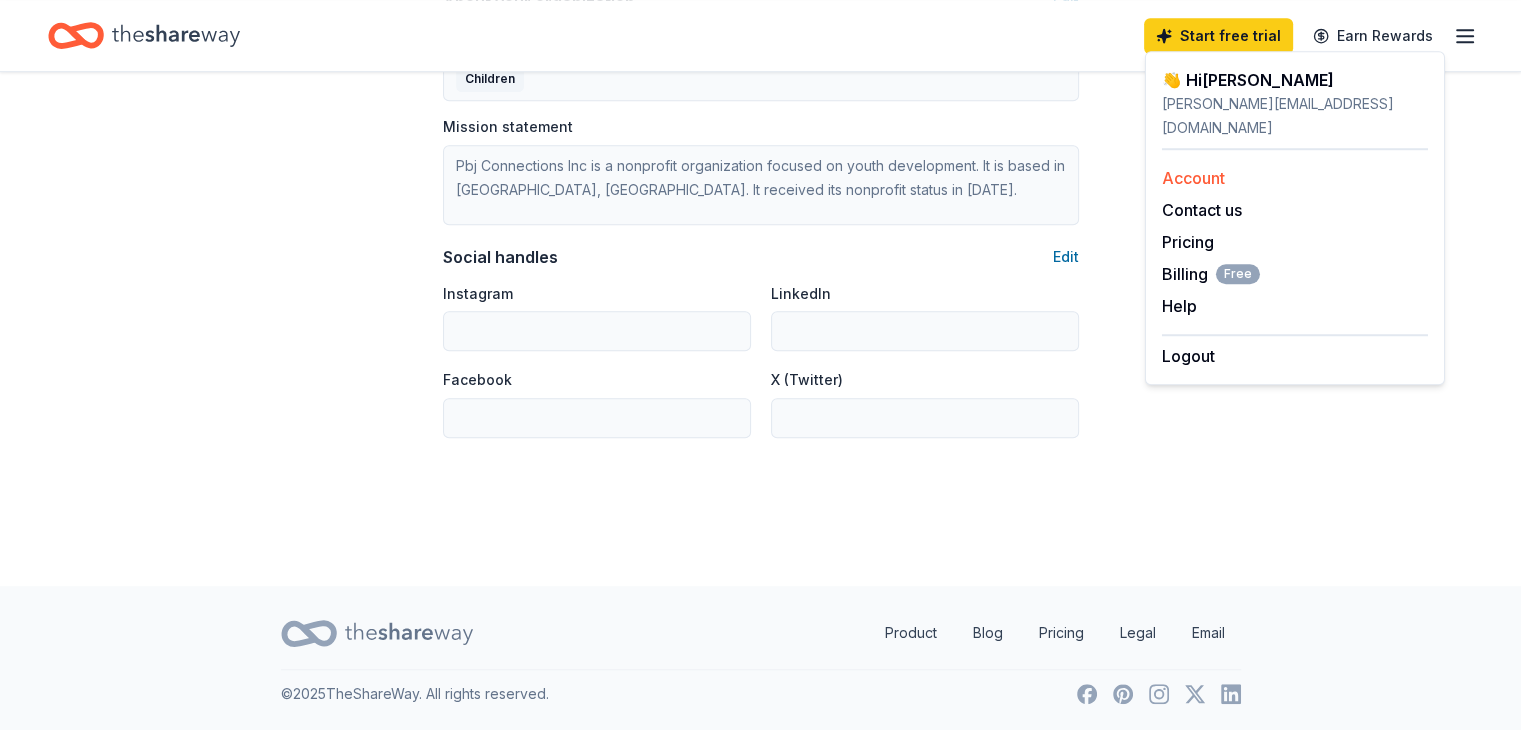 click on "Account" at bounding box center [1193, 178] 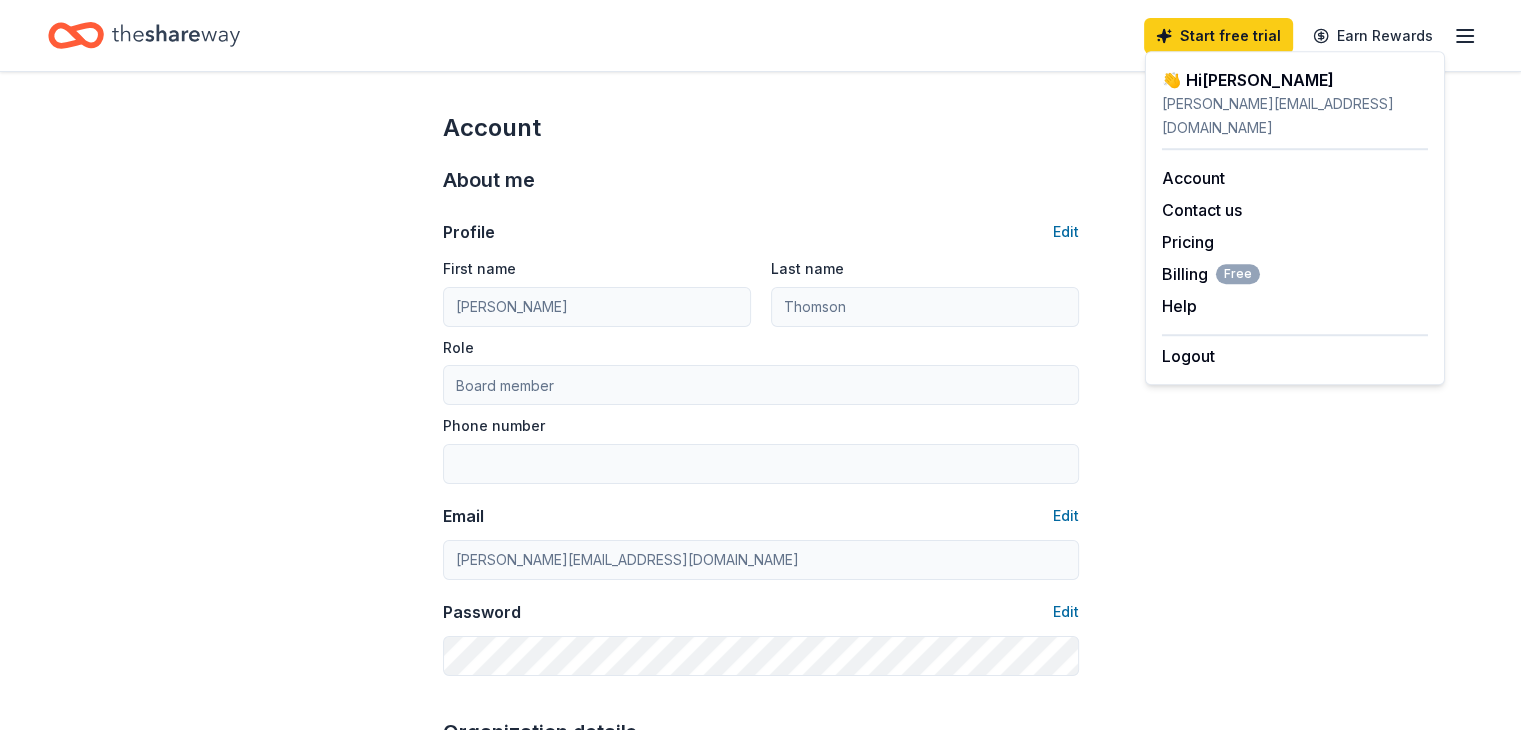 click on "👋 Hi  Jen" at bounding box center (1295, 80) 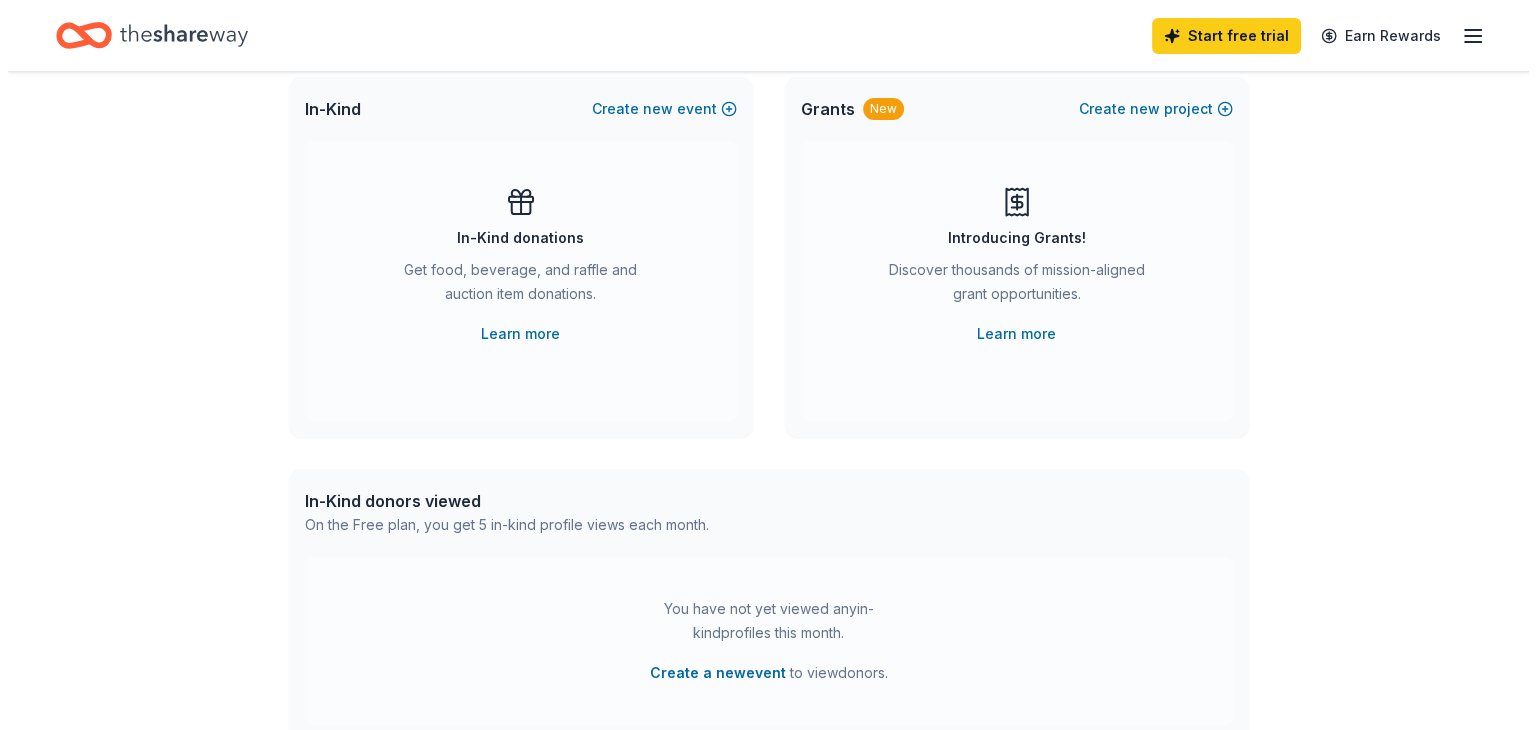 scroll, scrollTop: 0, scrollLeft: 0, axis: both 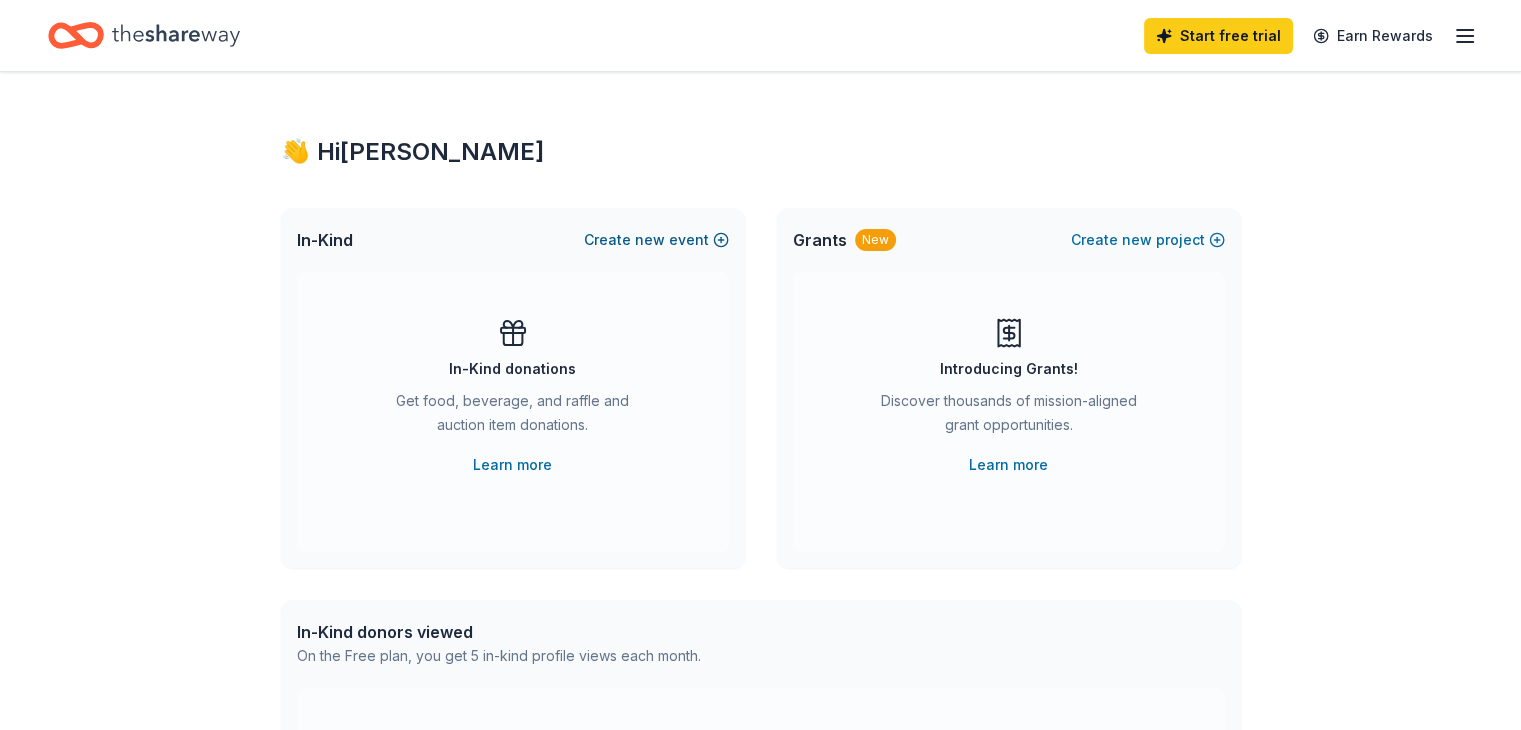 click on "new" at bounding box center (650, 240) 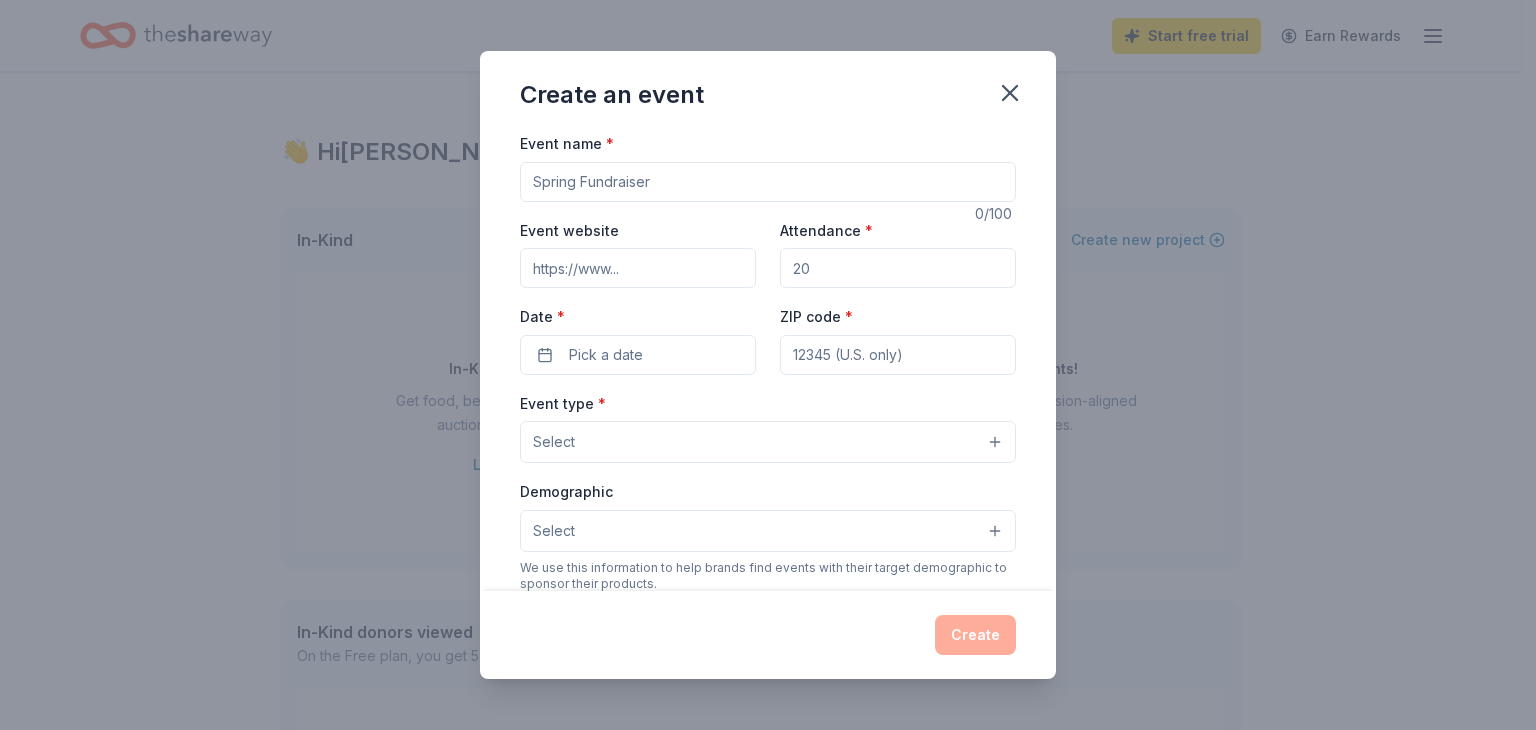 click on "Event name *" at bounding box center [768, 182] 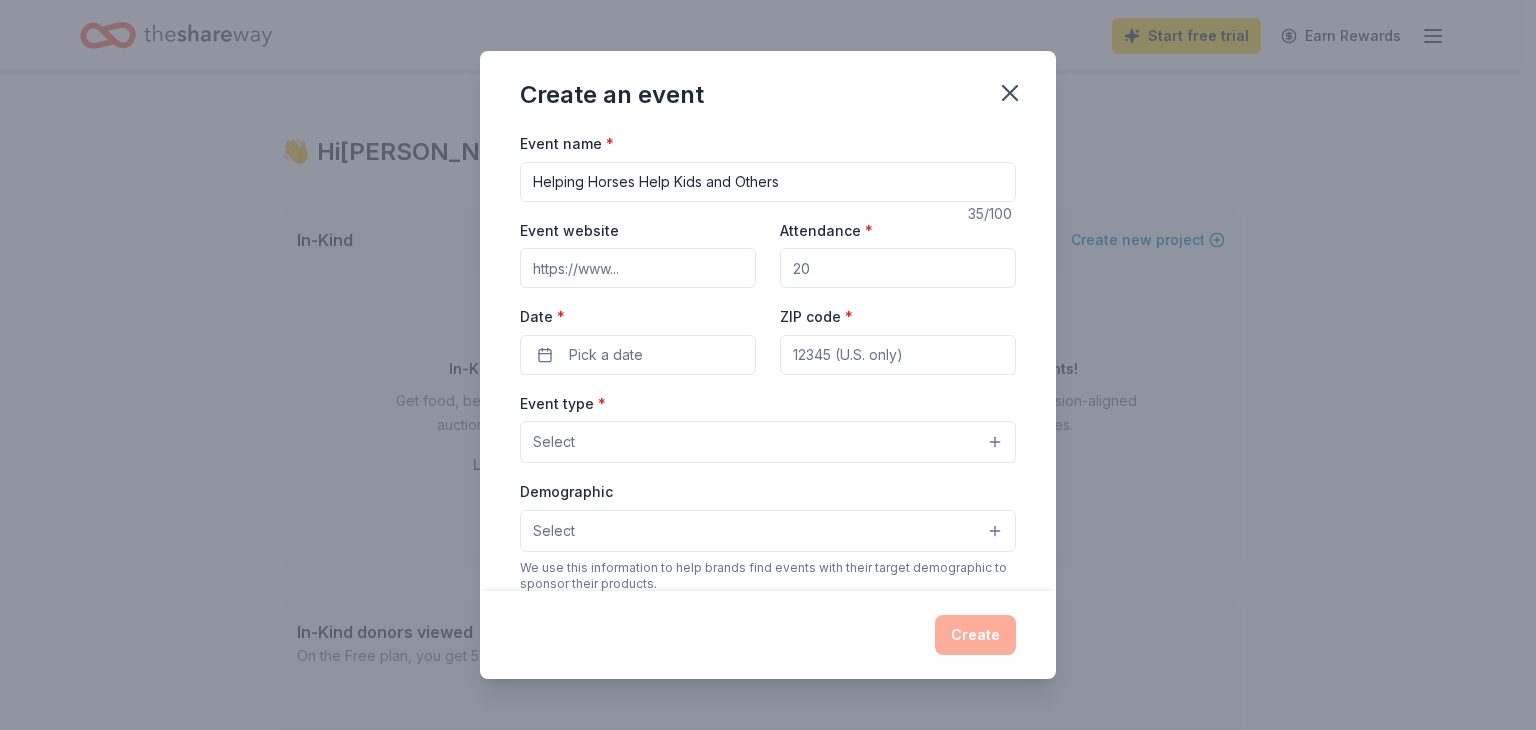 type on "Helping Horses Help Kids and Others" 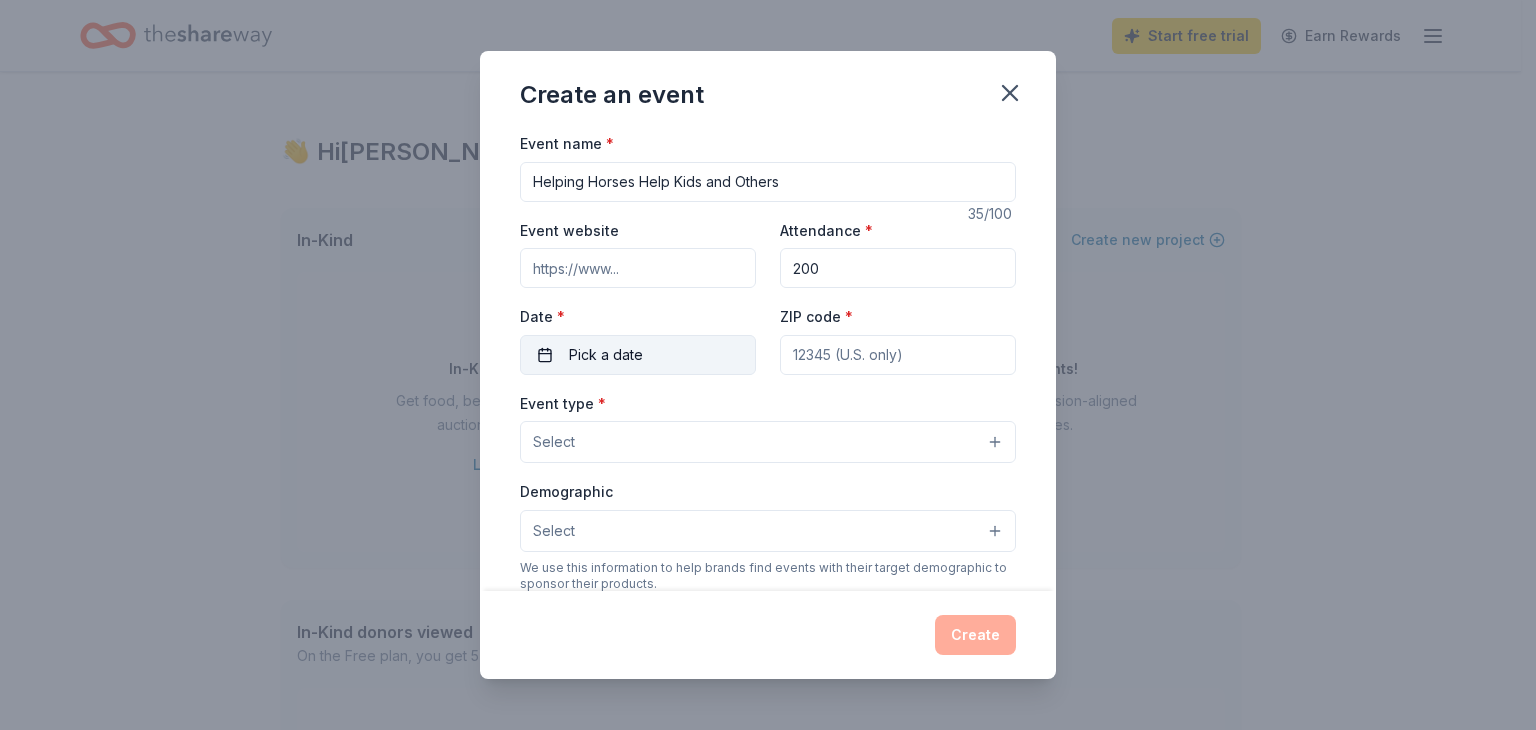 type on "200" 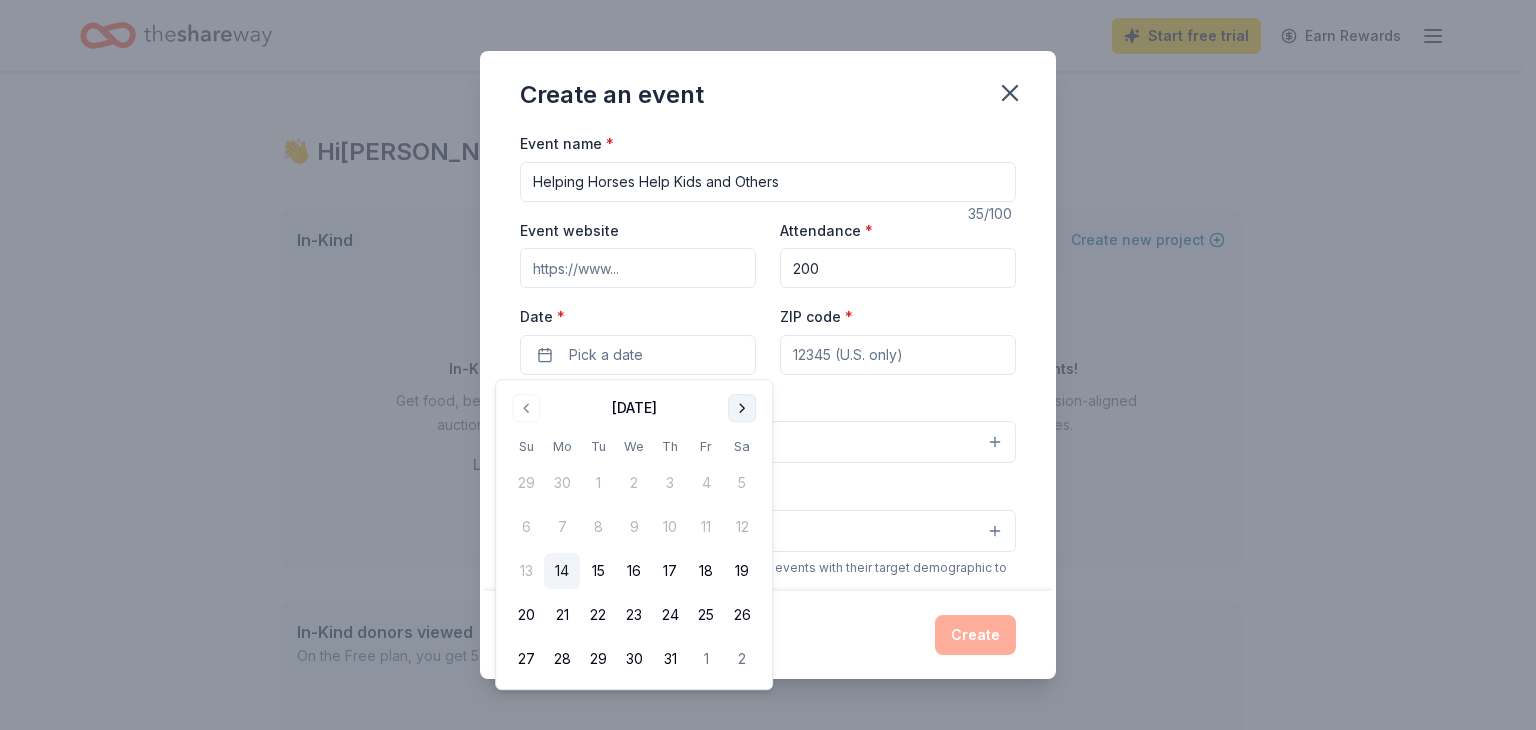 click at bounding box center (742, 408) 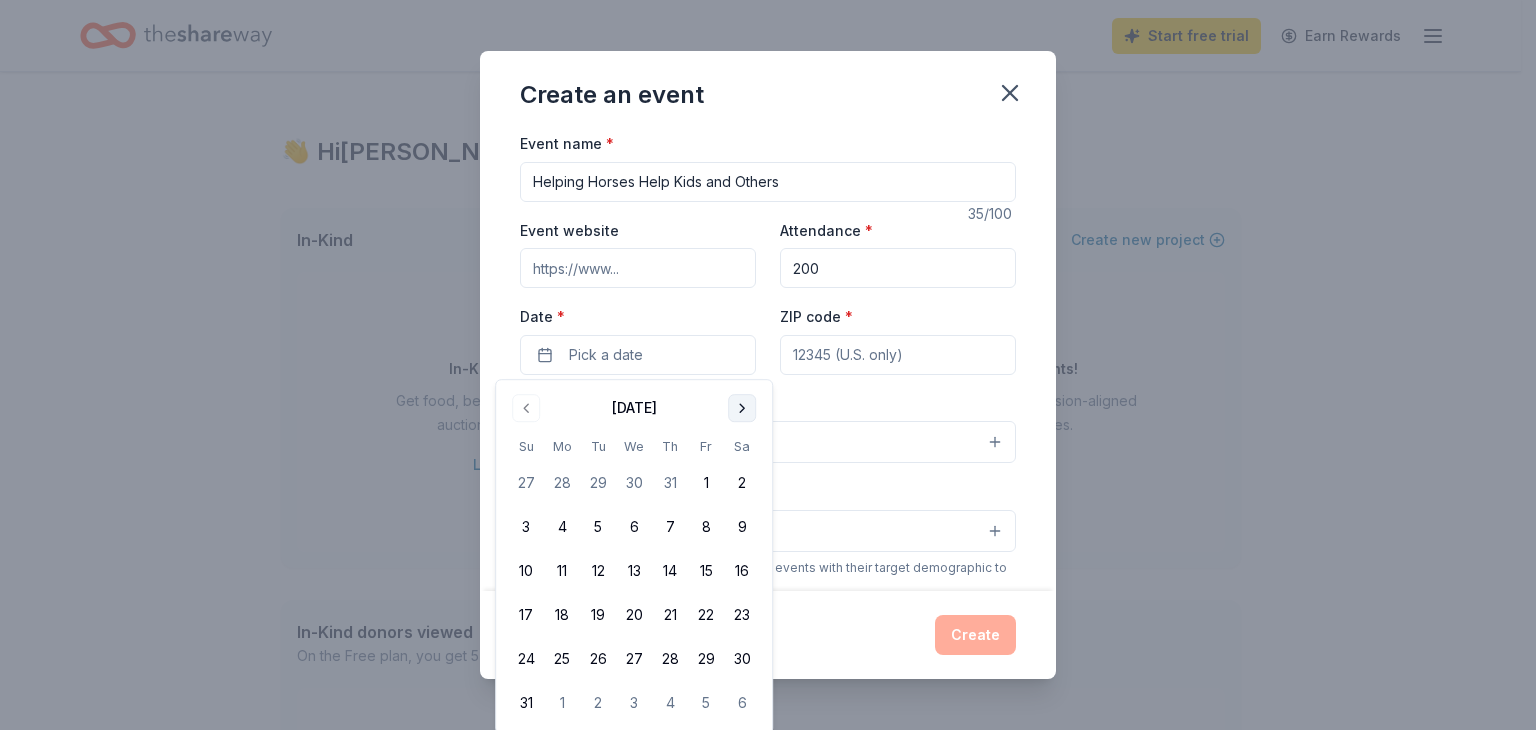 click at bounding box center [742, 408] 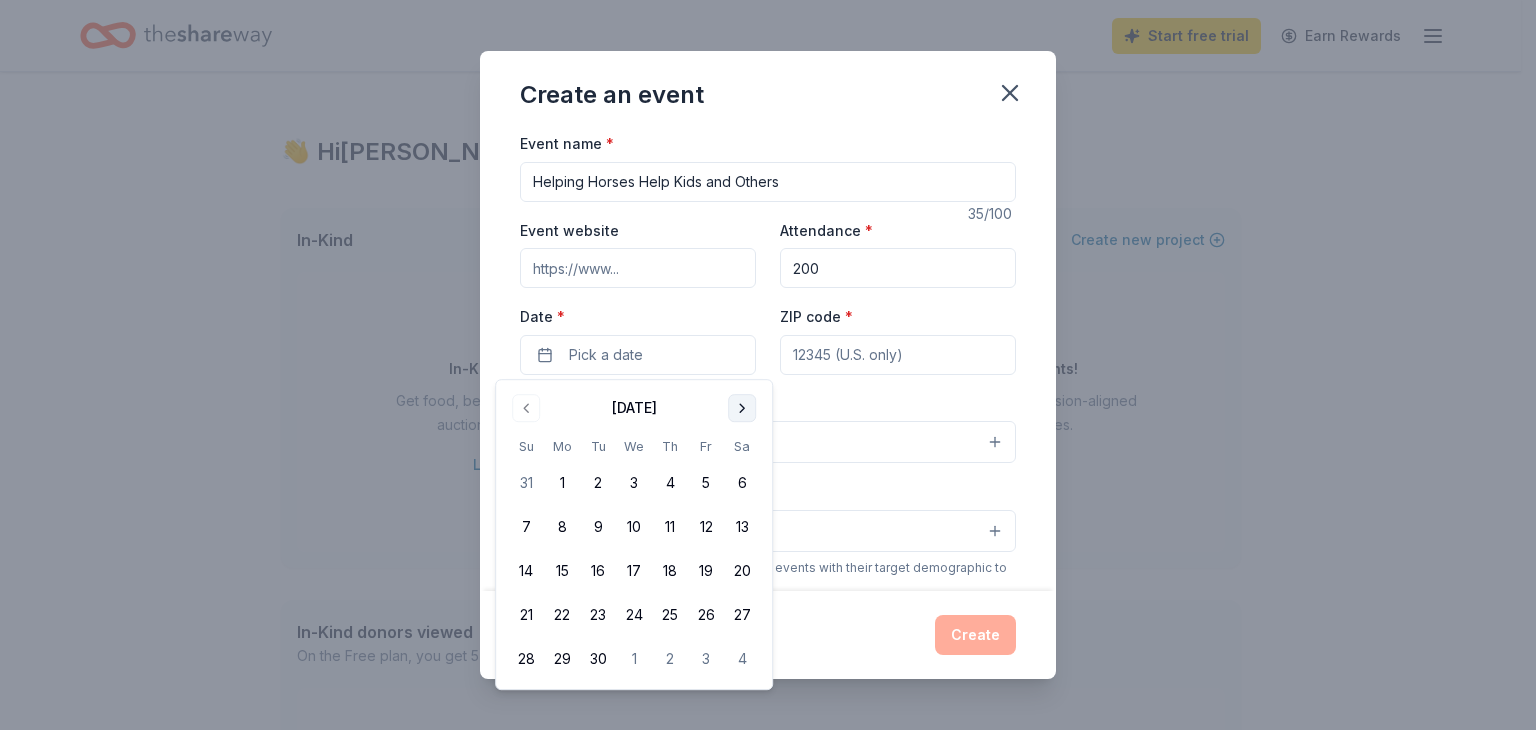 click at bounding box center (742, 408) 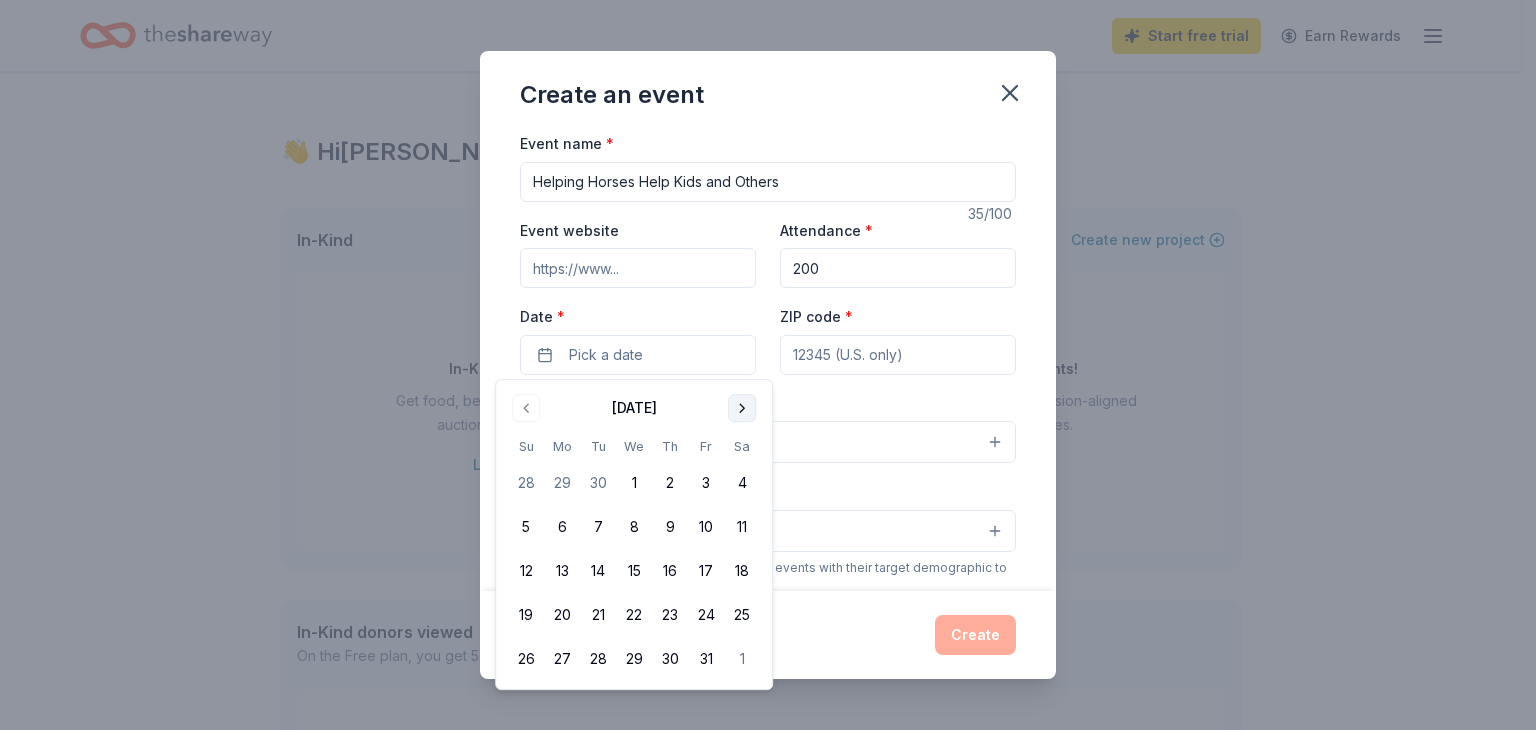 click at bounding box center (742, 408) 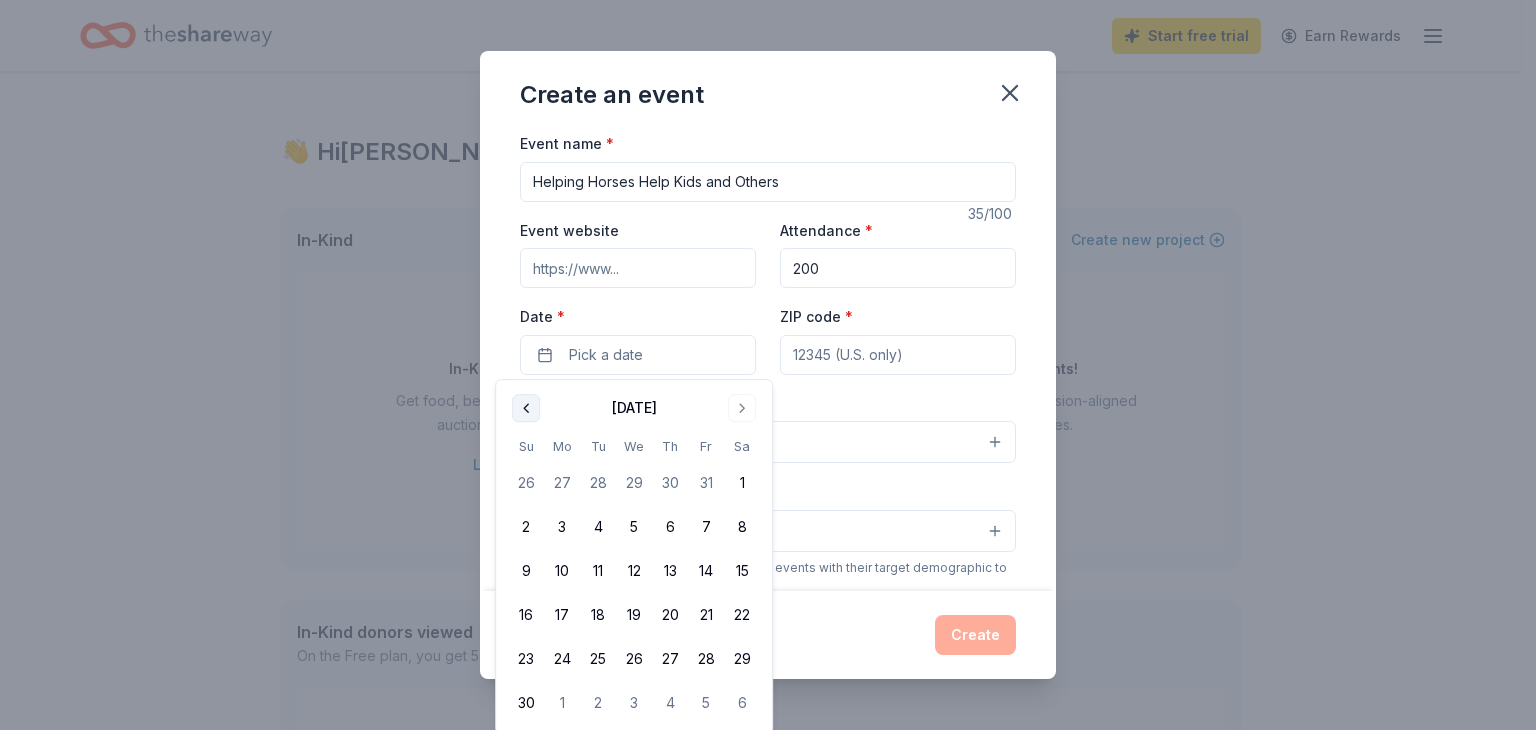 click at bounding box center [526, 408] 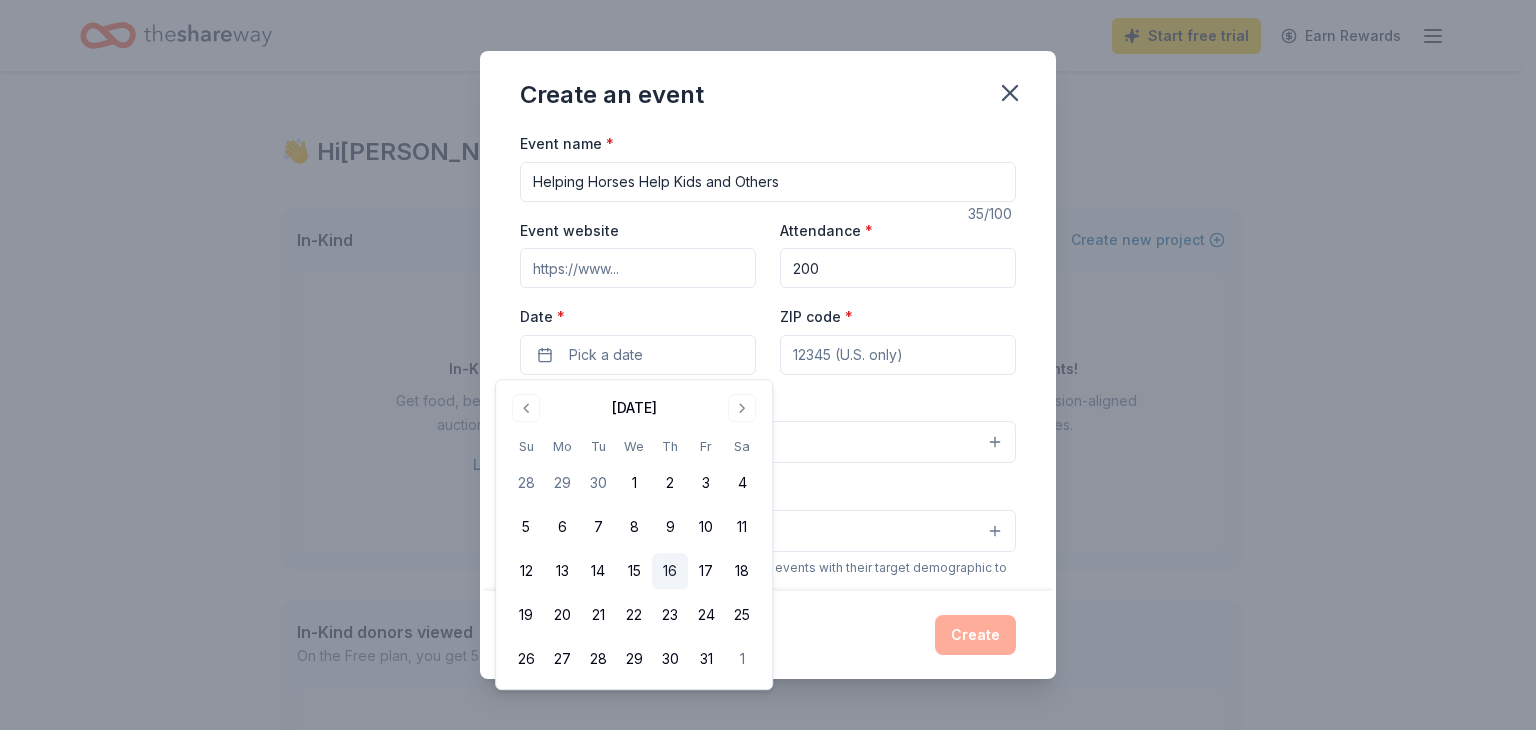 click on "16" at bounding box center (670, 571) 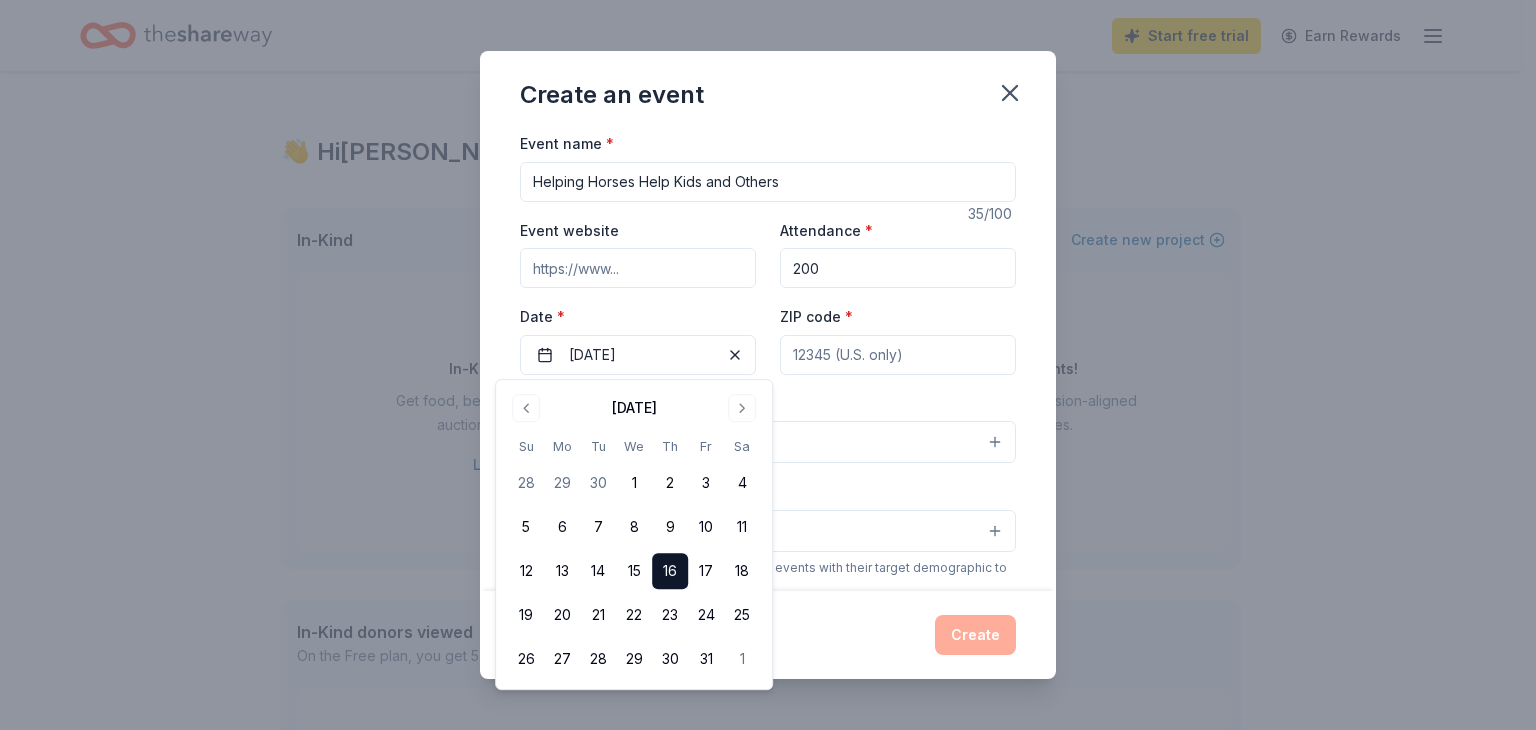 click on "ZIP code *" at bounding box center [898, 355] 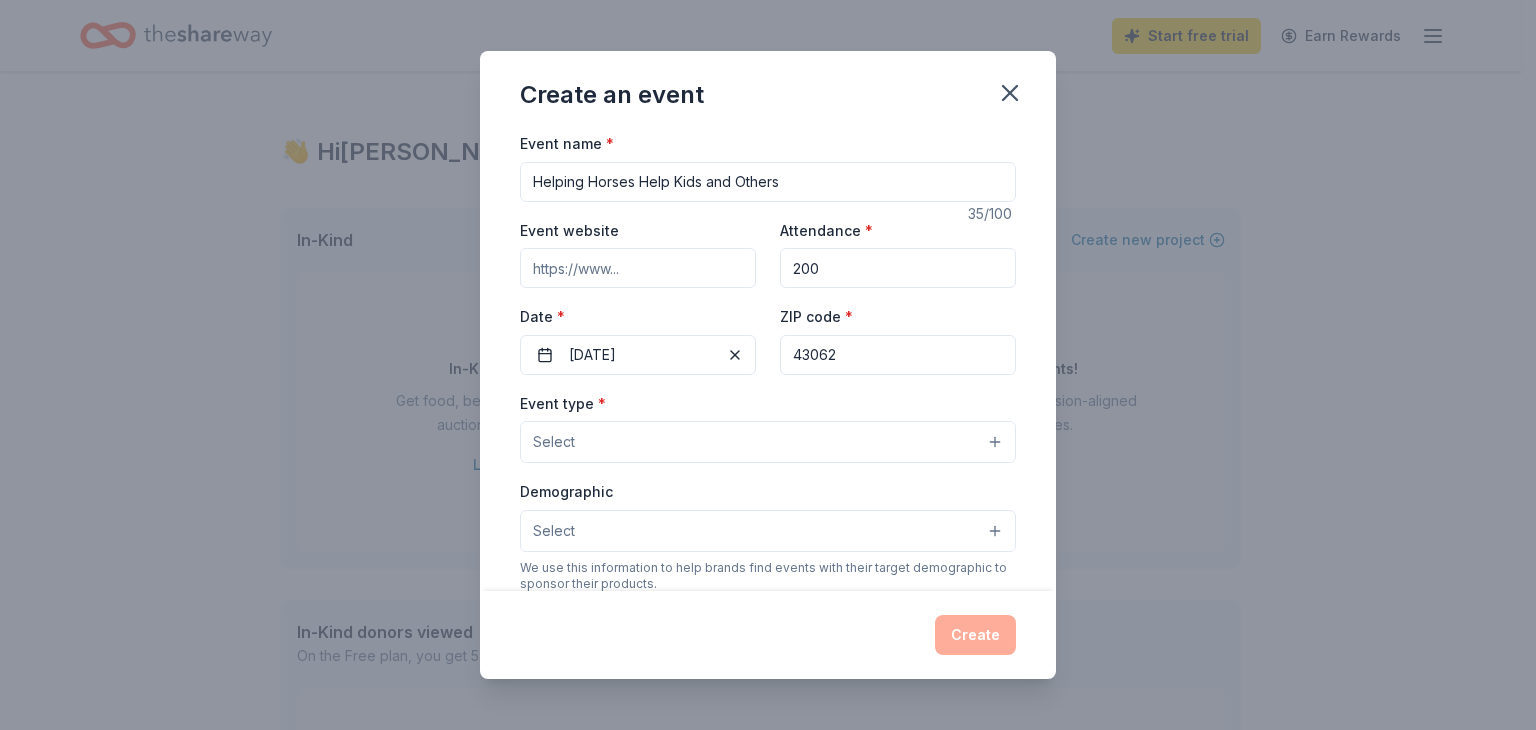 type on "43062" 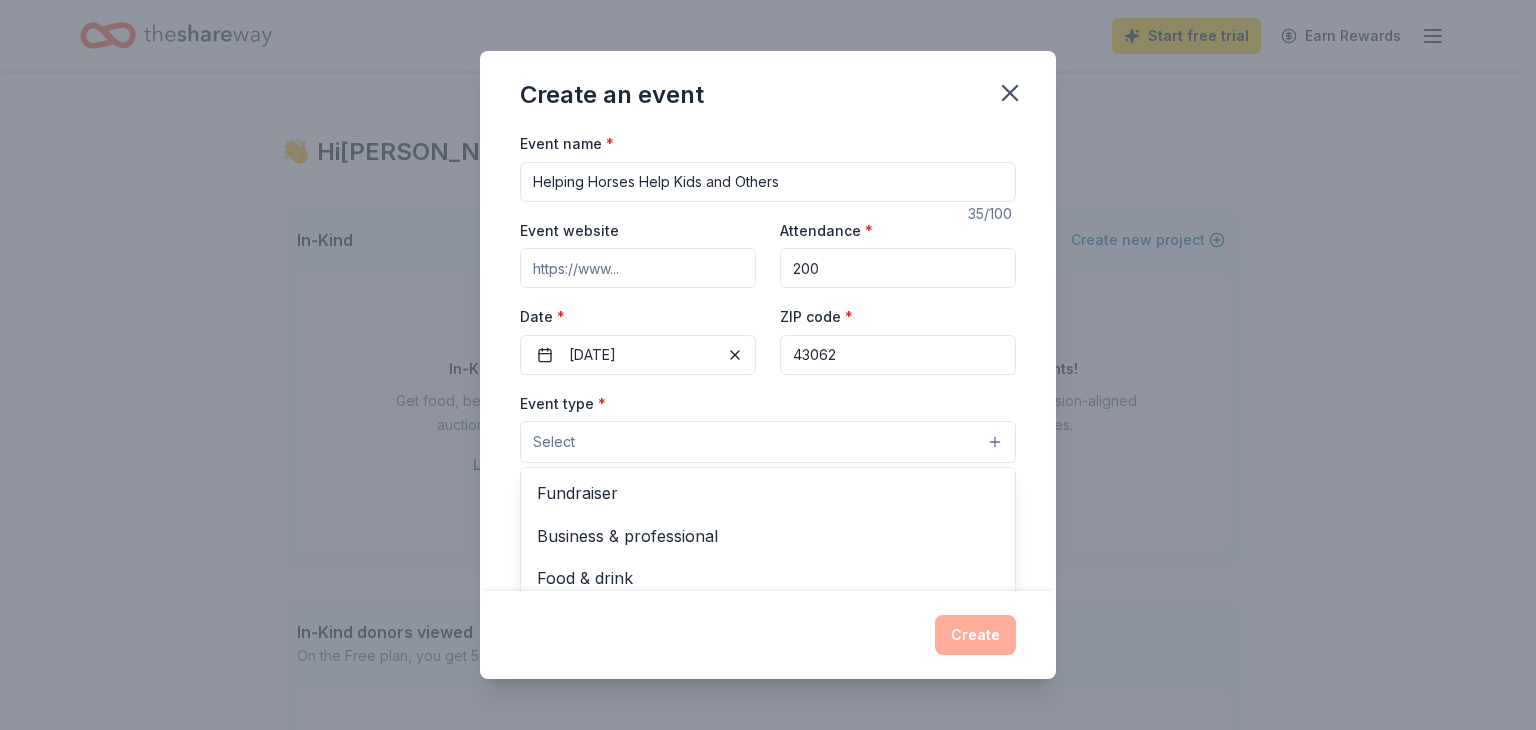 click on "Select" at bounding box center (768, 442) 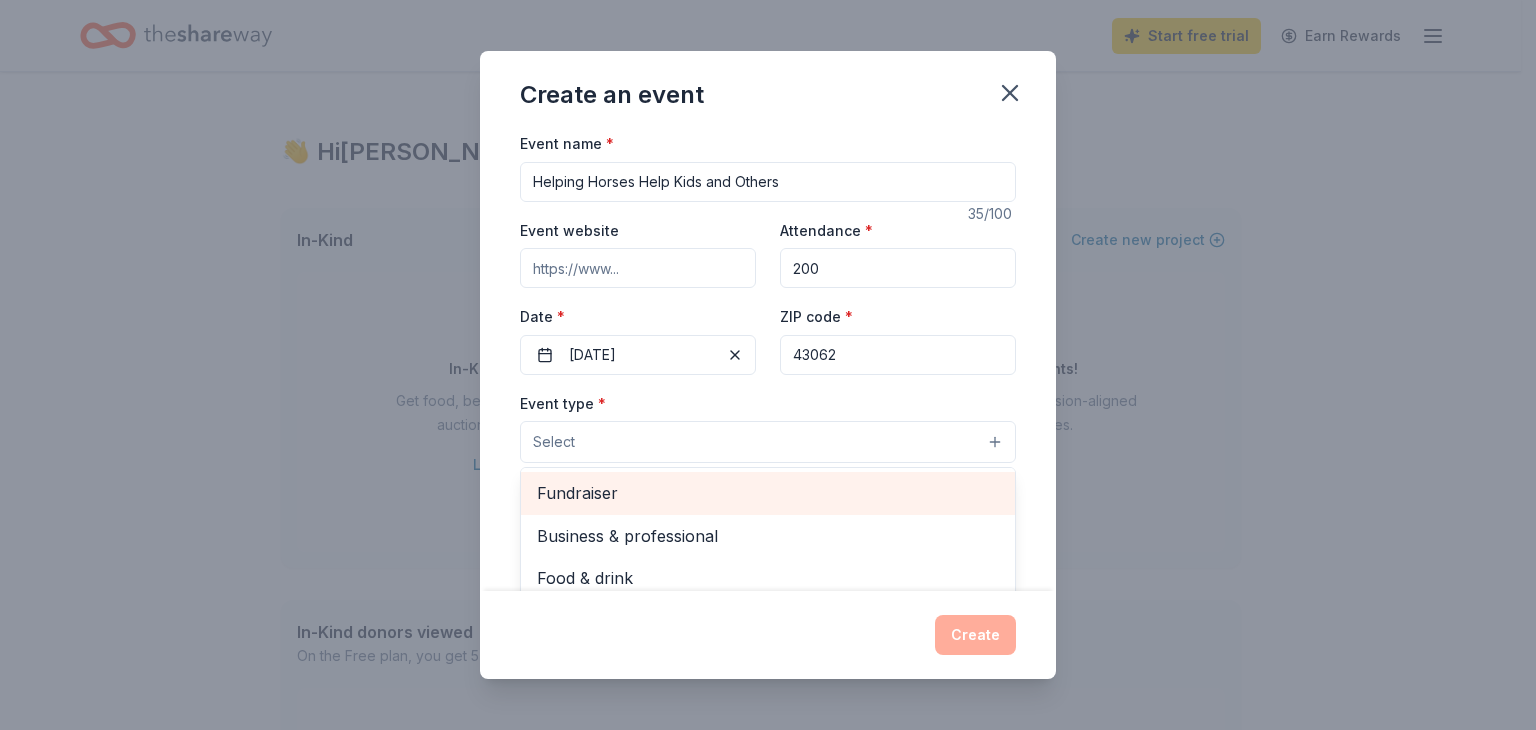 click on "Fundraiser" at bounding box center [768, 493] 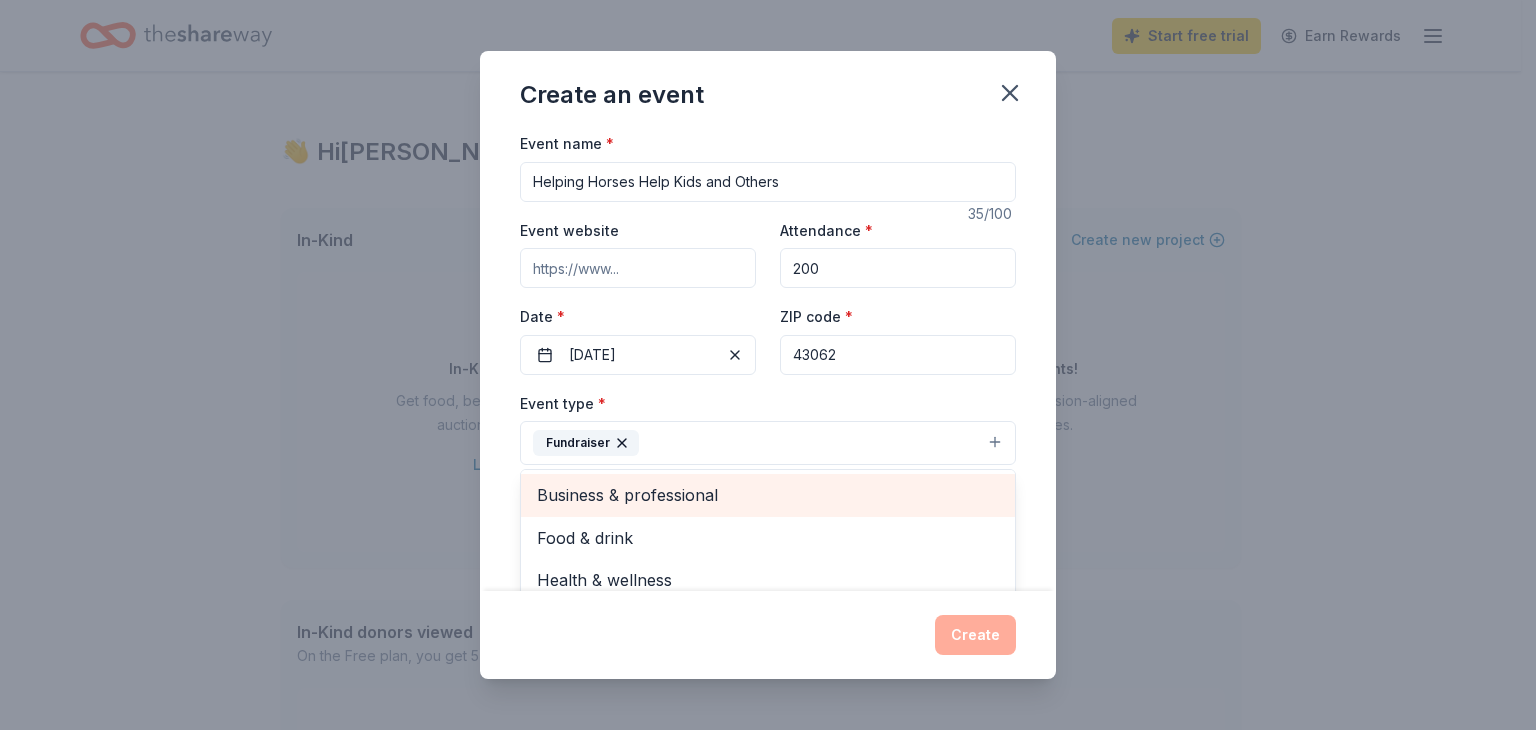 click on "Business & professional" at bounding box center (768, 495) 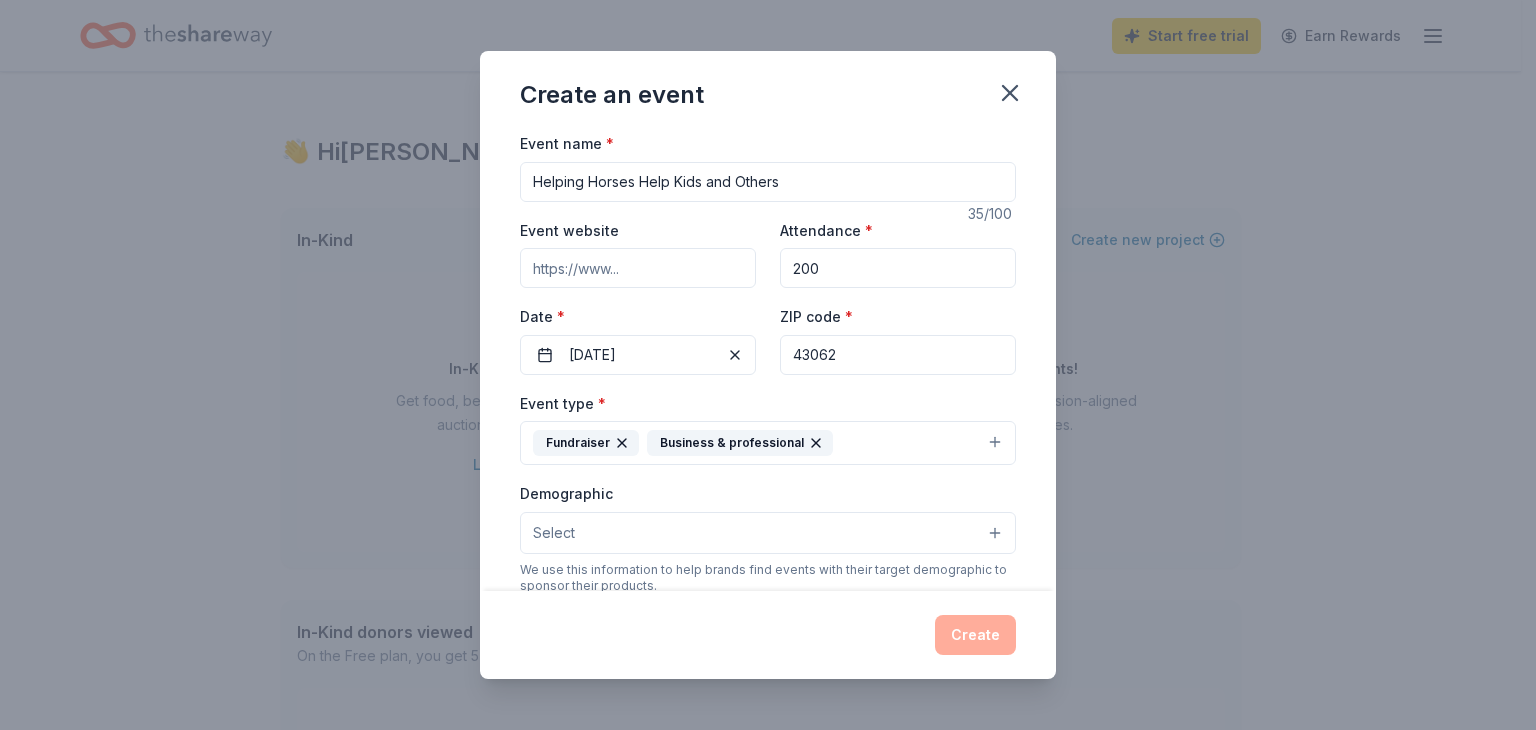 click 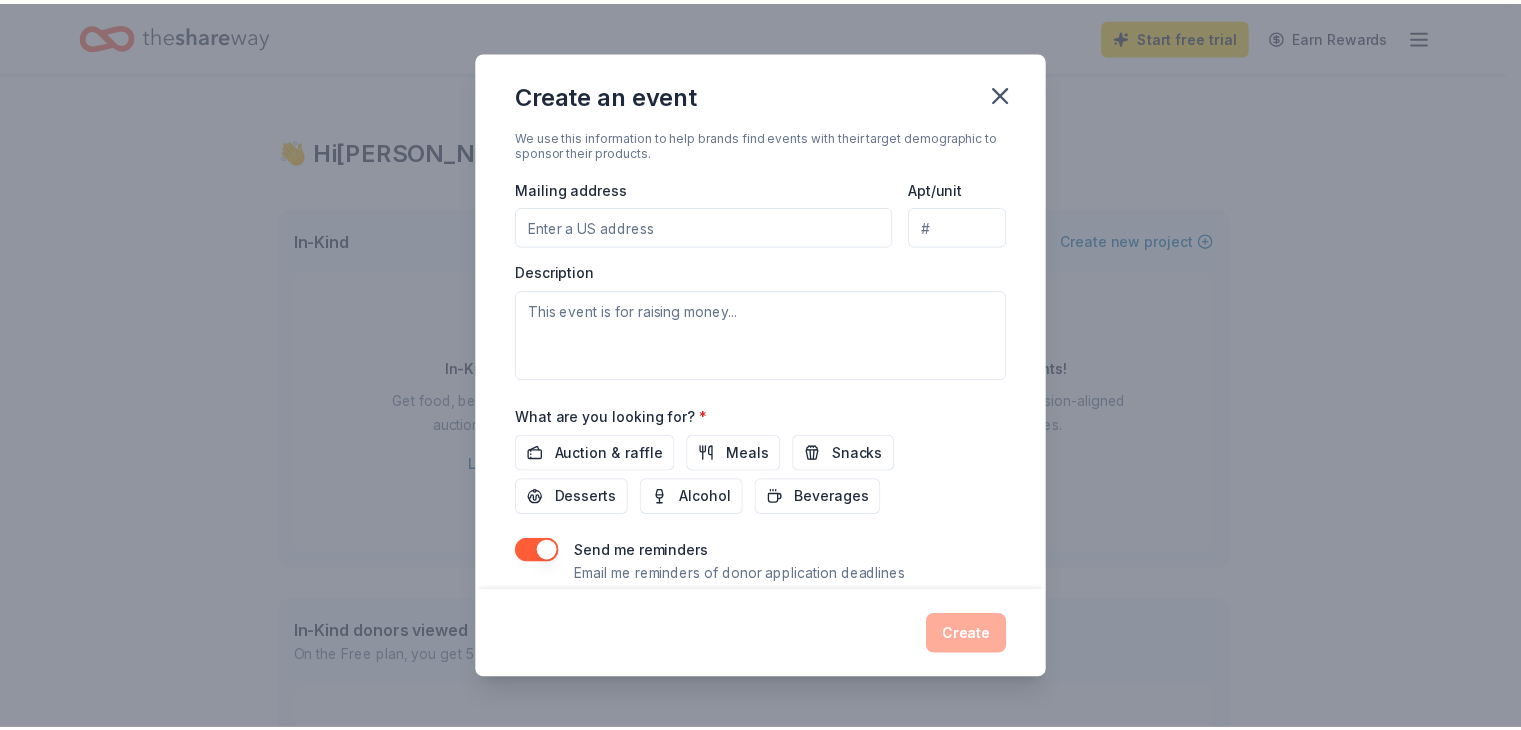 scroll, scrollTop: 440, scrollLeft: 0, axis: vertical 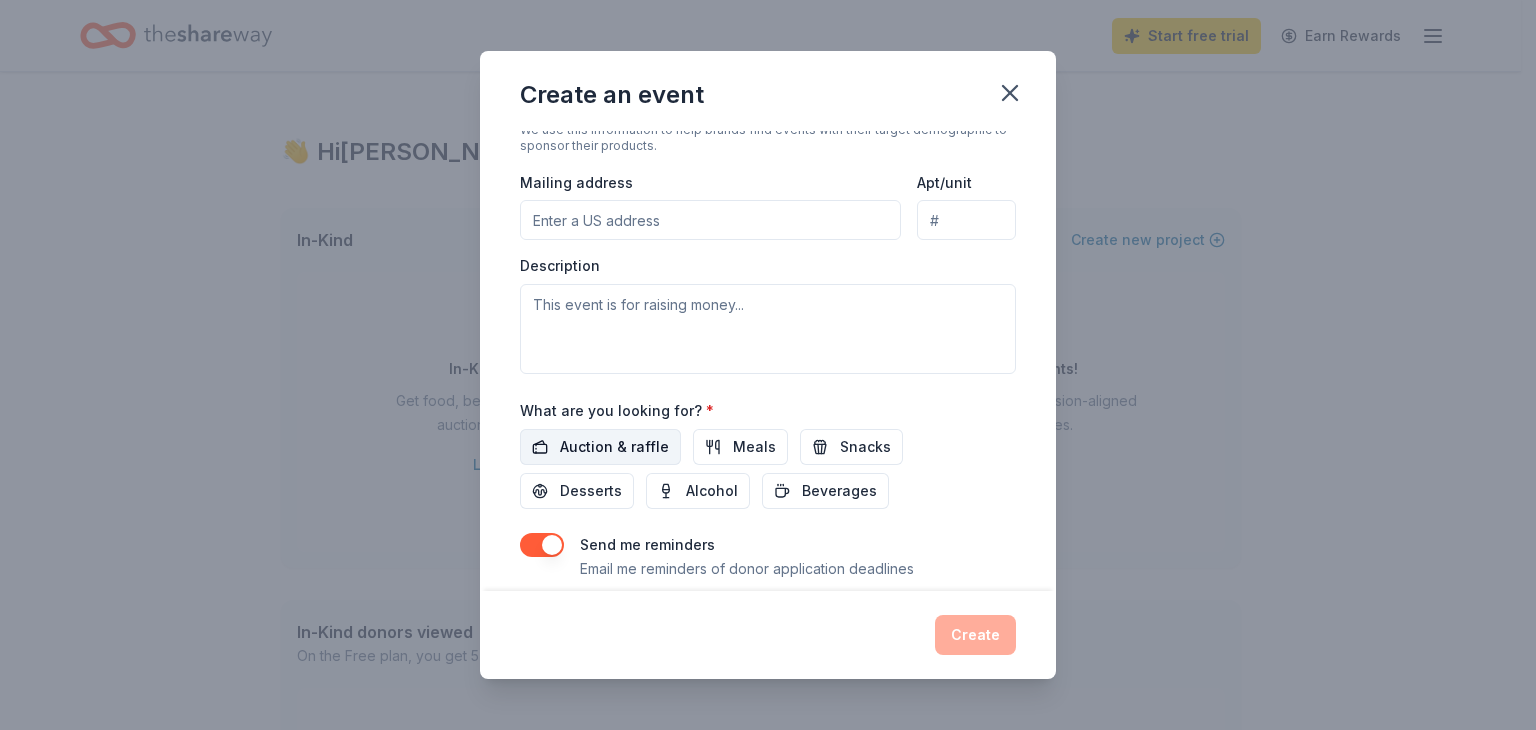 click on "Auction & raffle" at bounding box center [600, 447] 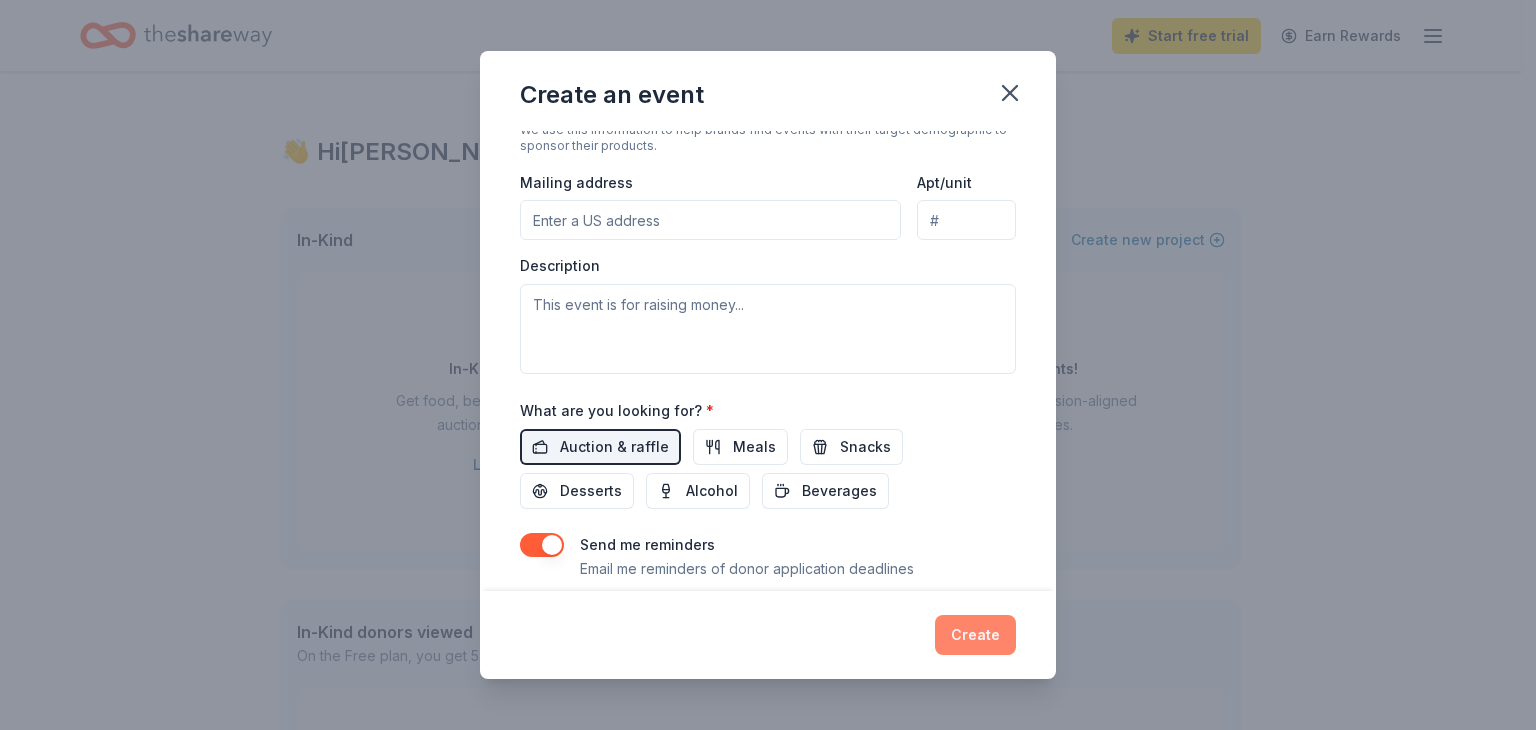 drag, startPoint x: 991, startPoint y: 657, endPoint x: 990, endPoint y: 625, distance: 32.01562 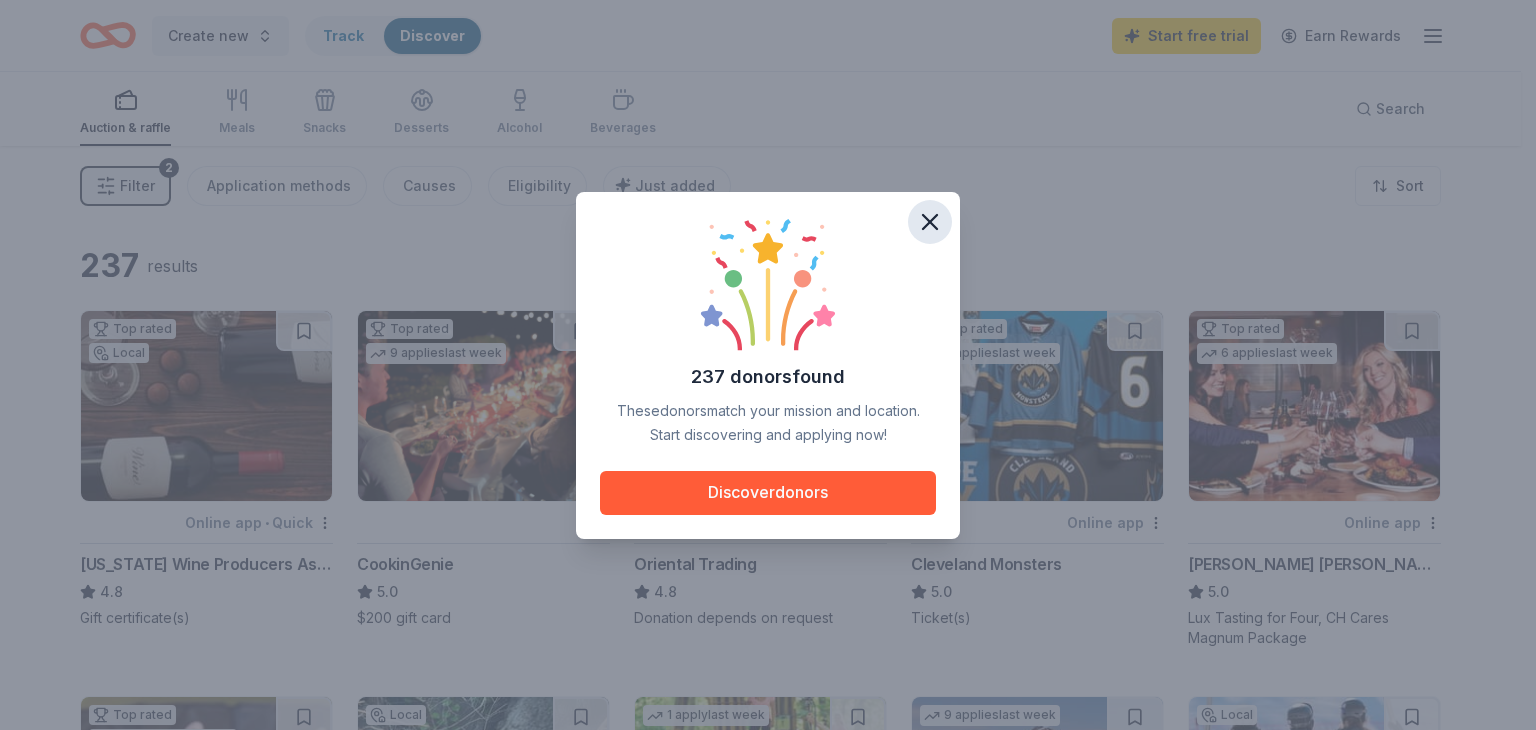 click 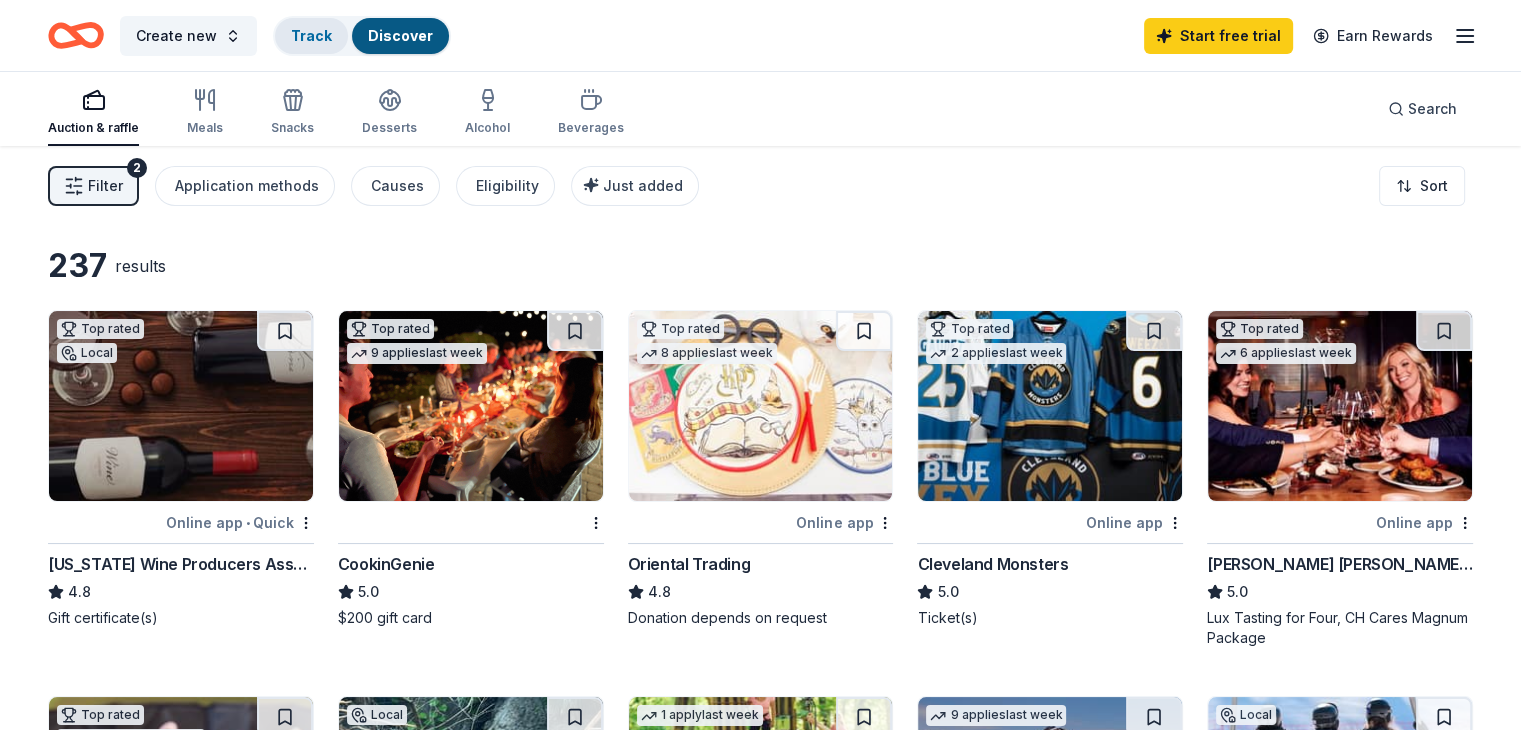 click on "Track" at bounding box center (311, 35) 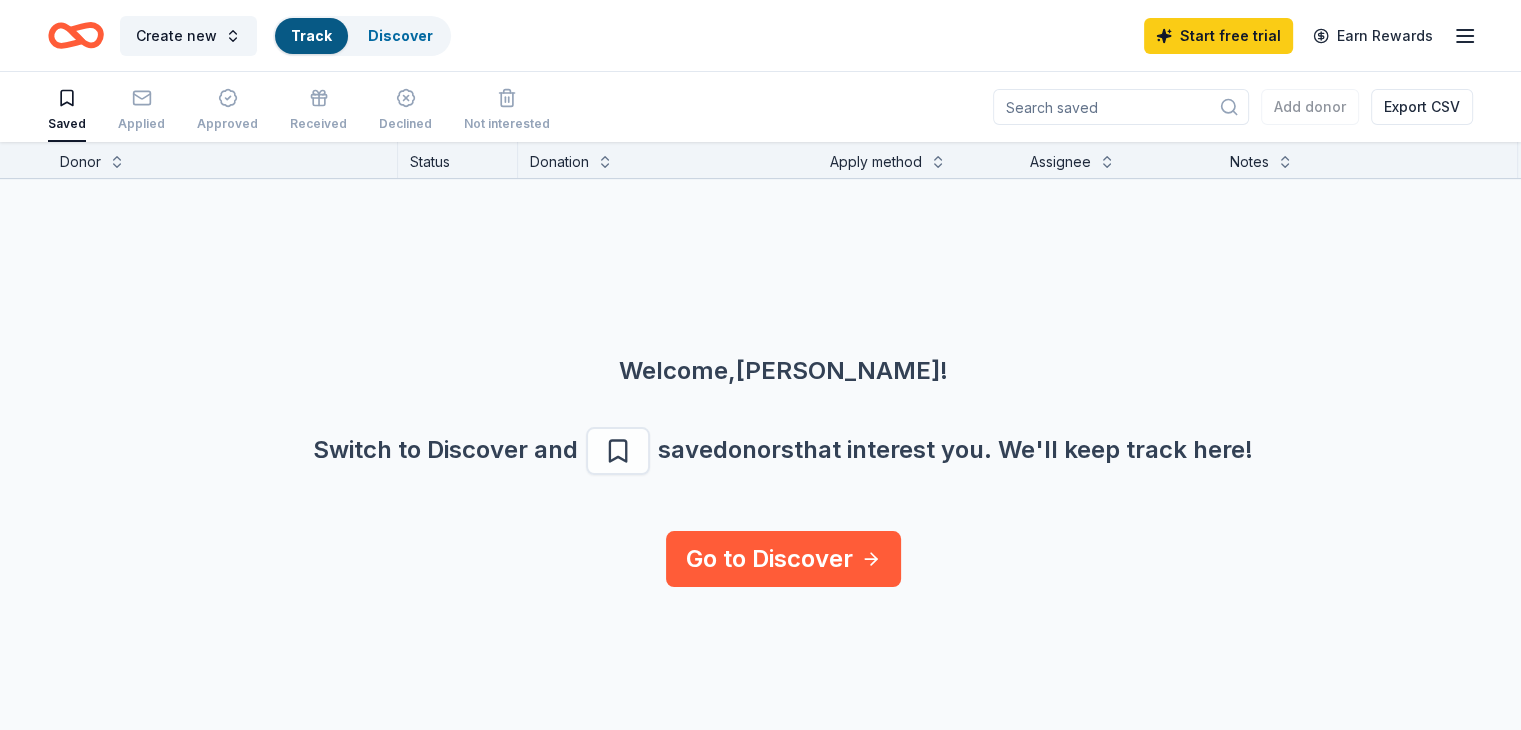 scroll, scrollTop: 0, scrollLeft: 0, axis: both 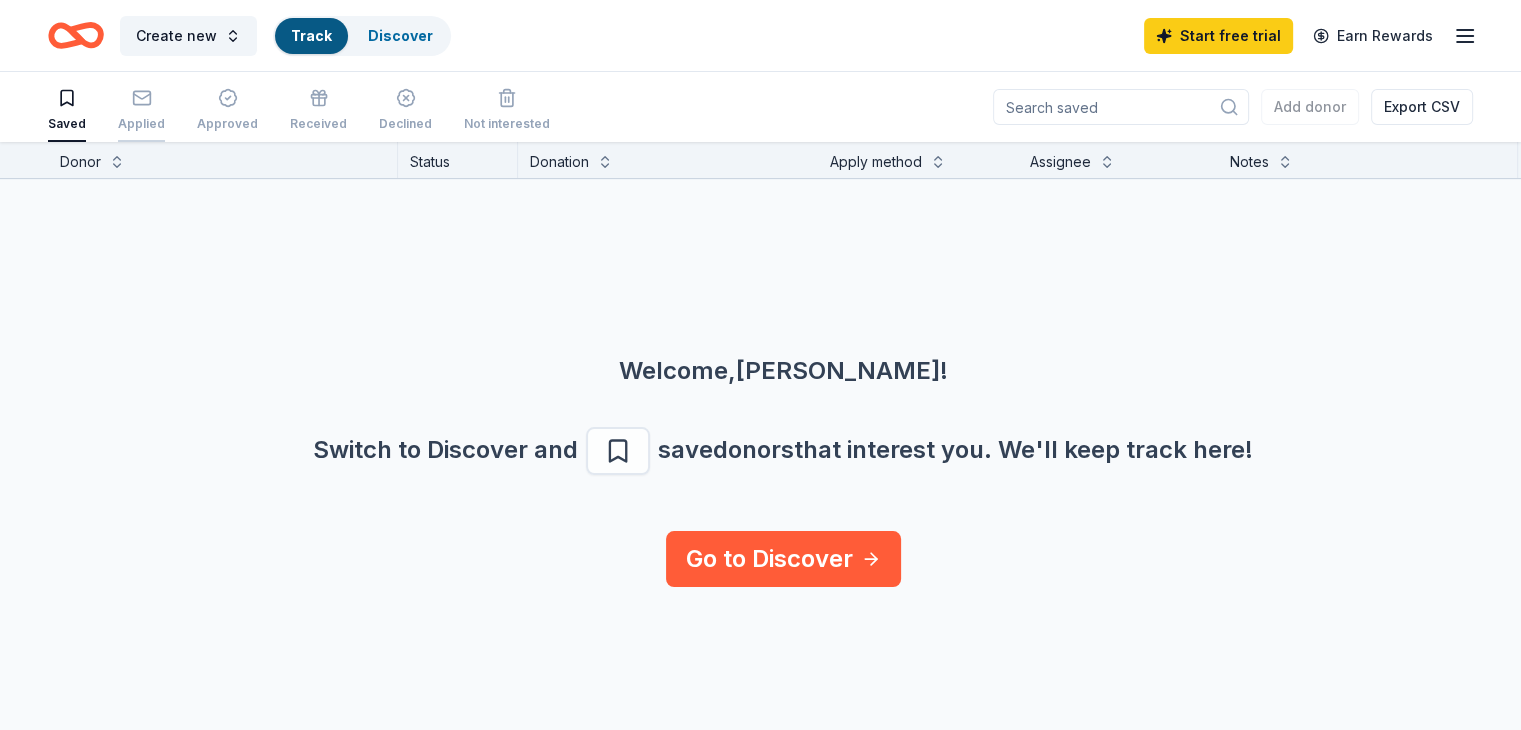 click on "Applied" at bounding box center [141, 110] 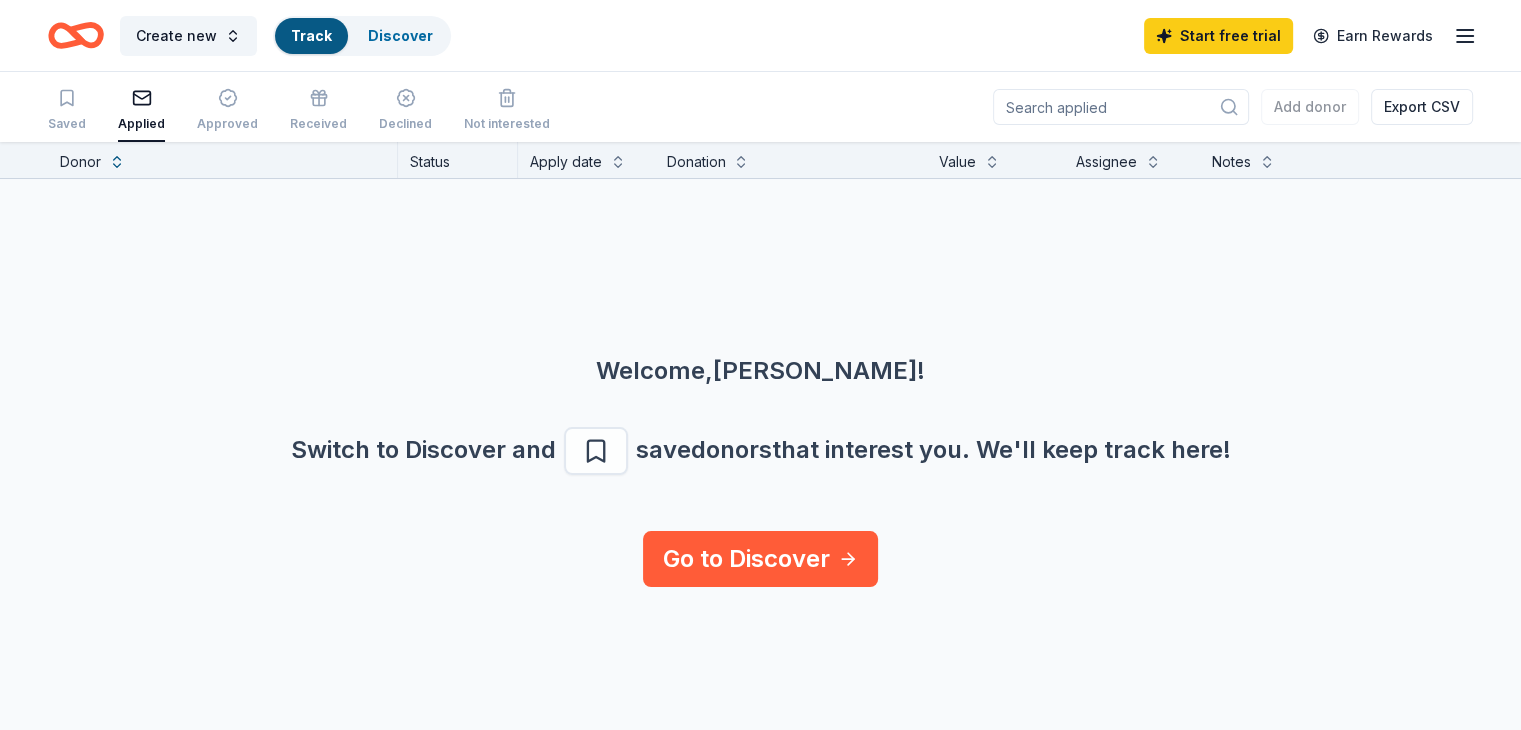 scroll, scrollTop: 0, scrollLeft: 0, axis: both 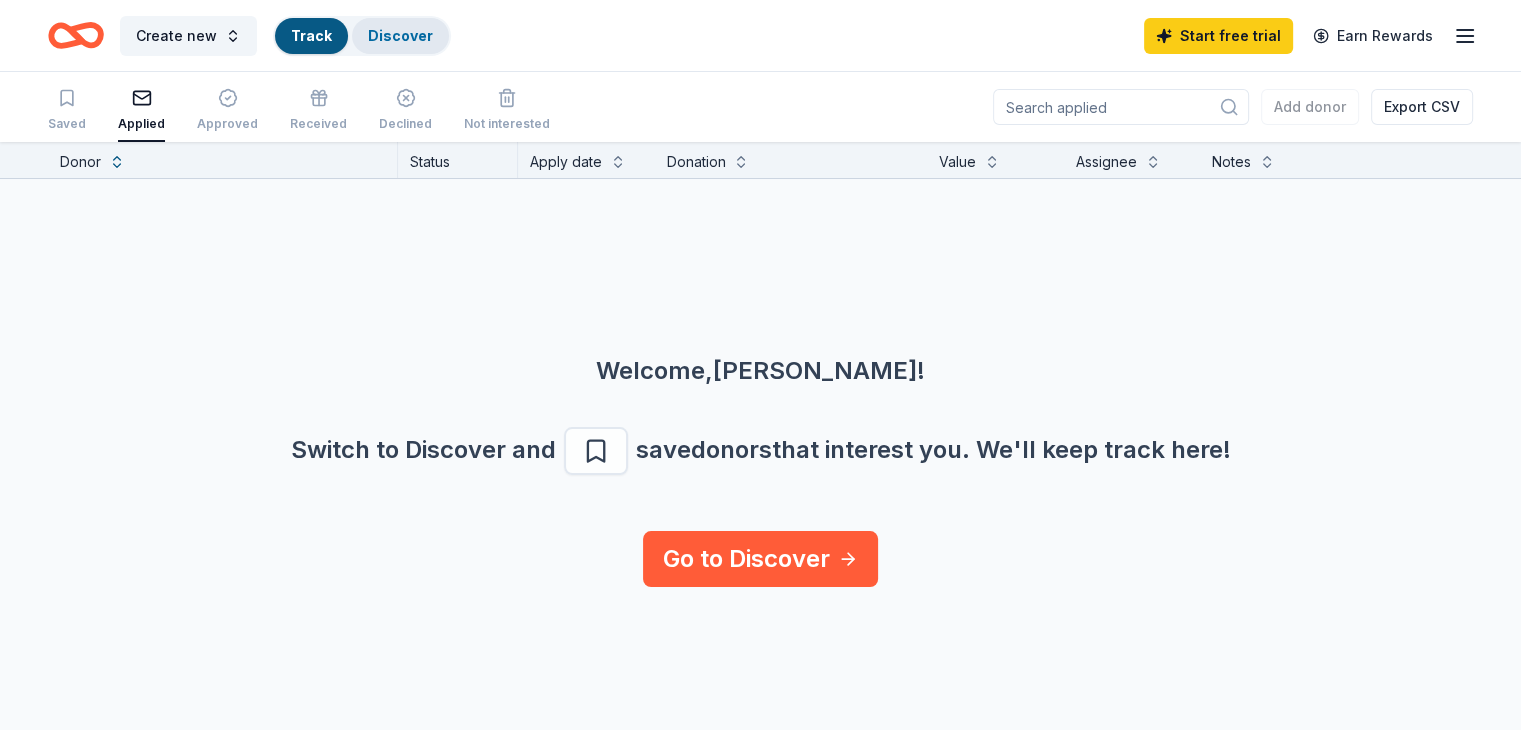 click on "Discover" at bounding box center [400, 35] 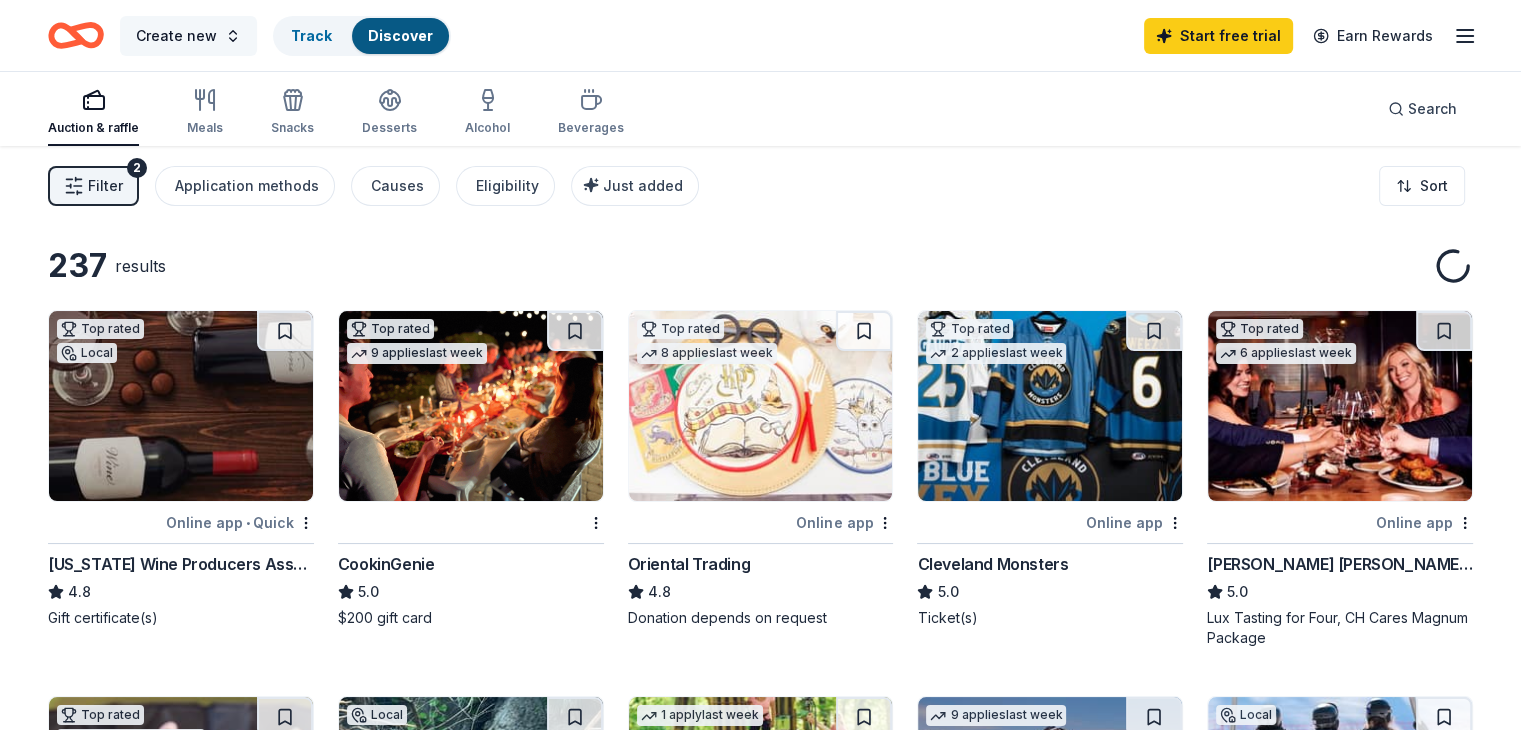 click on "Create new" at bounding box center [188, 36] 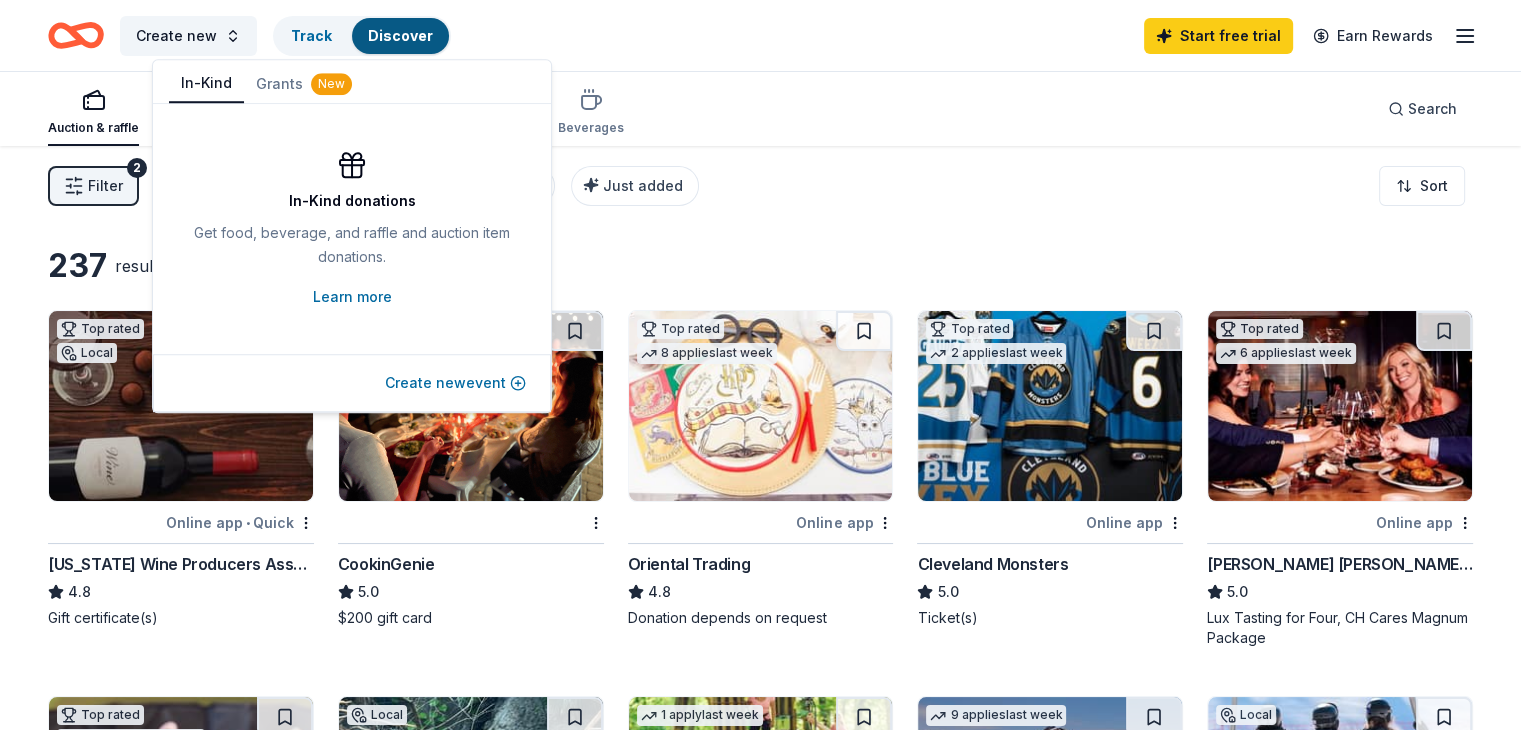click on "Create new  event" at bounding box center (455, 383) 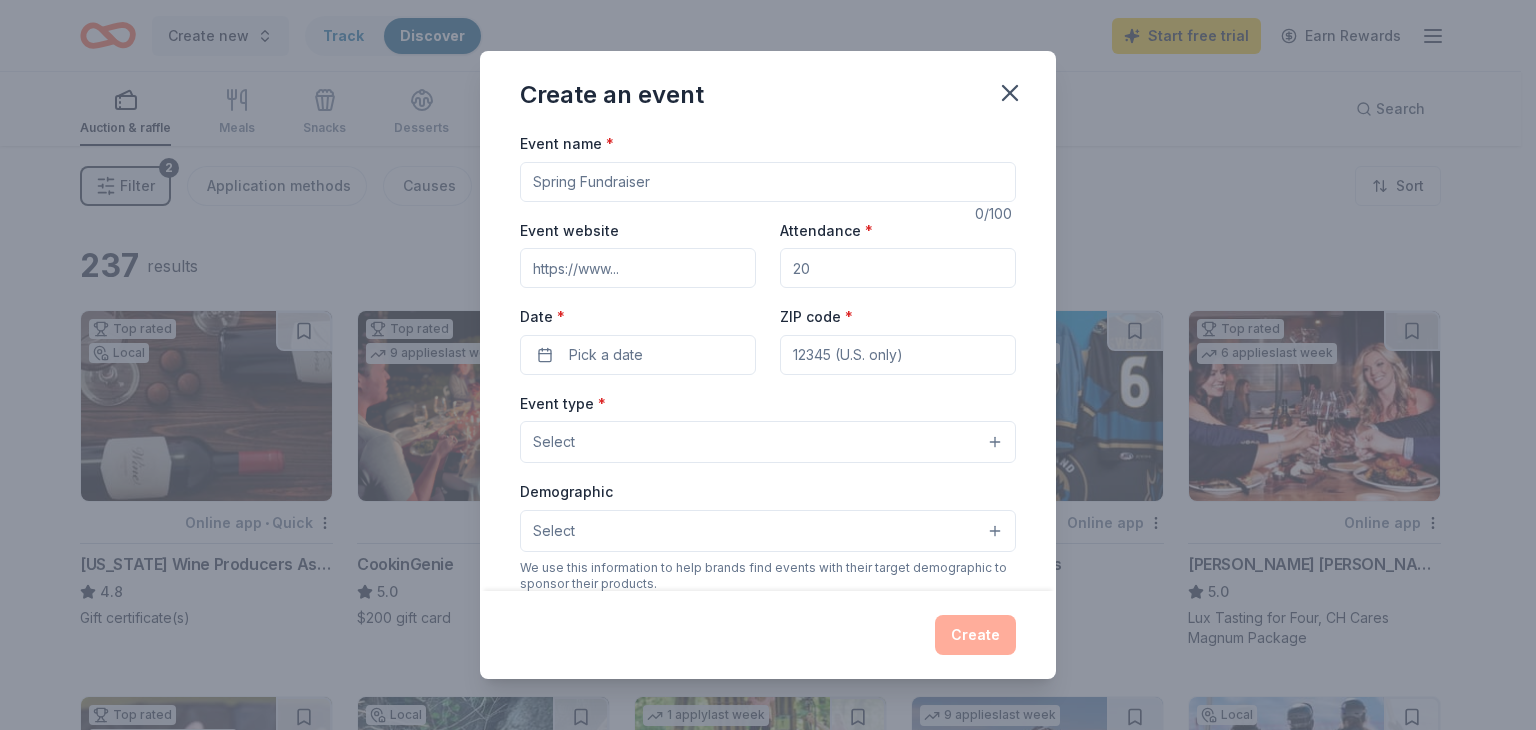 click on "Event name *" at bounding box center (768, 182) 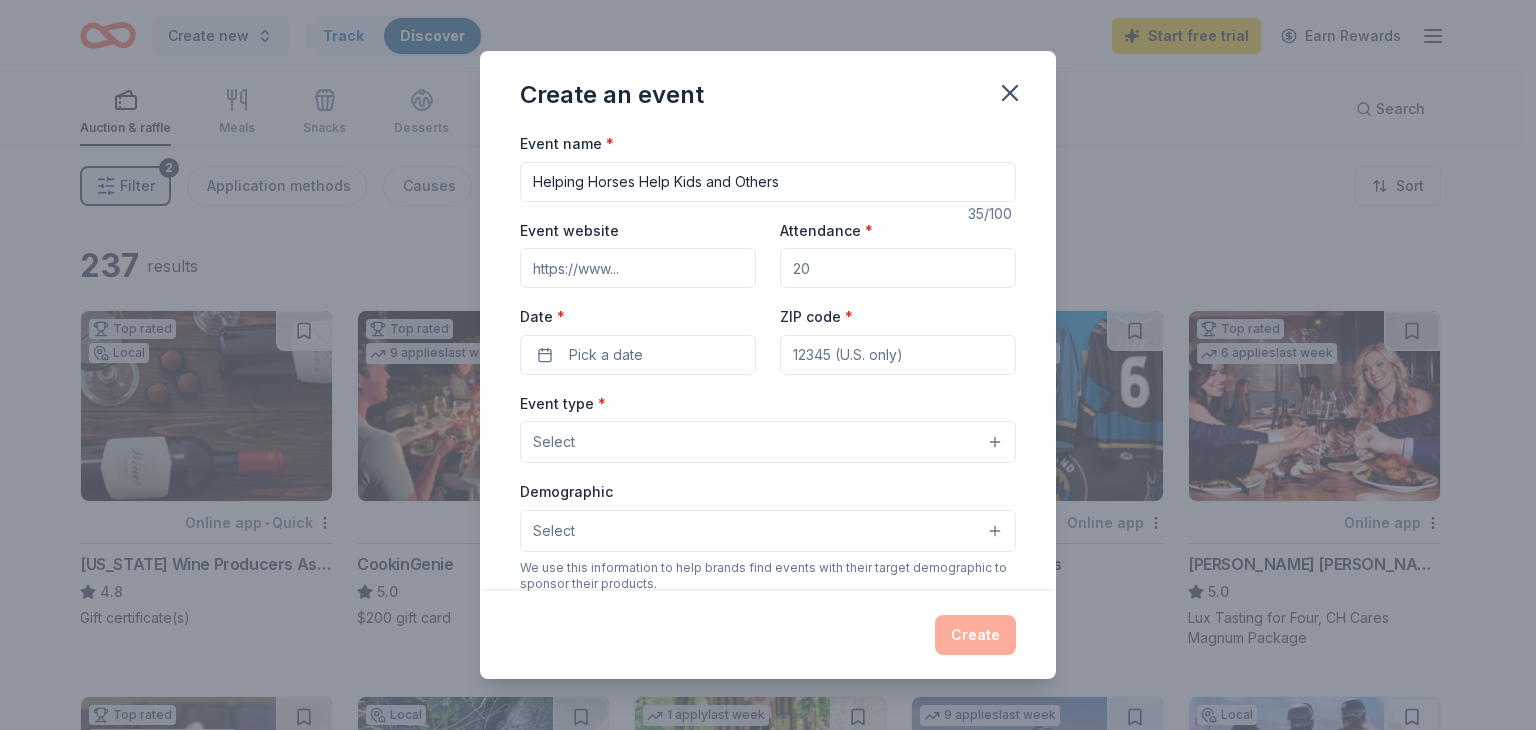 type on "Helping Horses Help Kids and Others" 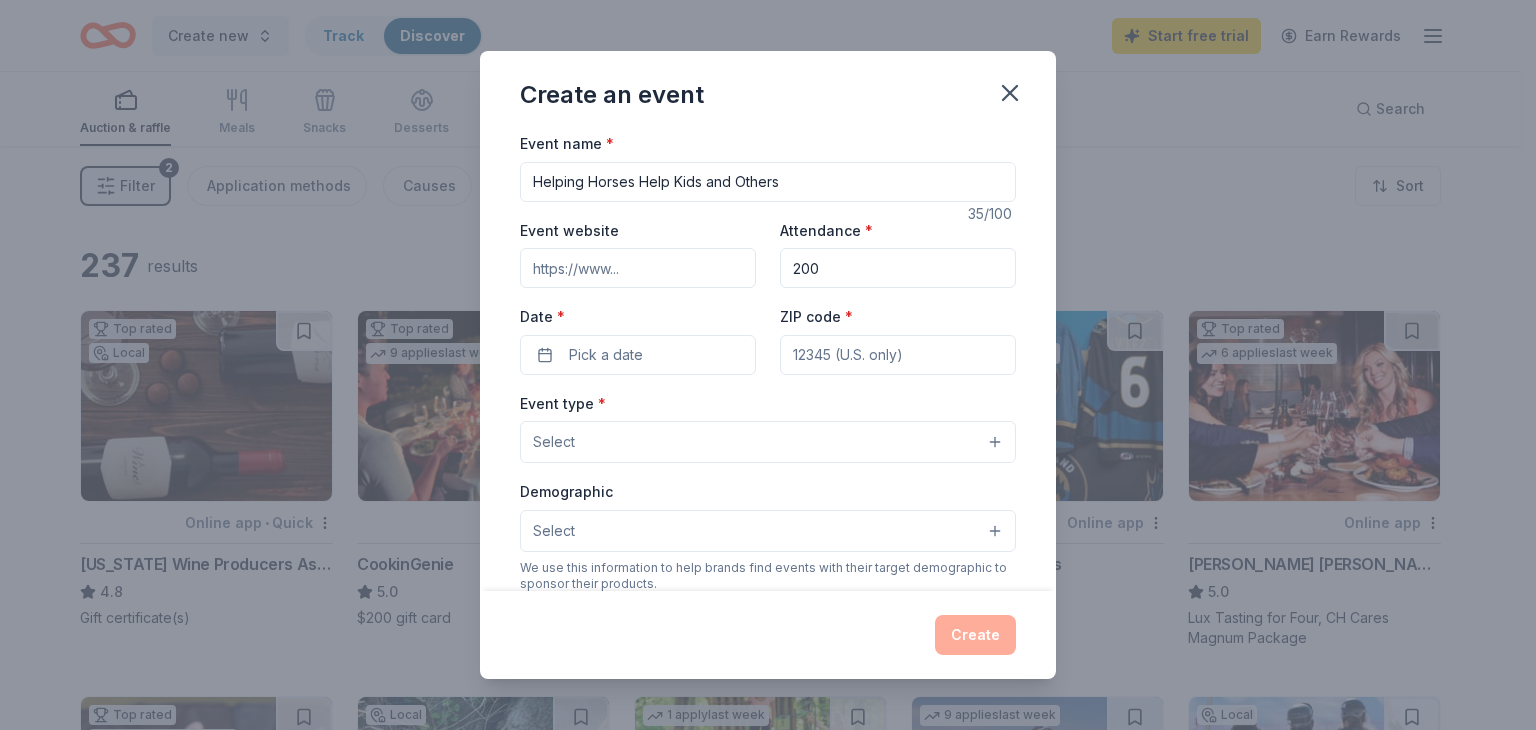 type on "200" 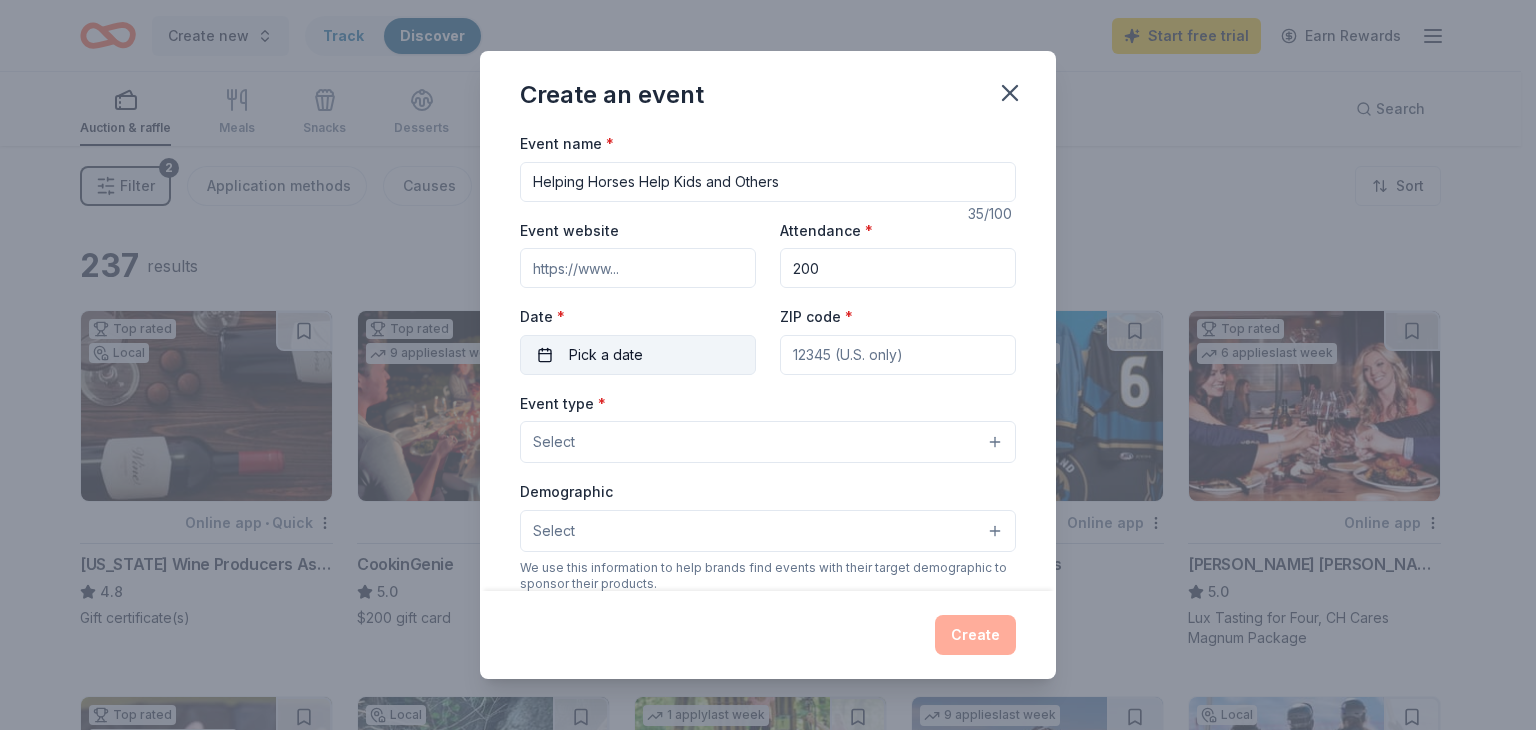click on "Pick a date" at bounding box center [638, 355] 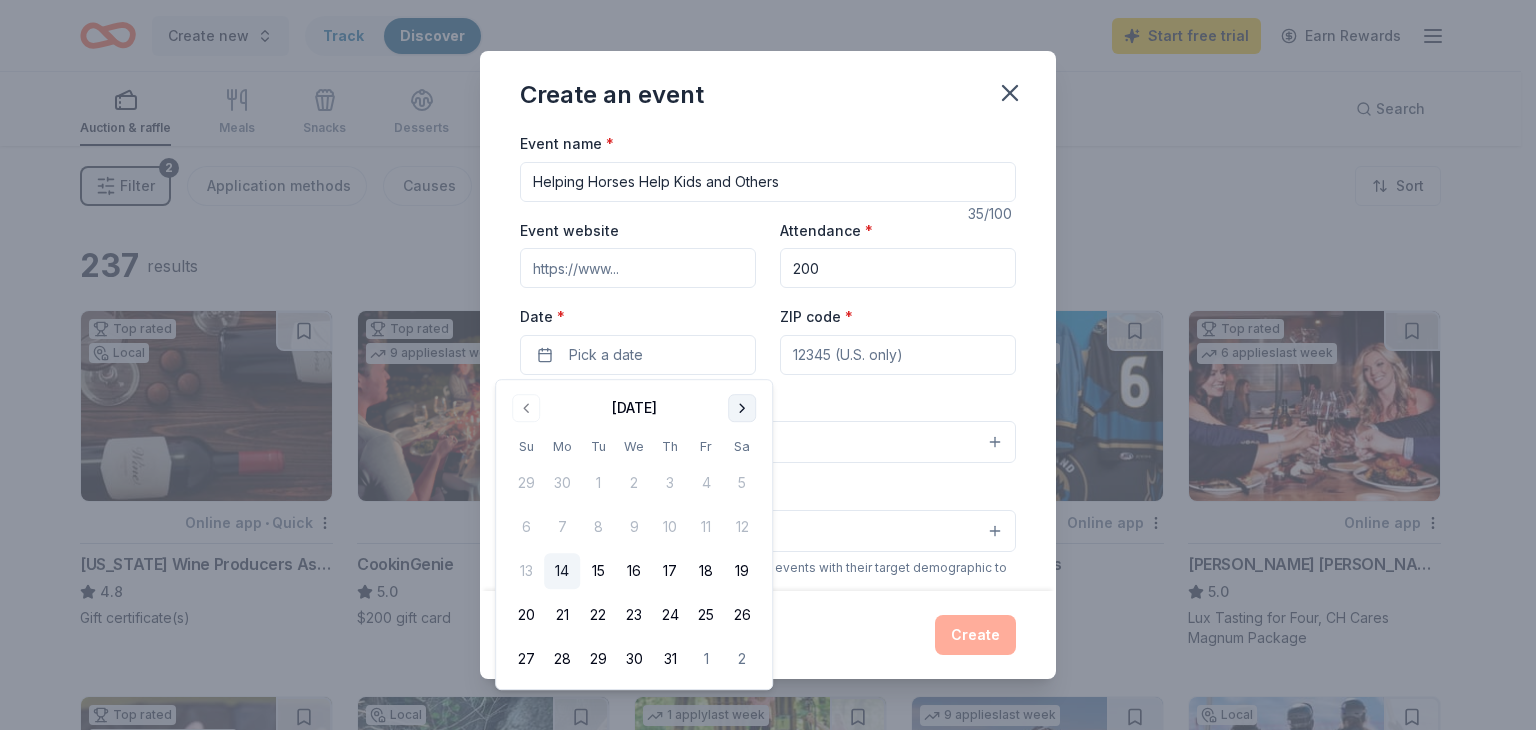 click at bounding box center [742, 408] 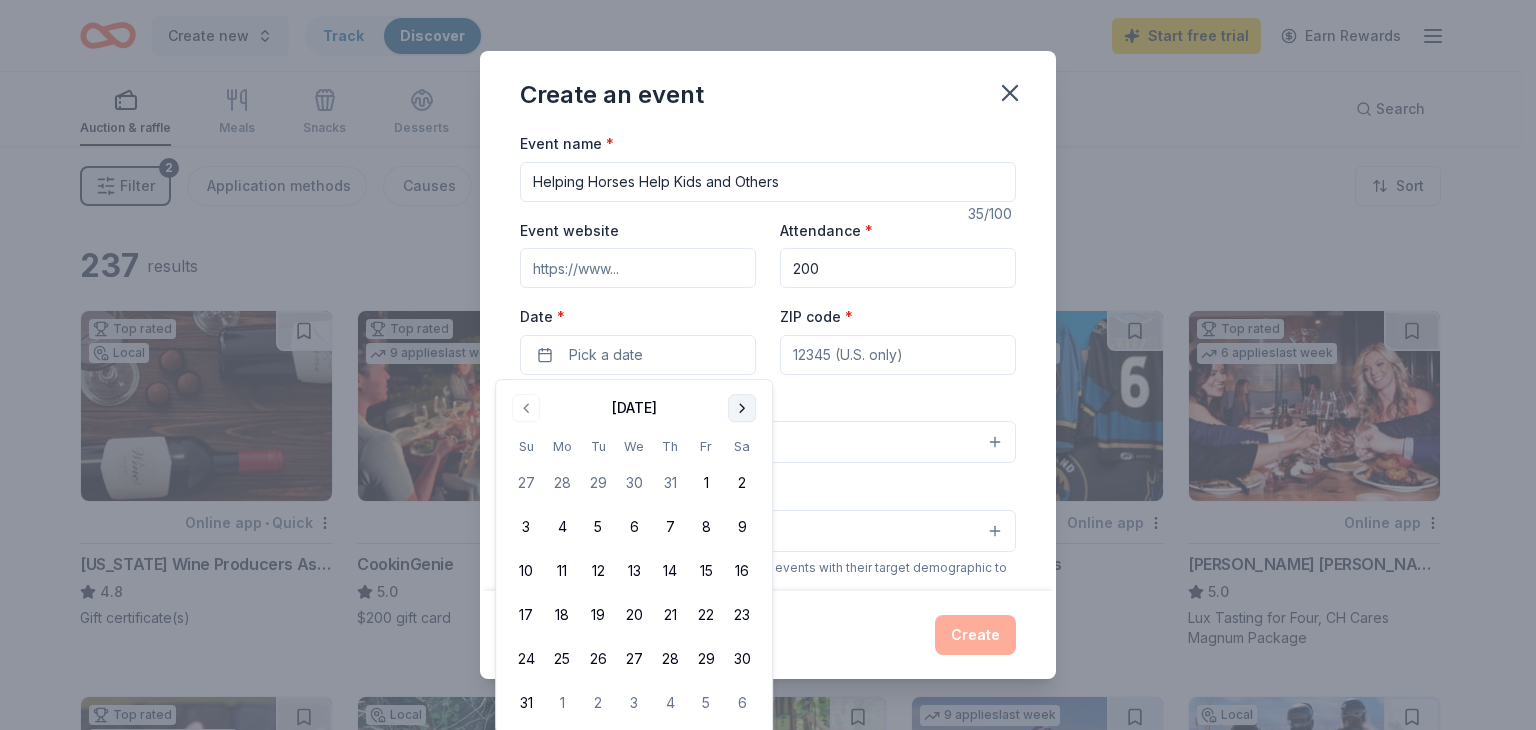 click at bounding box center [742, 408] 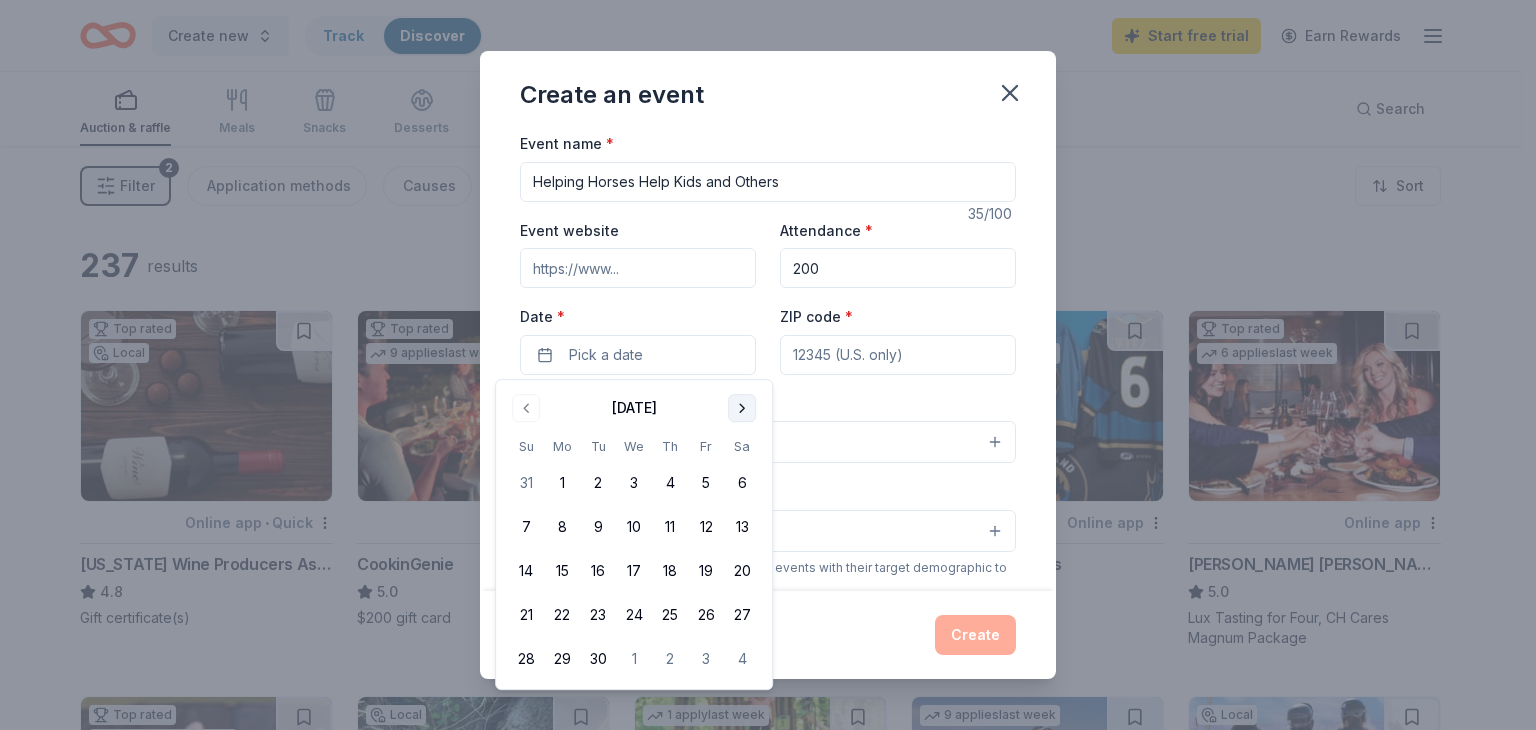 click at bounding box center (742, 408) 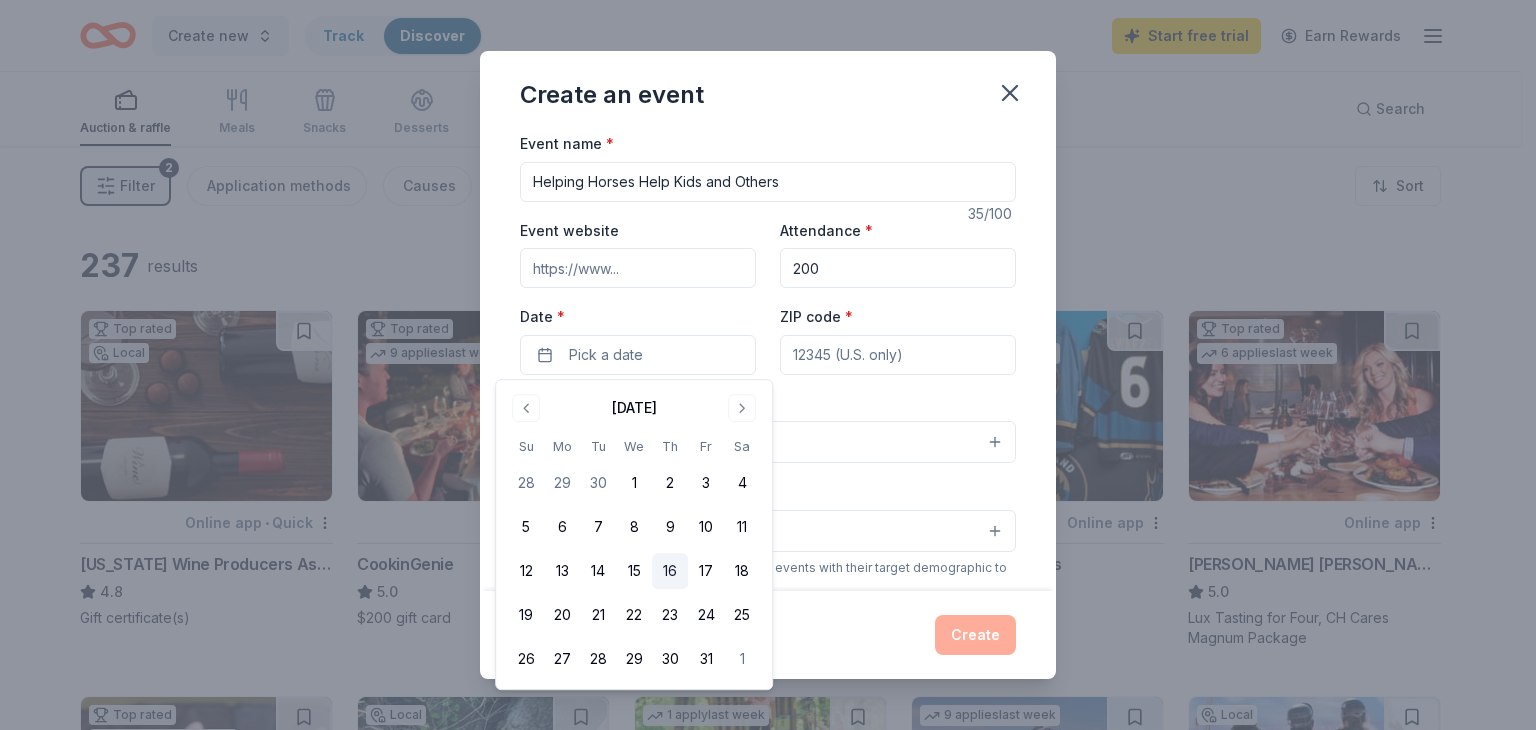 click on "16" at bounding box center (670, 571) 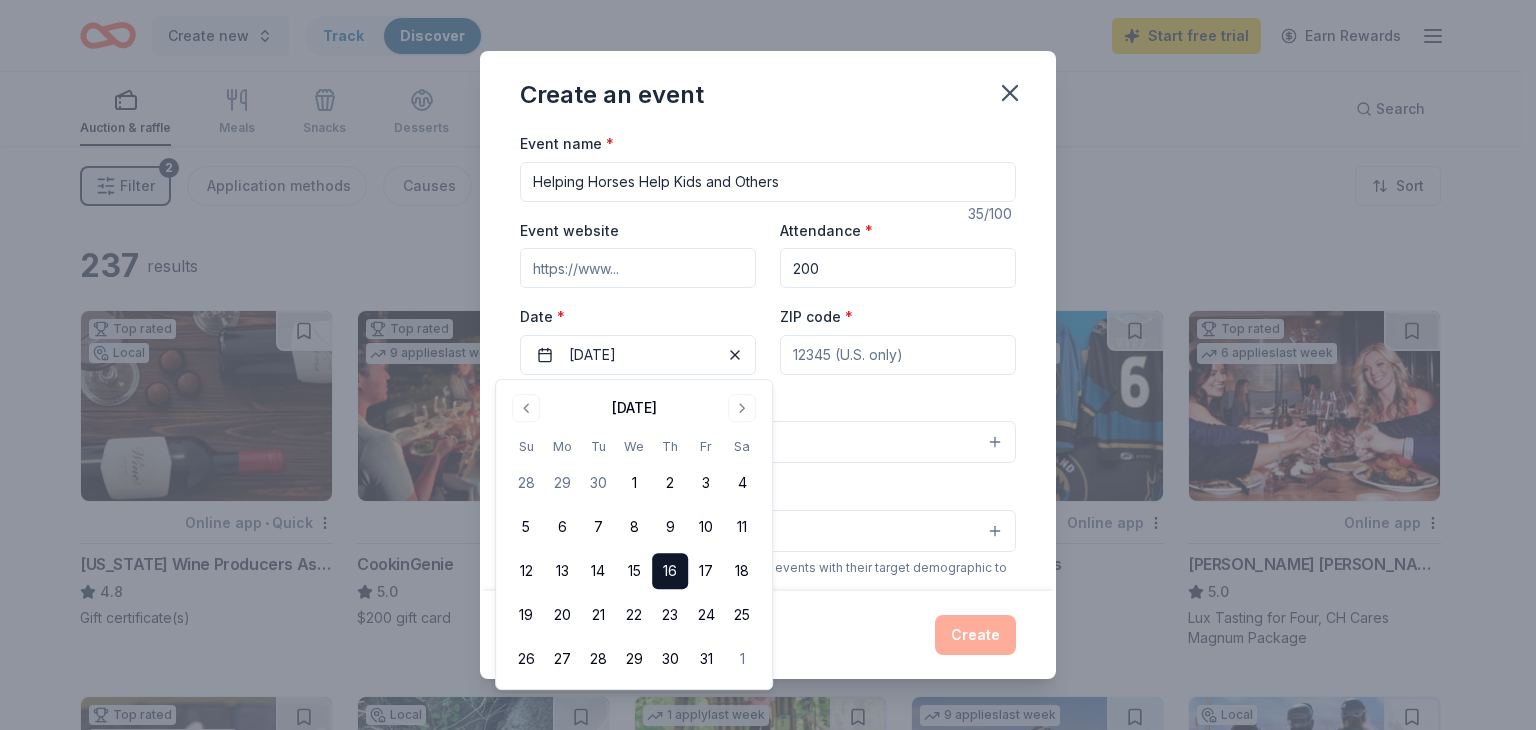 click on "ZIP code *" at bounding box center [898, 355] 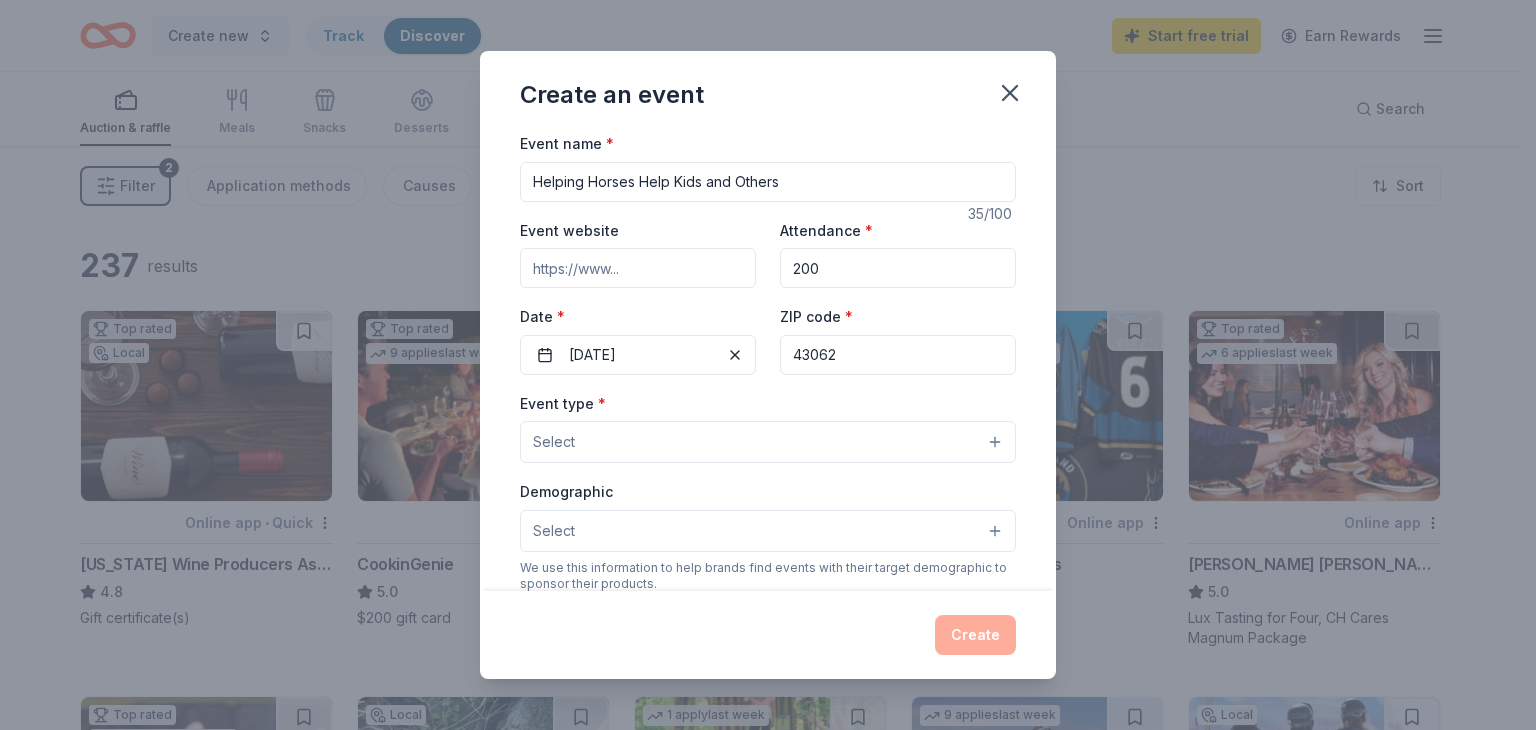 type on "43062" 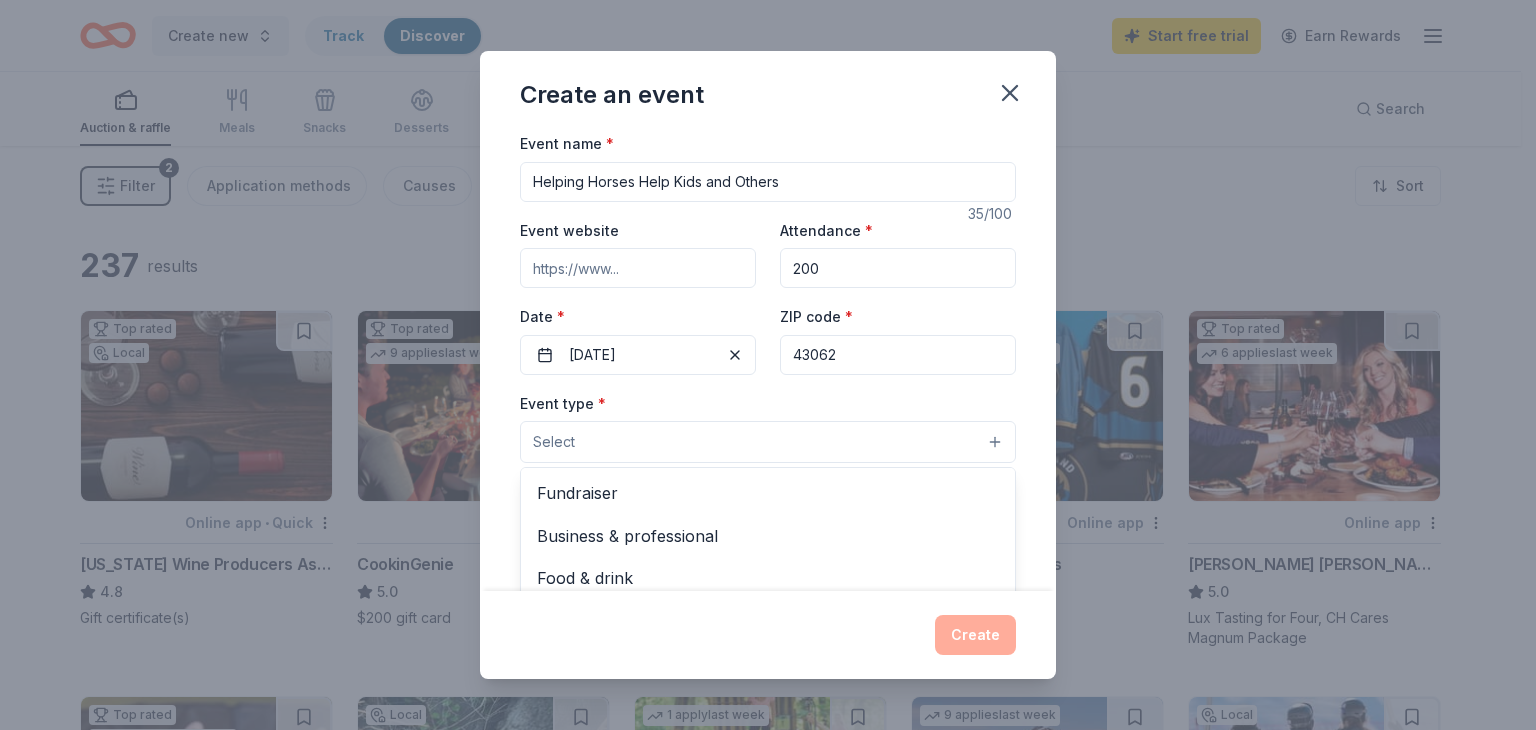 click on "Select" at bounding box center [554, 442] 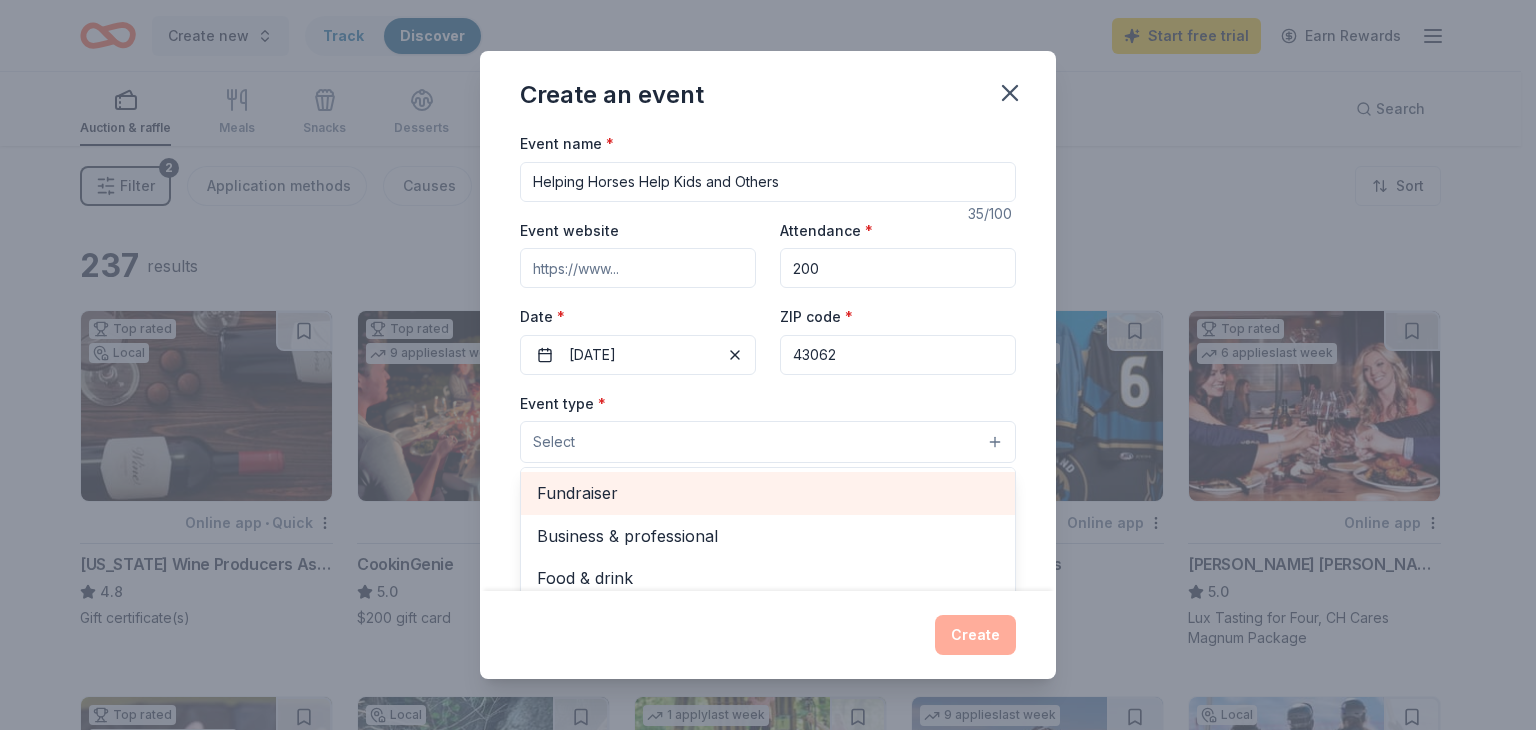 click on "Fundraiser" at bounding box center [768, 493] 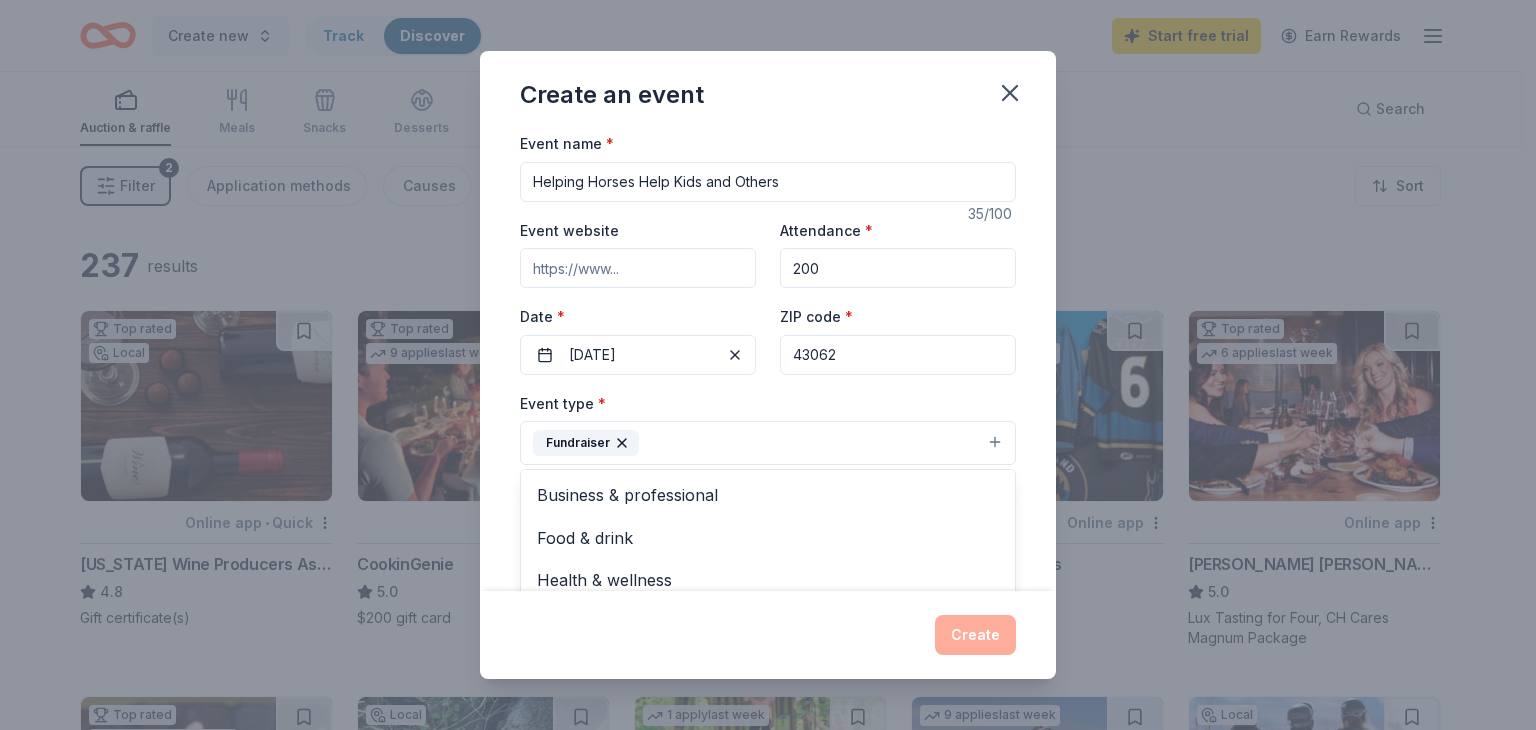 click on "Event name * Helping Horses Help Kids and Others 35 /100 Event website Attendance * 200 Date * 10/16/2025 ZIP code * 43062 Event type * Fundraiser Business & professional Food & drink Health & wellness Hobbies Music Performing & visual arts Demographic Select We use this information to help brands find events with their target demographic to sponsor their products. Mailing address Apt/unit Description What are you looking for? * Auction & raffle Meals Snacks Desserts Alcohol Beverages Send me reminders Email me reminders of donor application deadlines Recurring event" at bounding box center (768, 361) 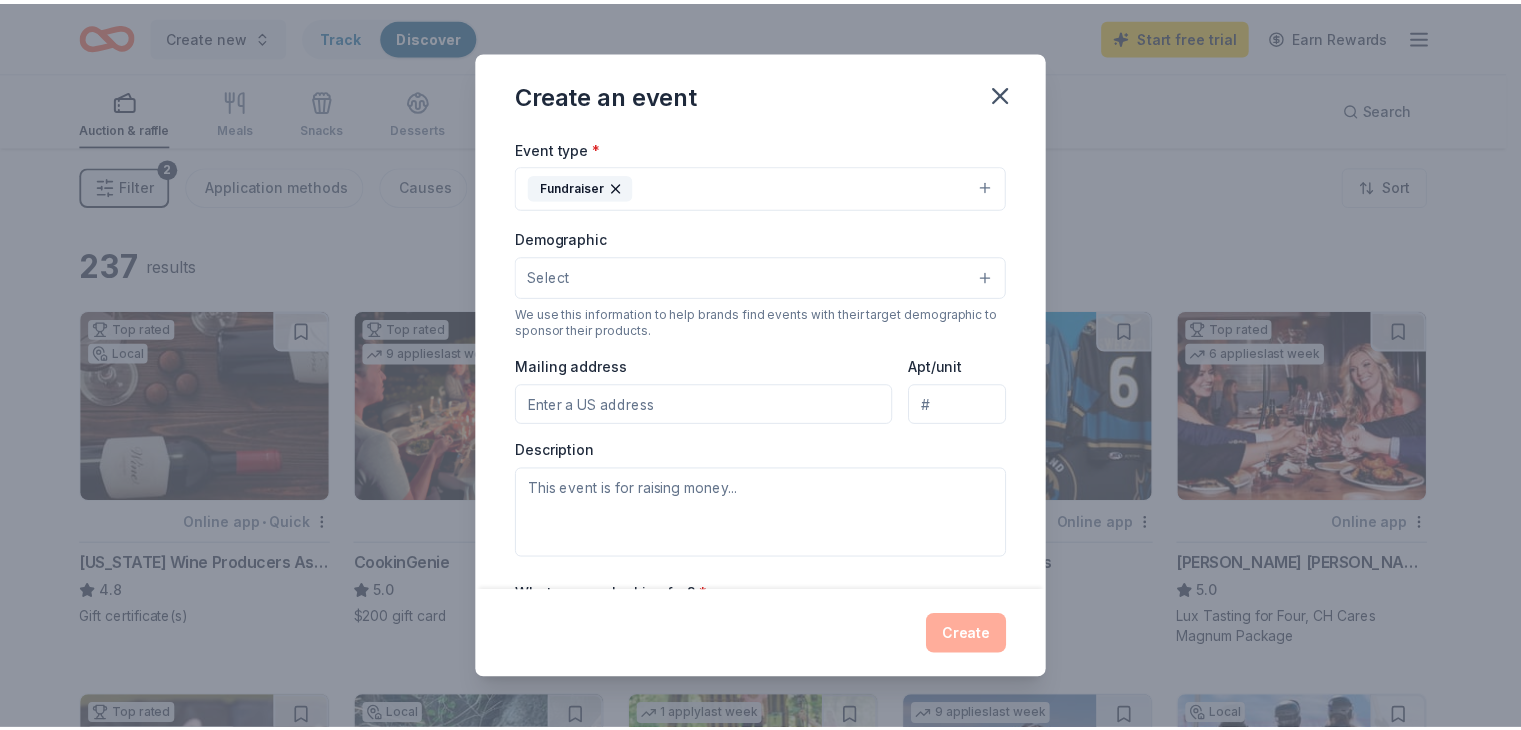 scroll, scrollTop: 497, scrollLeft: 0, axis: vertical 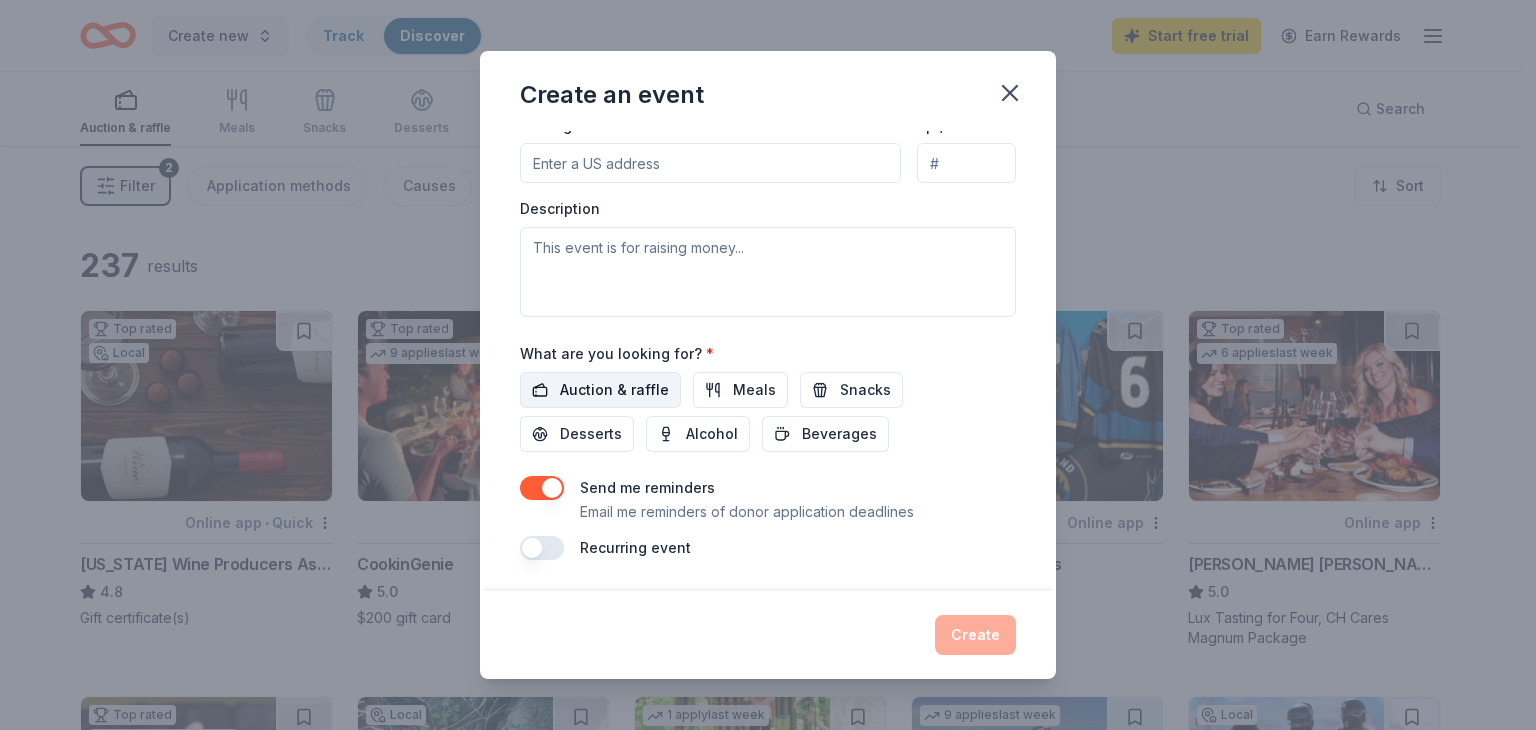 click on "Auction & raffle" at bounding box center [614, 390] 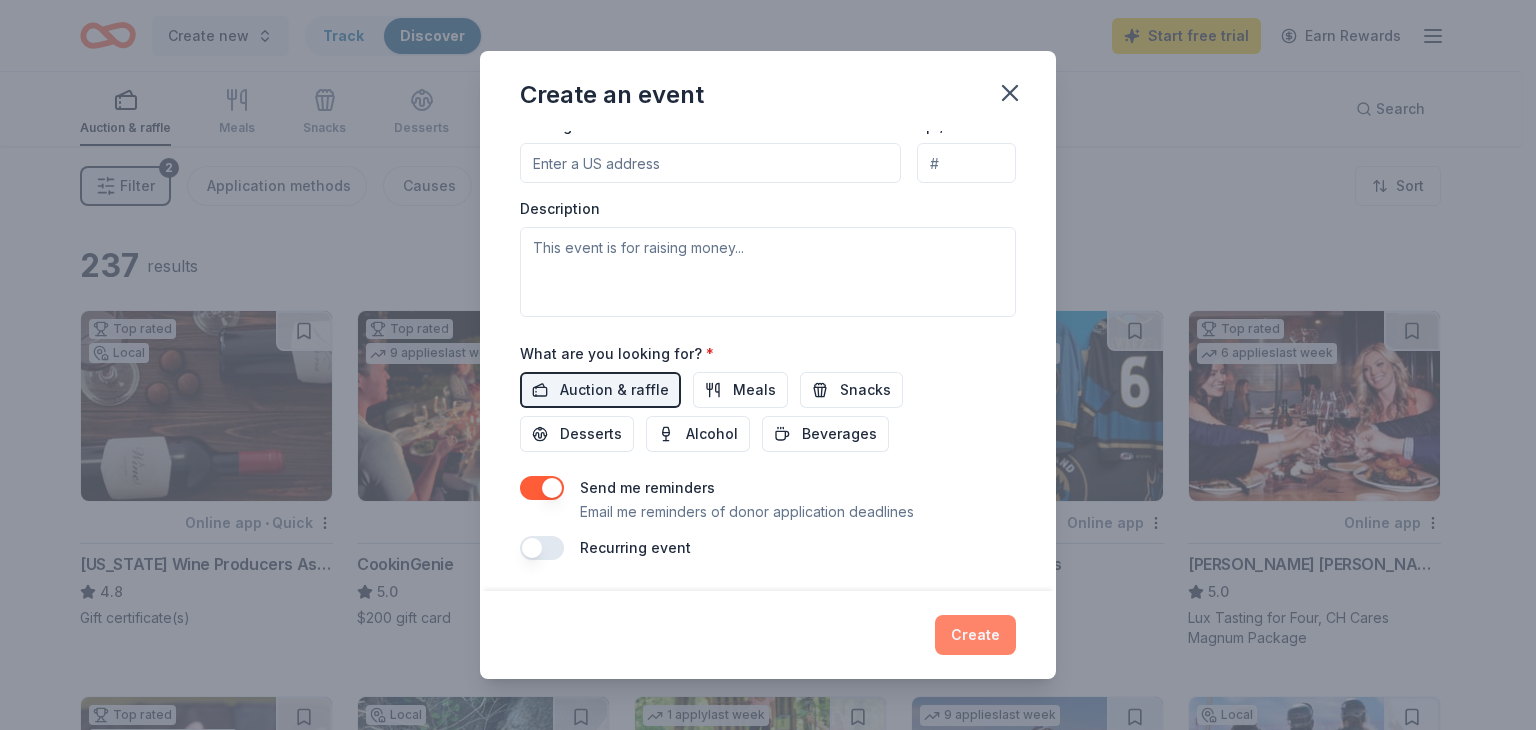 click on "Create" at bounding box center (975, 635) 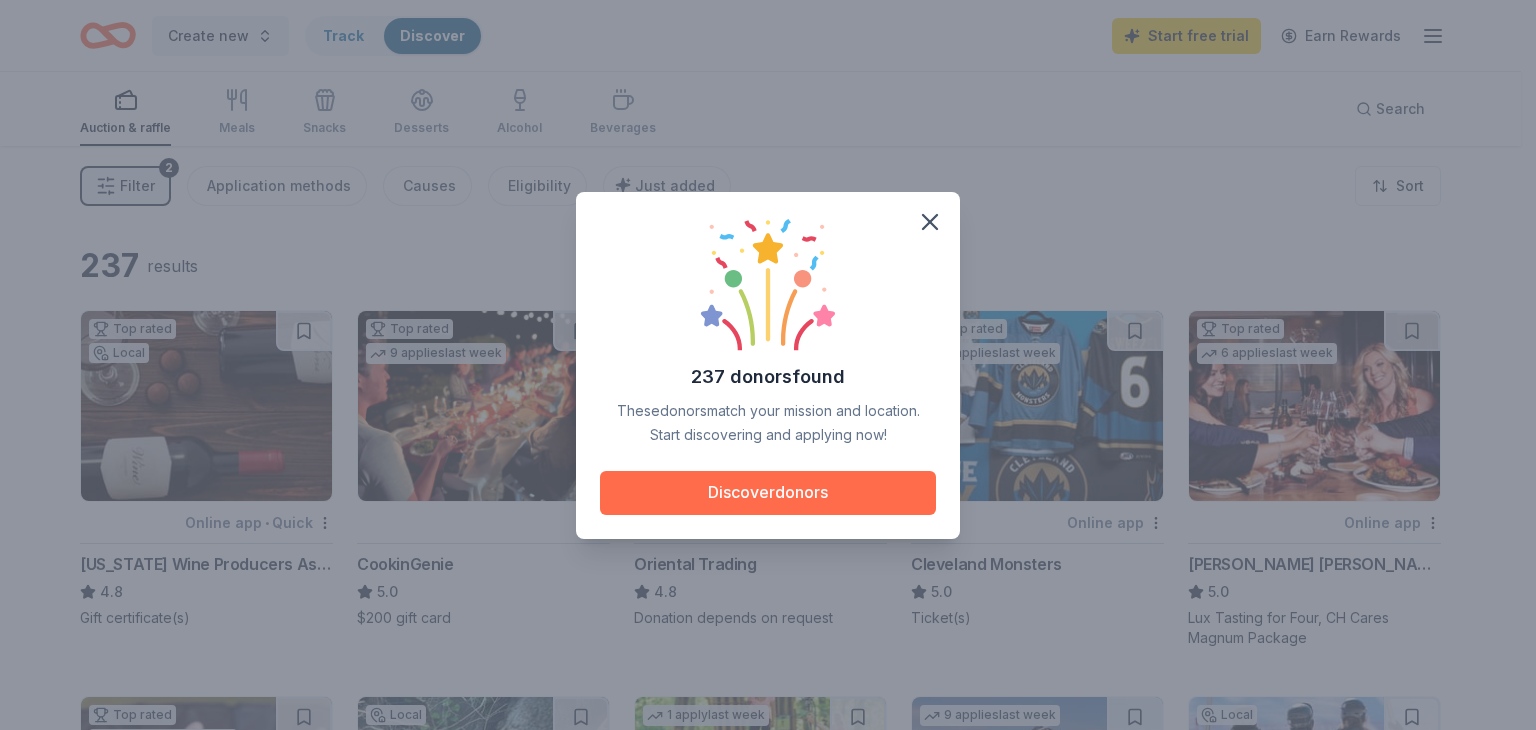 click on "Discover  donors" at bounding box center [768, 493] 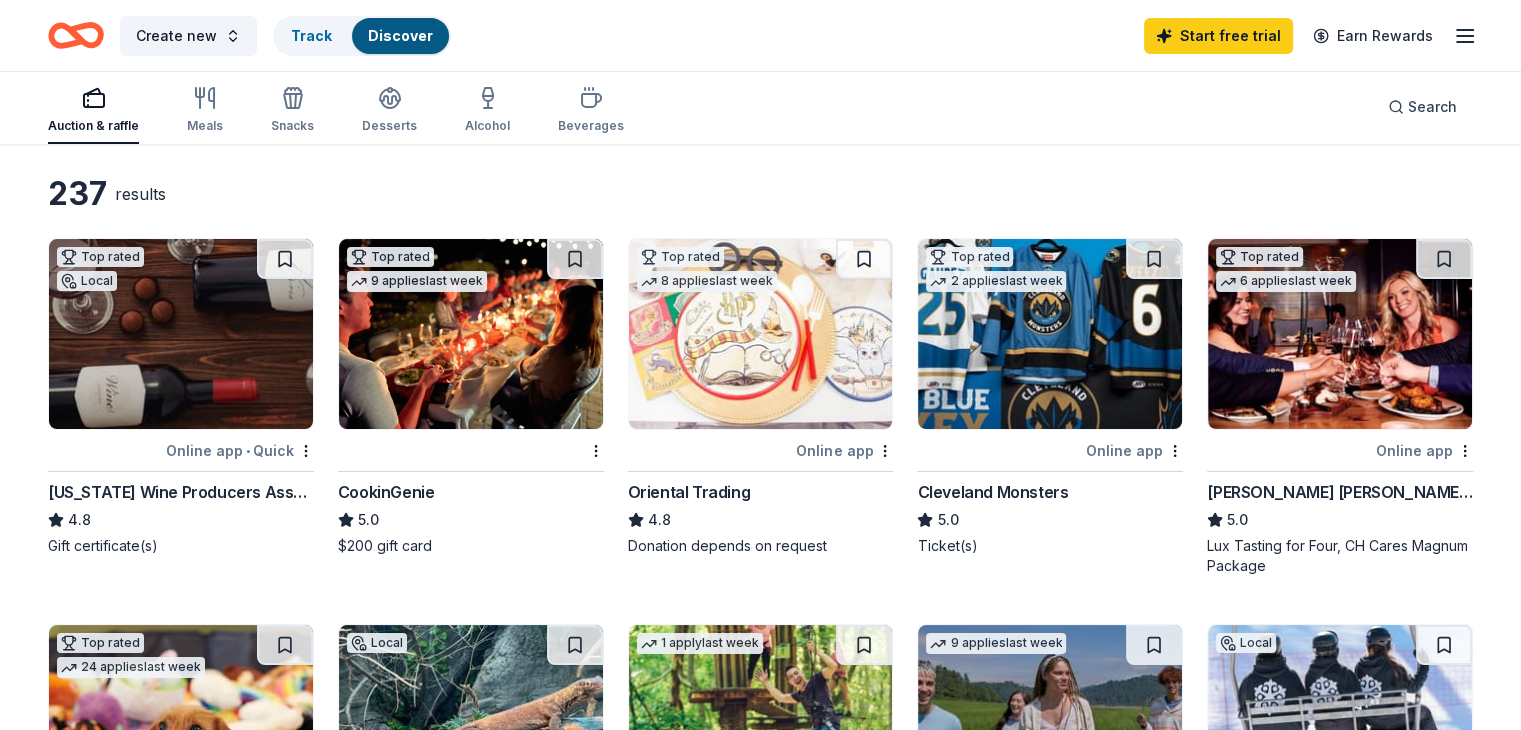 scroll, scrollTop: 74, scrollLeft: 0, axis: vertical 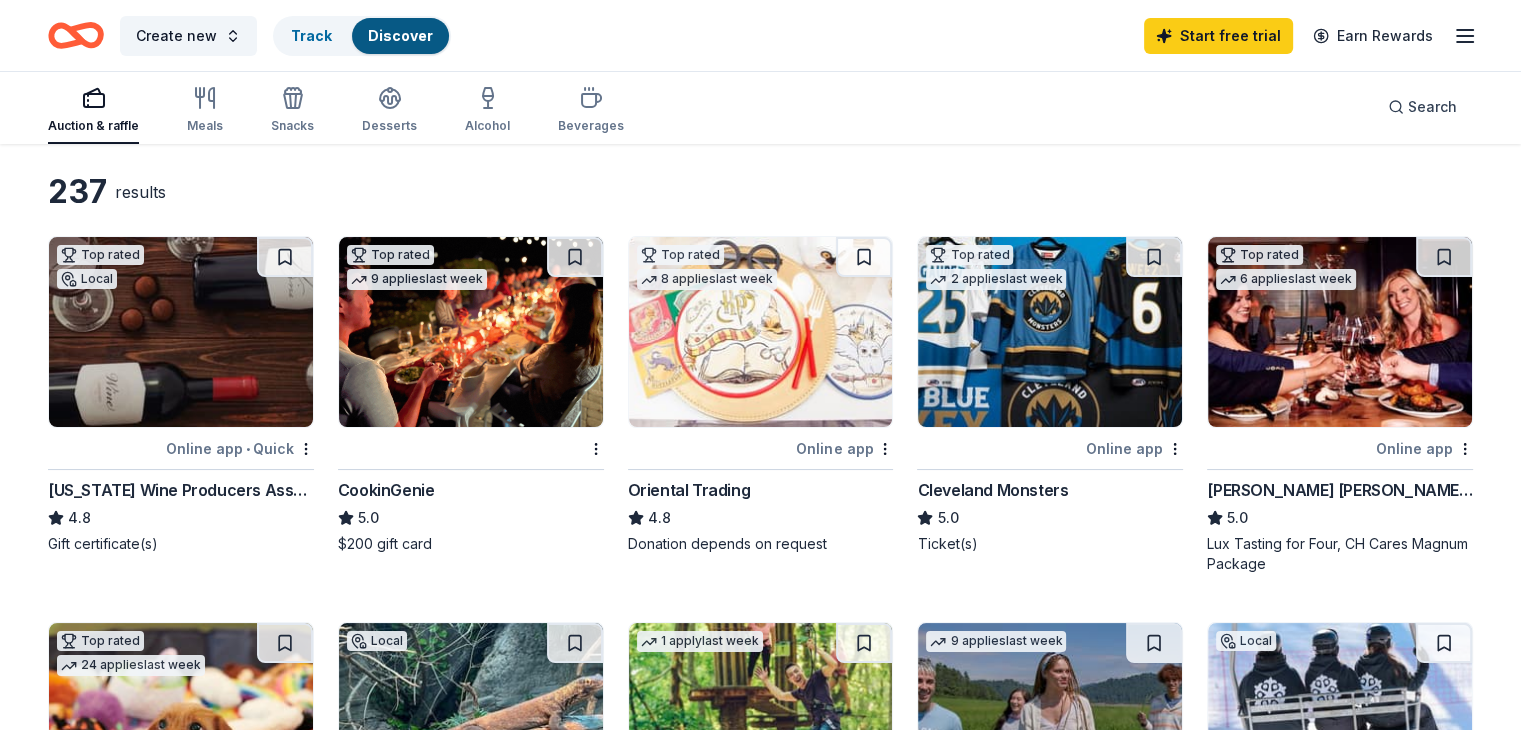click at bounding box center (471, 332) 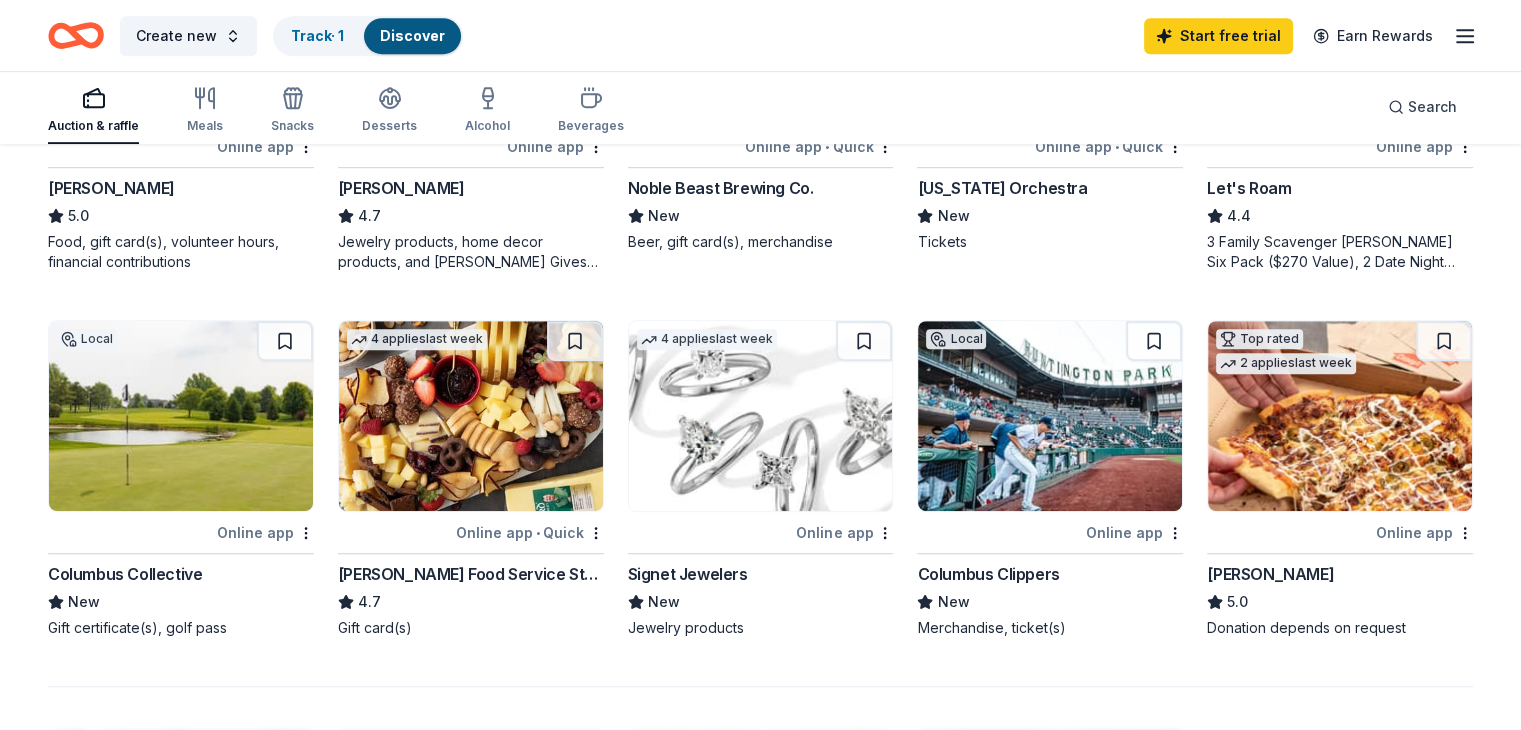 scroll, scrollTop: 1148, scrollLeft: 0, axis: vertical 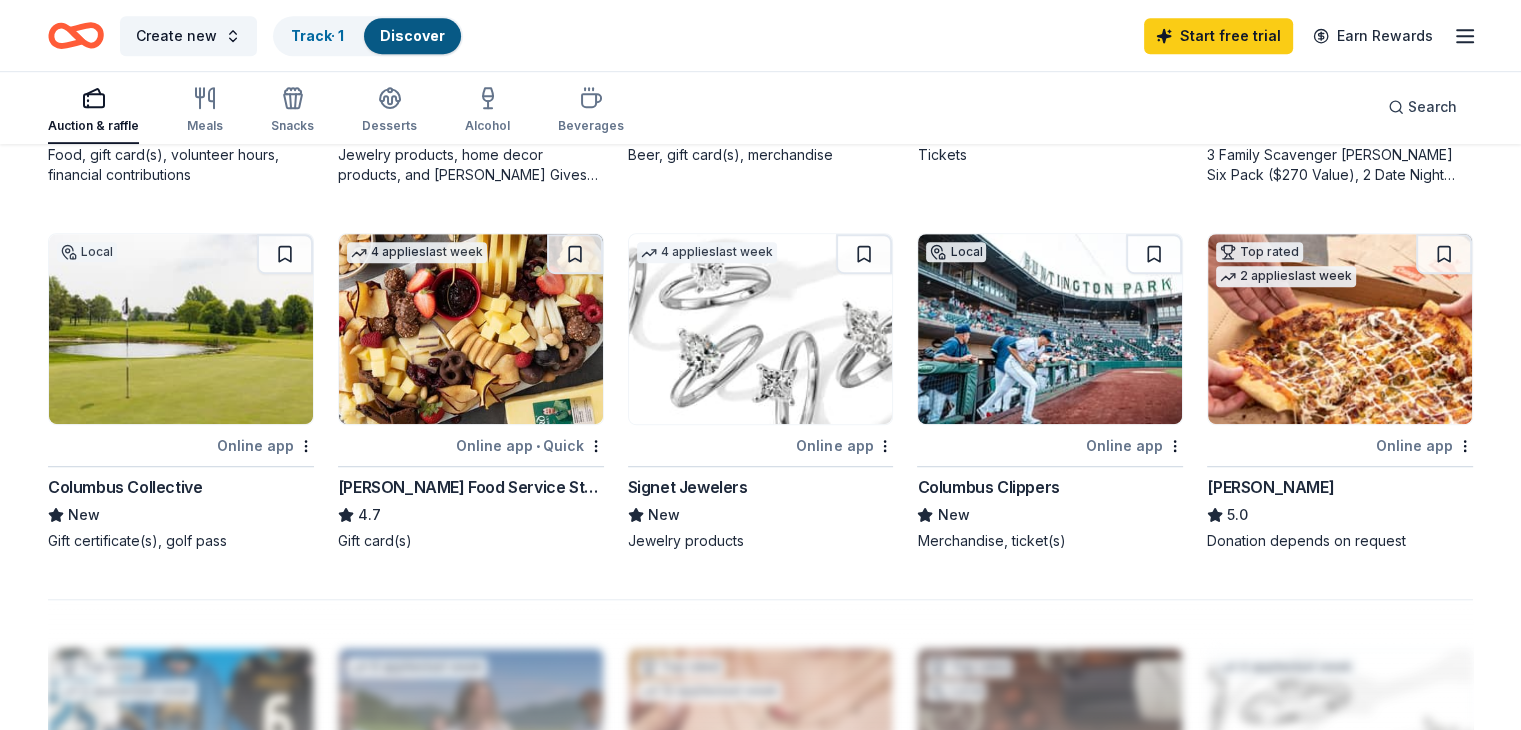 click at bounding box center [181, 329] 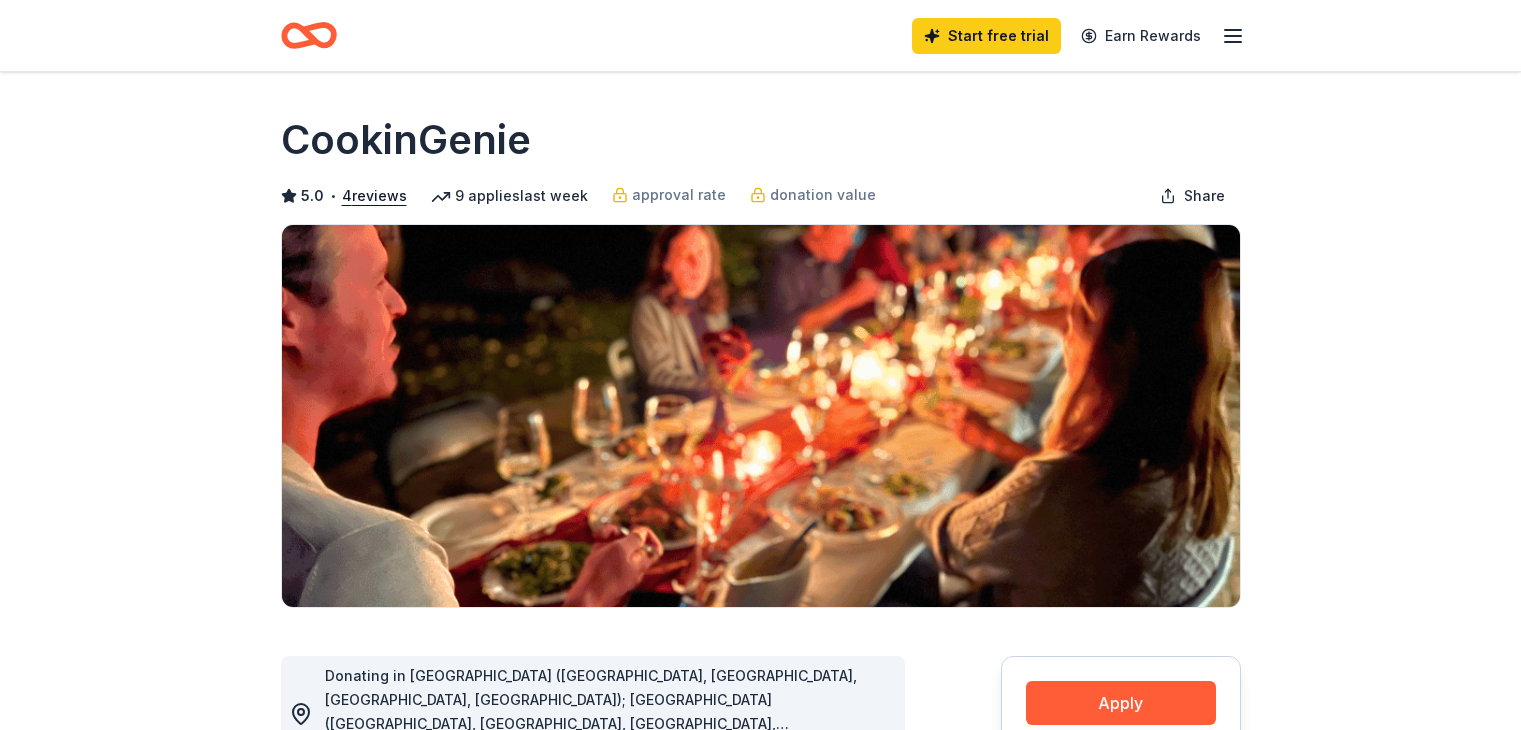 scroll, scrollTop: 0, scrollLeft: 0, axis: both 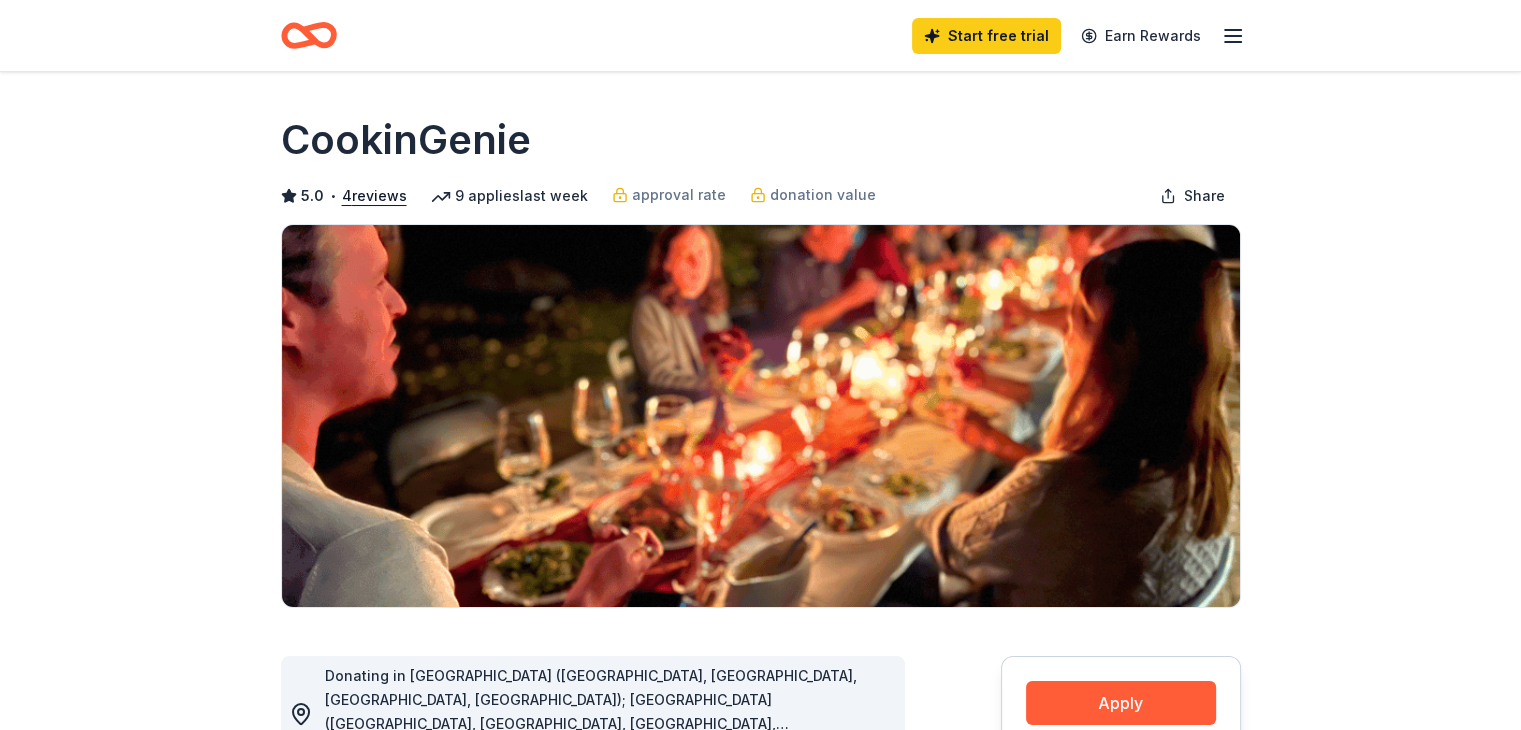 drag, startPoint x: 0, startPoint y: 0, endPoint x: 728, endPoint y: 421, distance: 840.96674 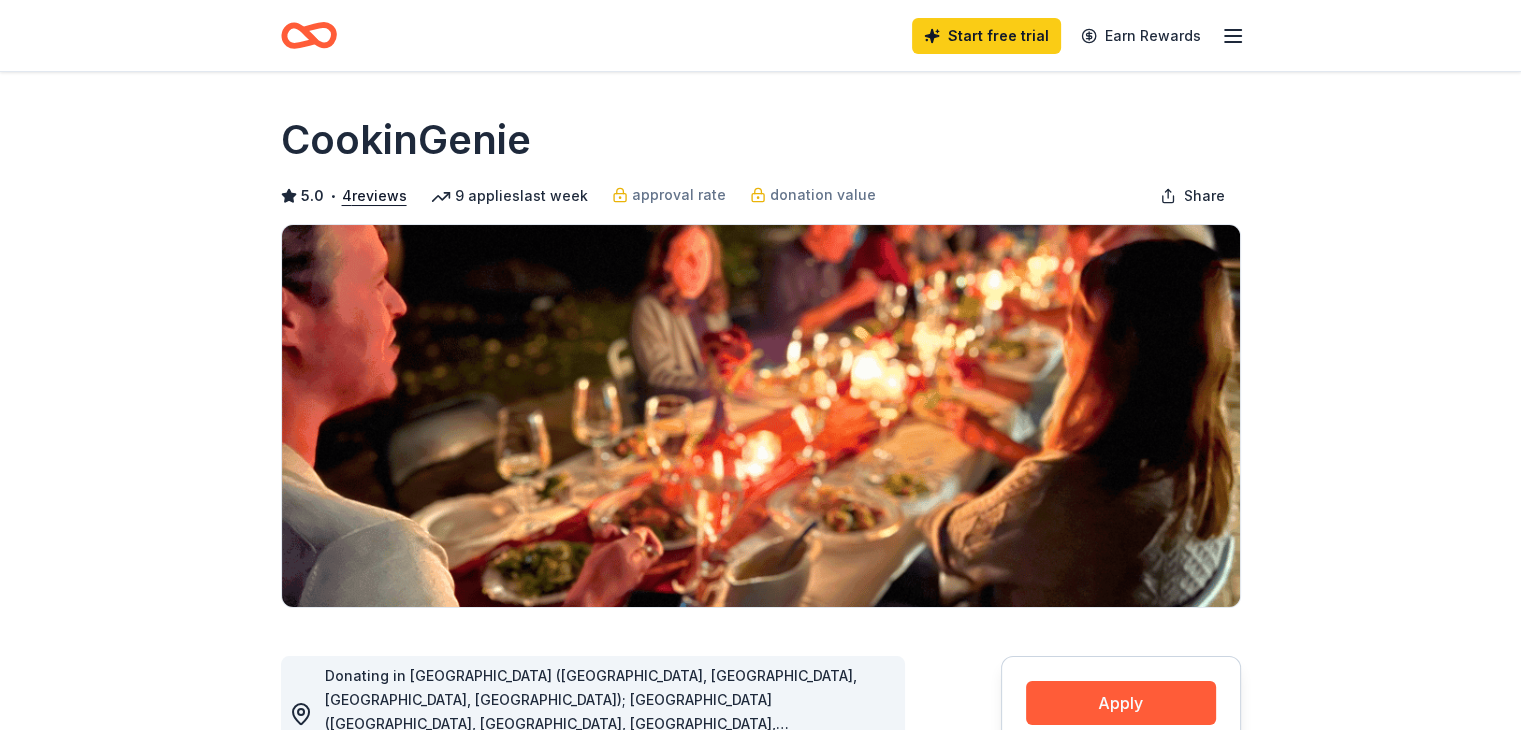 click on "Share CookinGenie 5.0 • 4  reviews 9   applies  last week approval rate donation value Share Donating in [GEOGRAPHIC_DATA] ([GEOGRAPHIC_DATA], [GEOGRAPHIC_DATA], [GEOGRAPHIC_DATA], [GEOGRAPHIC_DATA]); [GEOGRAPHIC_DATA] ([GEOGRAPHIC_DATA], [GEOGRAPHIC_DATA], [GEOGRAPHIC_DATA], [GEOGRAPHIC_DATA], [GEOGRAPHIC_DATA]); [GEOGRAPHIC_DATA]; [GEOGRAPHIC_DATA] ([GEOGRAPHIC_DATA], [GEOGRAPHIC_DATA]); MD ([GEOGRAPHIC_DATA], [GEOGRAPHIC_DATA], [GEOGRAPHIC_DATA], [GEOGRAPHIC_DATA]); [GEOGRAPHIC_DATA] ([GEOGRAPHIC_DATA], [GEOGRAPHIC_DATA], [GEOGRAPHIC_DATA], [GEOGRAPHIC_DATA], [US_STATE][GEOGRAPHIC_DATA], [GEOGRAPHIC_DATA], [GEOGRAPHIC_DATA], [GEOGRAPHIC_DATA], [GEOGRAPHIC_DATA], [GEOGRAPHIC_DATA], [GEOGRAPHIC_DATA], [GEOGRAPHIC_DATA], [GEOGRAPHIC_DATA], [GEOGRAPHIC_DATA]); [GEOGRAPHIC_DATA] ([GEOGRAPHIC_DATA], [GEOGRAPHIC_DATA], [GEOGRAPHIC_DATA], [GEOGRAPHIC_DATA], [GEOGRAPHIC_DATA], [GEOGRAPHIC_DATA], [GEOGRAPHIC_DATA], [GEOGRAPHIC_DATA], [GEOGRAPHIC_DATA], [GEOGRAPHIC_DATA], [GEOGRAPHIC_DATA], [GEOGRAPHIC_DATA], [GEOGRAPHIC_DATA], [GEOGRAPHIC_DATA], [GEOGRAPHIC_DATA]); SC ([GEOGRAPHIC_DATA]); [GEOGRAPHIC_DATA] ([GEOGRAPHIC_DATA]); [GEOGRAPHIC_DATA] ([GEOGRAPHIC_DATA], [GEOGRAPHIC_DATA], [US_STATE][GEOGRAPHIC_DATA], [GEOGRAPHIC_DATA], [GEOGRAPHIC_DATA] News City) See more     ' %" at bounding box center (760, 1544) 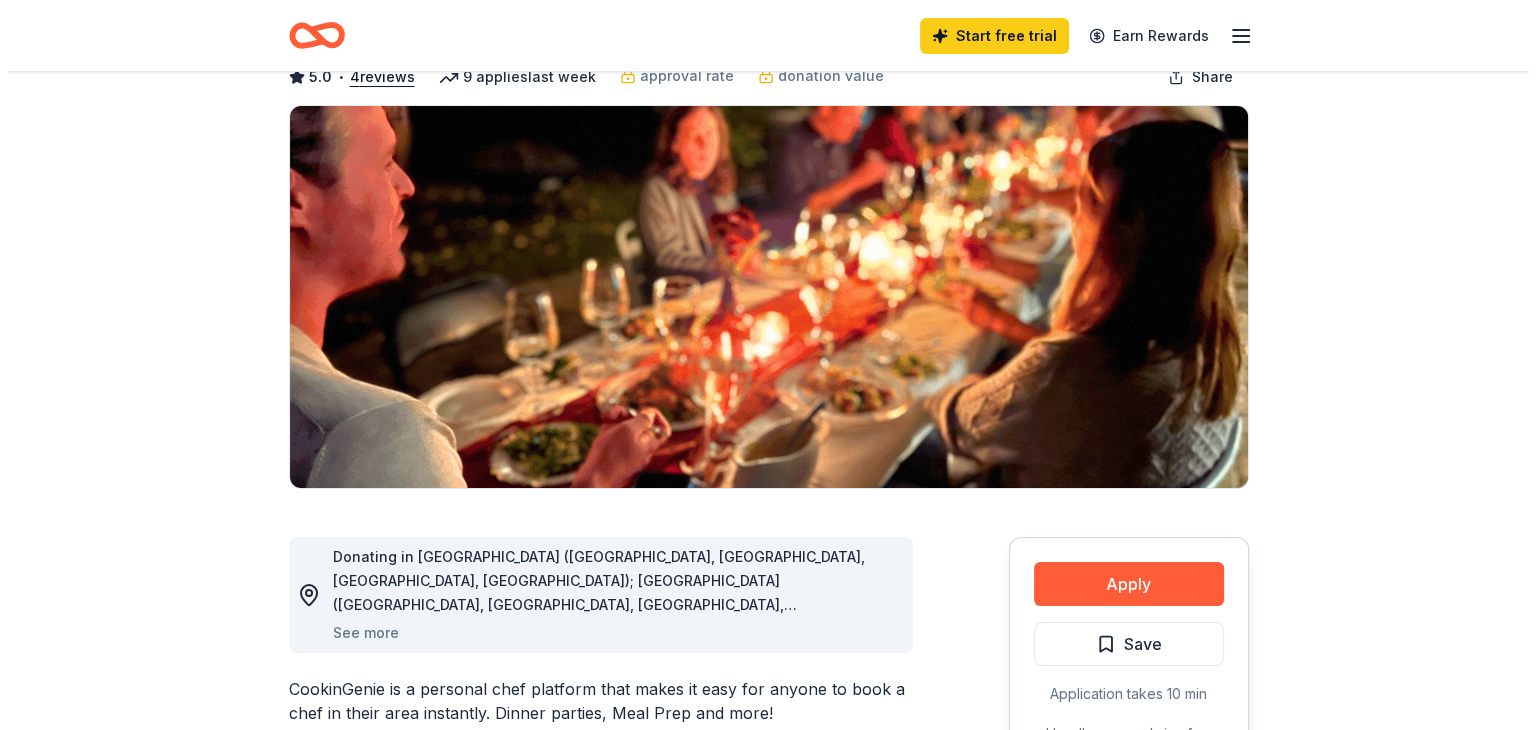 scroll, scrollTop: 130, scrollLeft: 0, axis: vertical 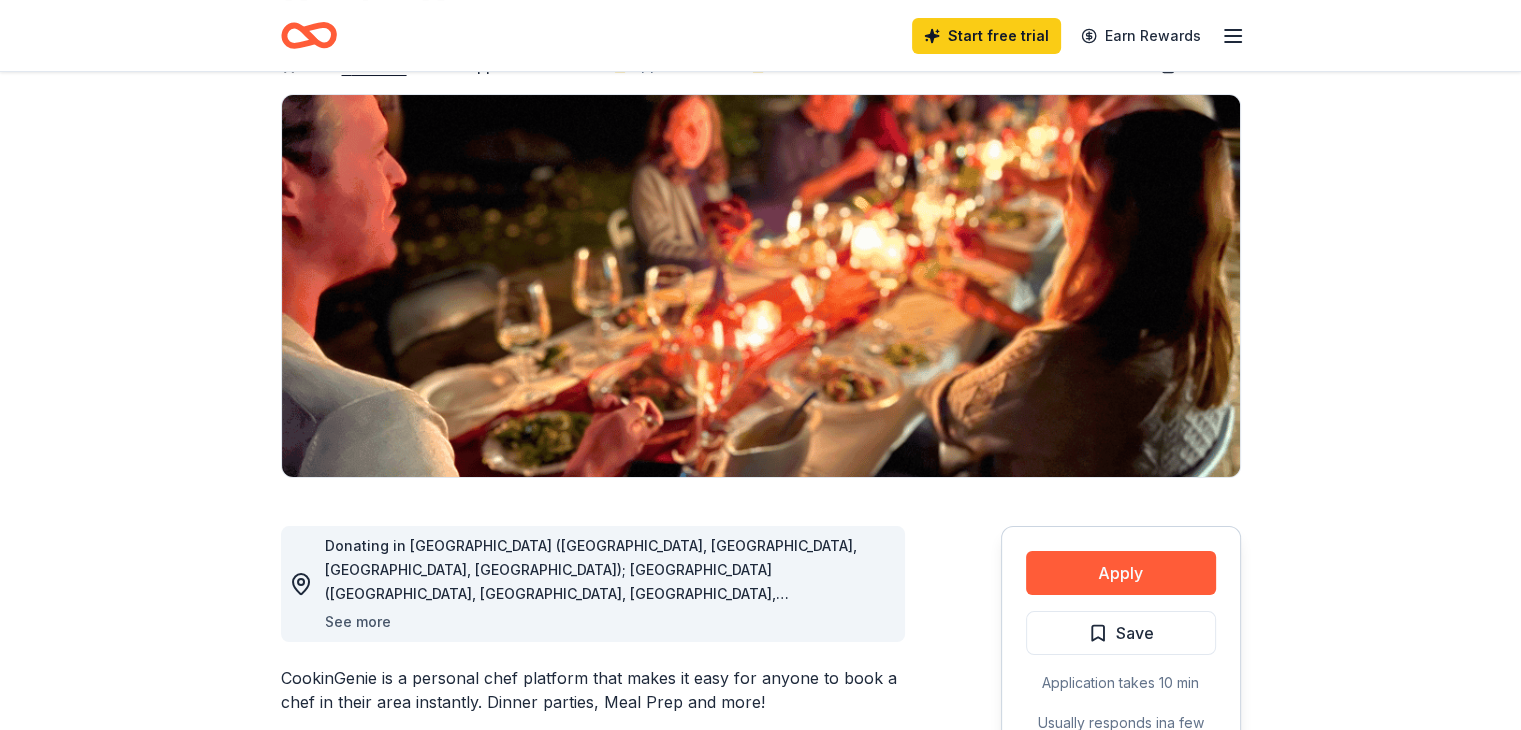click on "See more" at bounding box center (358, 622) 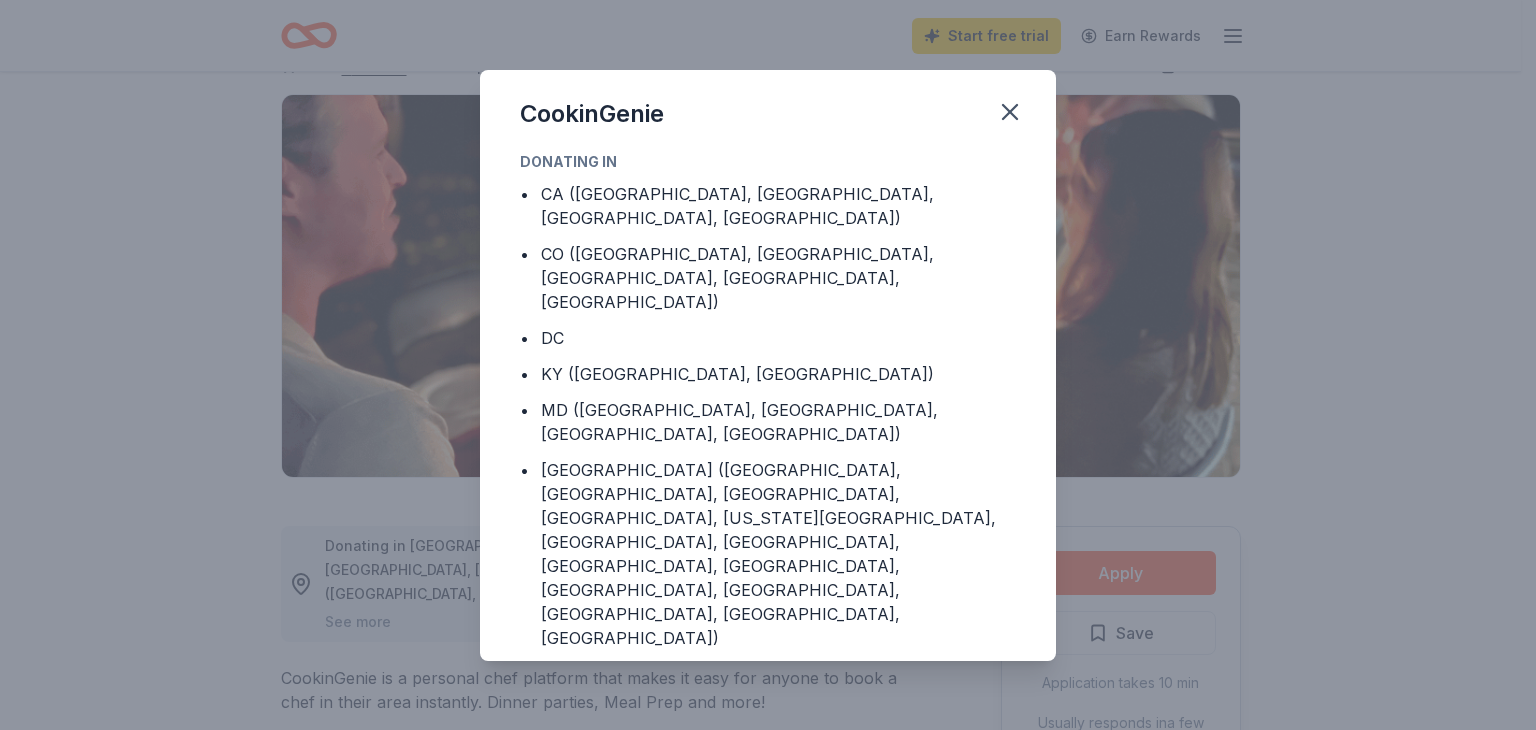 scroll, scrollTop: 197, scrollLeft: 0, axis: vertical 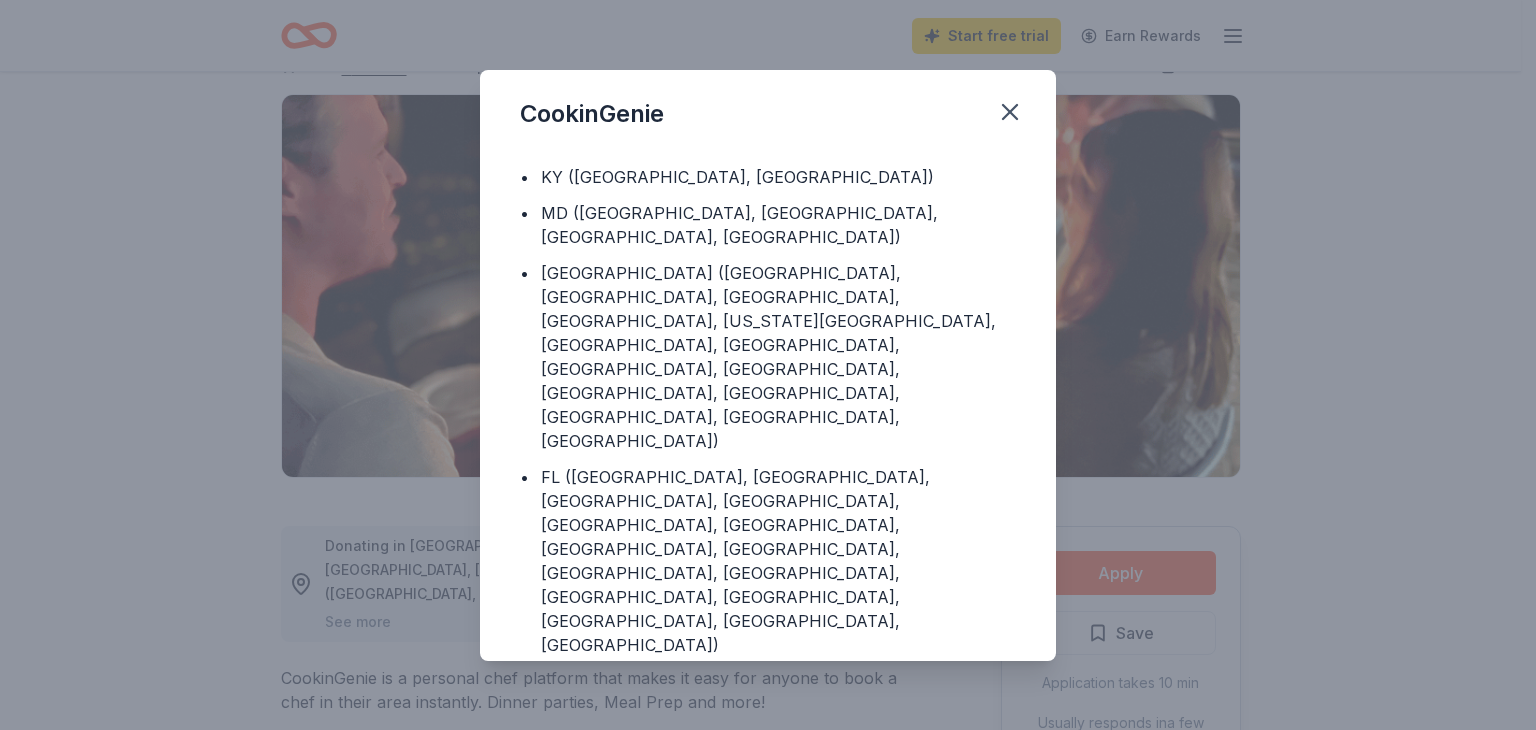 click on "CookinGenie Donating in • CA (Riverside County, San Francisco County, San Mateo County, Santa Cruz County) • CO (Arapahoe County, Boulder County, Denver County, Douglas County, Jefferson County) • DC • KY (Jefferson County, Oldham County) • MD (Baltimore County, Frederick County, Howard County, Montgomery County) • OH (Athens County, Butler County, Clermont County, Cuyahoga County, Delaware County, Fairfield County, Franklin County, Hamilton County, Hocking County, Licking County, Lorain County, Portage County, Summit County, Warren County) • FL (Broward County, Escambia County, Hillsborough County, Lake County, Manatee County, Miami-Dade County, Okaloosa County, Orange County, Osceola County, Palm Beach County, Pasco County, Pinellas County, Polk County, Sarasota County, Walton County) • SC (Beaufort County) • TX (Travis County) • VA (Arlington County, Fairfax County, Virginia Beach City, Norfolk City, Newport News City)" at bounding box center [768, 365] 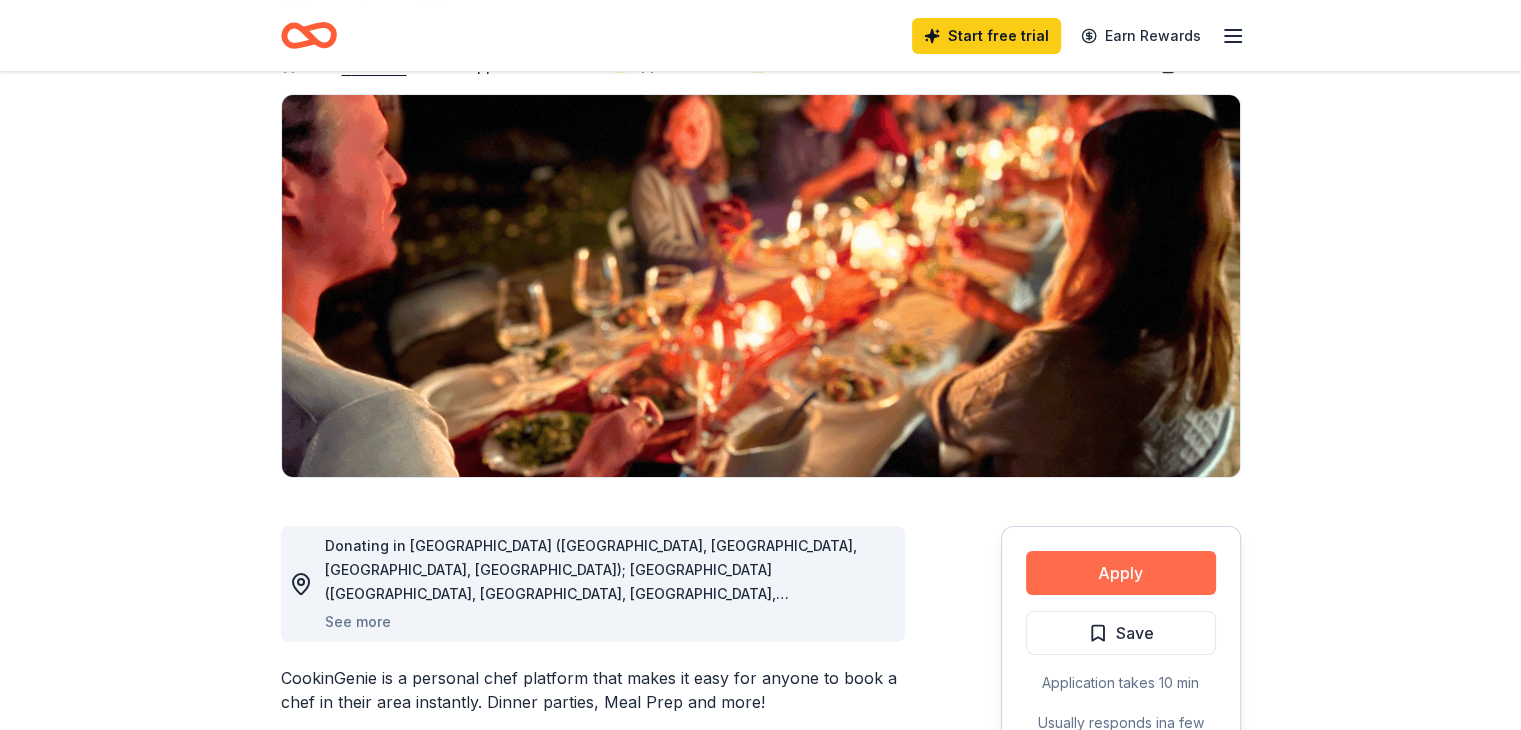 click on "Apply" at bounding box center [1121, 573] 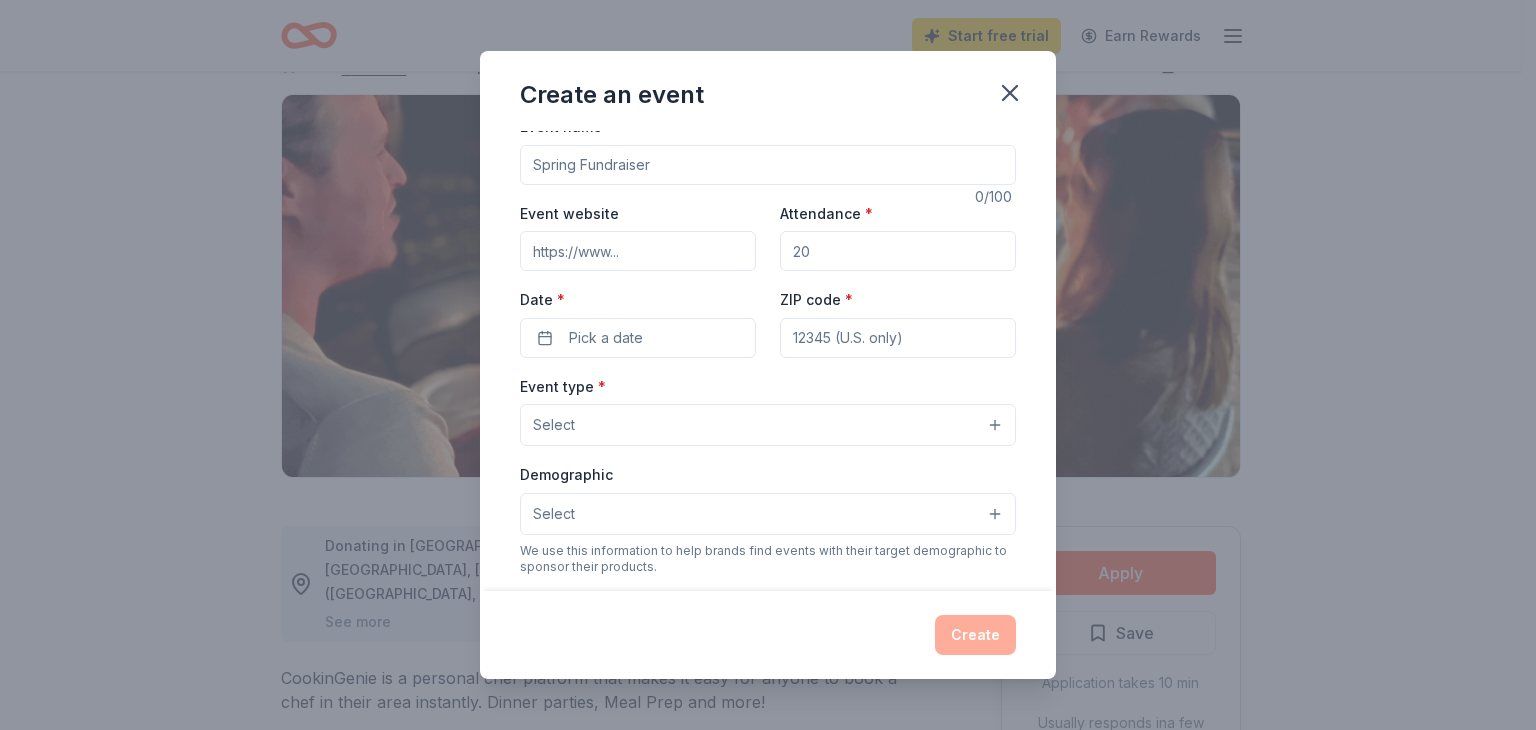 scroll, scrollTop: 0, scrollLeft: 0, axis: both 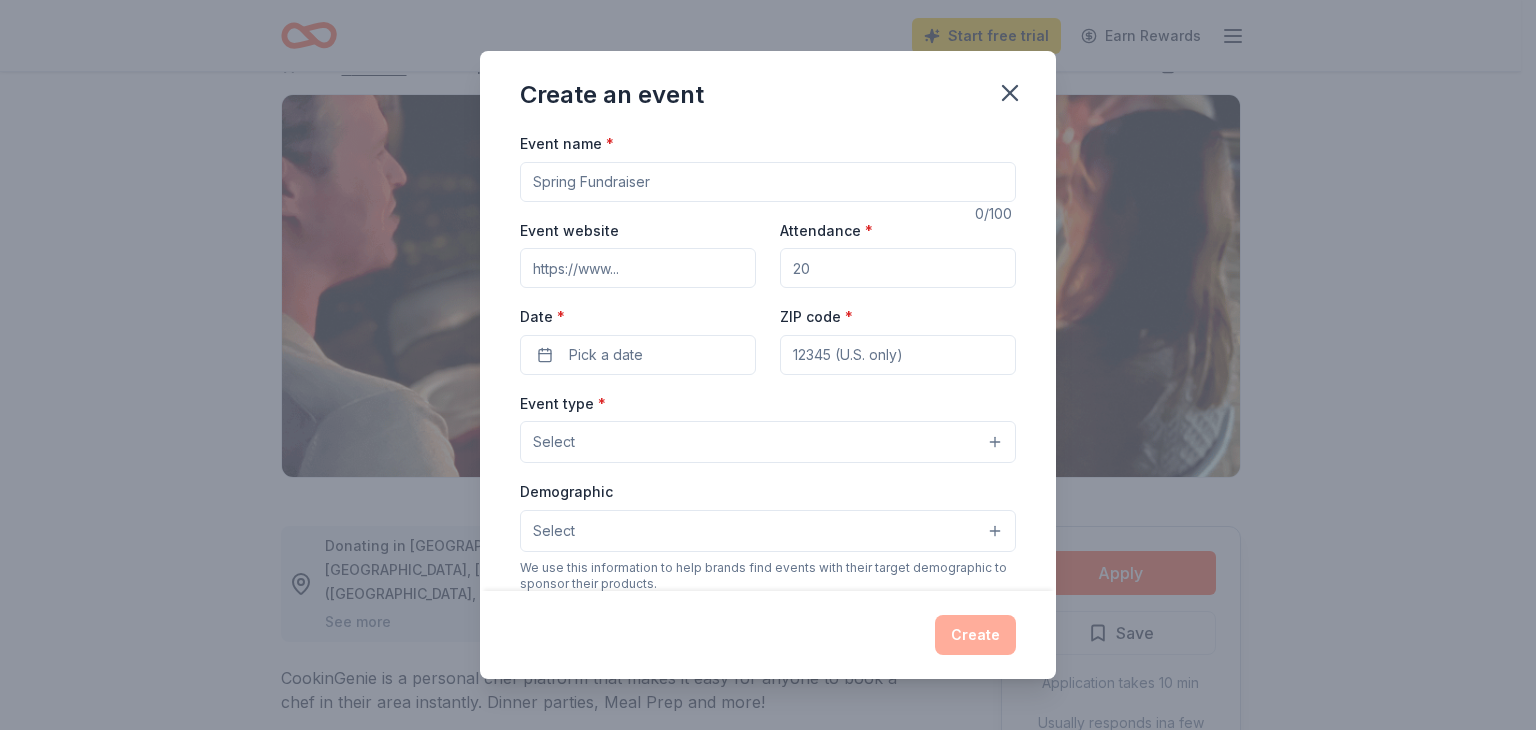 click on "Event name *" at bounding box center (768, 182) 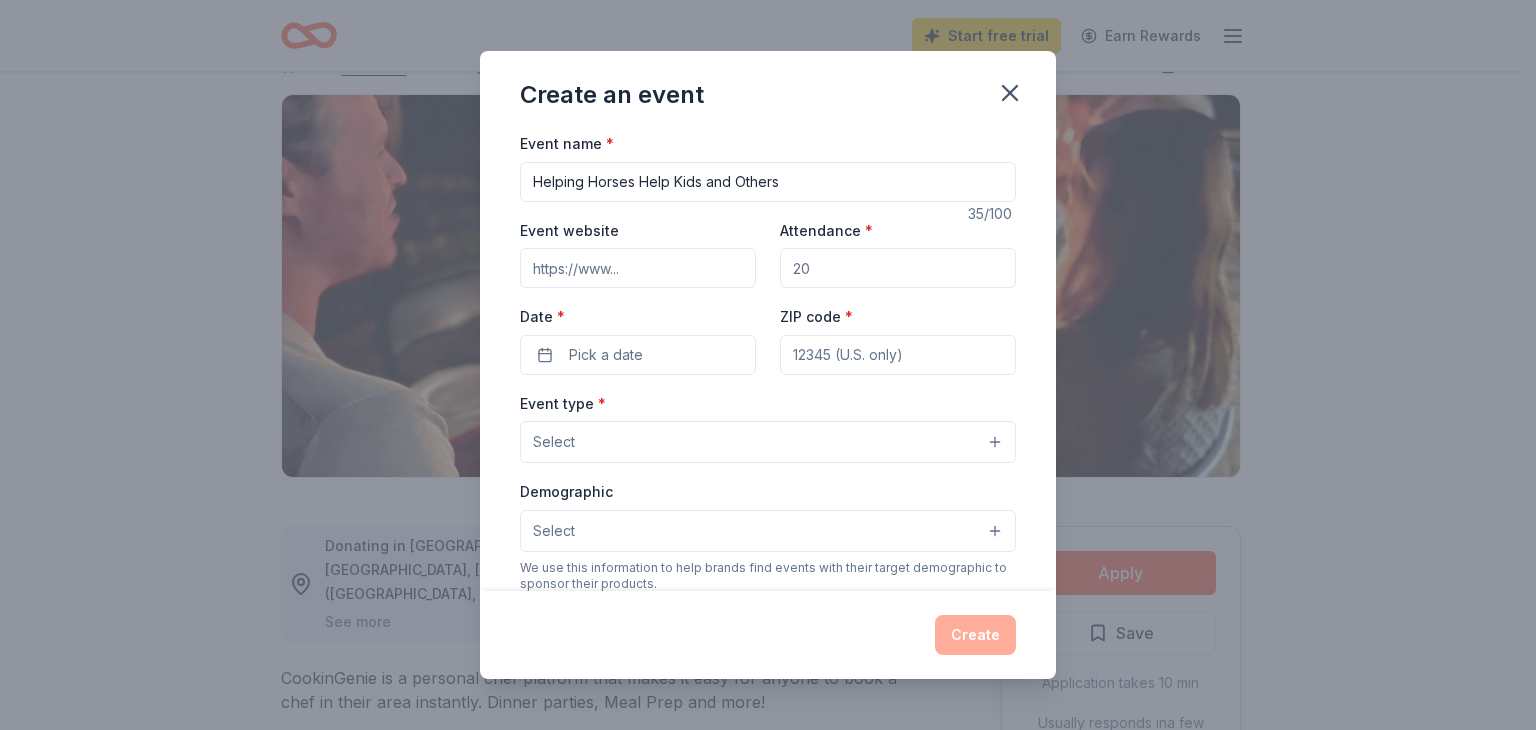 type on "Helping Horses Help Kids and Others" 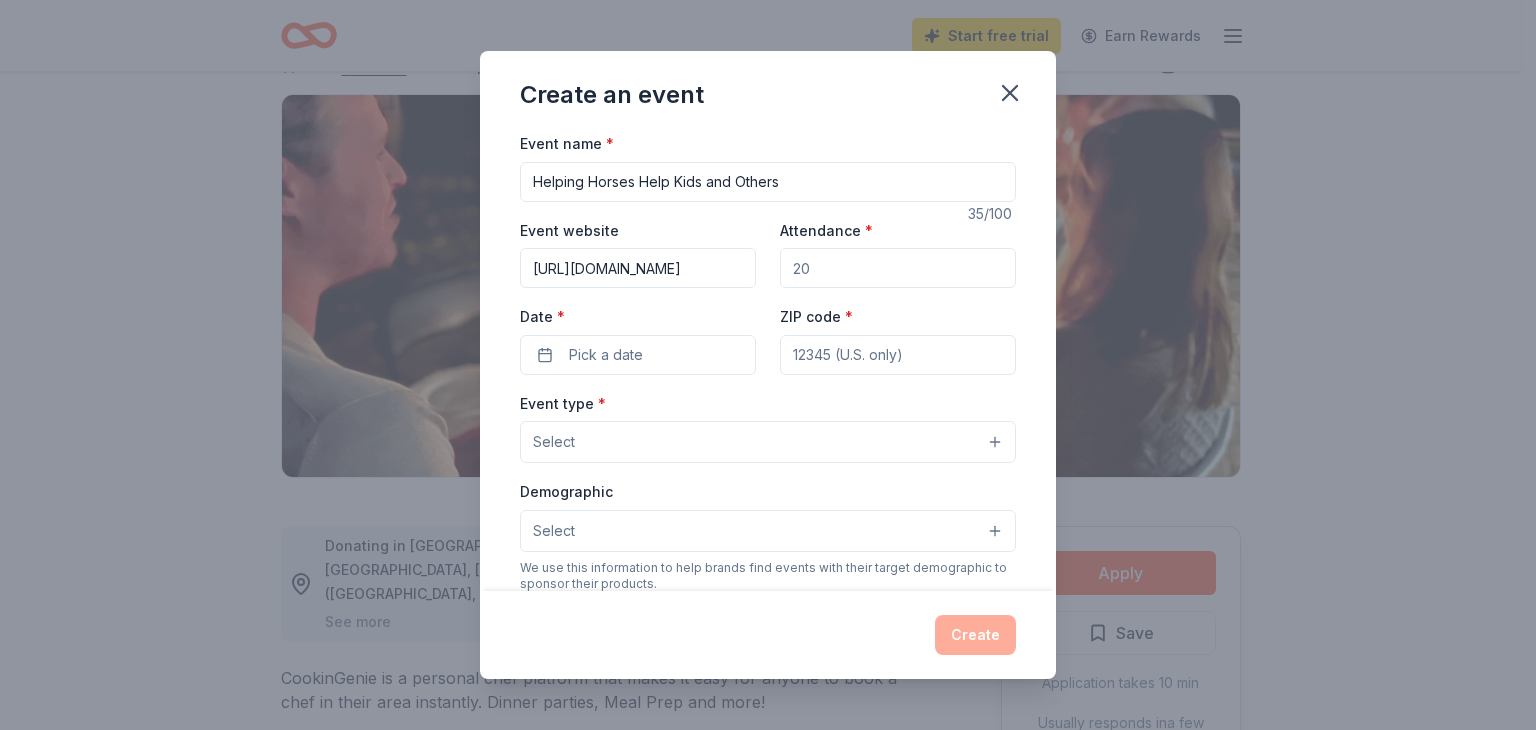 scroll, scrollTop: 0, scrollLeft: 199, axis: horizontal 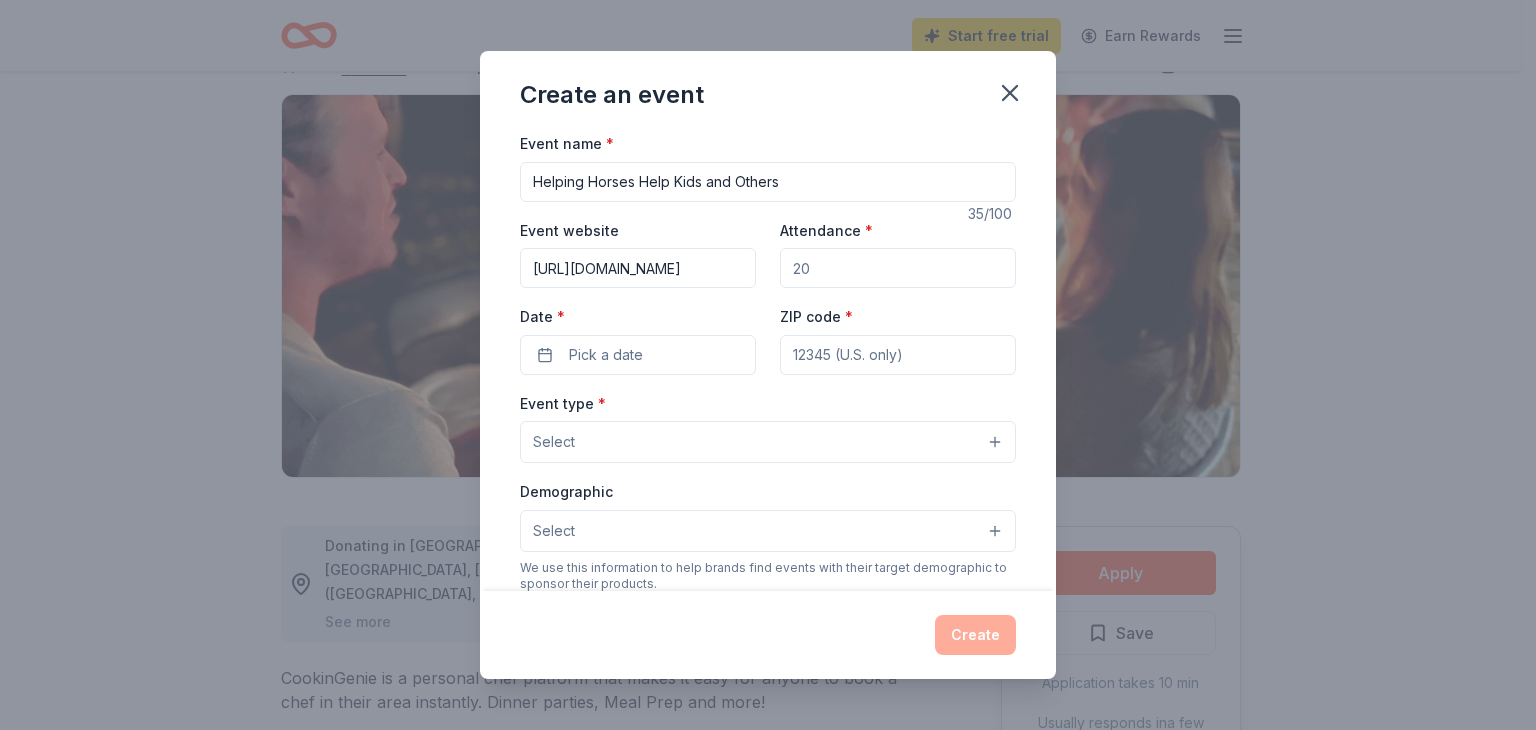 type on "https://pbjconnections.org/helping-horses-help-kids-others/" 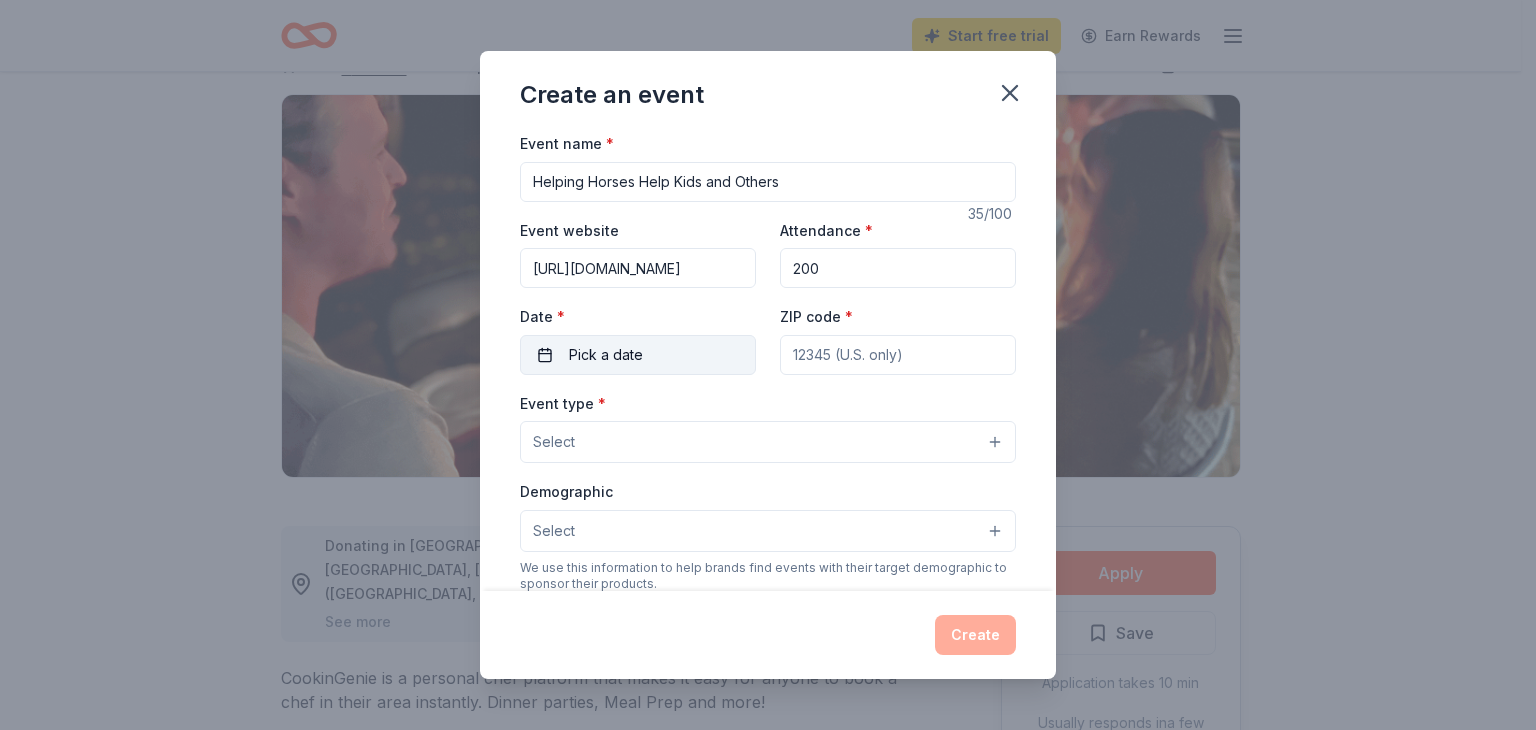 type on "200" 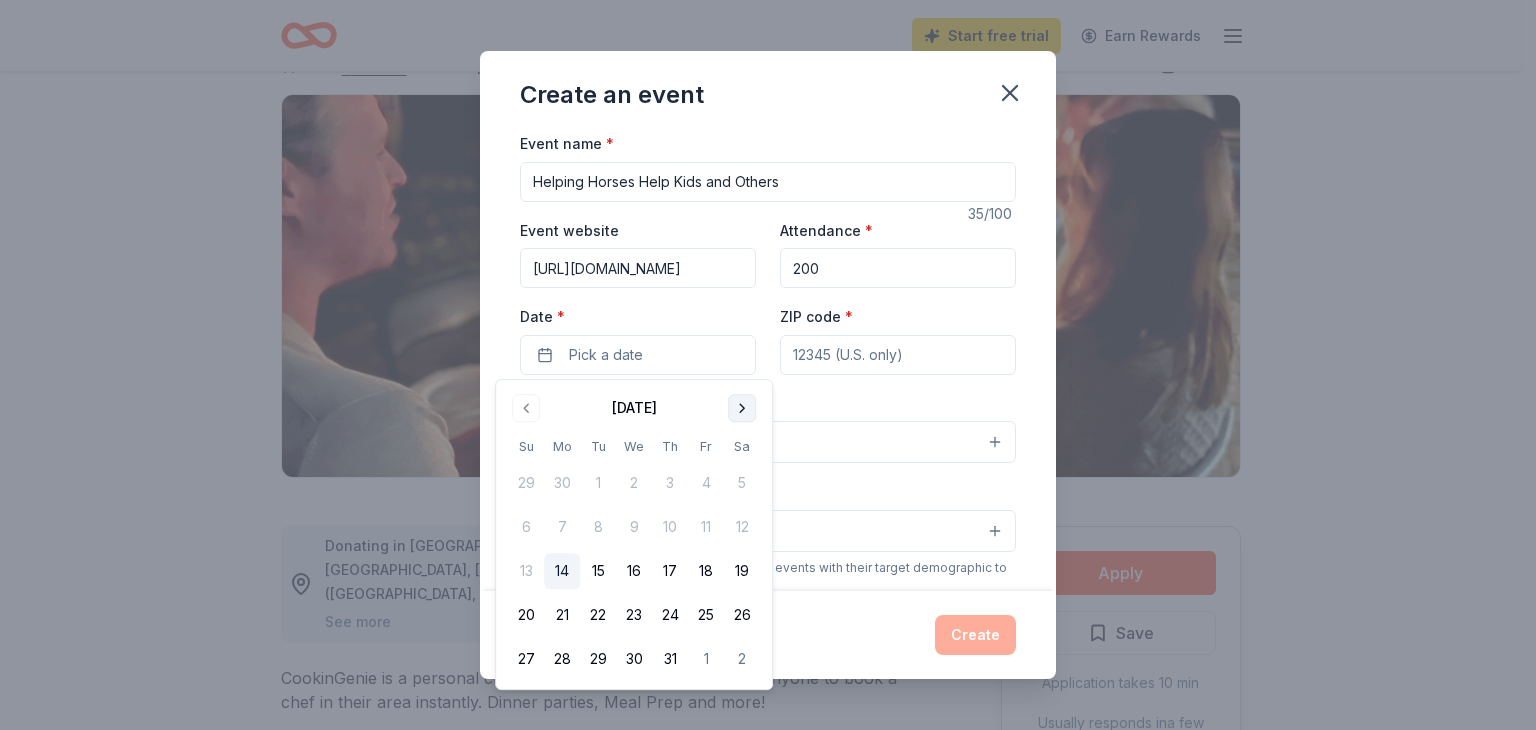 click at bounding box center (742, 408) 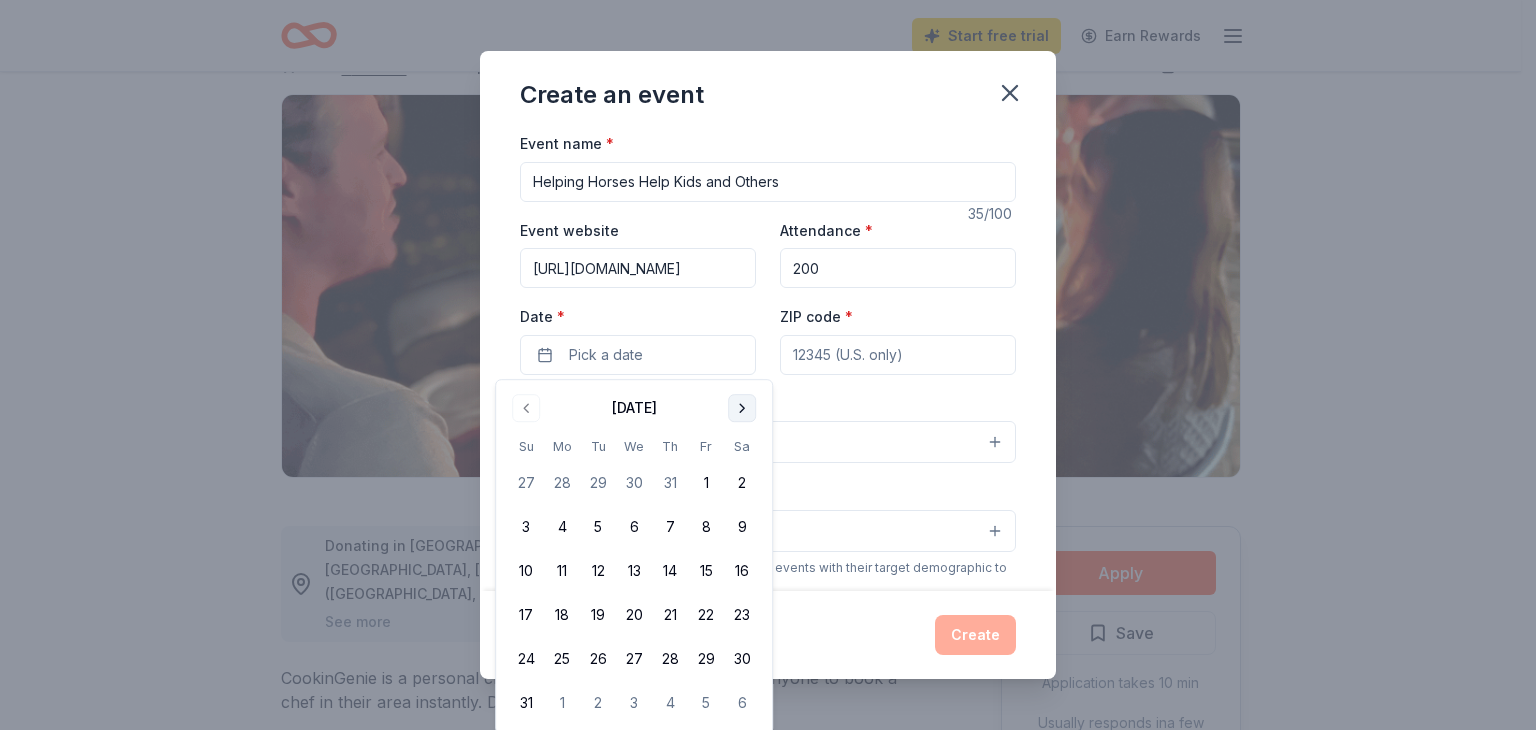 click at bounding box center [742, 408] 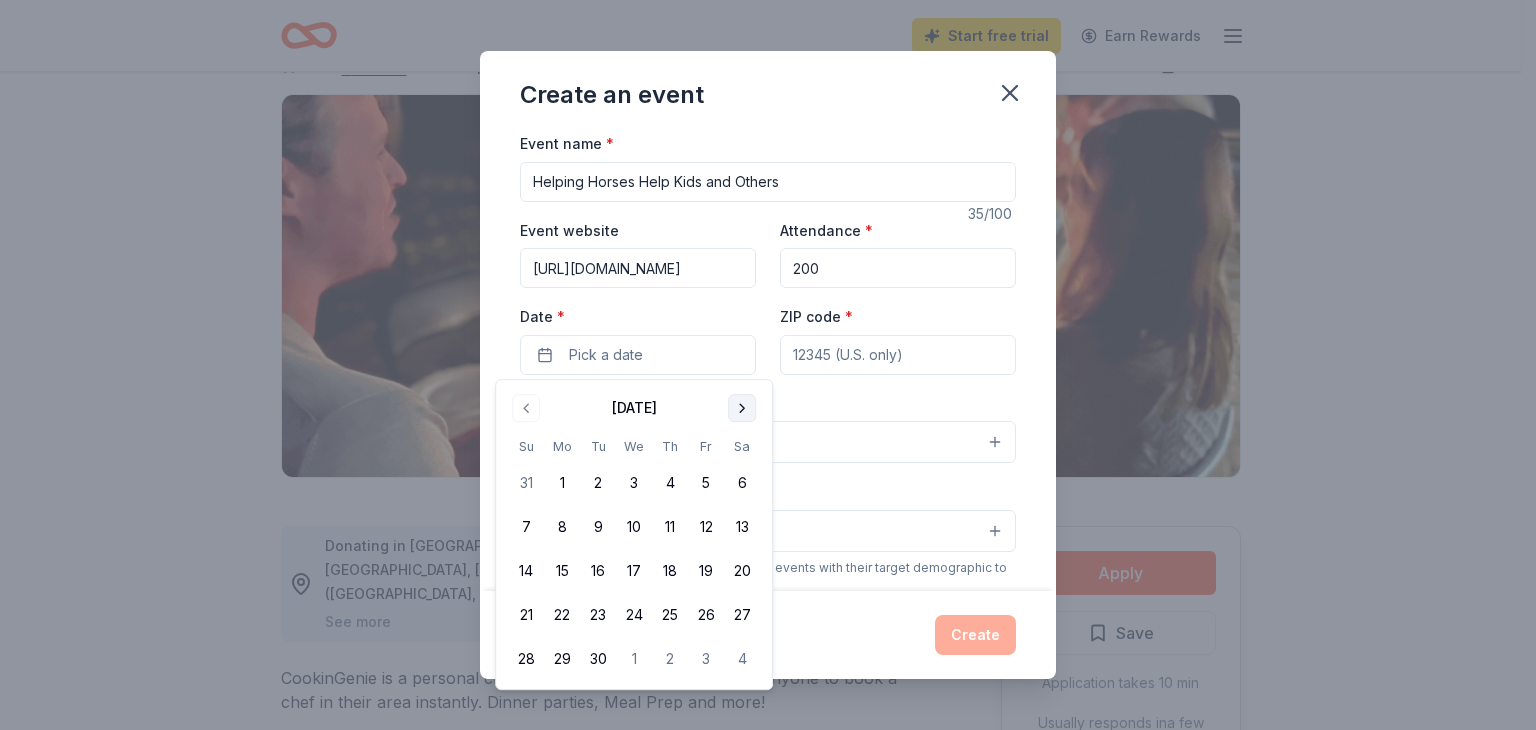click at bounding box center (742, 408) 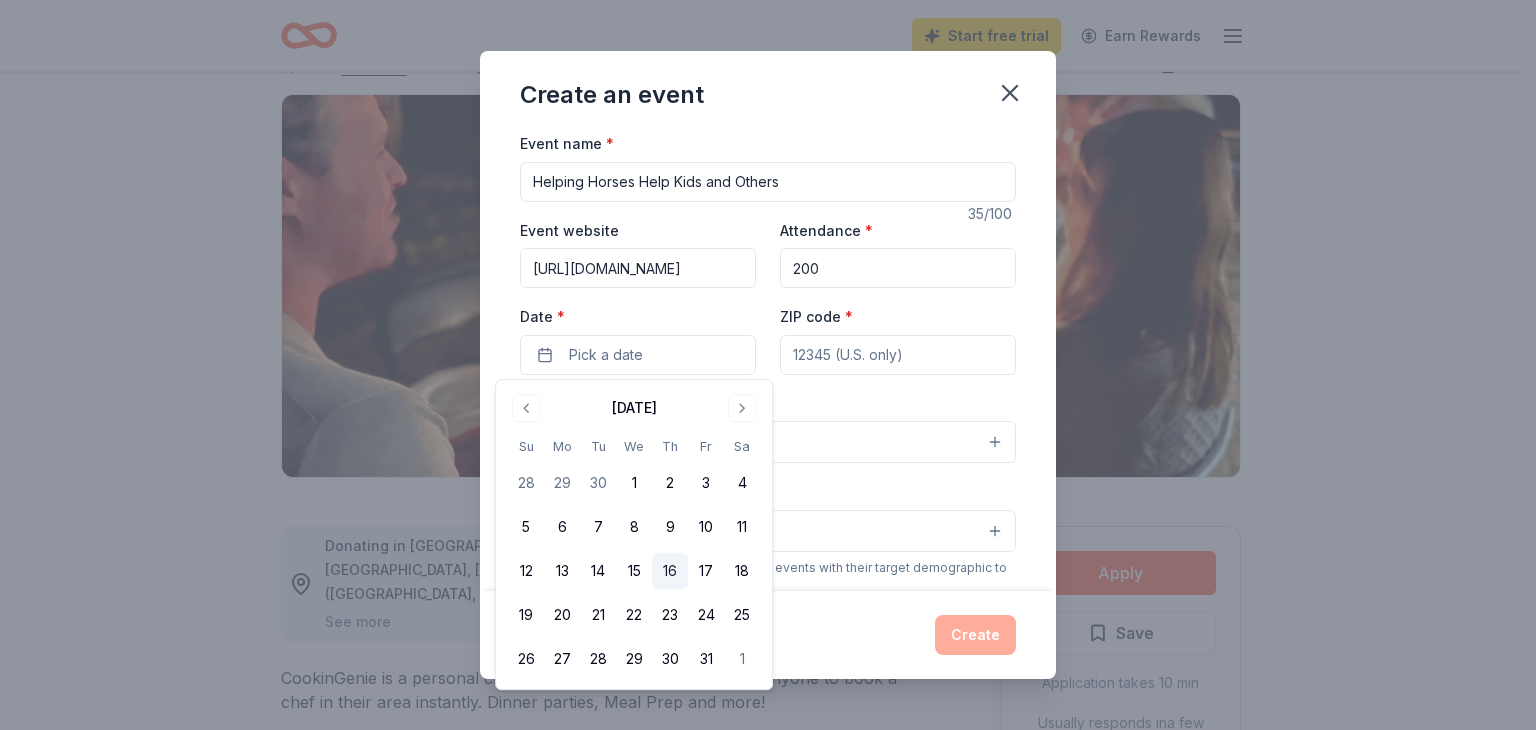 click on "16" at bounding box center (670, 571) 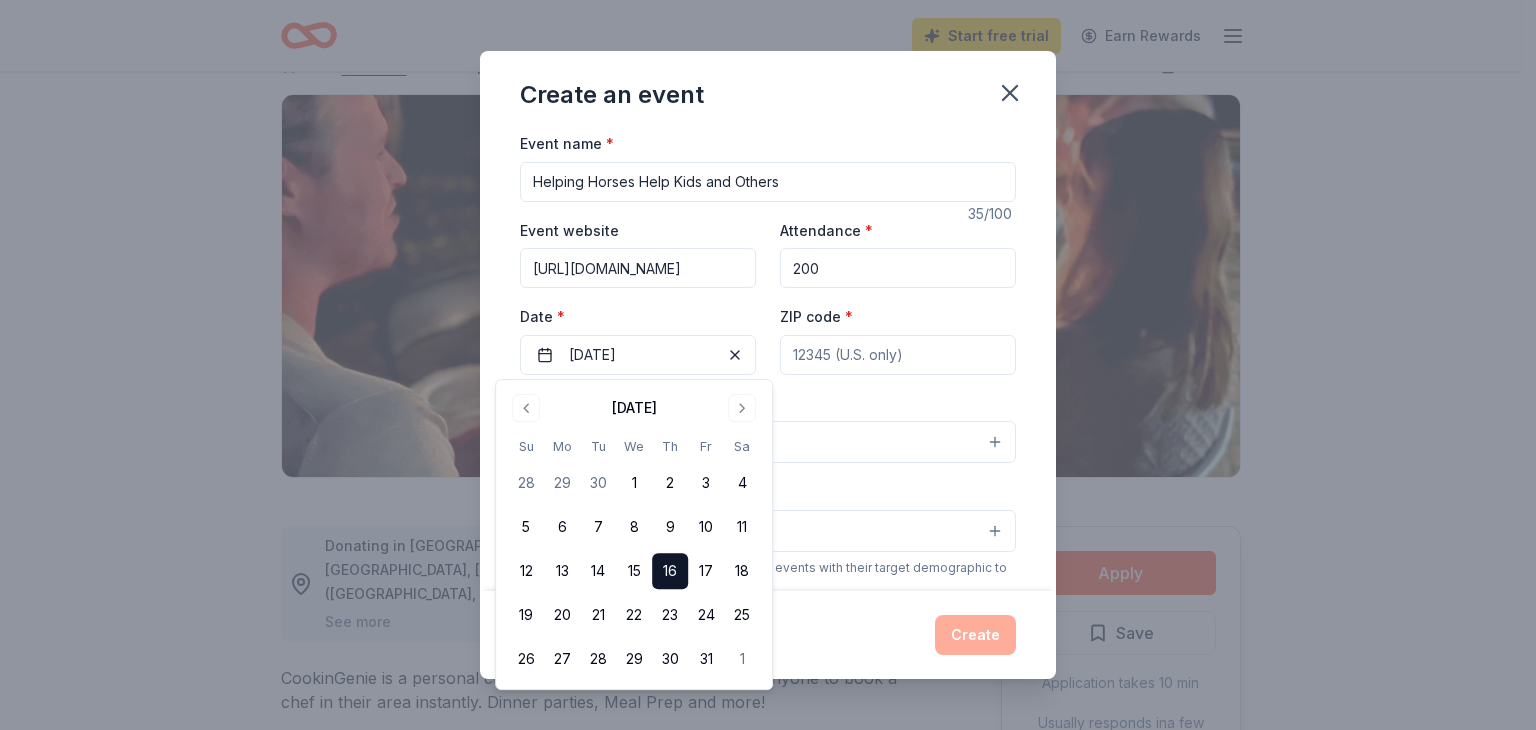 click on "ZIP code *" at bounding box center (898, 355) 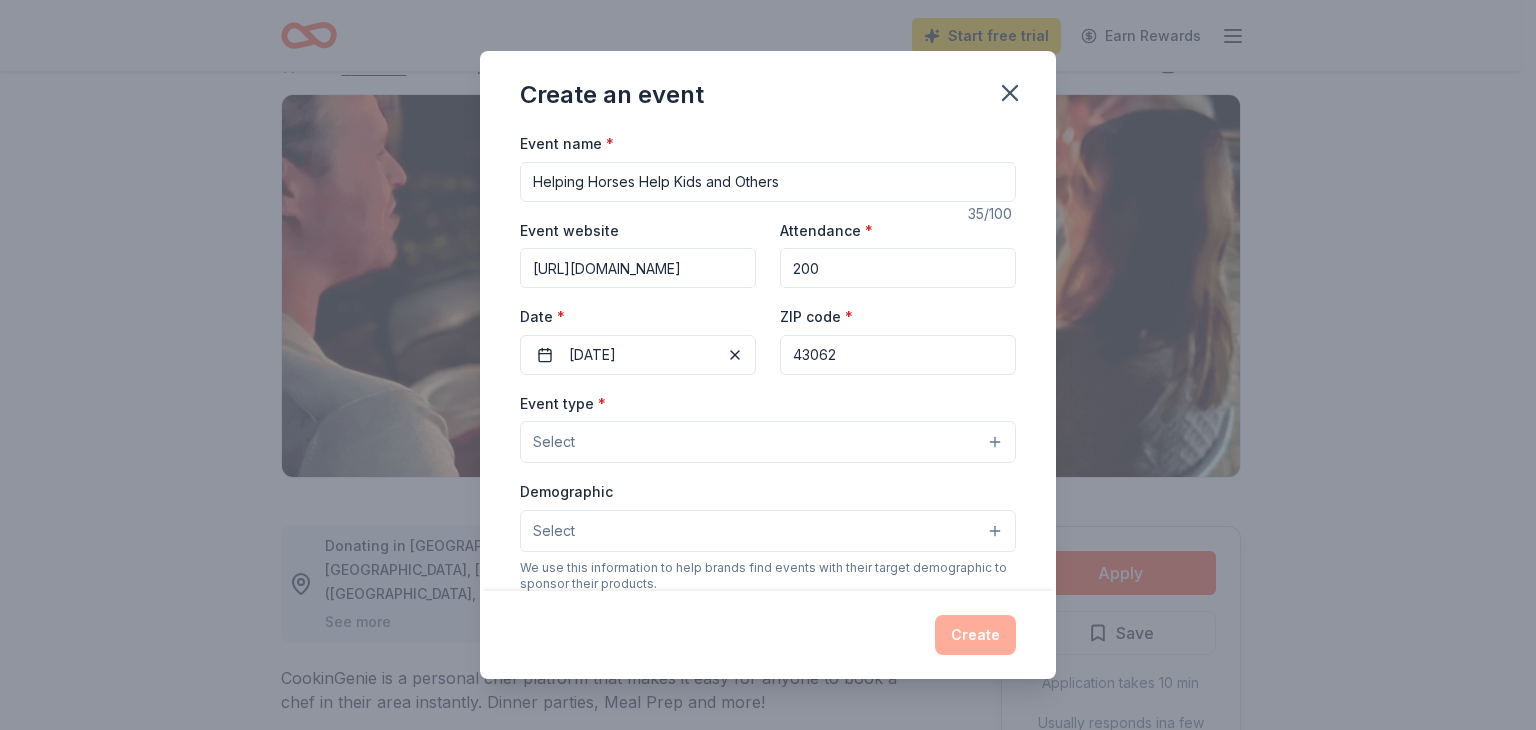 type on "43062" 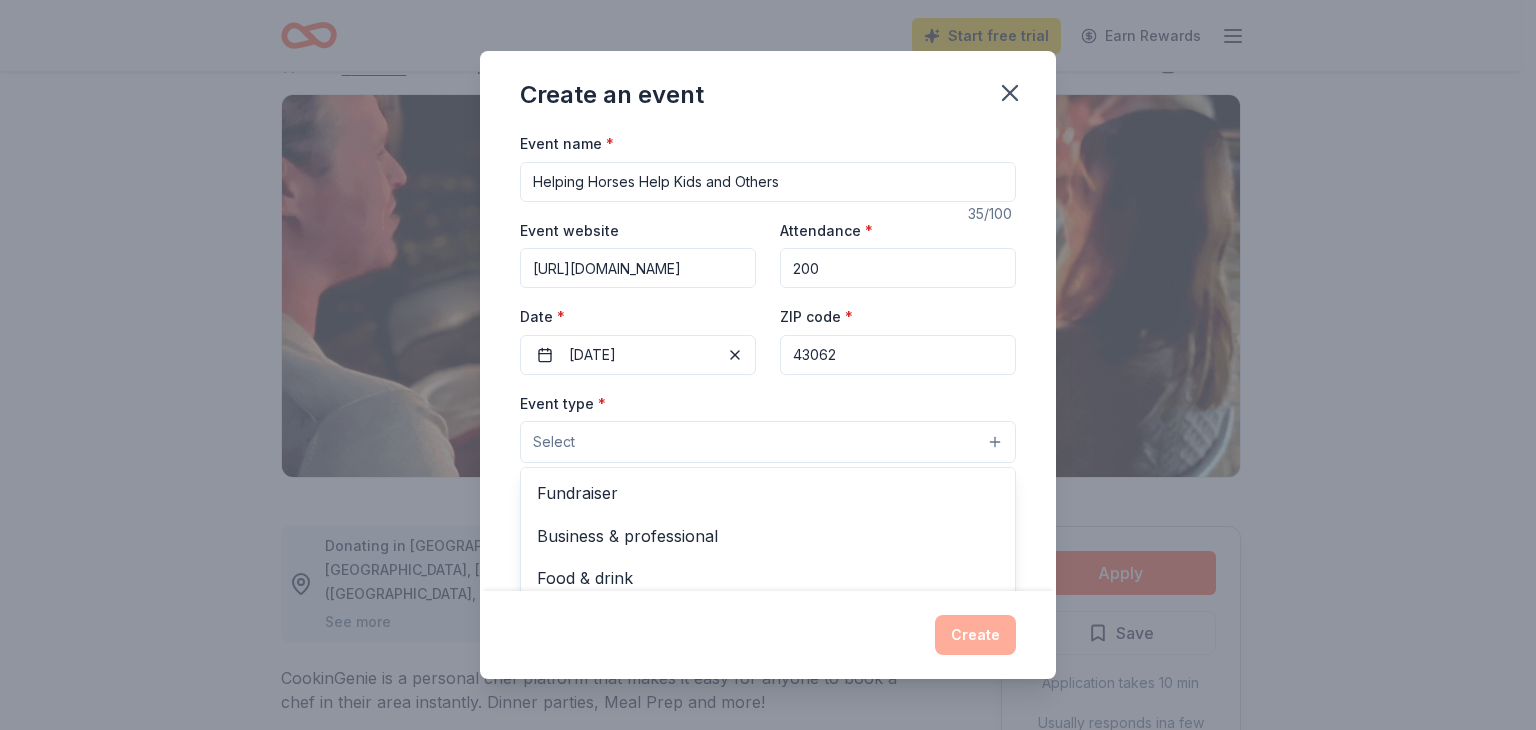 click on "Select" at bounding box center [768, 442] 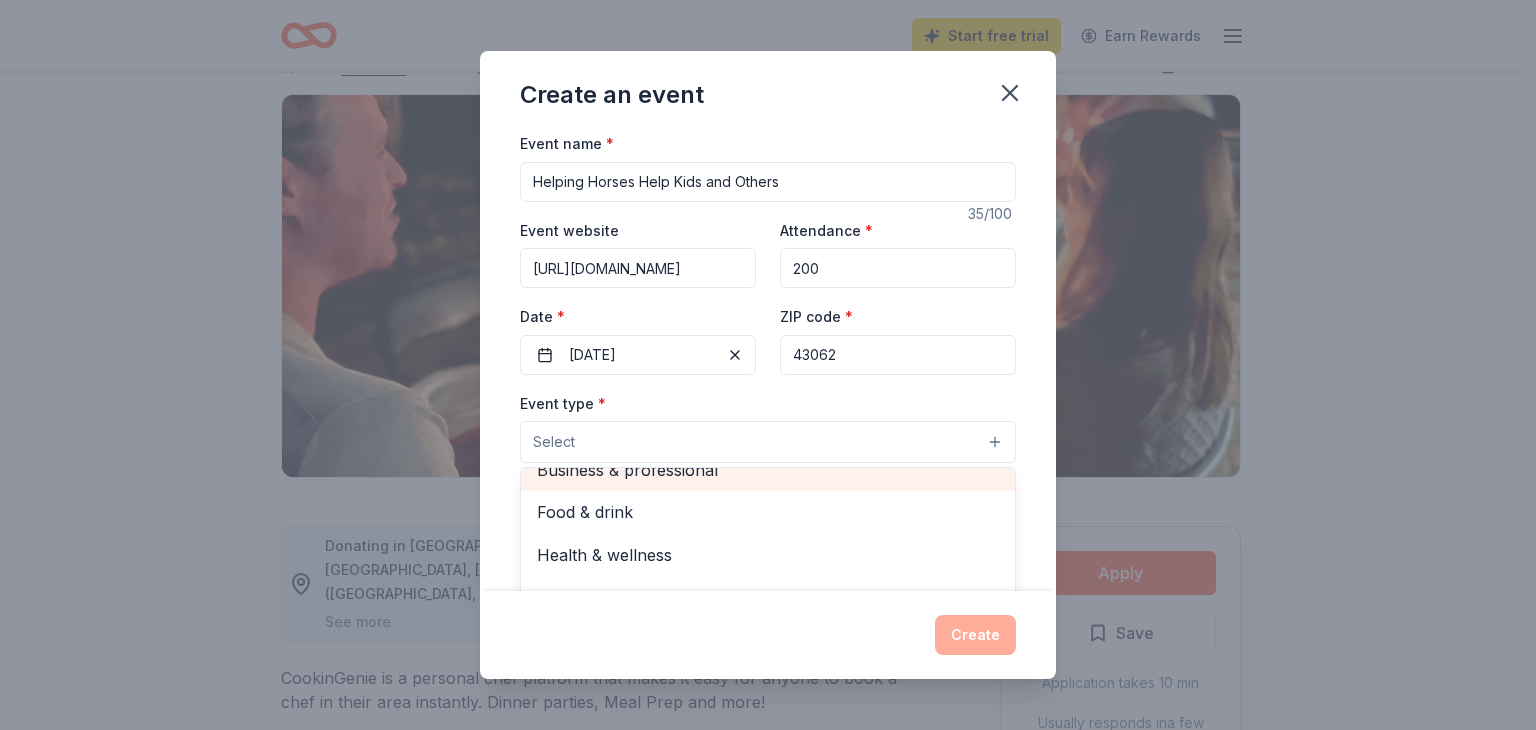 scroll, scrollTop: 0, scrollLeft: 0, axis: both 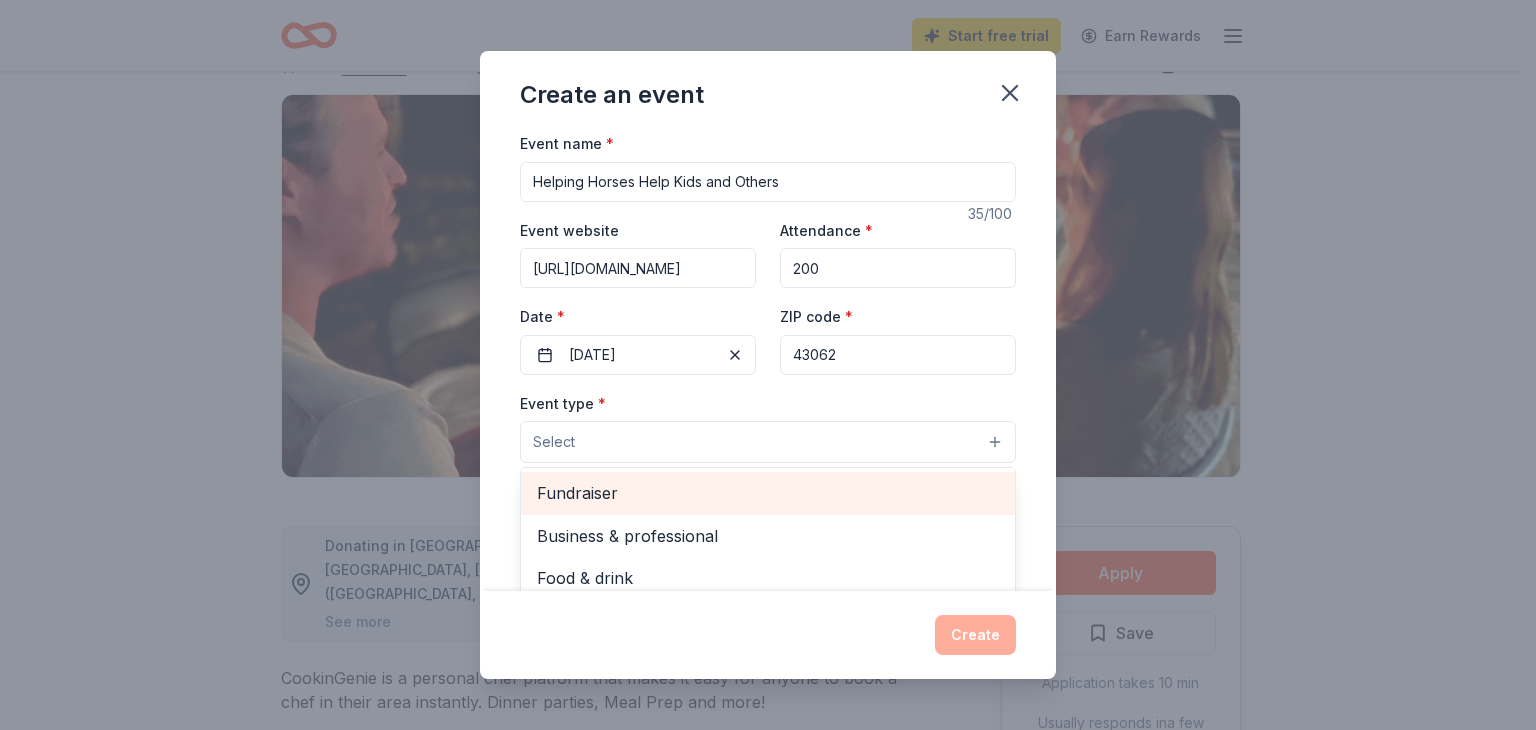 click on "Fundraiser" at bounding box center [768, 493] 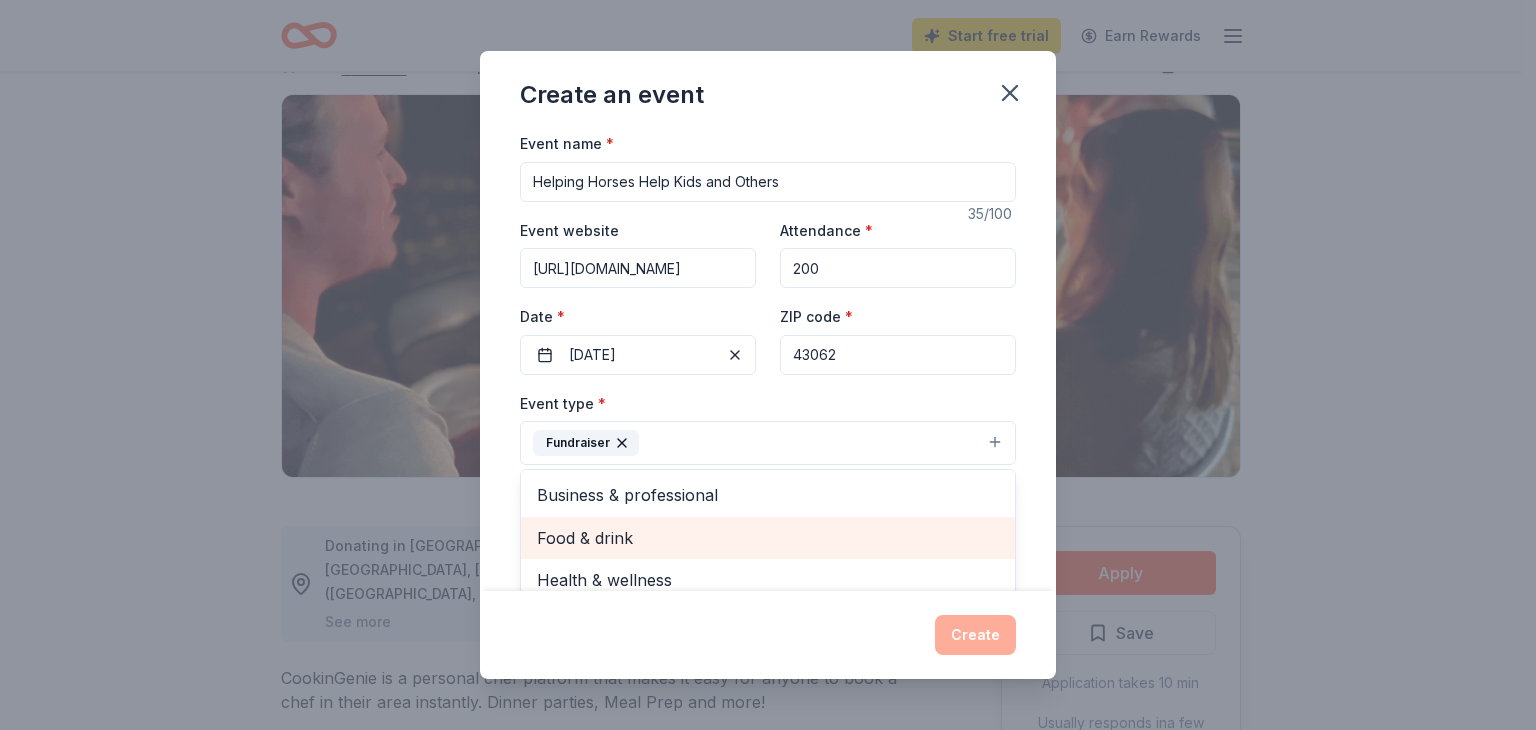 scroll, scrollTop: 24, scrollLeft: 0, axis: vertical 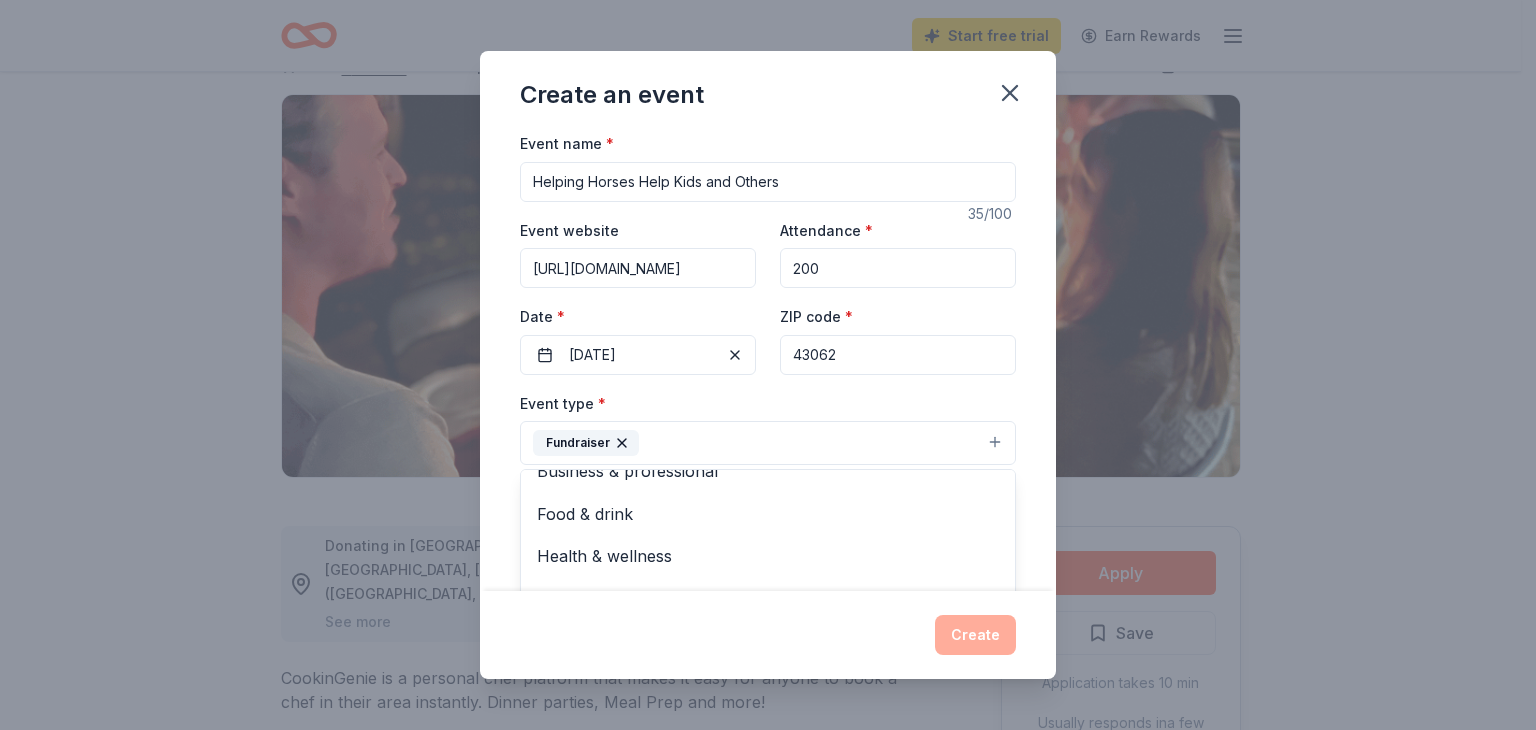 click on "Event name * Helping Horses Help Kids and Others 35 /100 Event website https://pbjconnections.org/helping-horses-help-kids-others/ Attendance * 200 Date * 10/16/2025 ZIP code * 43062 Event type * Fundraiser Business & professional Food & drink Health & wellness Hobbies Music Performing & visual arts Demographic Select We use this information to help brands find events with their target demographic to sponsor their products. Mailing address Apt/unit Description What are you looking for? * Auction & raffle Meals Snacks Desserts Alcohol Beverages Send me reminders Email me reminders of donor application deadlines Recurring event" at bounding box center [768, 361] 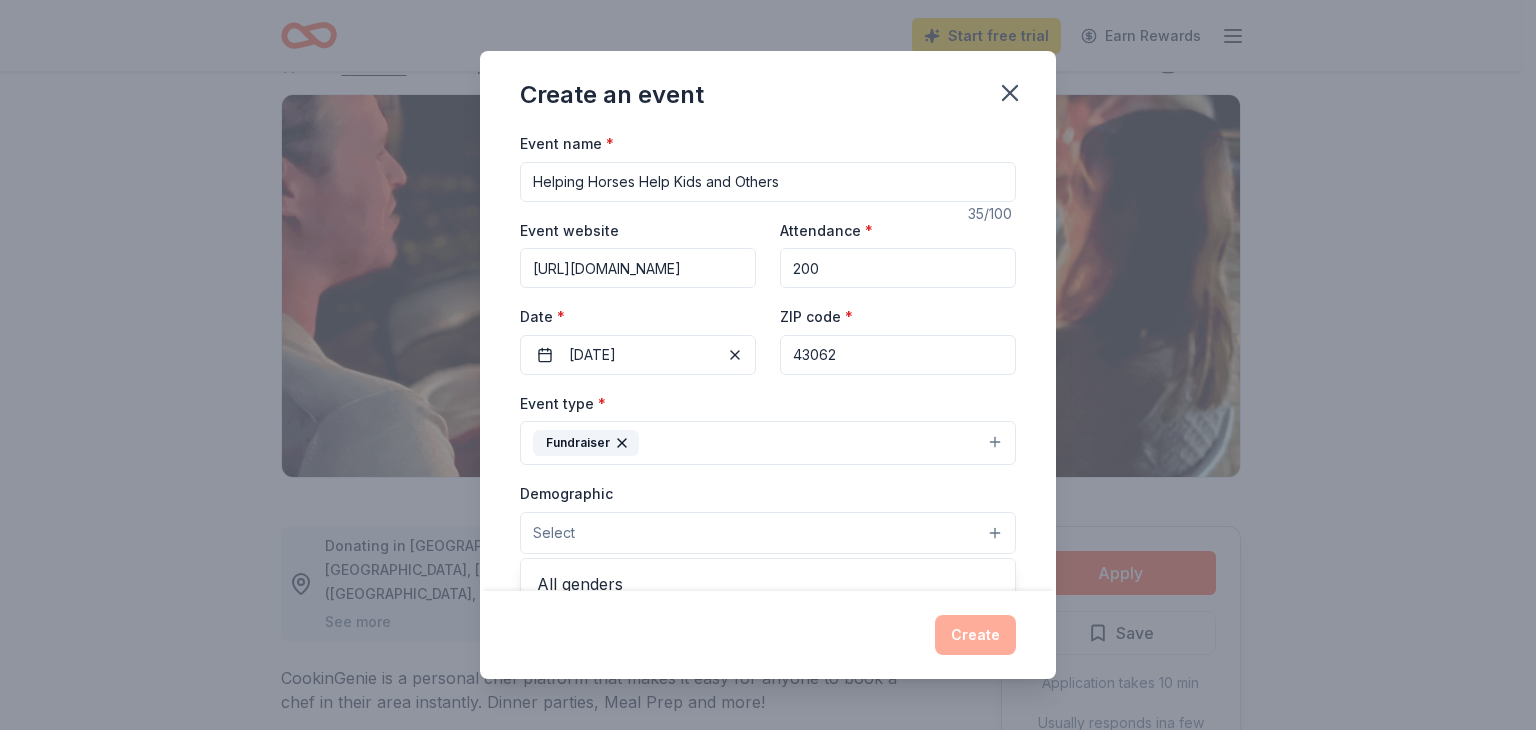 click on "Select" at bounding box center [768, 533] 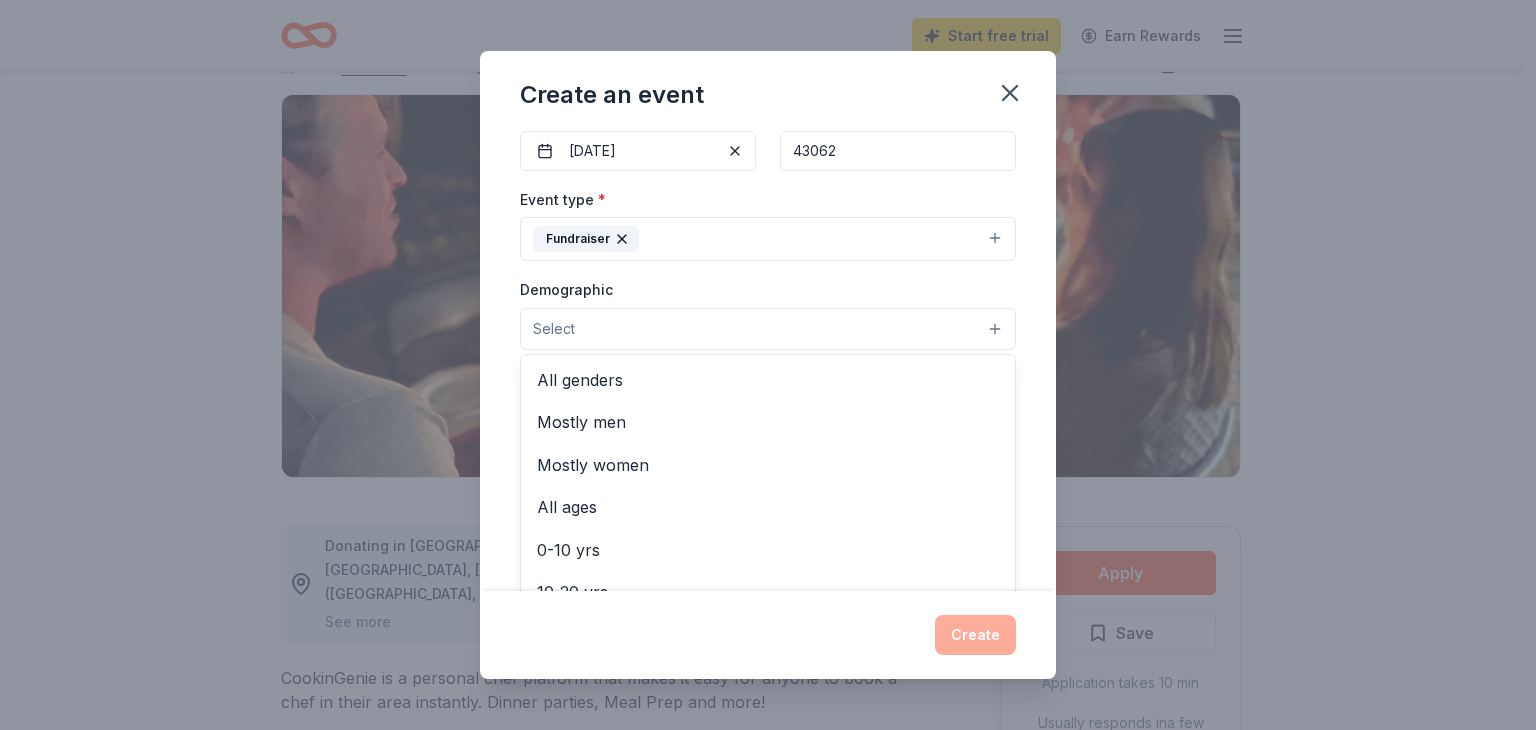 scroll, scrollTop: 208, scrollLeft: 0, axis: vertical 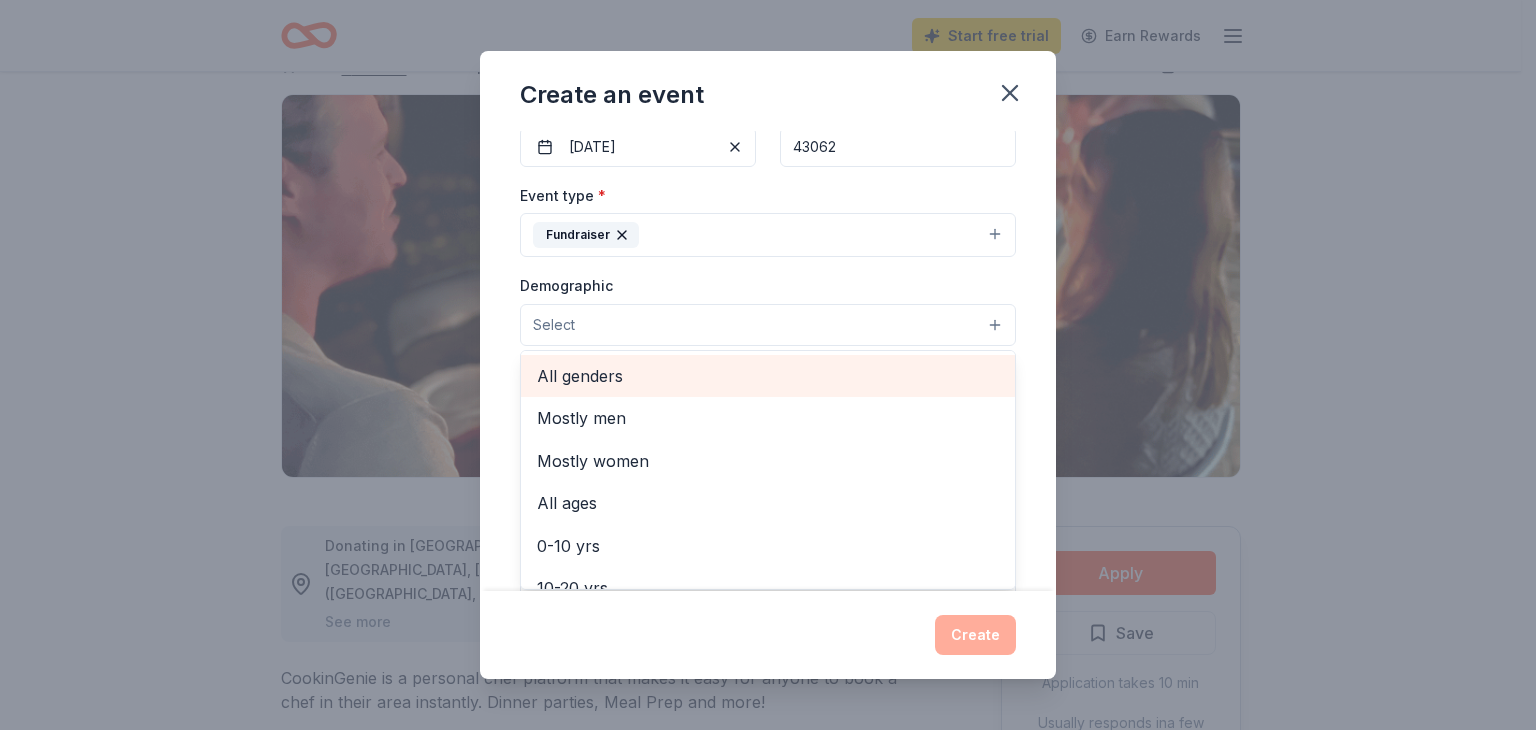 click on "All genders" at bounding box center [768, 376] 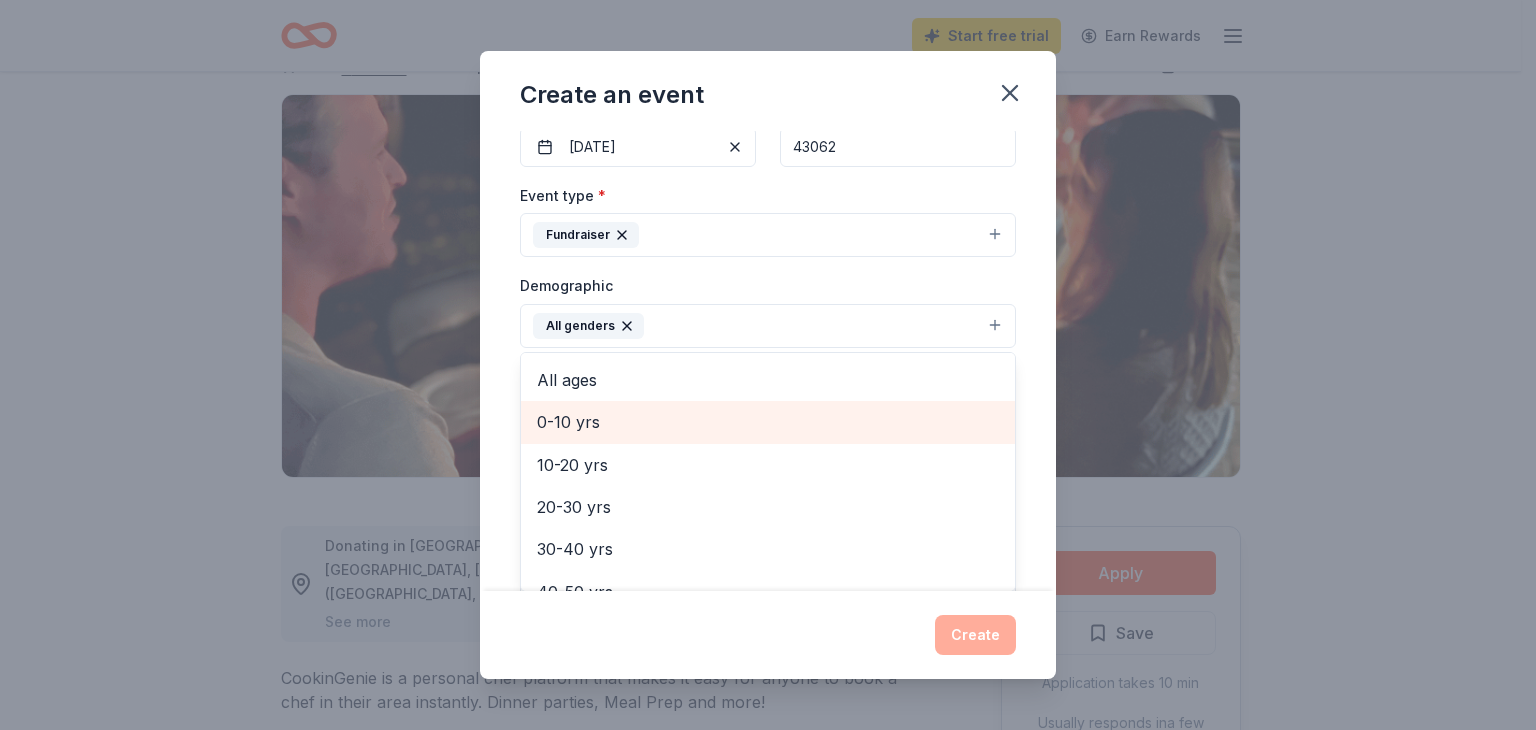 scroll, scrollTop: 86, scrollLeft: 0, axis: vertical 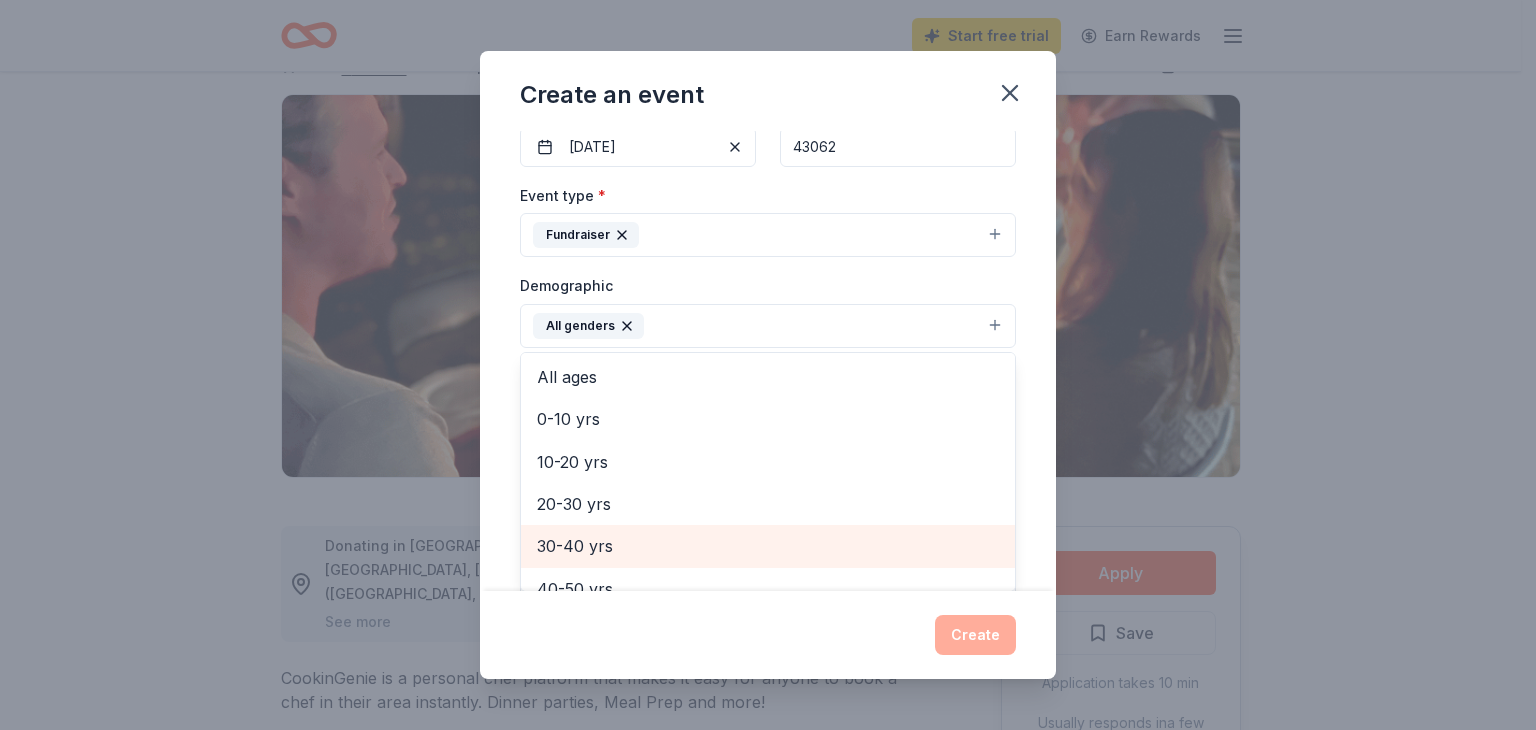 click on "30-40 yrs" at bounding box center [768, 546] 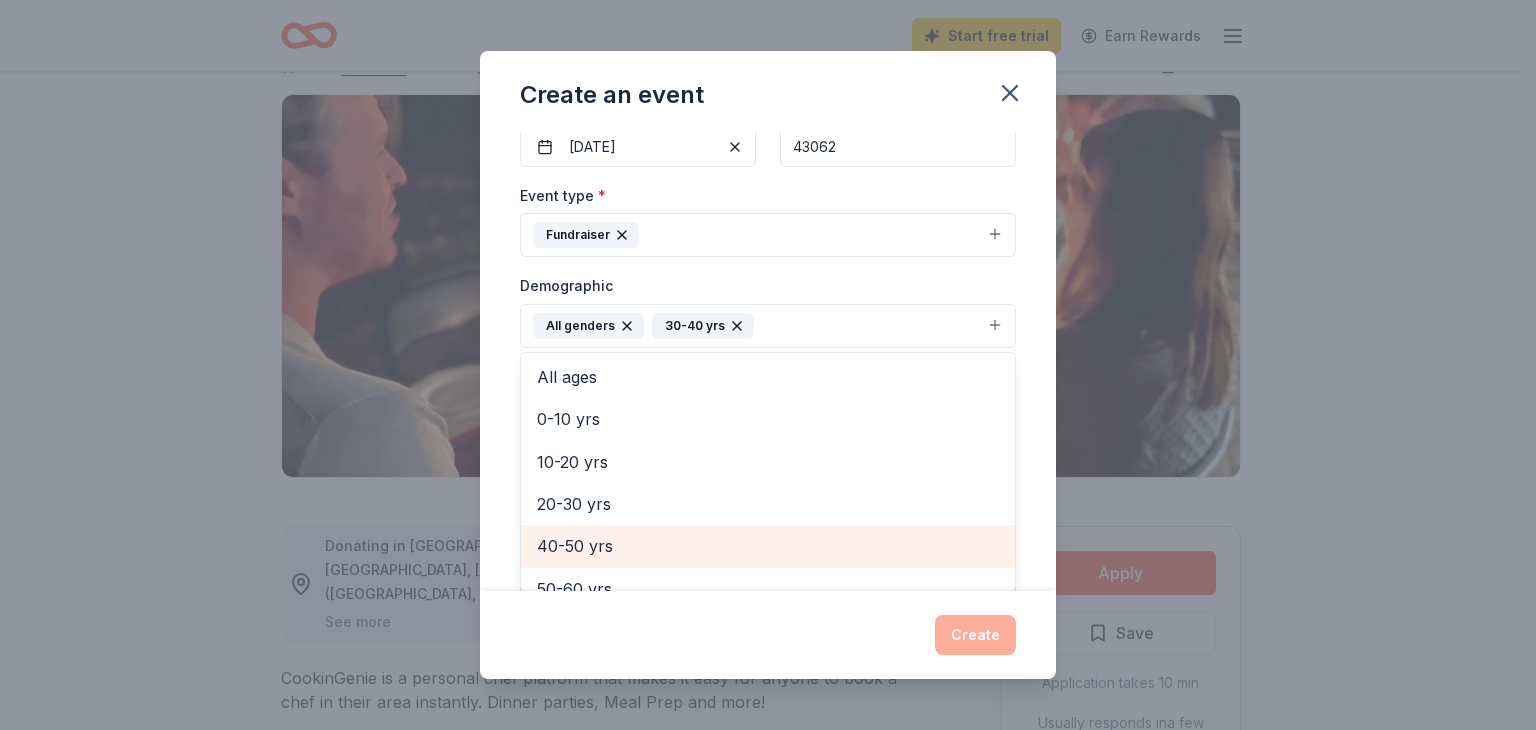 click on "40-50 yrs" at bounding box center [768, 546] 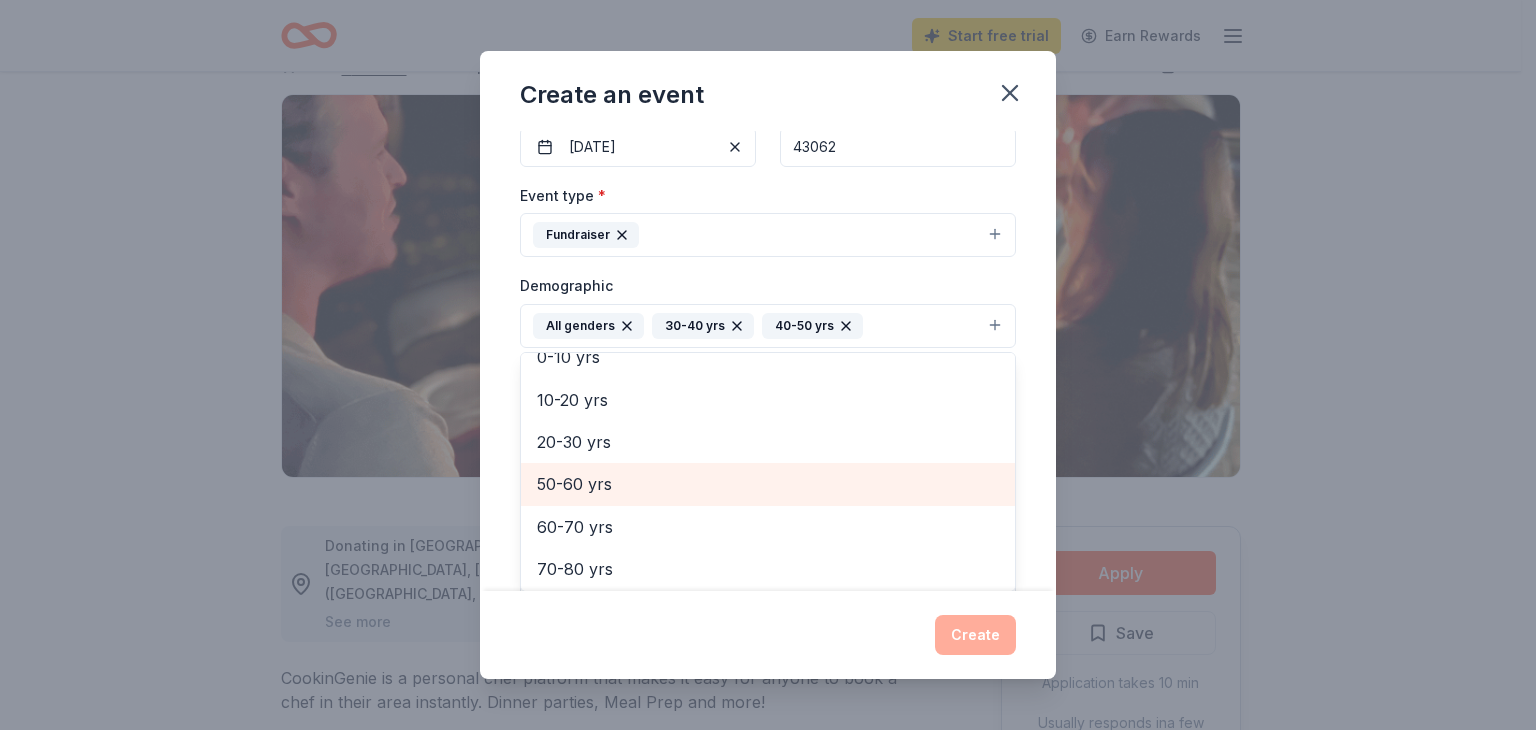 scroll, scrollTop: 150, scrollLeft: 0, axis: vertical 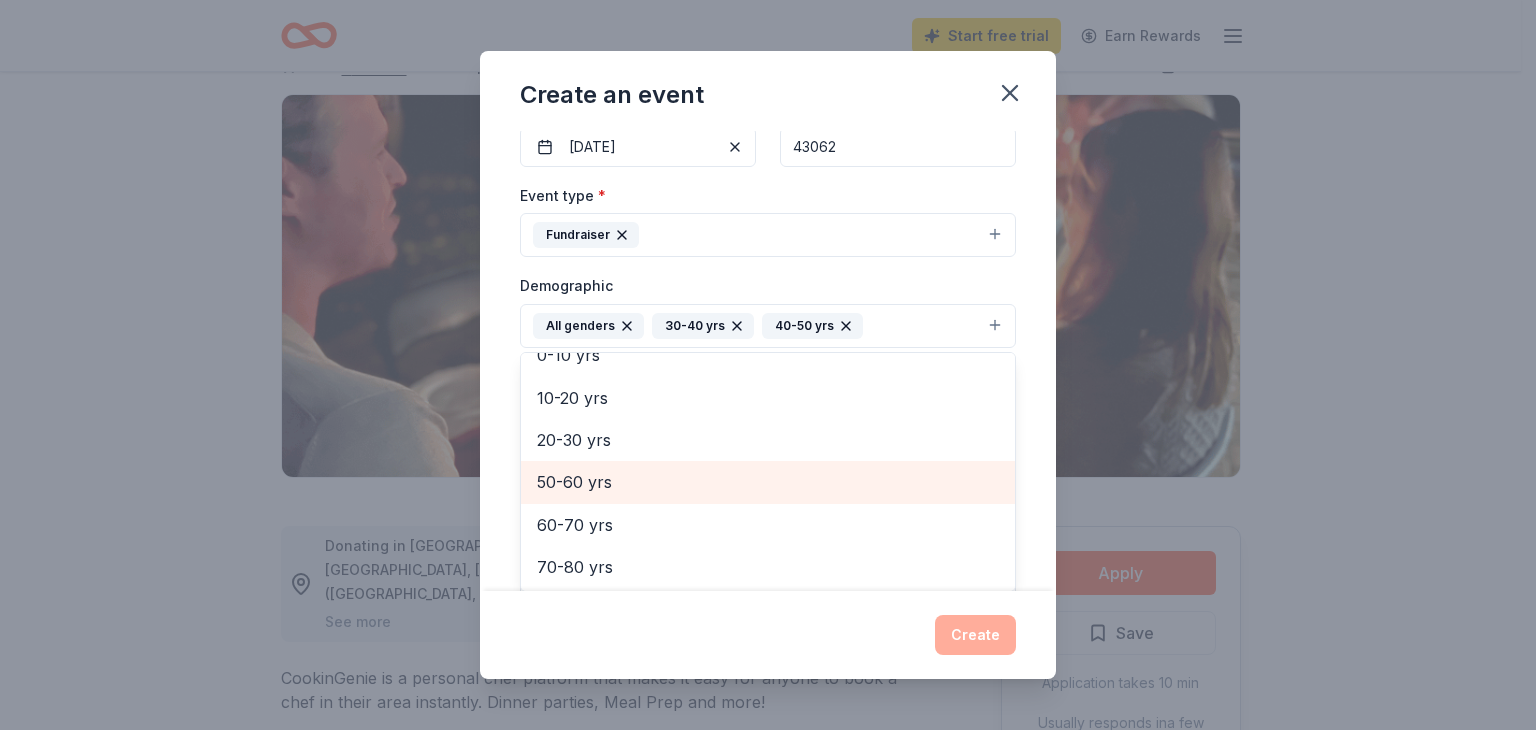 click on "50-60 yrs" at bounding box center (768, 482) 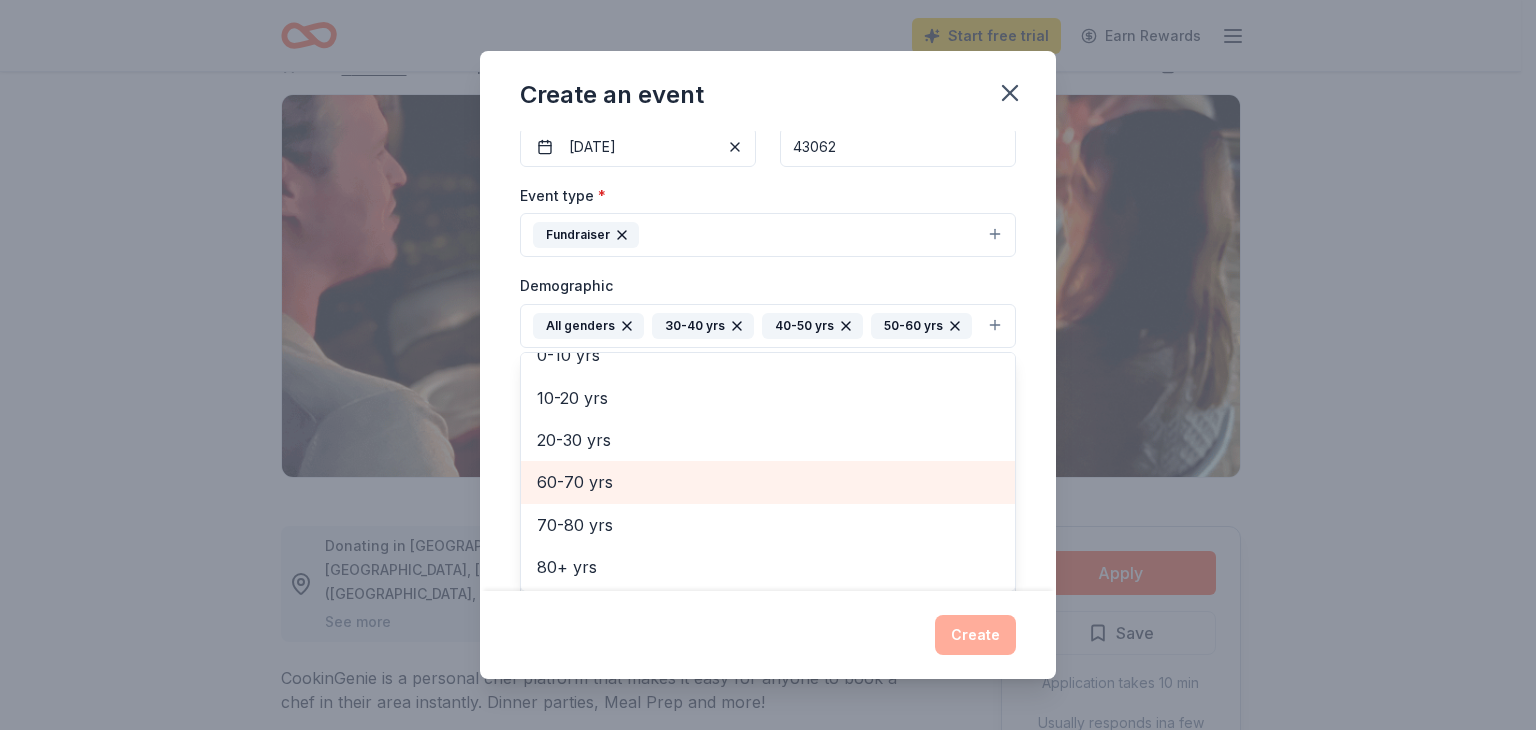 click on "60-70 yrs" at bounding box center (768, 482) 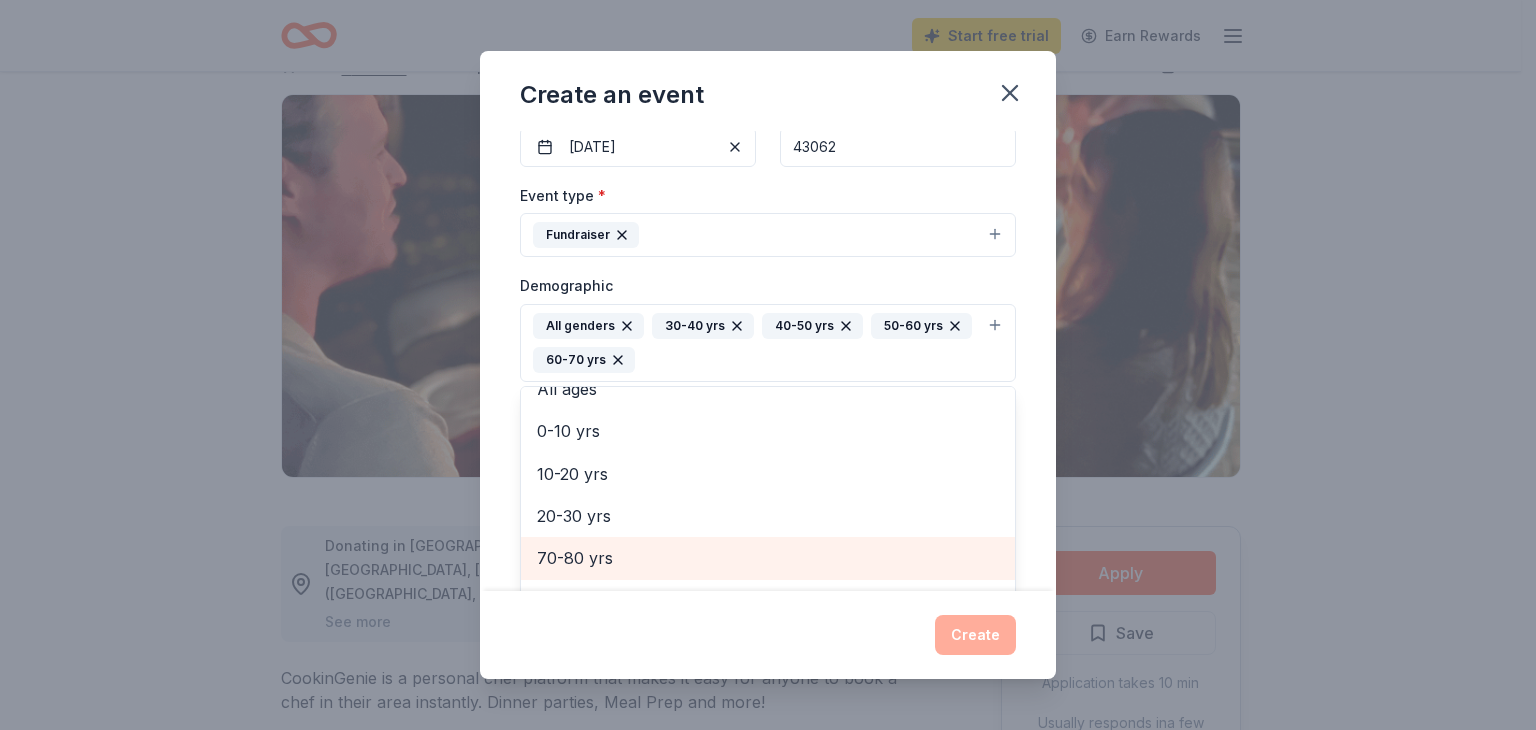 click on "70-80 yrs" at bounding box center [768, 558] 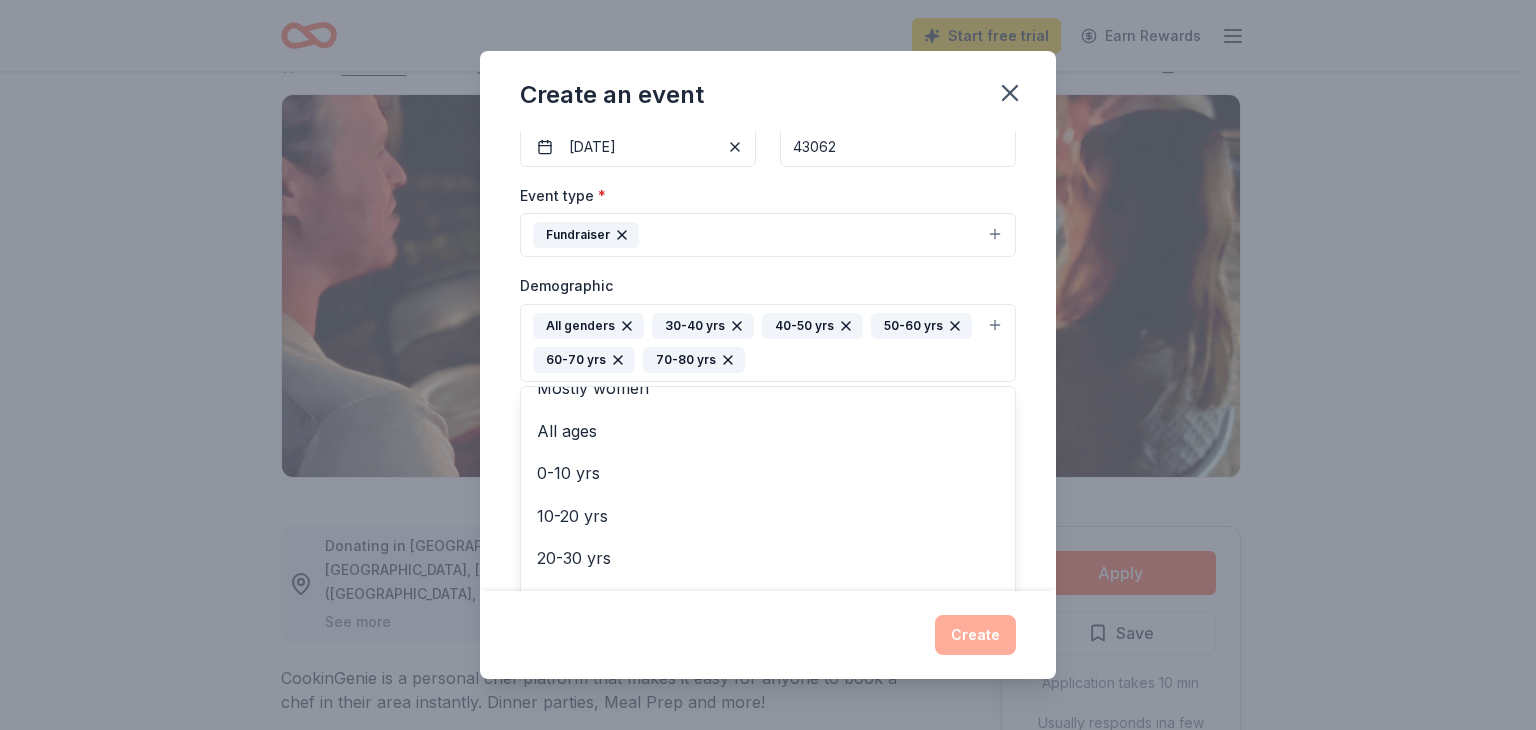 scroll, scrollTop: 532, scrollLeft: 0, axis: vertical 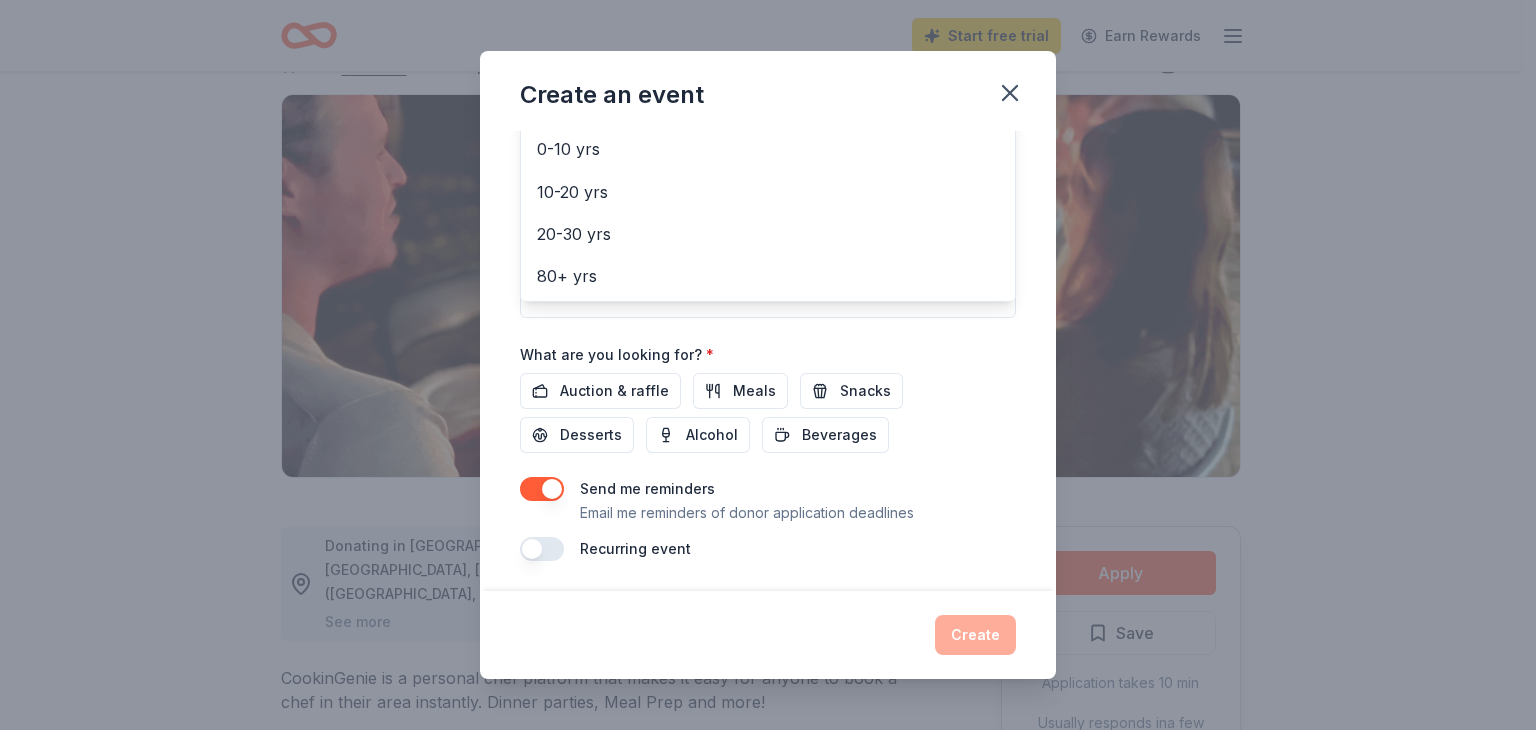 click on "Event name * Helping Horses Help Kids and Others 35 /100 Event website https://pbjconnections.org/helping-horses-help-kids-others/ Attendance * 200 Date * 10/16/2025 ZIP code * 43062 Event type * Fundraiser Demographic All genders 30-40 yrs 40-50 yrs 50-60 yrs 60-70 yrs 70-80 yrs Mostly men Mostly women All ages 0-10 yrs 10-20 yrs 20-30 yrs 80+ yrs We use this information to help brands find events with their target demographic to sponsor their products. Mailing address Apt/unit Description What are you looking for? * Auction & raffle Meals Snacks Desserts Alcohol Beverages Send me reminders Email me reminders of donor application deadlines Recurring event" at bounding box center (768, 80) 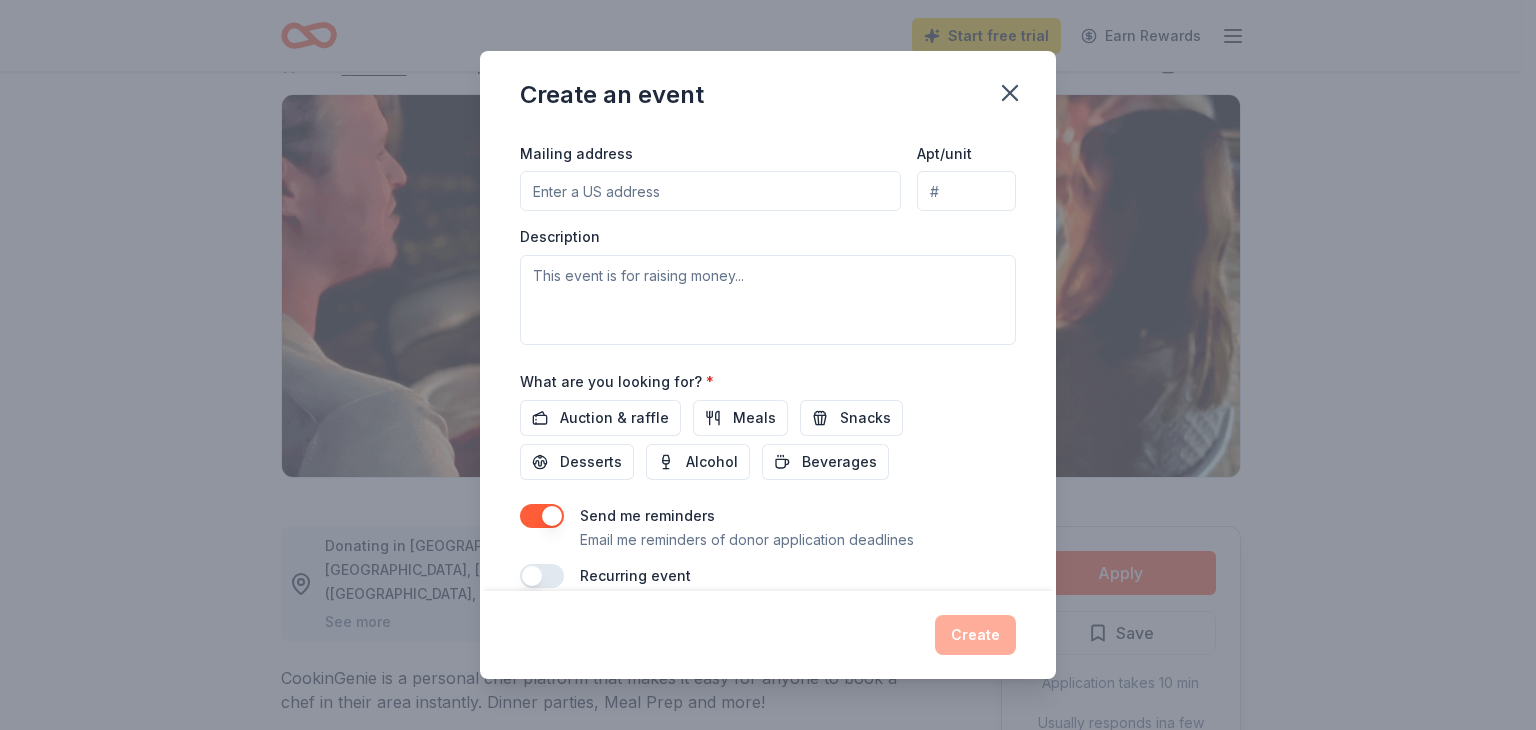 scroll, scrollTop: 508, scrollLeft: 0, axis: vertical 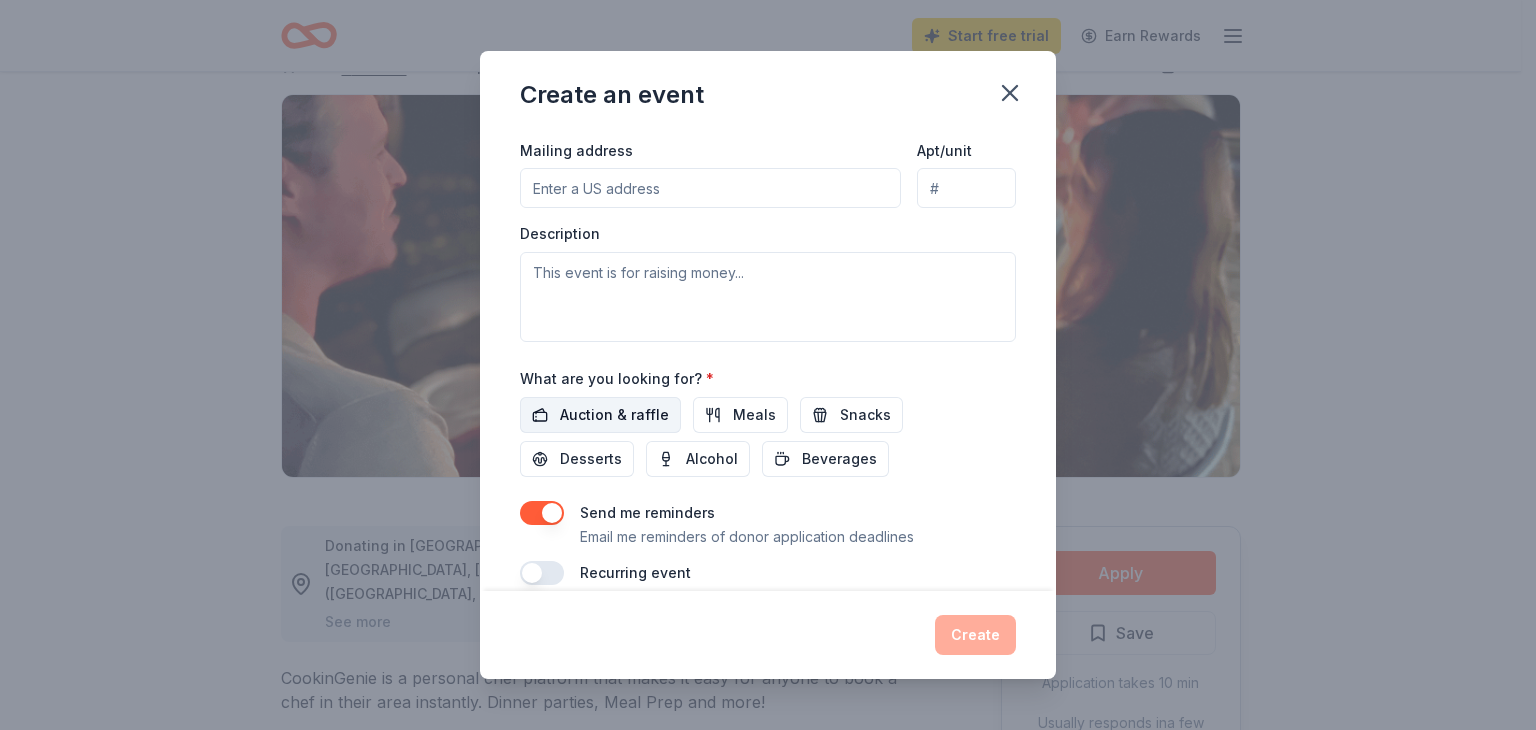 click on "Auction & raffle" at bounding box center (614, 415) 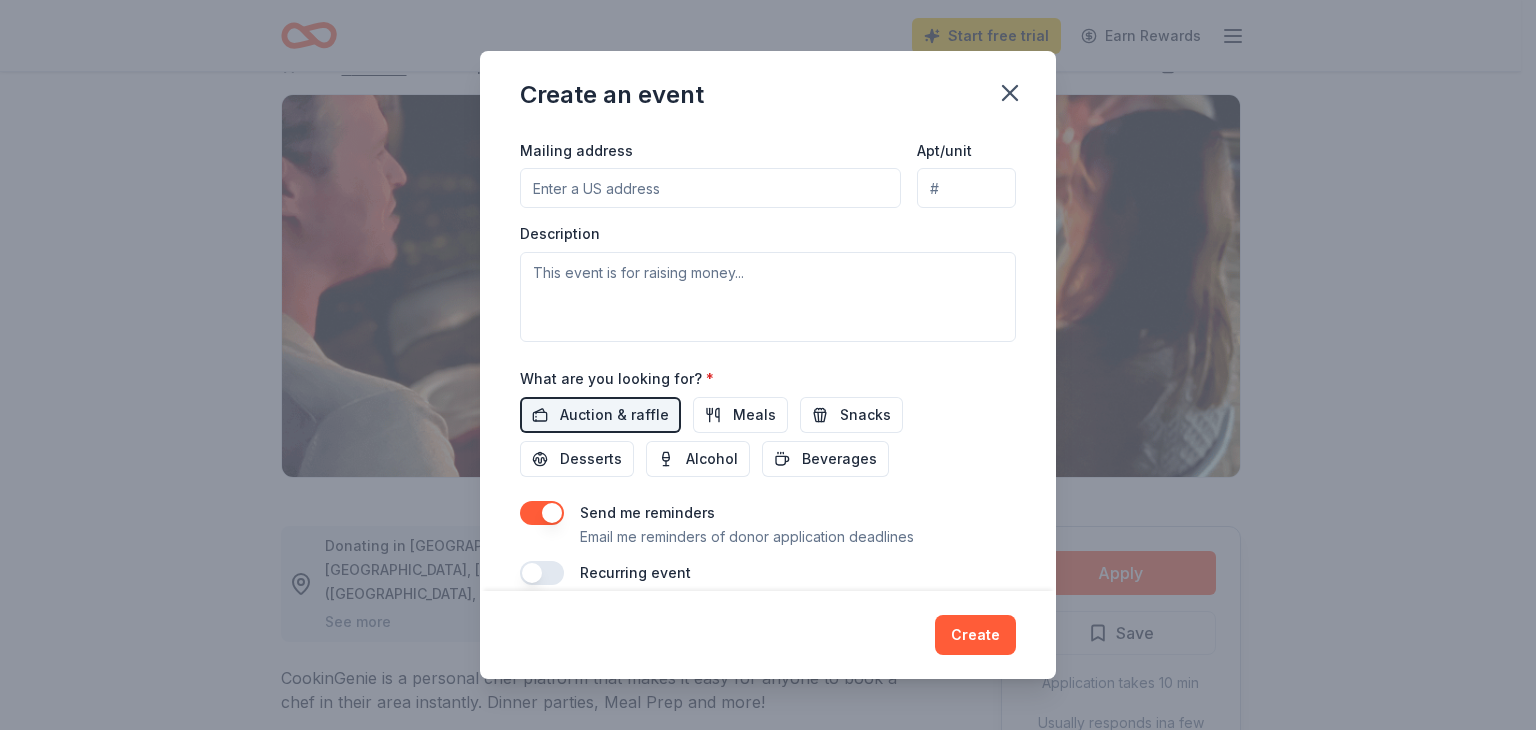 click on "Mailing address" at bounding box center (710, 188) 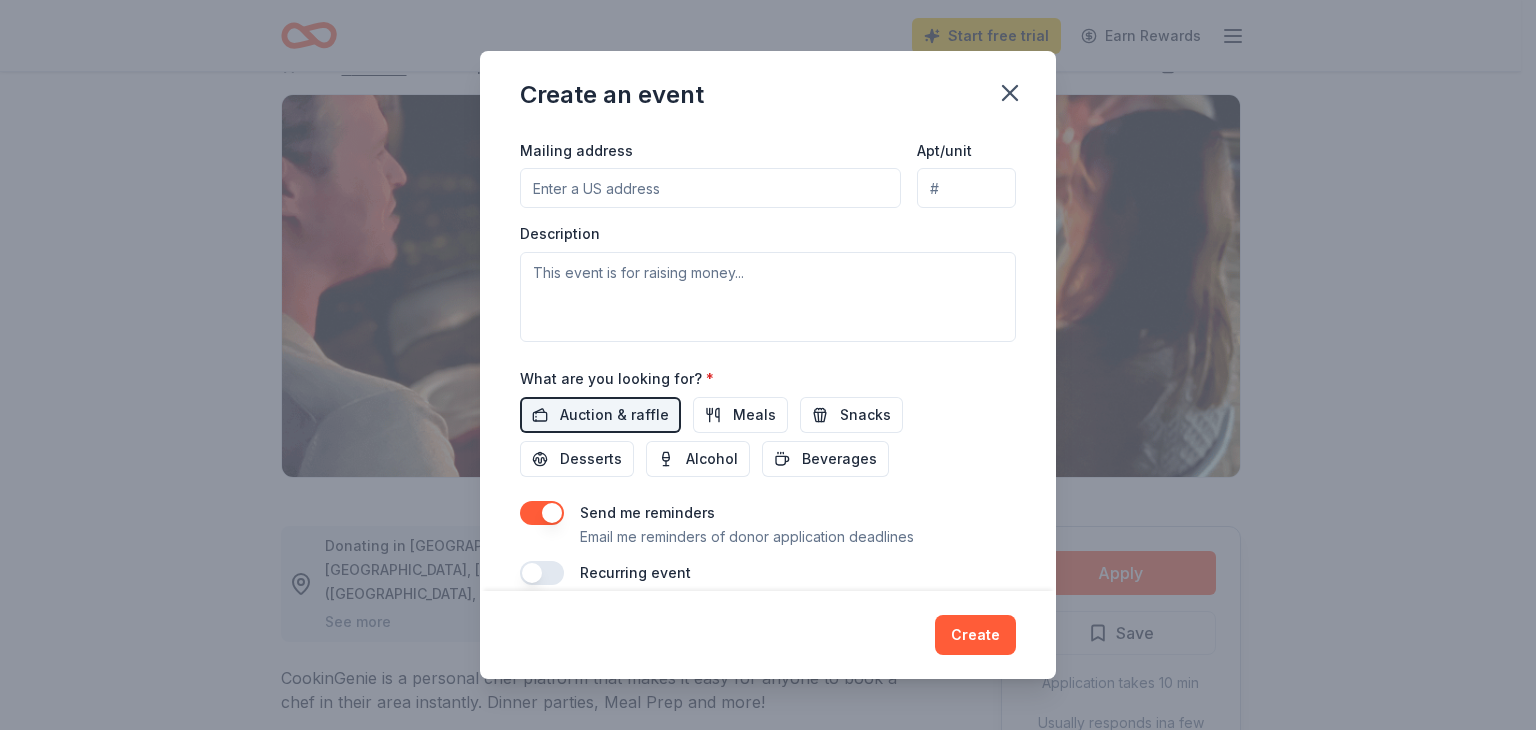 click on "Mailing address" at bounding box center [710, 188] 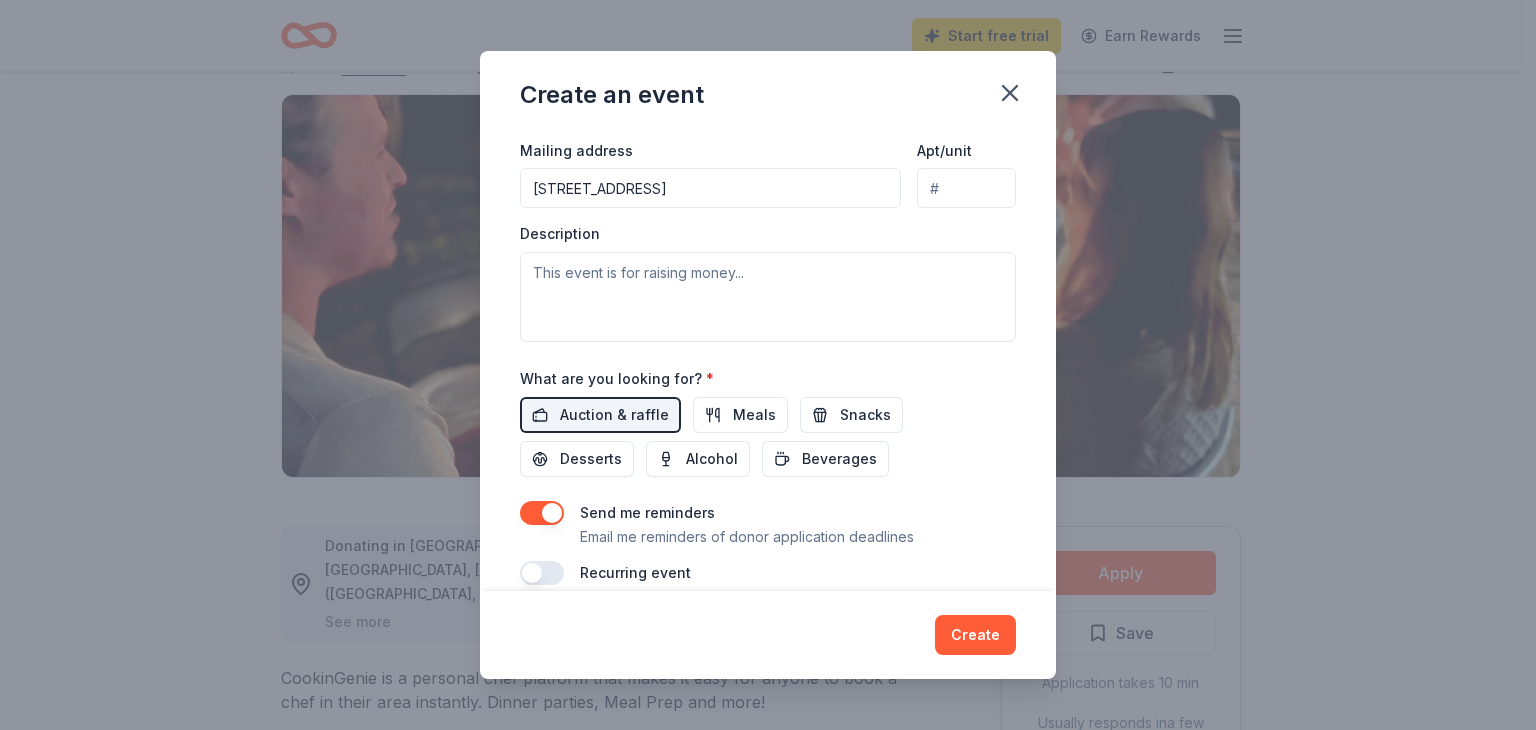 type on "9734 Jug Street Road Northwest, Pataskala, OH, 43062" 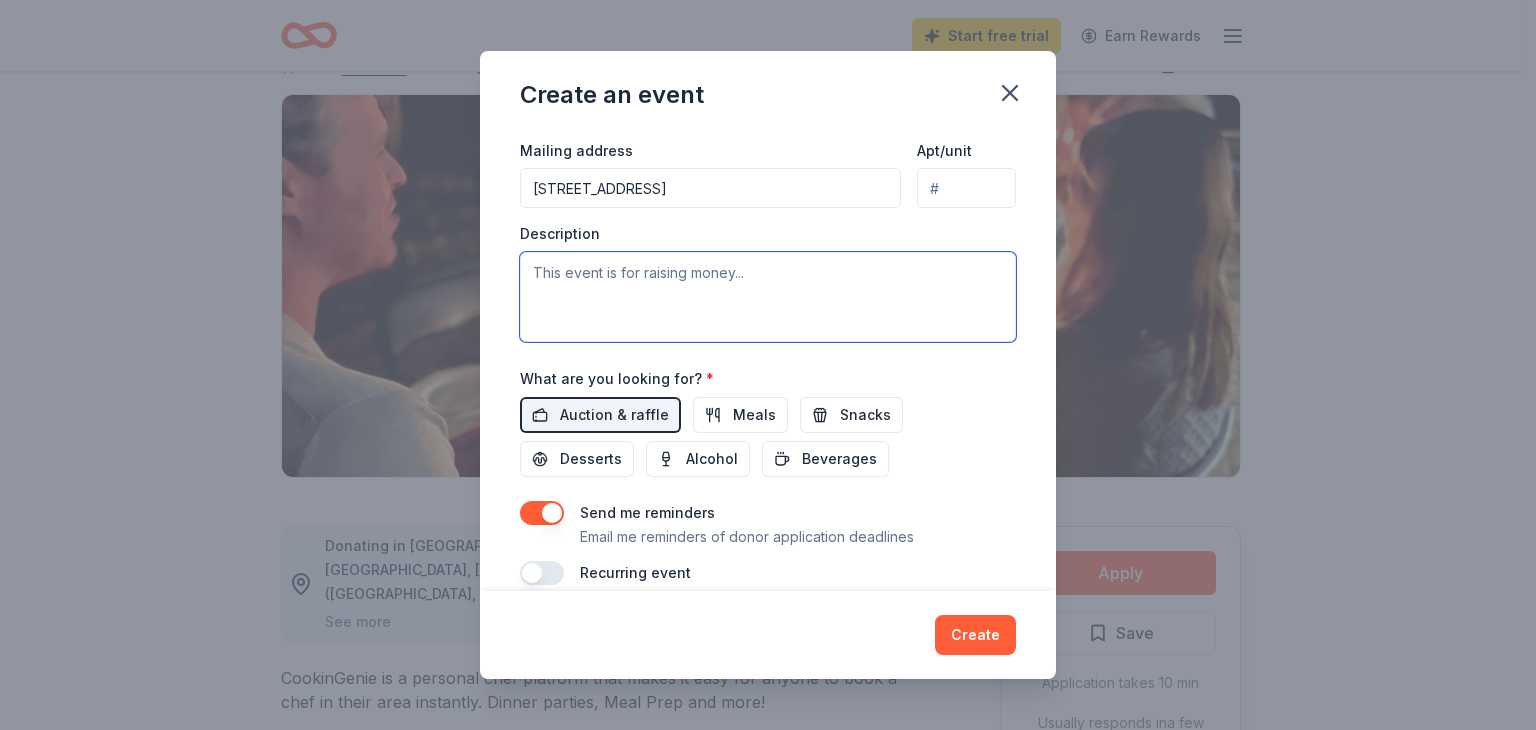 click at bounding box center [768, 297] 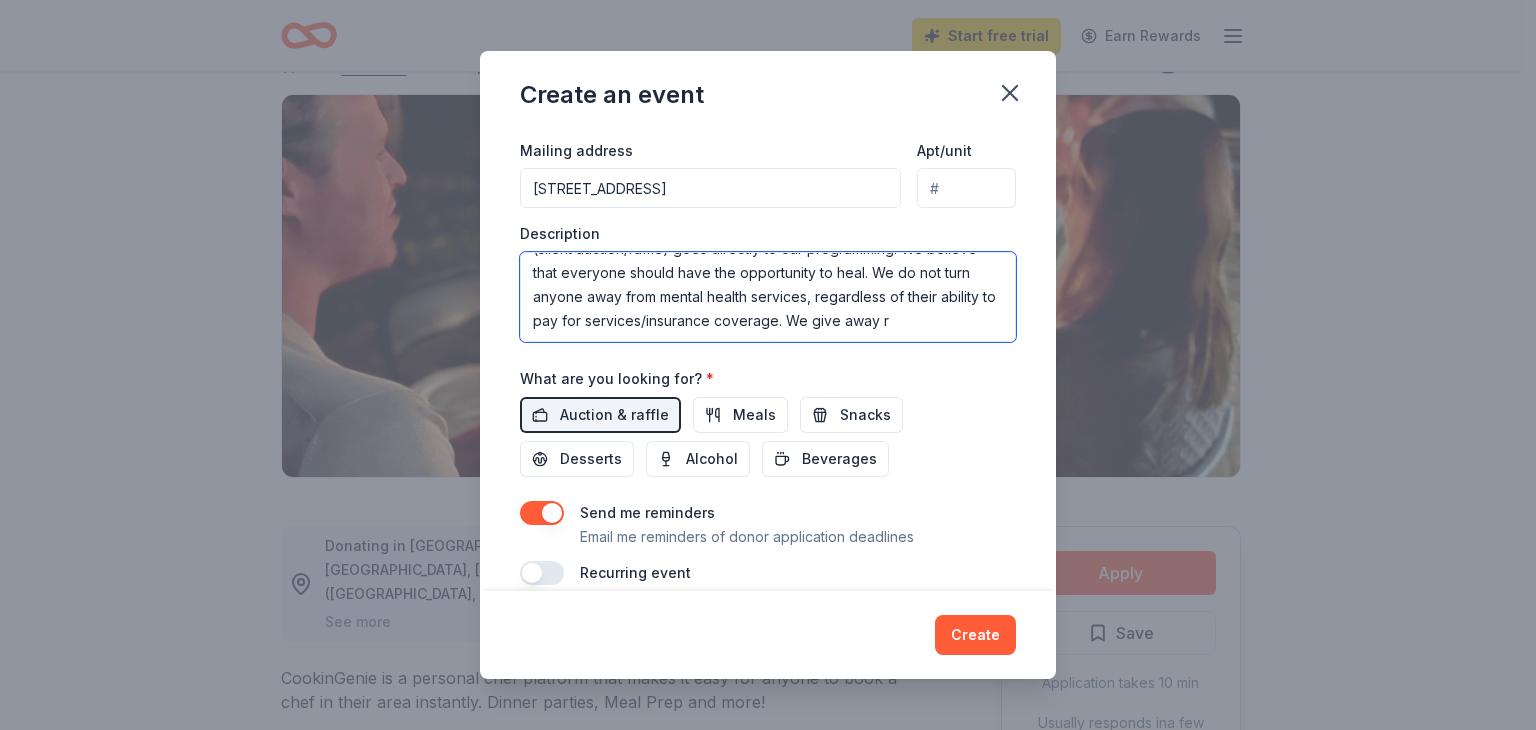 scroll, scrollTop: 60, scrollLeft: 0, axis: vertical 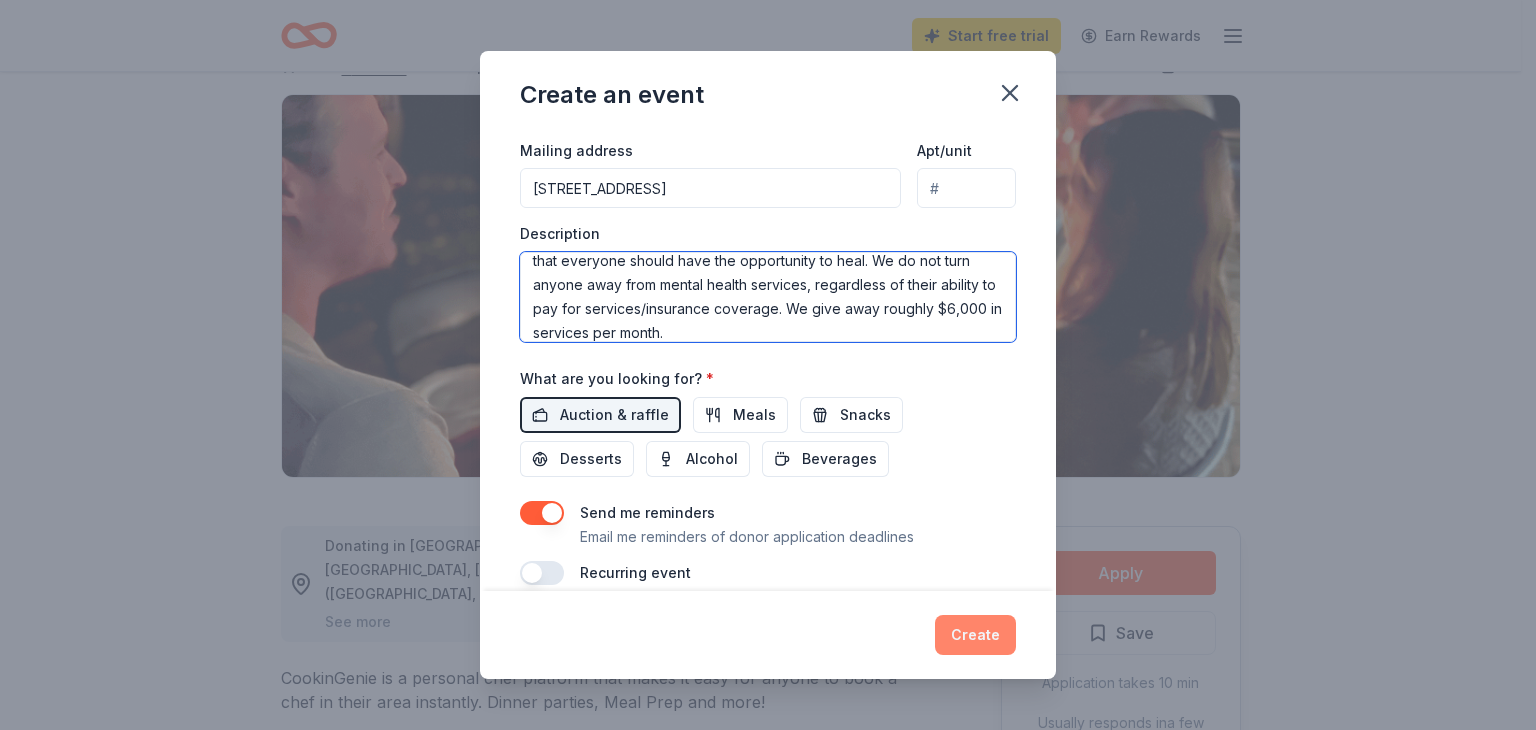 type on "This event is our largest fundraiser of the year. All of the money raised (silent auction/raffle) goes directly to our programming. We believe that everyone should have the opportunity to heal. We do not turn anyone away from mental health services, regardless of their ability to pay for services/insurance coverage. We give away roughly $6,000 in services per month." 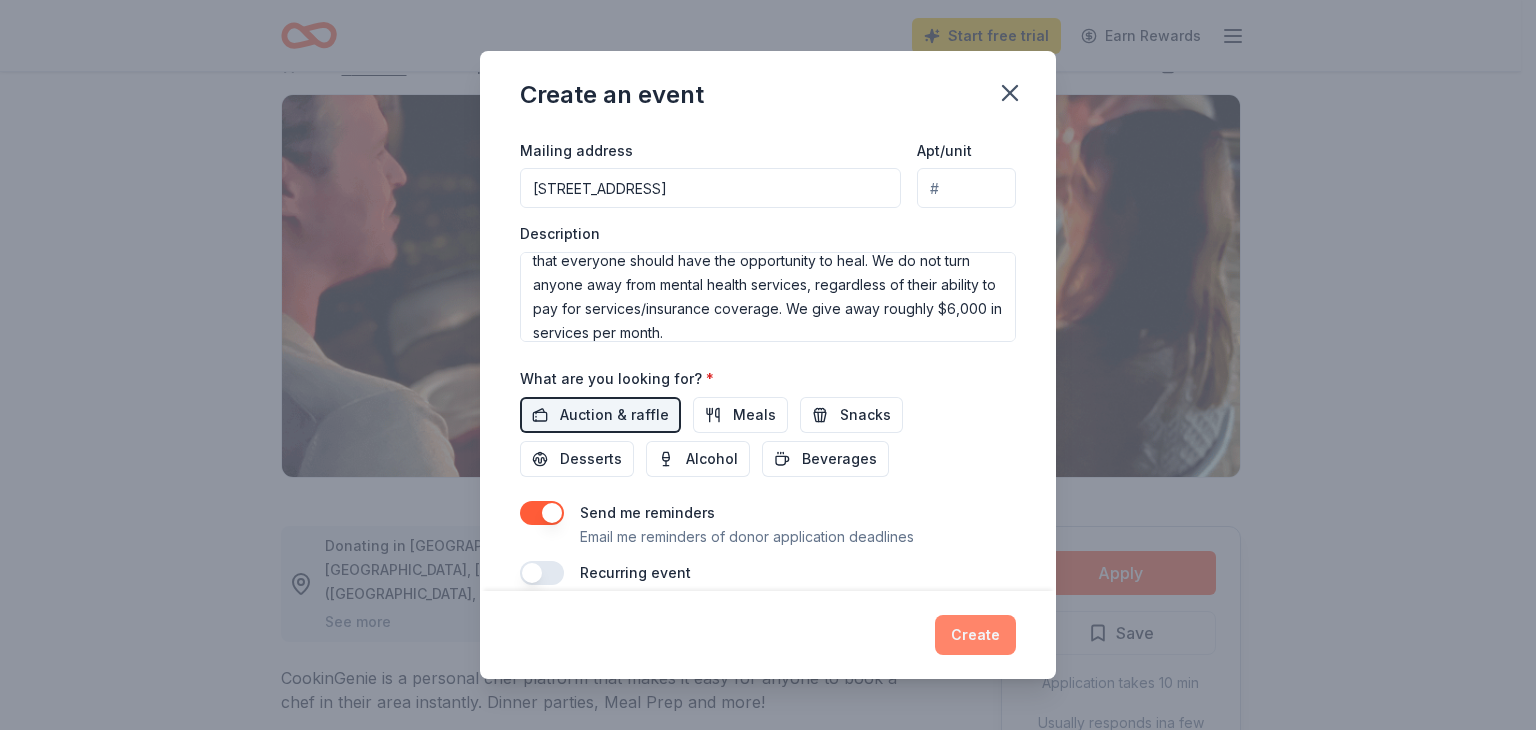 click on "Create" at bounding box center (975, 635) 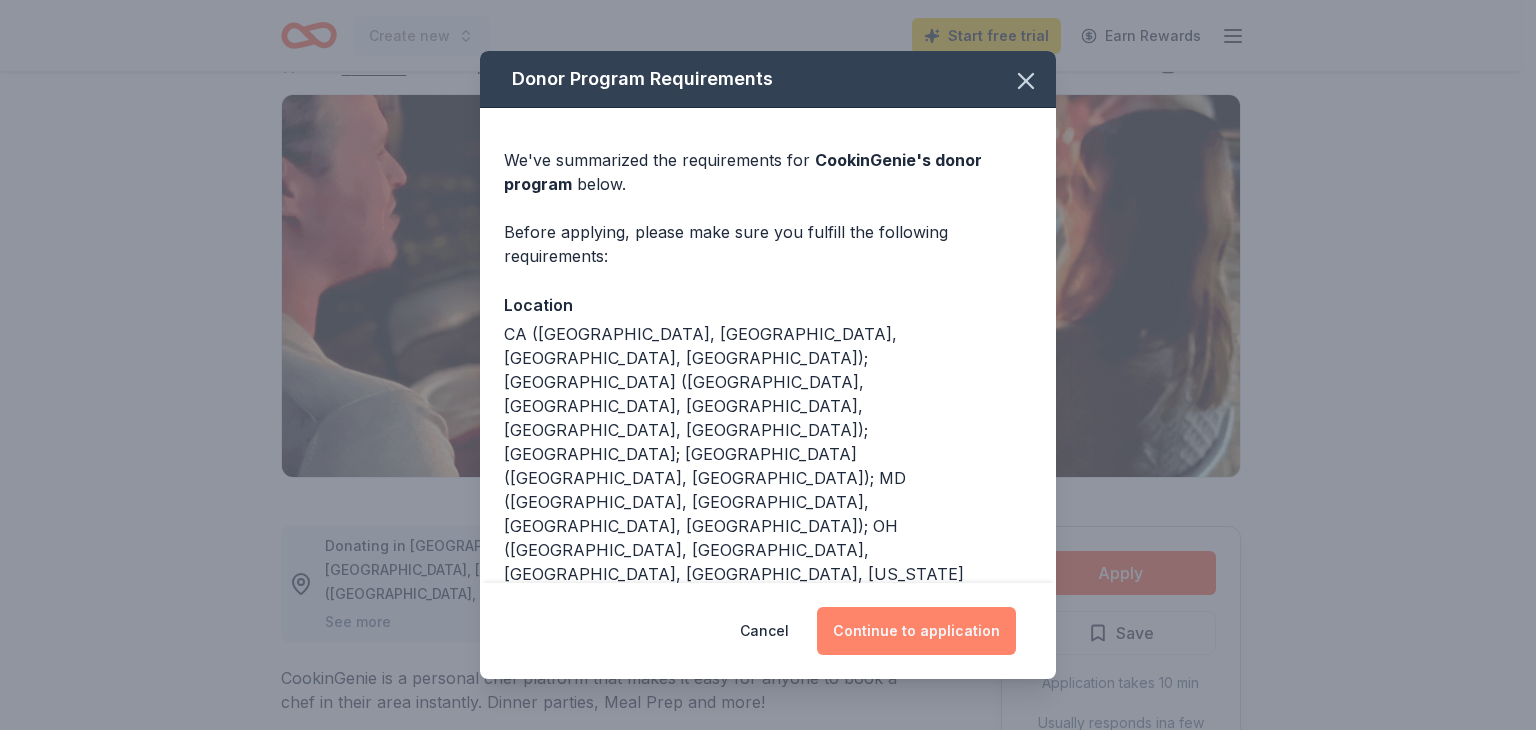 click on "Continue to application" at bounding box center [916, 631] 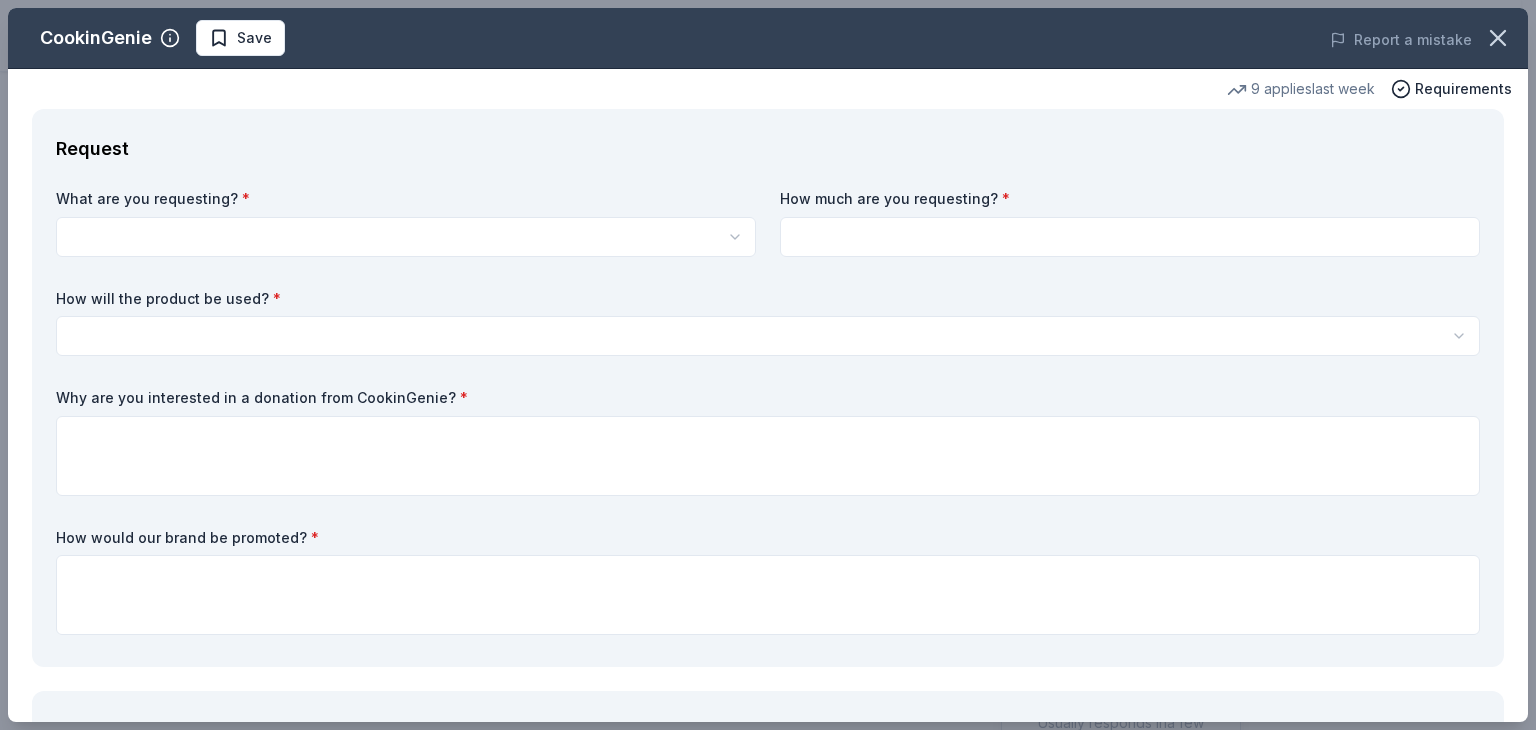 scroll, scrollTop: 0, scrollLeft: 0, axis: both 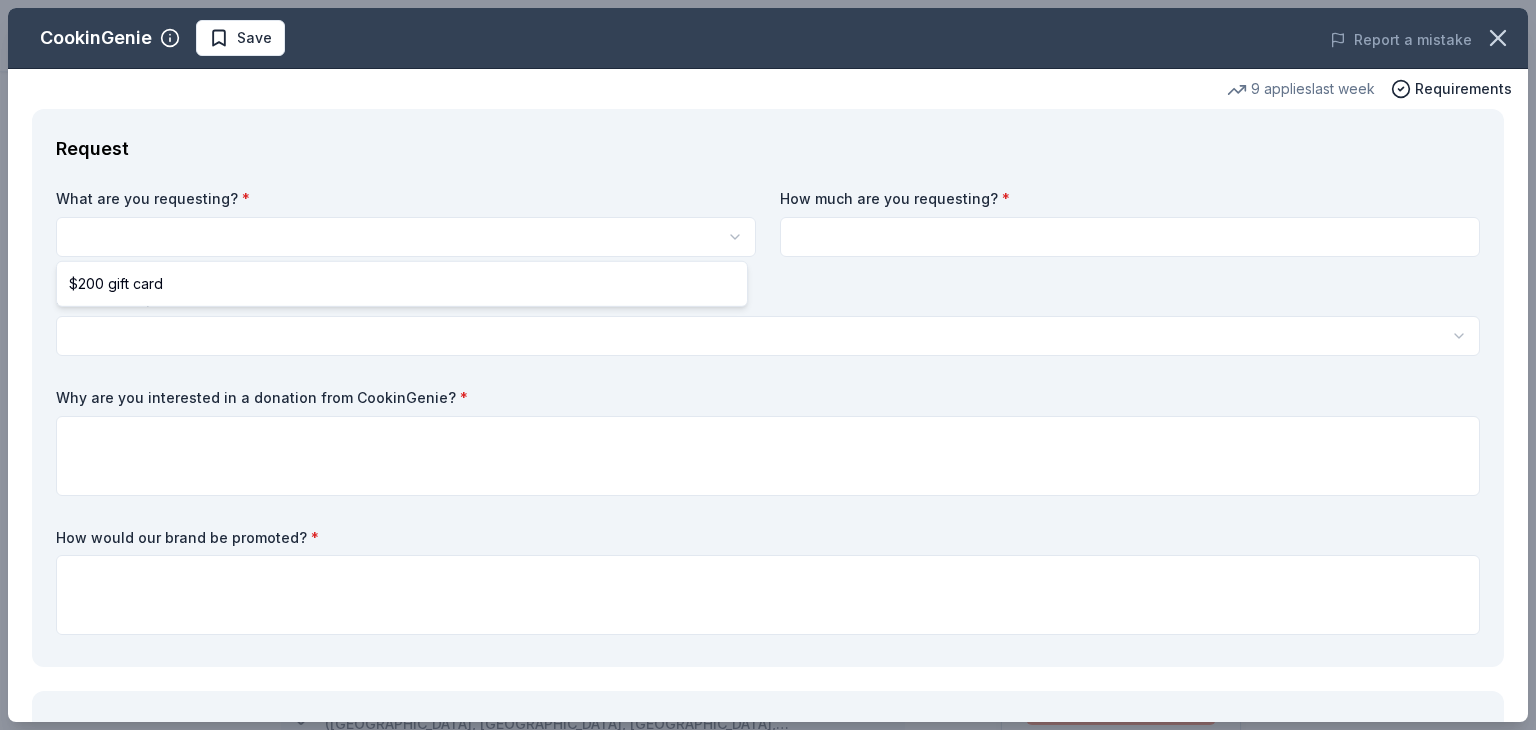 click on "10% Create new Start free  trial Earn Rewards Share CookinGenie 5.0 • 4  reviews 9   applies  last week approval rate donation value Share See more CookinGenie is a personal chef platform that makes it easy for anyone to book a chef in their area instantly. Dinner parties, Meal Prep and more! What they donate $200 gift card Auction & raffle   You may receive donations every   3 months Who they donate to CookinGenie  hasn ' t listed any preferences or eligibility criteria. Apply Save Application takes 10 min Usually responds in  a few days Updated  about 1 month  ago Report a mistake approval rate 20 % approved 30 % declined 50 % no response donation value (average) 20% 70% 0% 10% $xx - $xx $xx - $xx $xx - $xx $xx - $xx Start free Pro trial to view approval rates and average donation values 5.0 • 4  reviews The Village Network June 2025 • Approved The donor was very pleasant and was able to accommodate a last-minute request. NYOS Charter School April 2025 • Approved Covenant Ministry March 2025 • •" at bounding box center (768, 365) 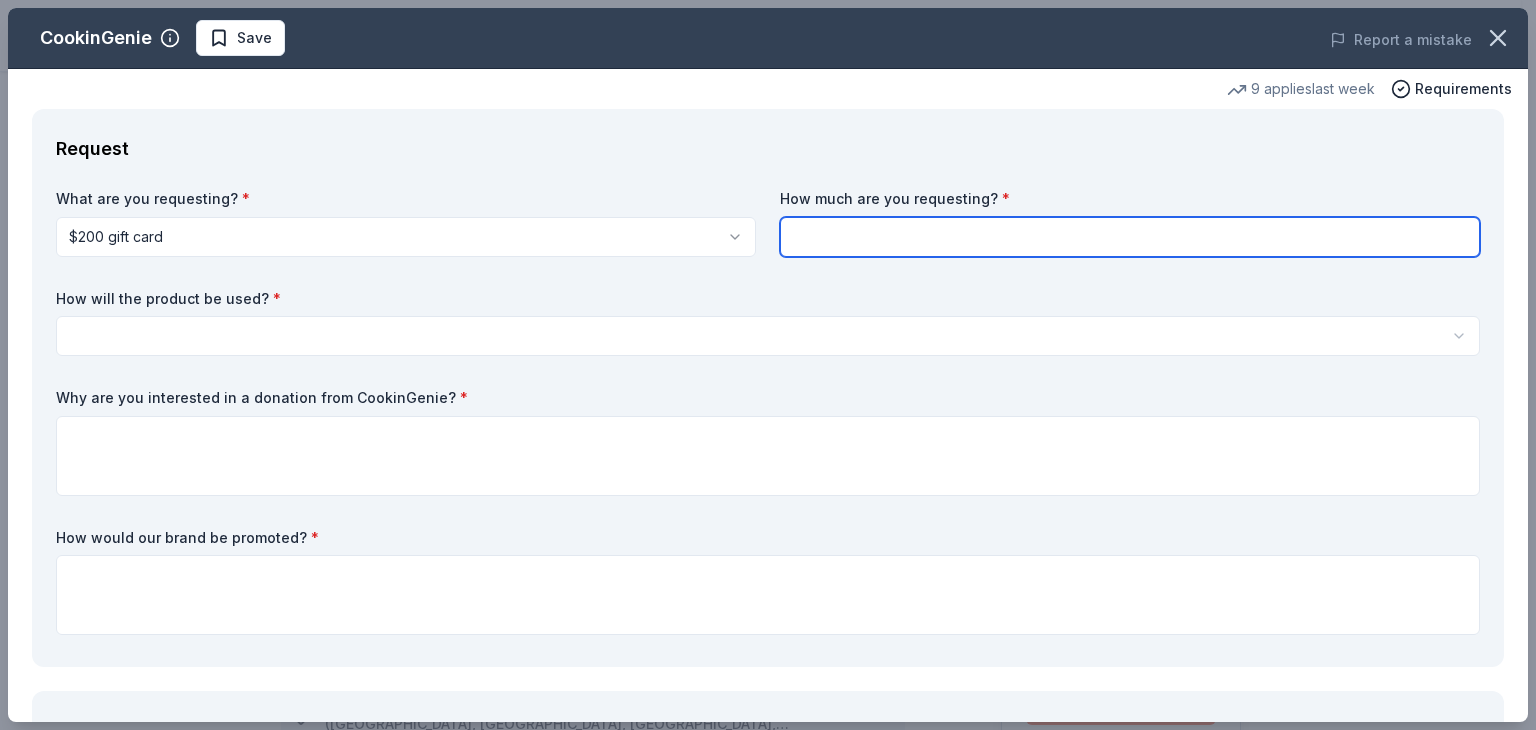 click at bounding box center [1130, 237] 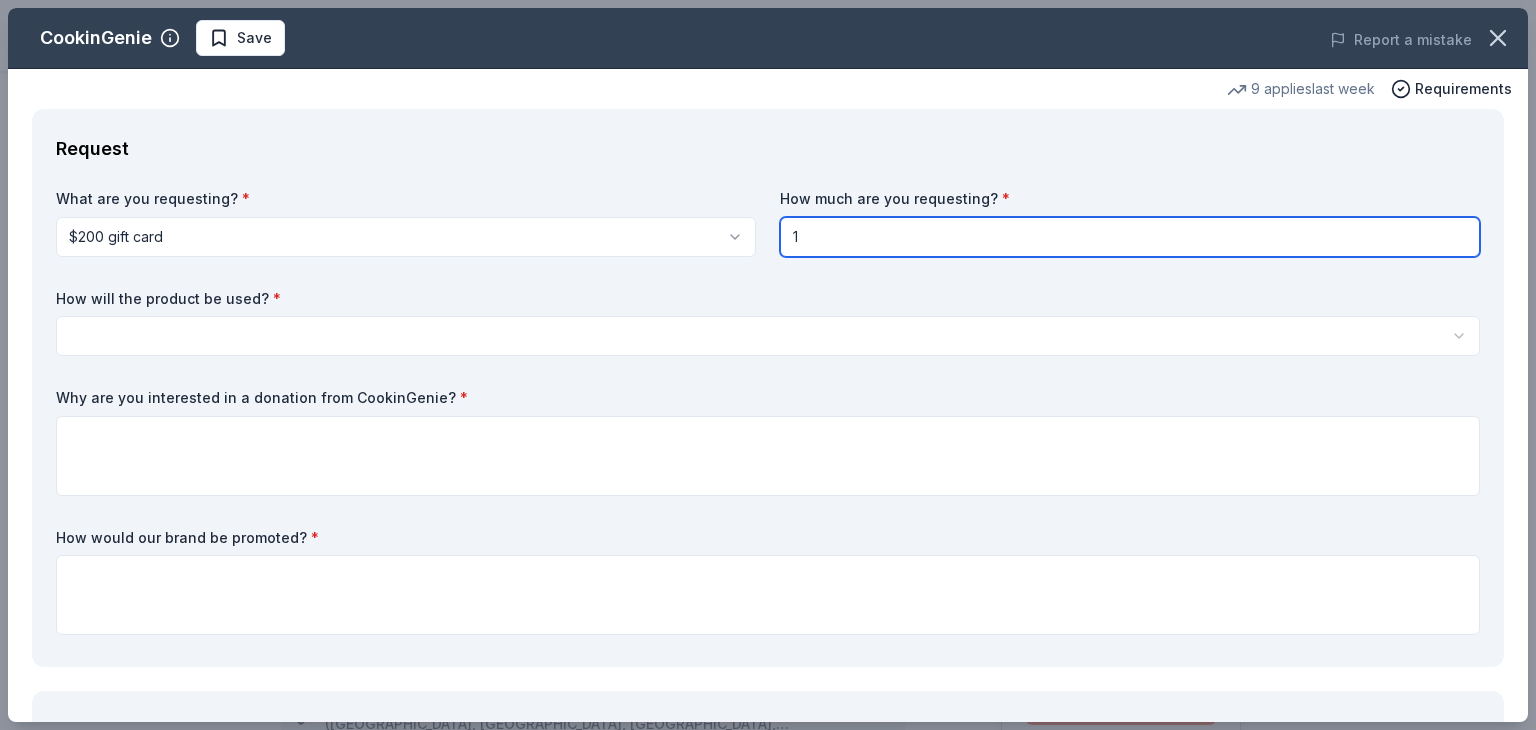 type on "1" 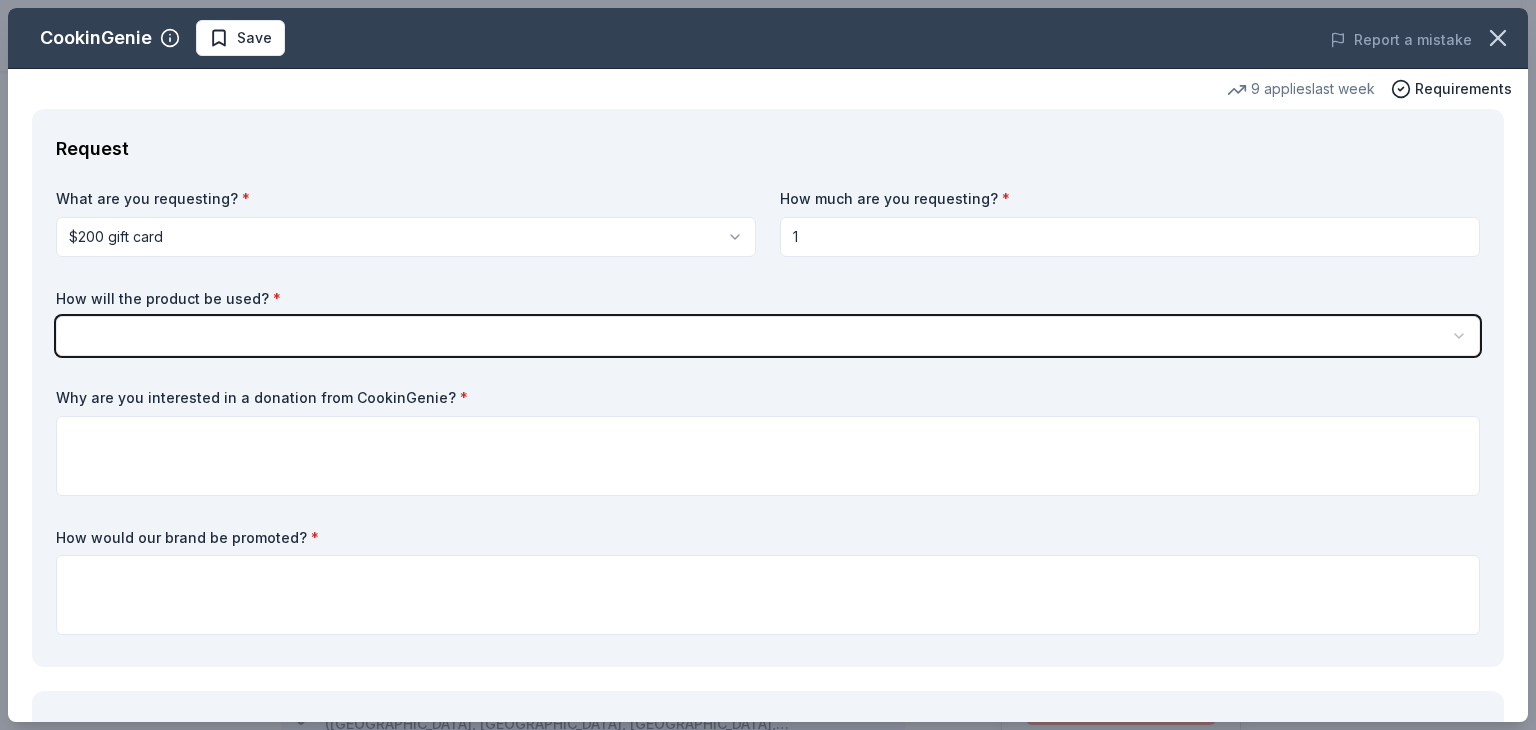 type 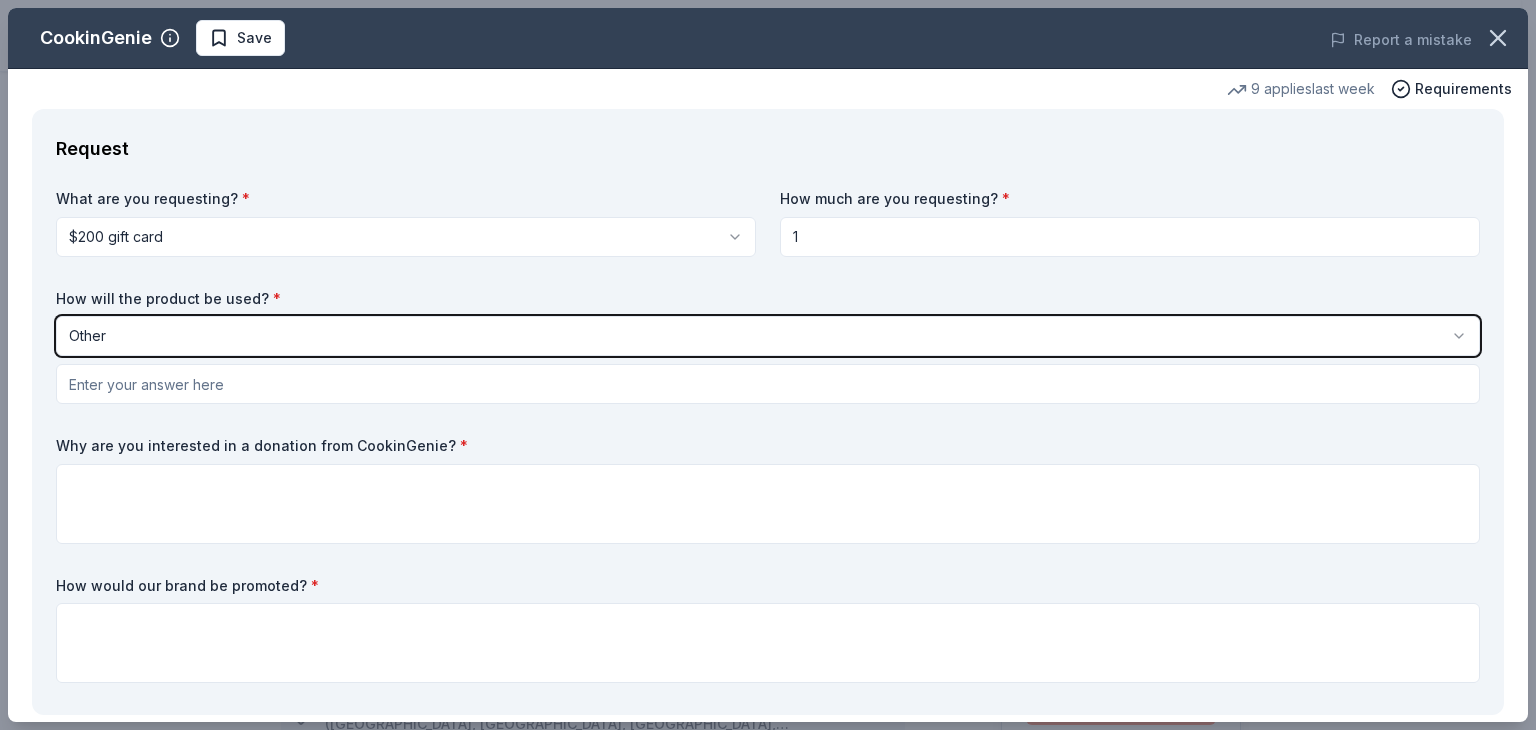 click on "Other" at bounding box center (768, 336) 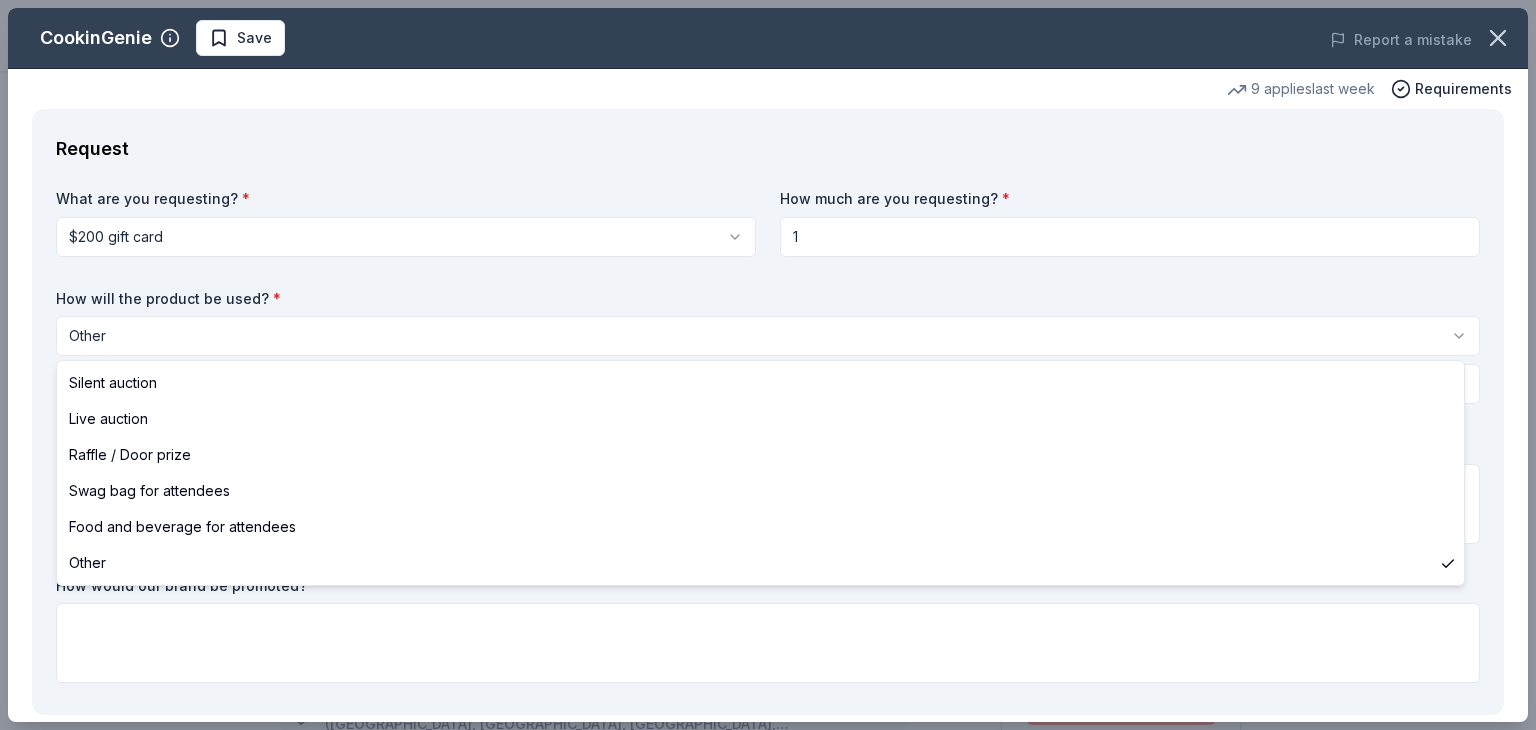 select on "silentAuction" 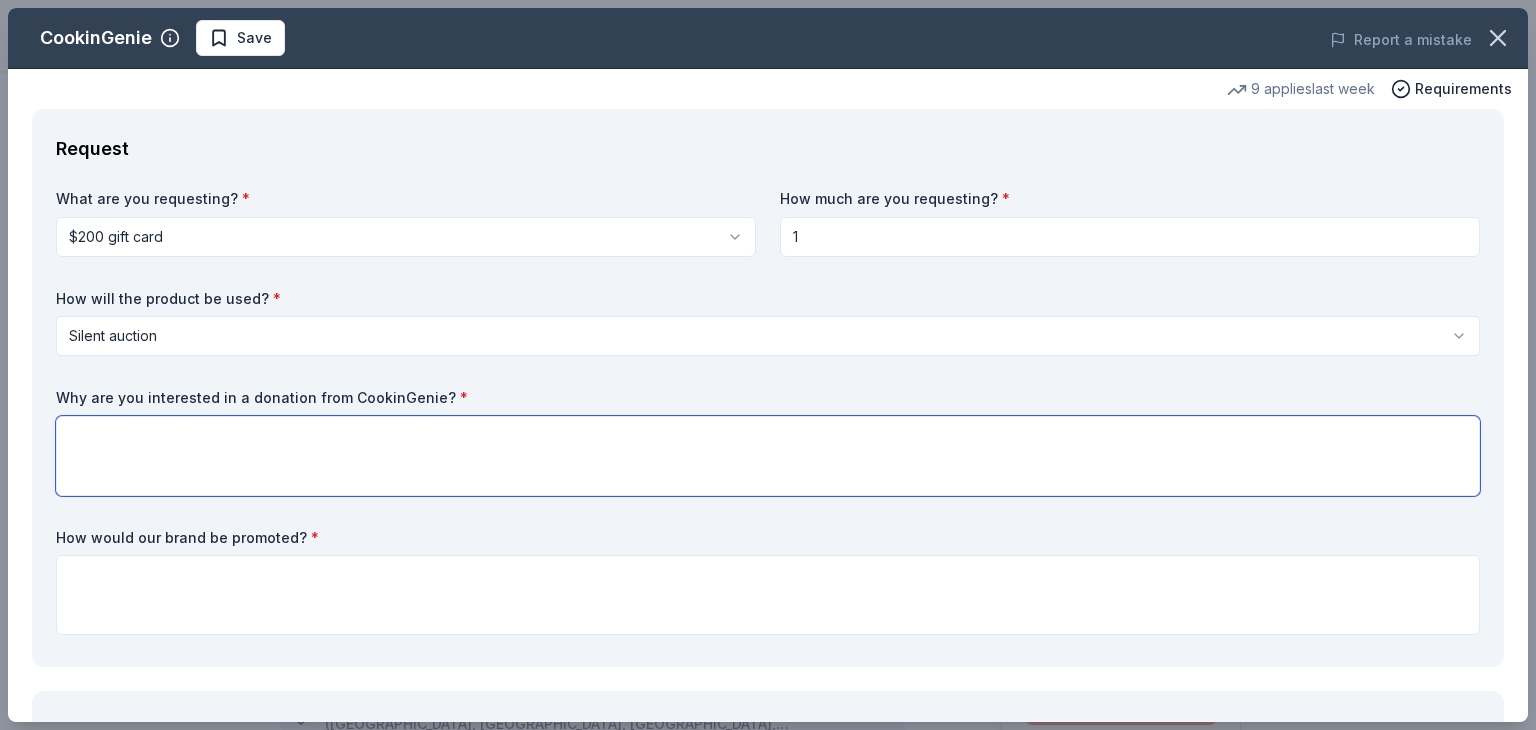 click at bounding box center [768, 456] 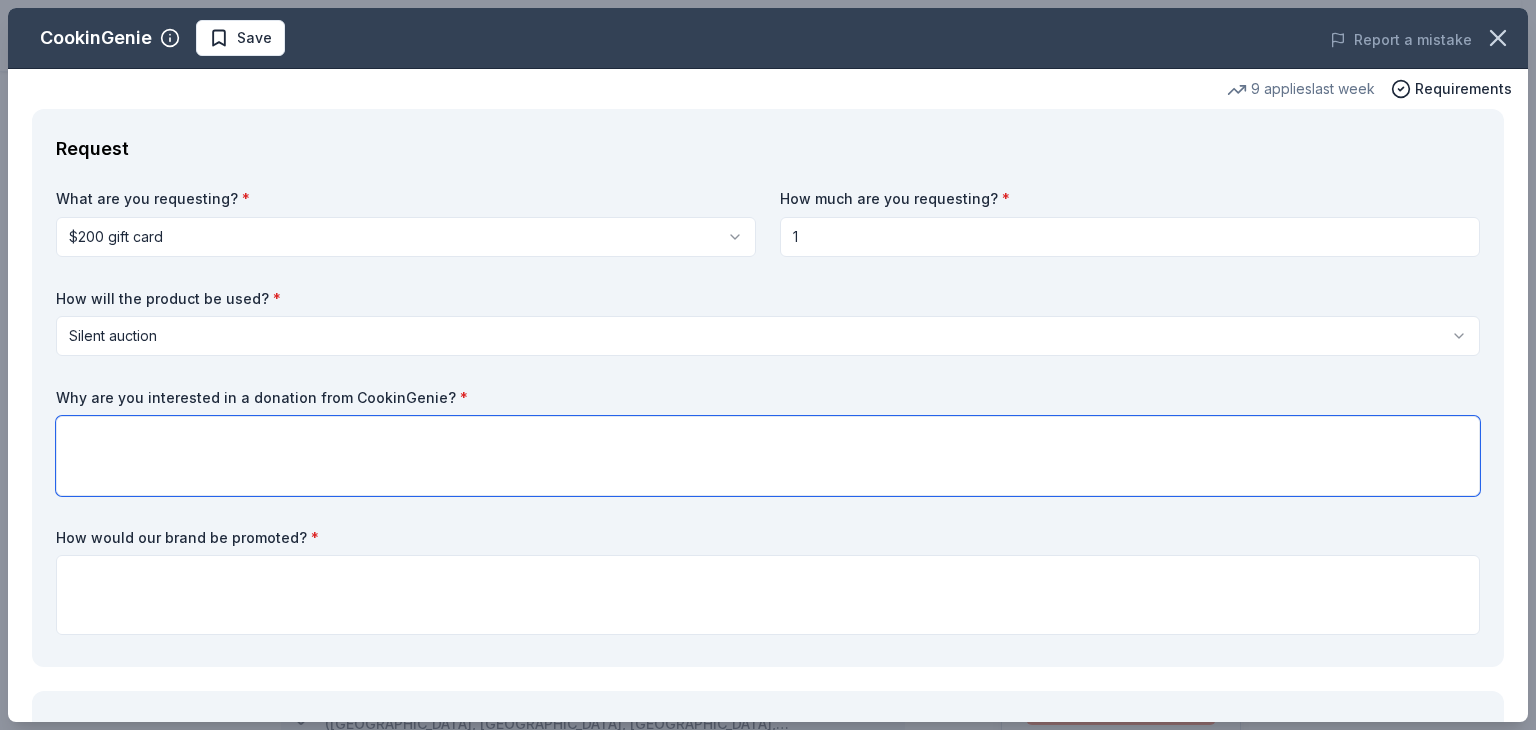 paste on "9734 JUG STREET RD NW, PATASKALA OH 43062" 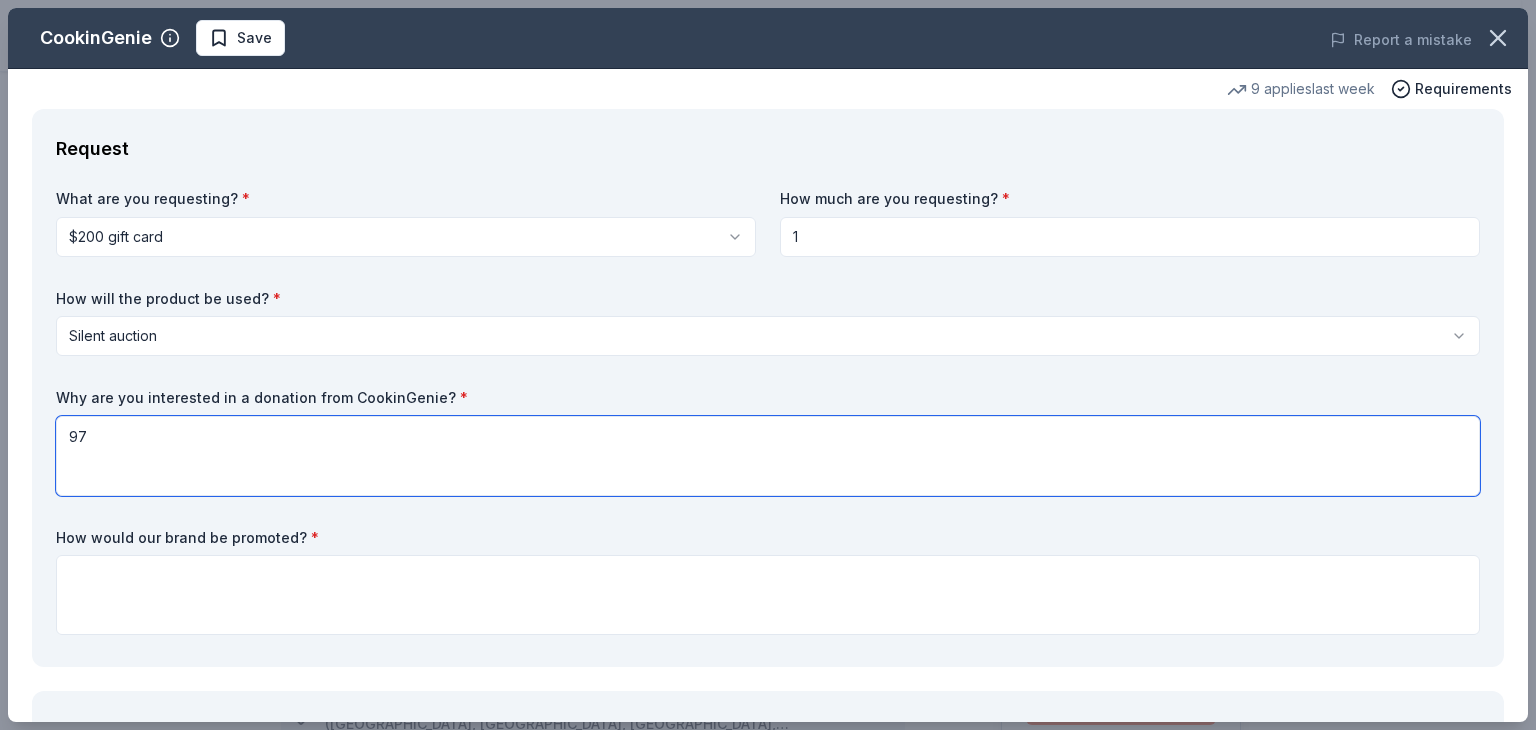 type on "9" 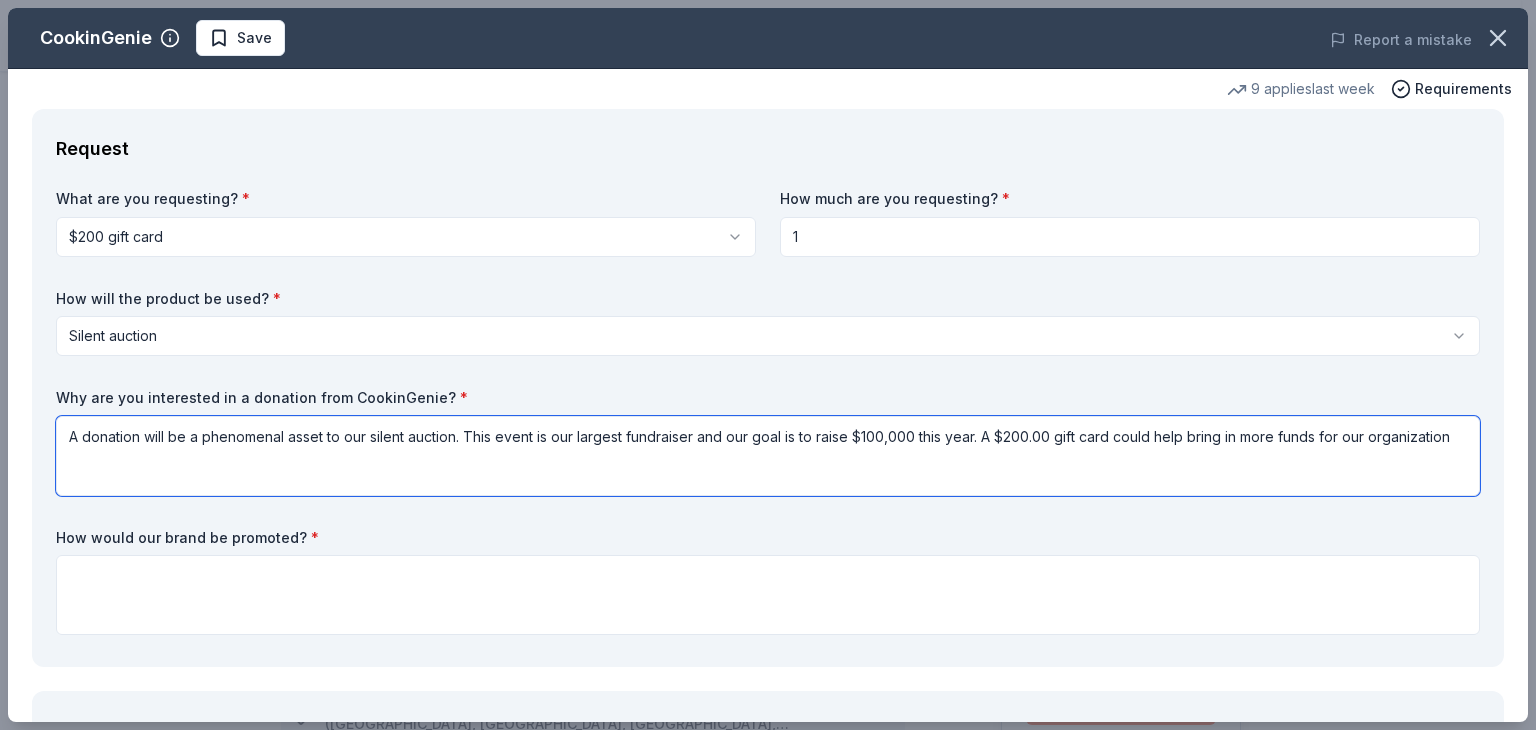 type on "A donation will be a phenomenal asset to our silent auction. This event is our largest fundraiser and our goal is to raise $100,000 this year. A $200.00 gift card could help bring in more funds for our organization" 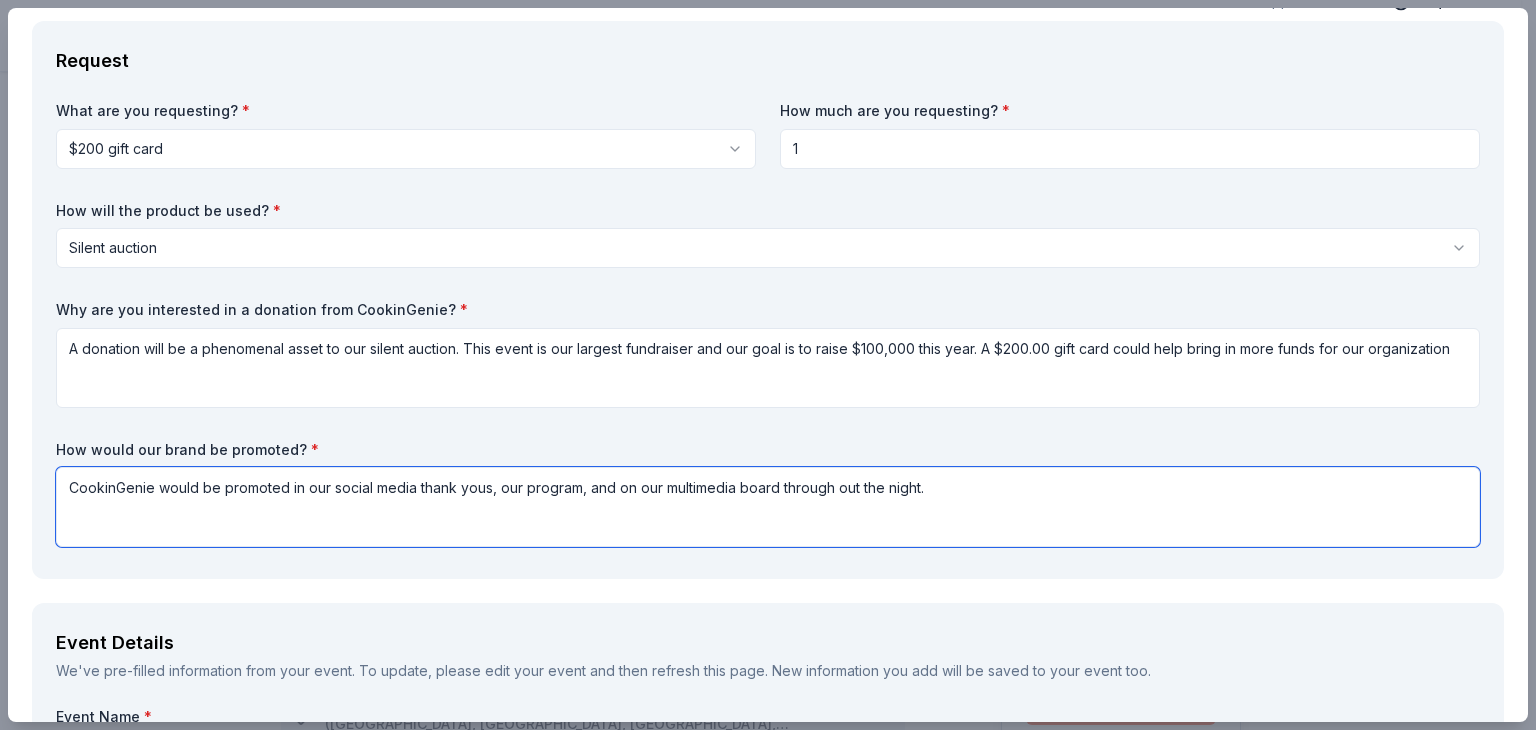 scroll, scrollTop: 88, scrollLeft: 0, axis: vertical 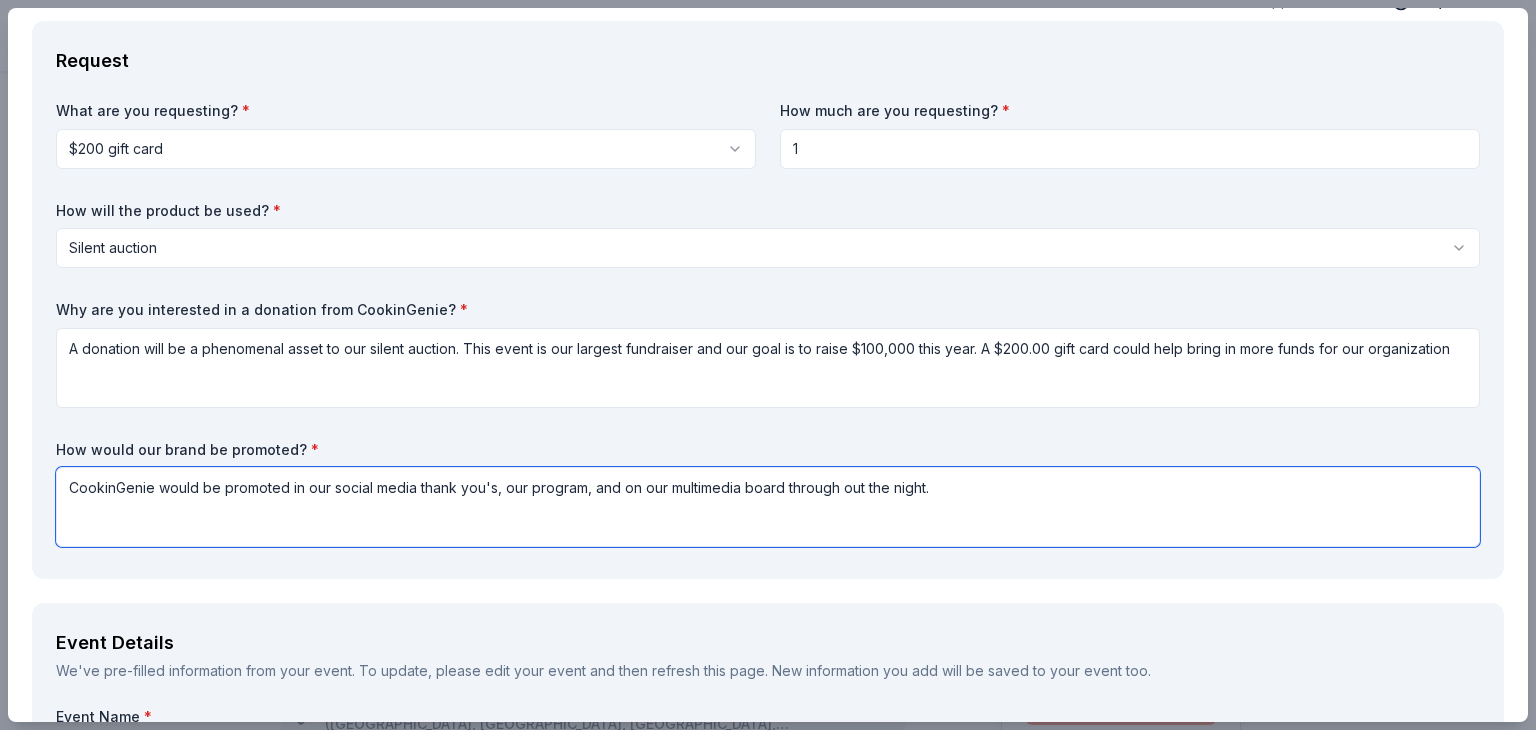 click on "CookinGenie would be promoted in our social media thank you's, our program, and on our multimedia board through out the night." at bounding box center (768, 507) 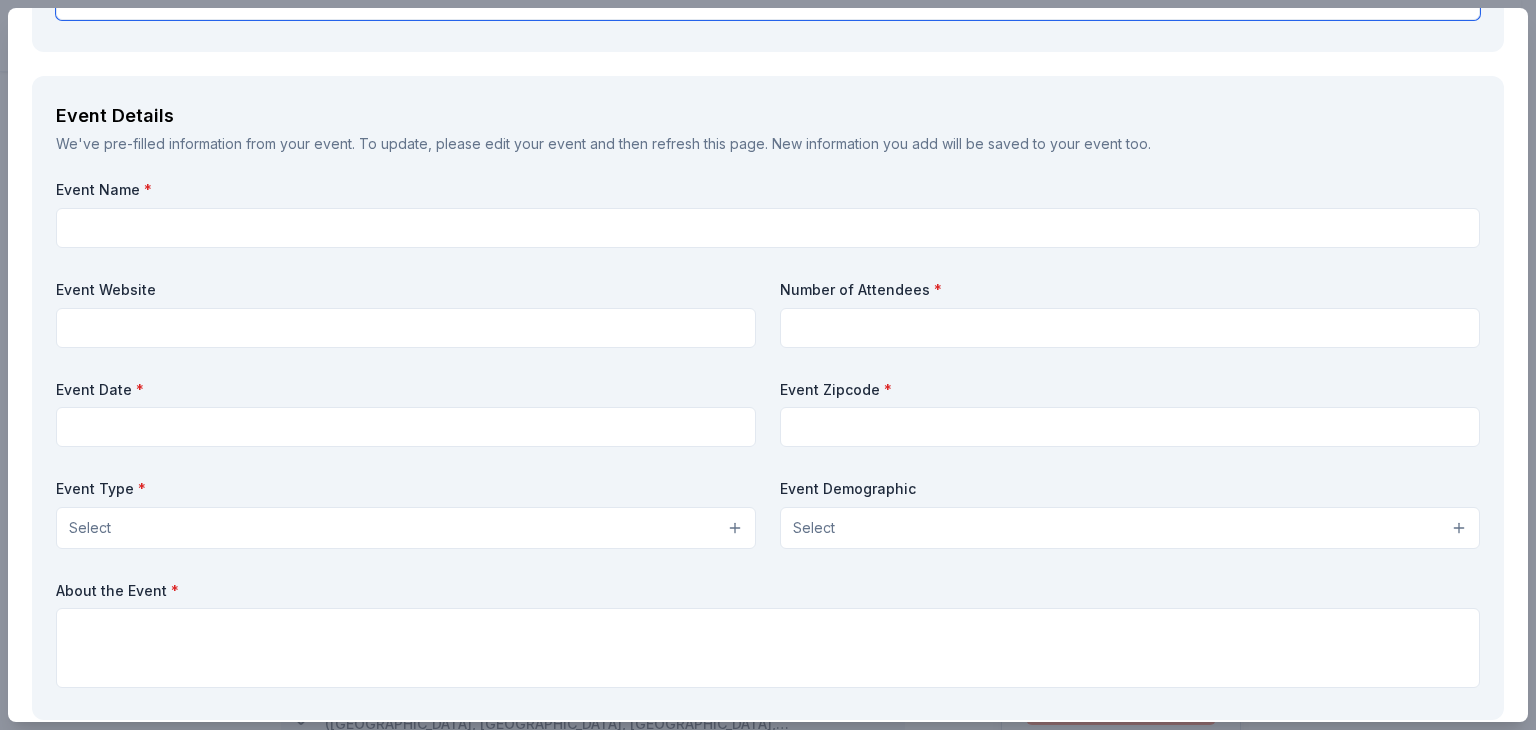 scroll, scrollTop: 616, scrollLeft: 0, axis: vertical 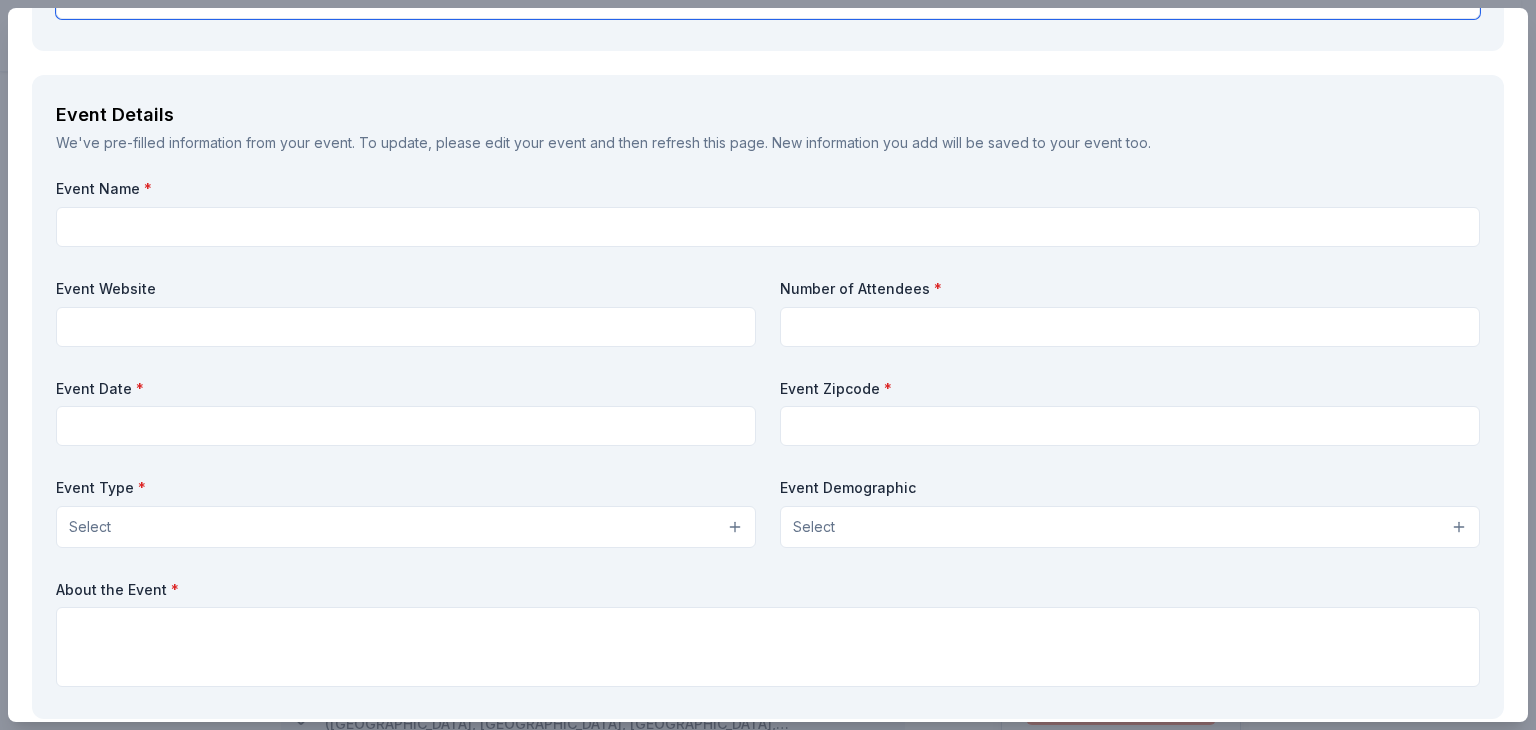 type on "CookinGenie would be promoted in our social media thank you's, our program, and on our multimedia board through out the night." 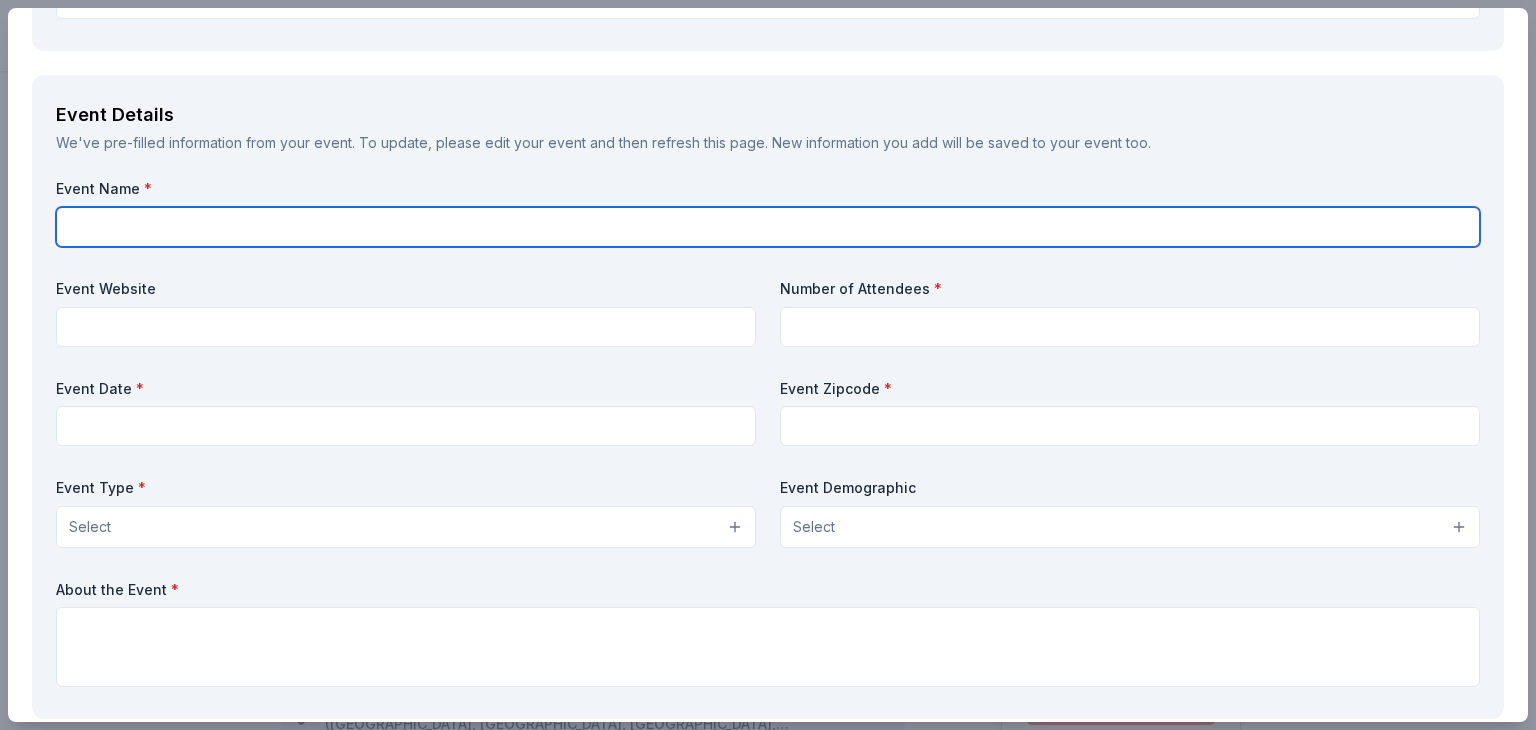 click at bounding box center [768, 227] 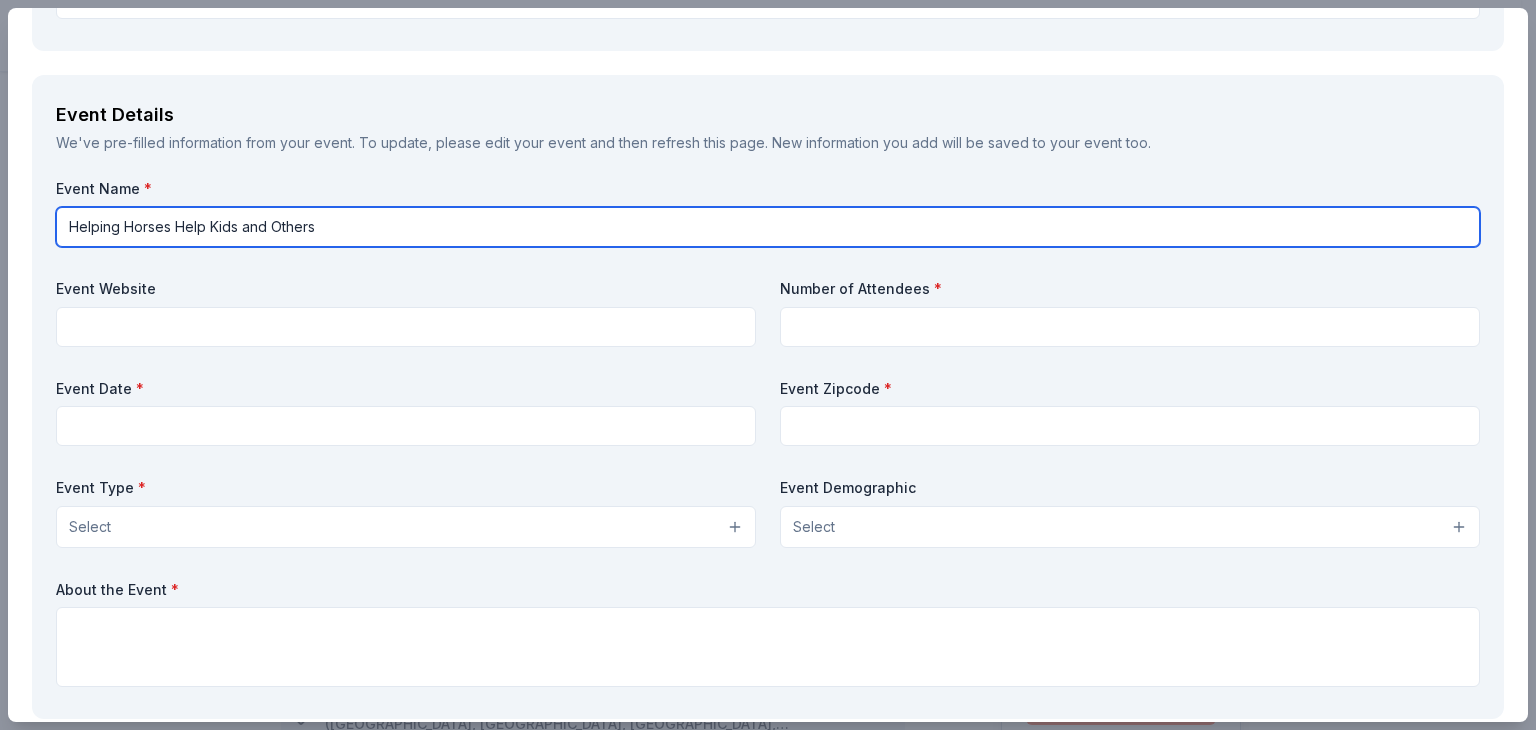 type on "Helping Horses Help Kids and Others" 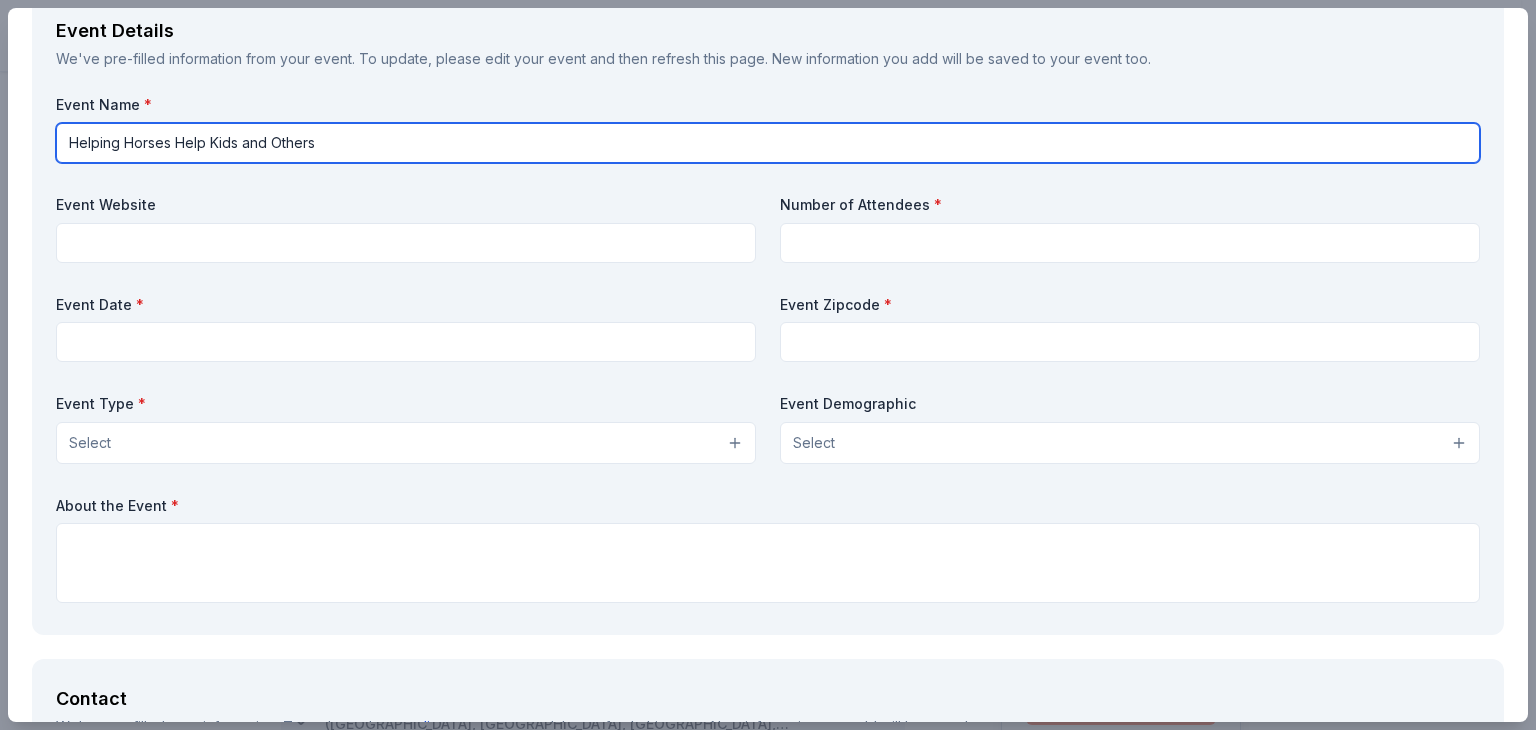 scroll, scrollTop: 702, scrollLeft: 0, axis: vertical 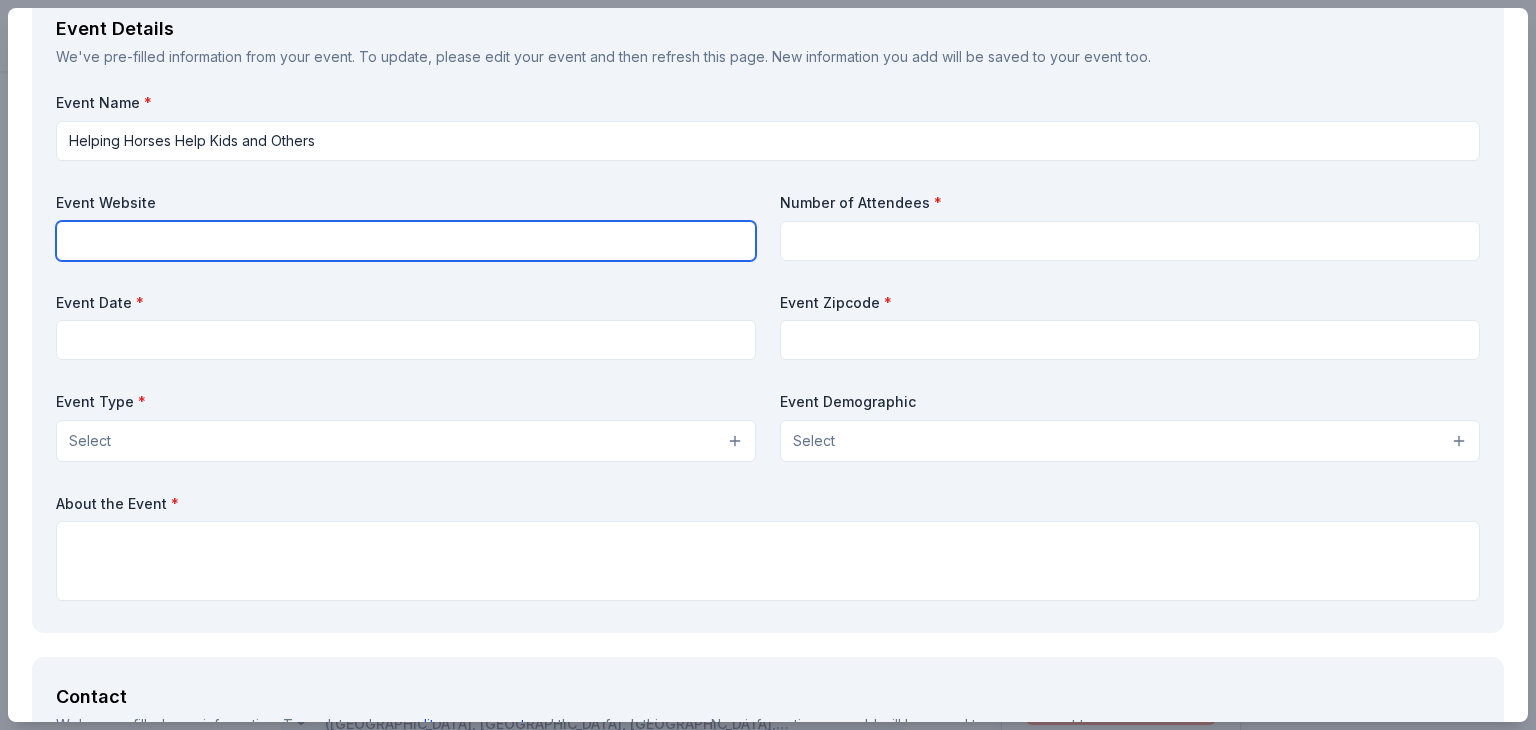 click at bounding box center [406, 241] 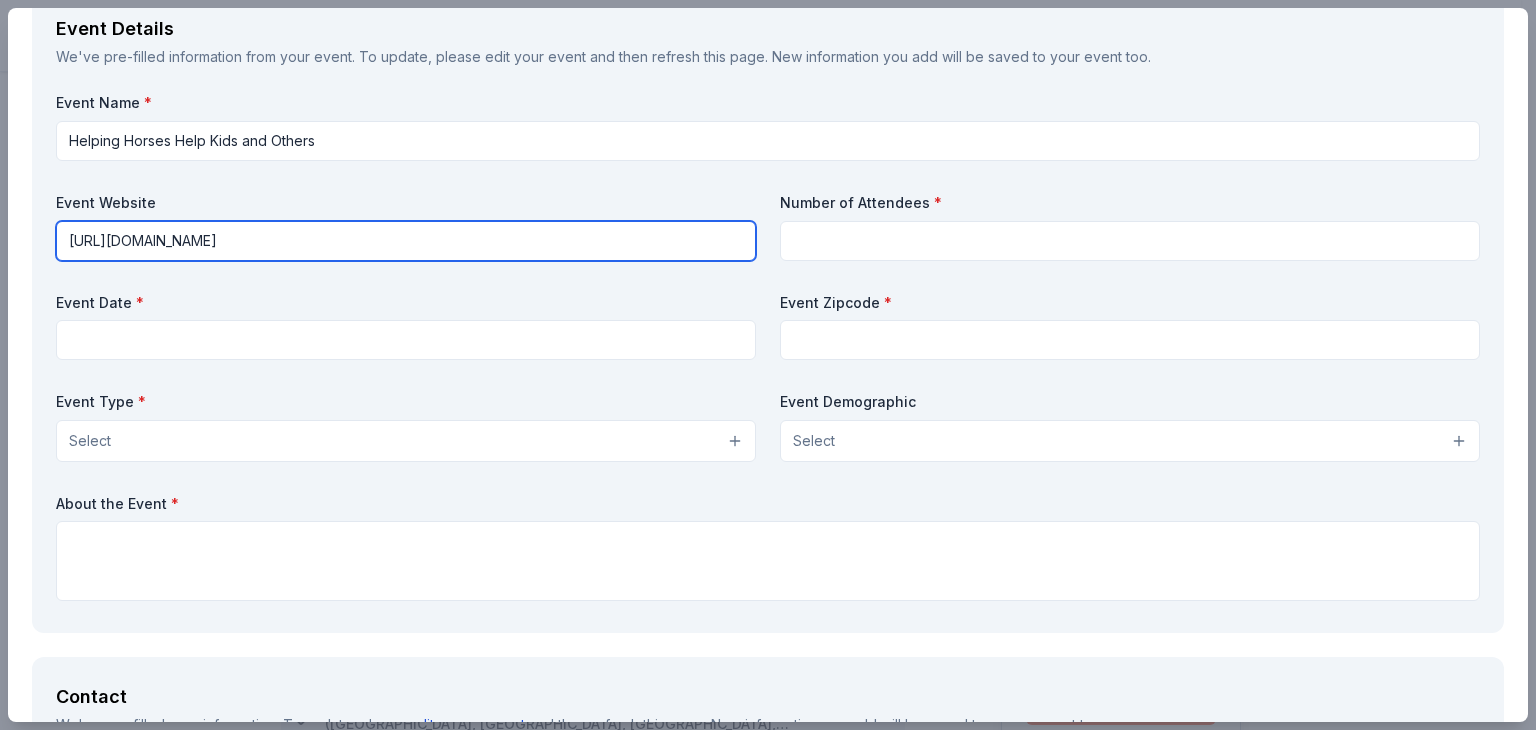 type on "https://pbjconnections.org/helping-horses-help-kids-others/" 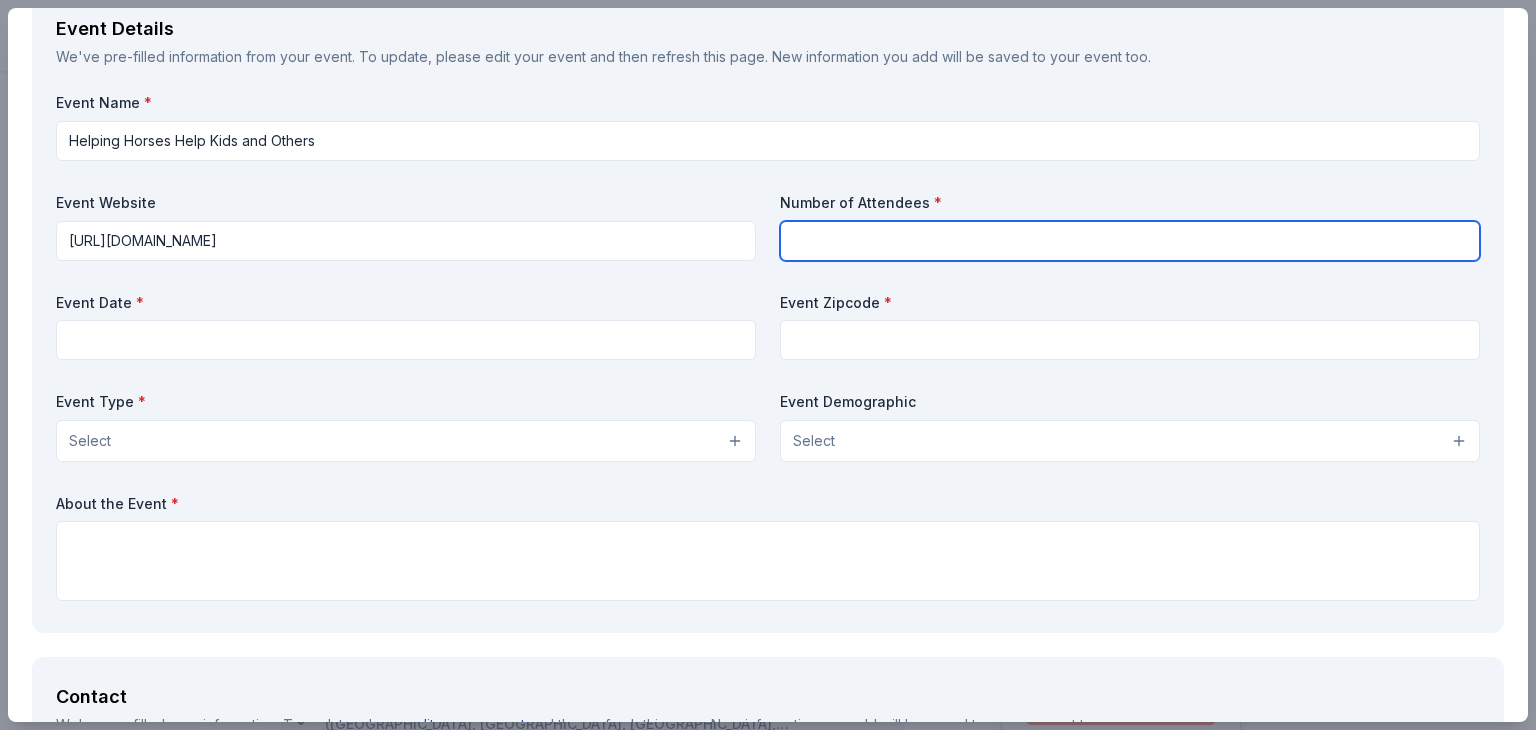click at bounding box center (1130, 241) 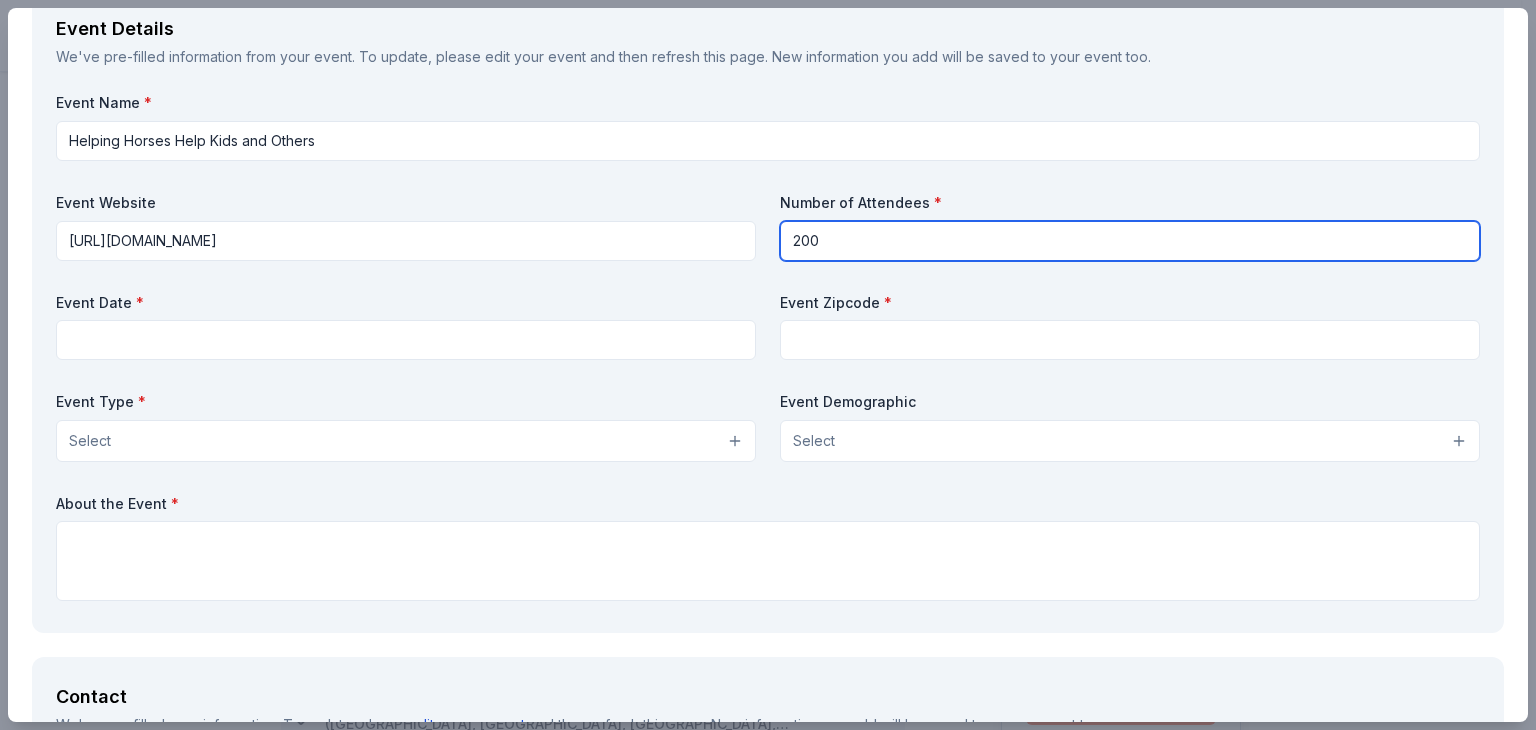 type on "200" 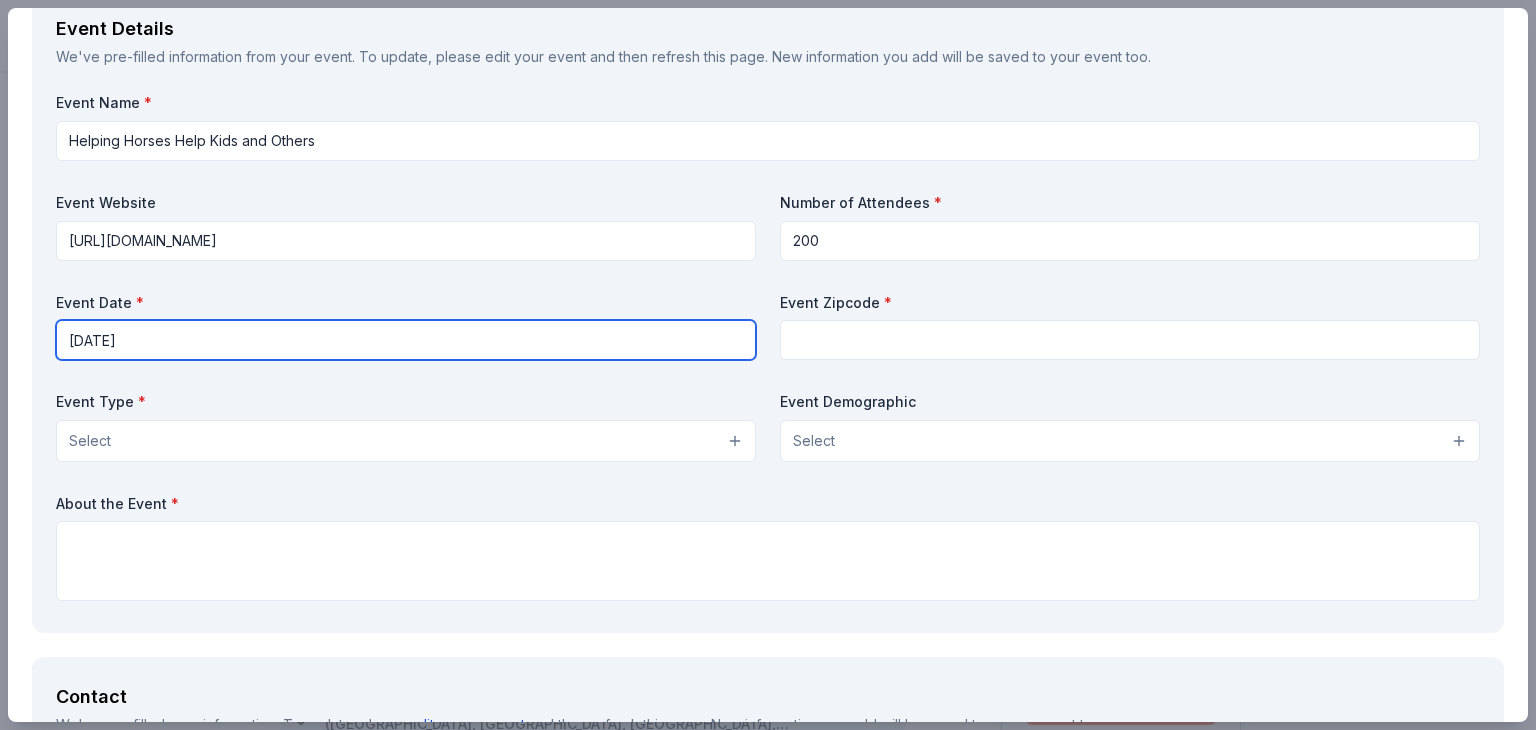type on "10/16/2025" 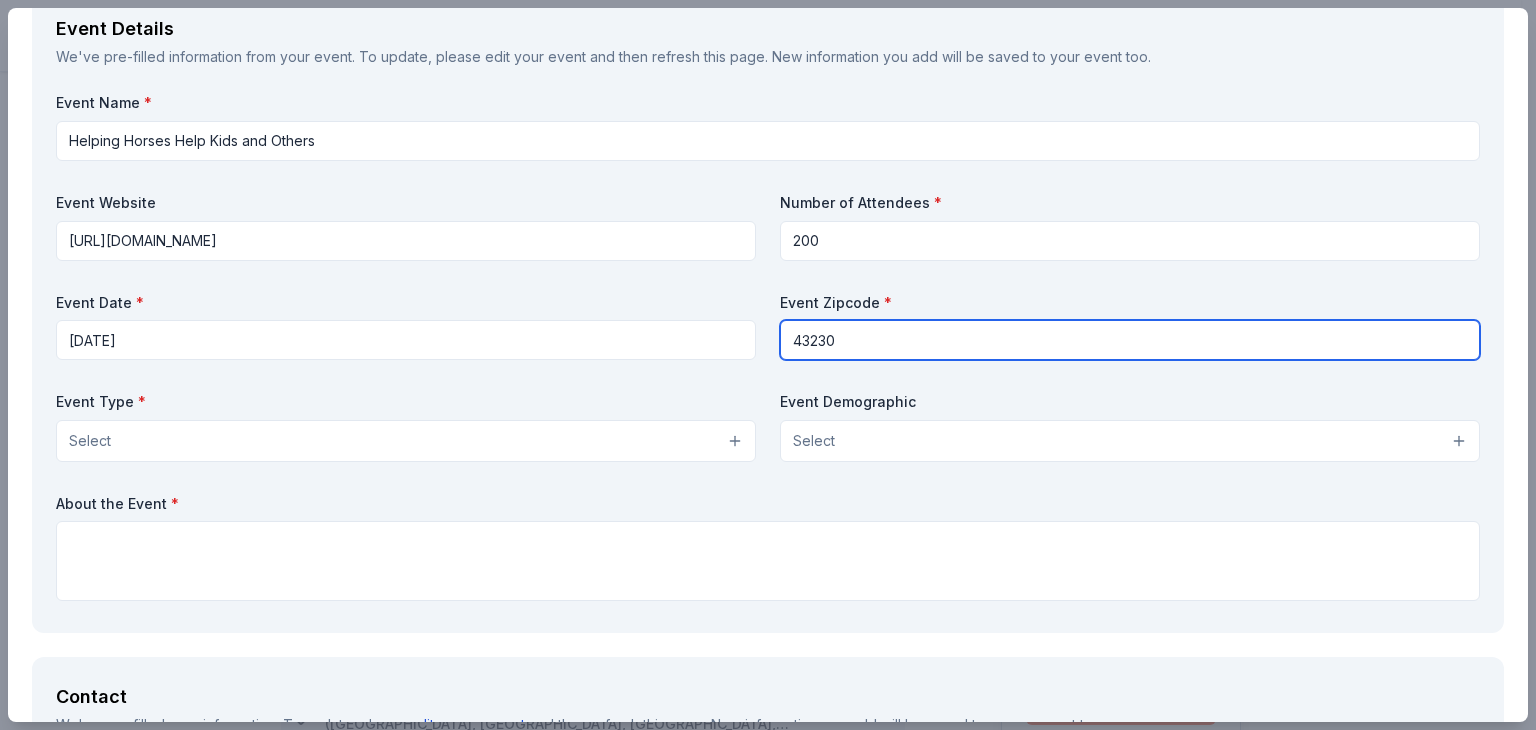 type on "43230" 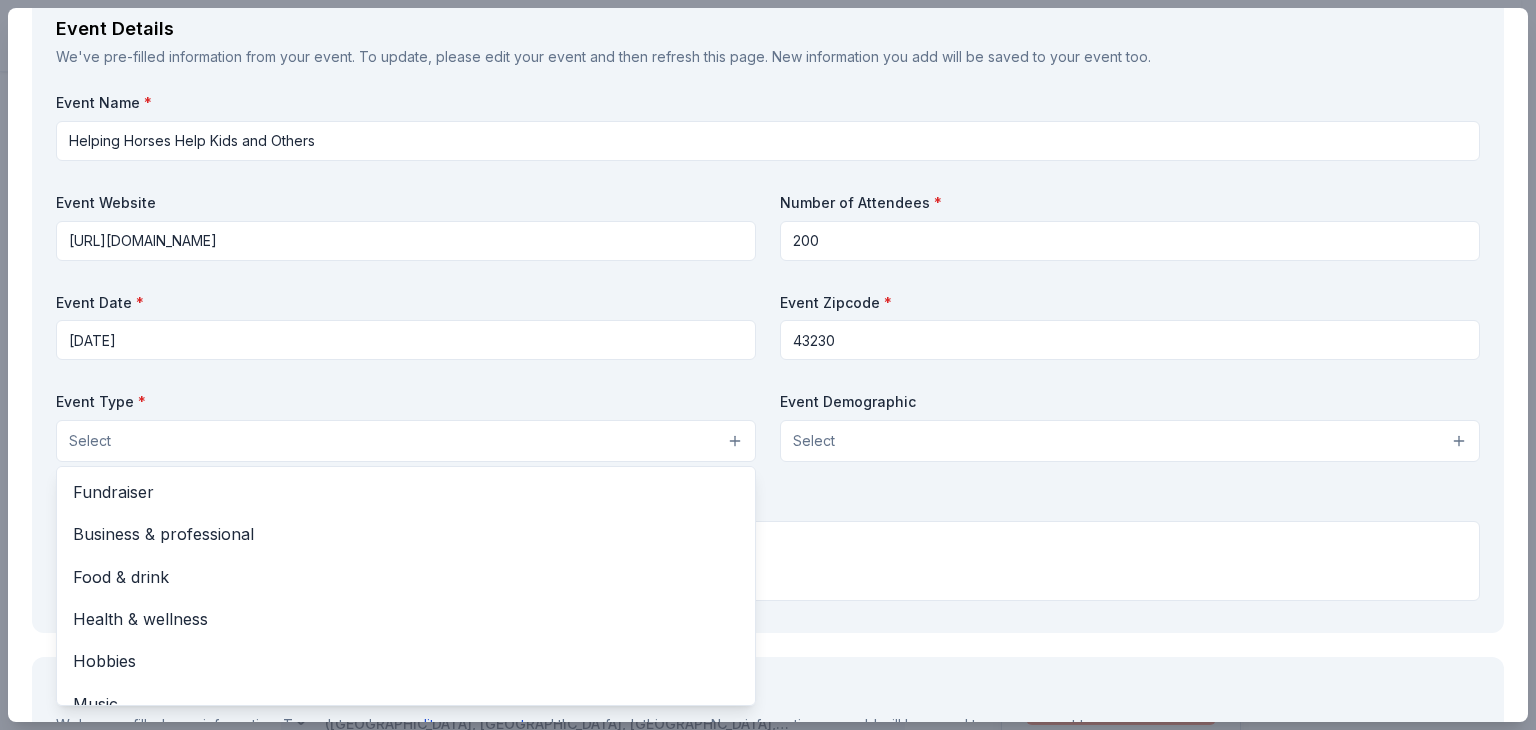 click on "Select" at bounding box center [406, 441] 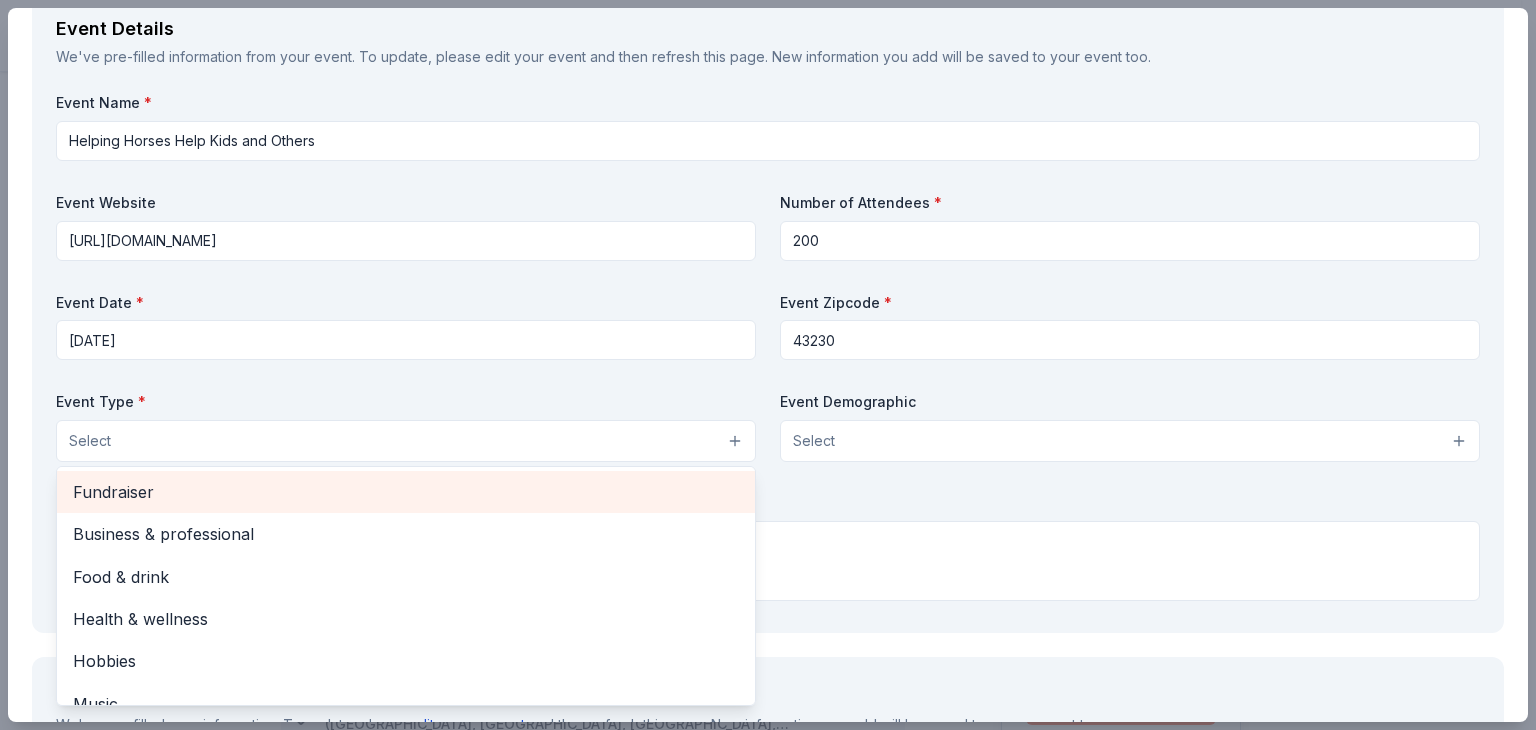 click on "Fundraiser" at bounding box center [406, 492] 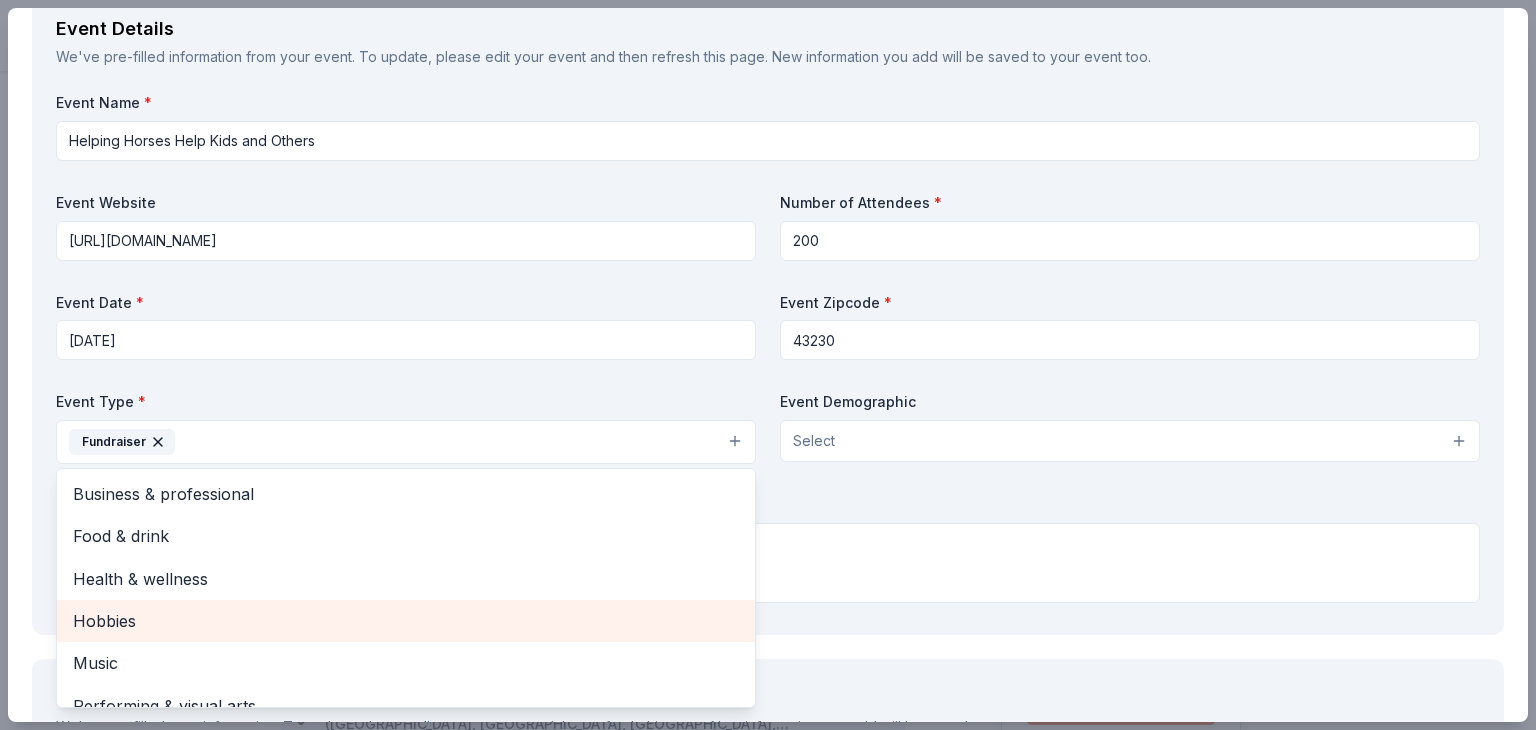 scroll, scrollTop: 24, scrollLeft: 0, axis: vertical 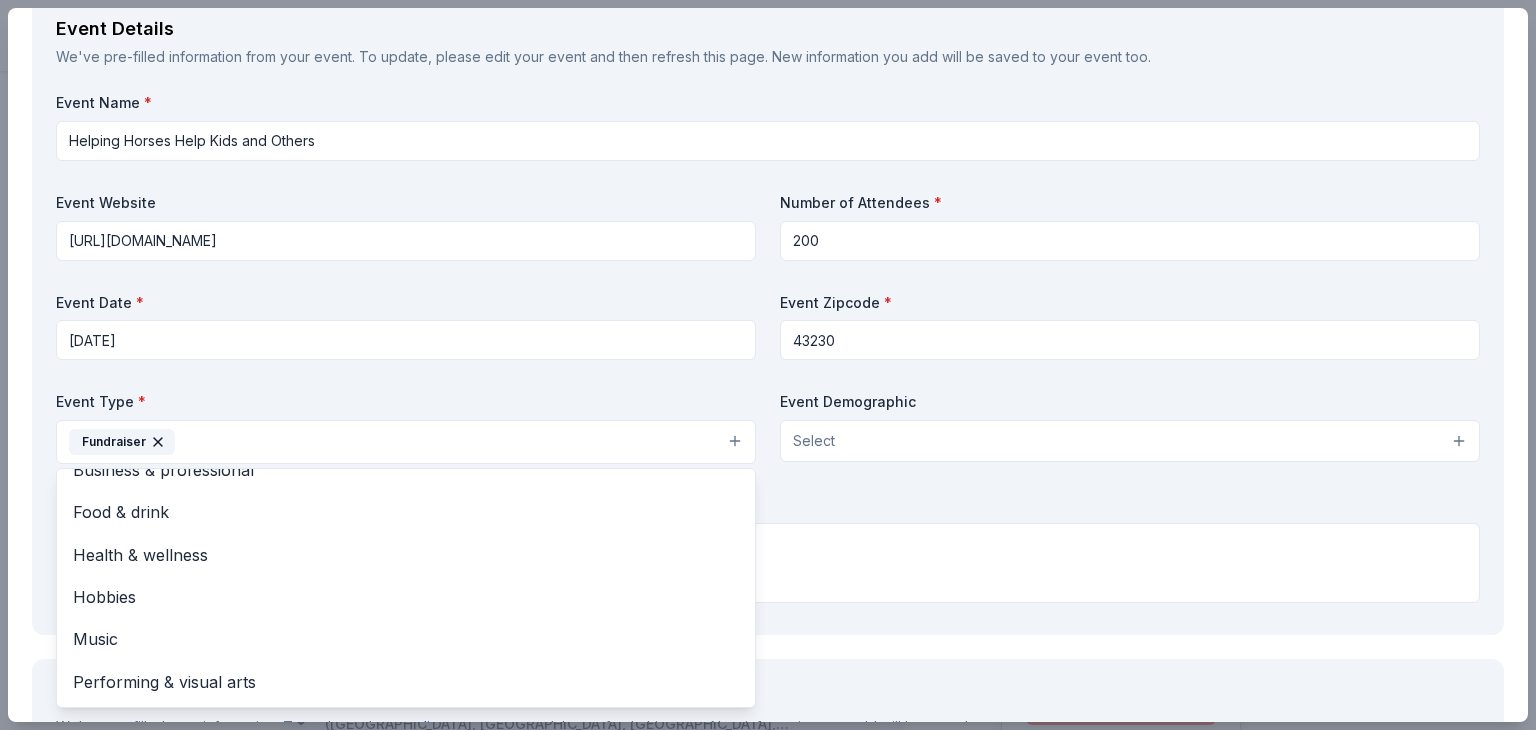 click on "Event Type * Fundraiser Business & professional Food & drink Health & wellness Hobbies Music Performing & visual arts Event Demographic Select" at bounding box center [768, 432] 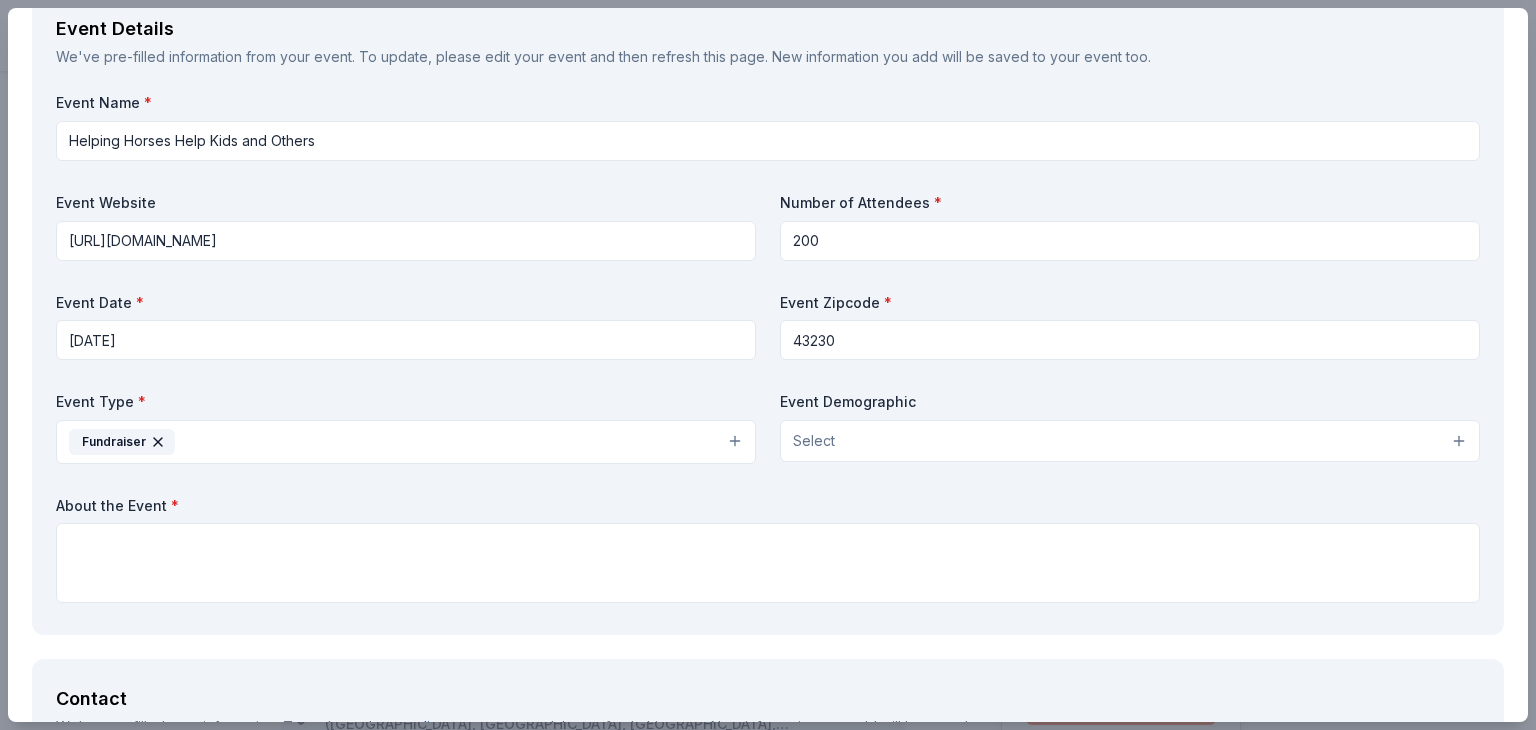 click on "Select" at bounding box center (1130, 441) 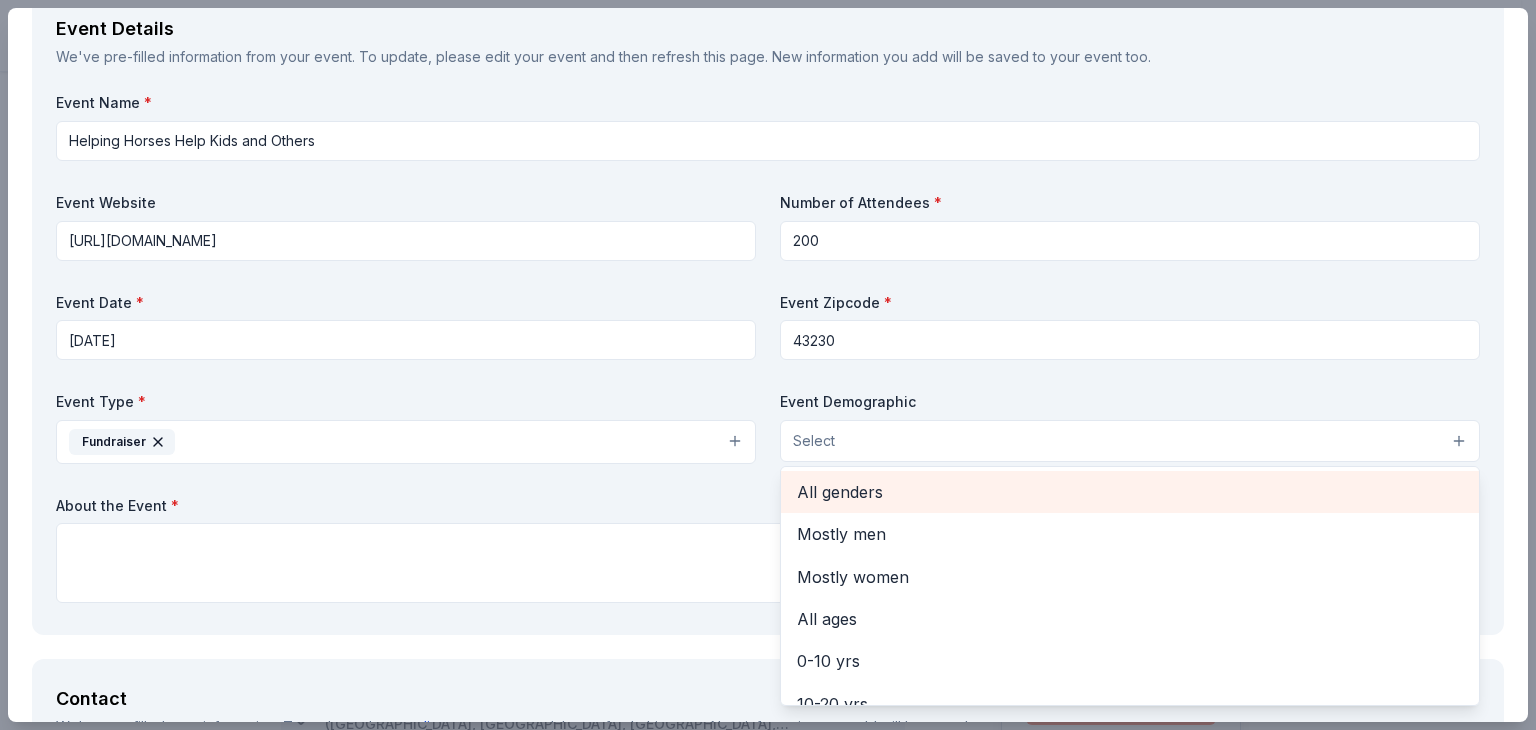 click on "All genders" at bounding box center [1130, 492] 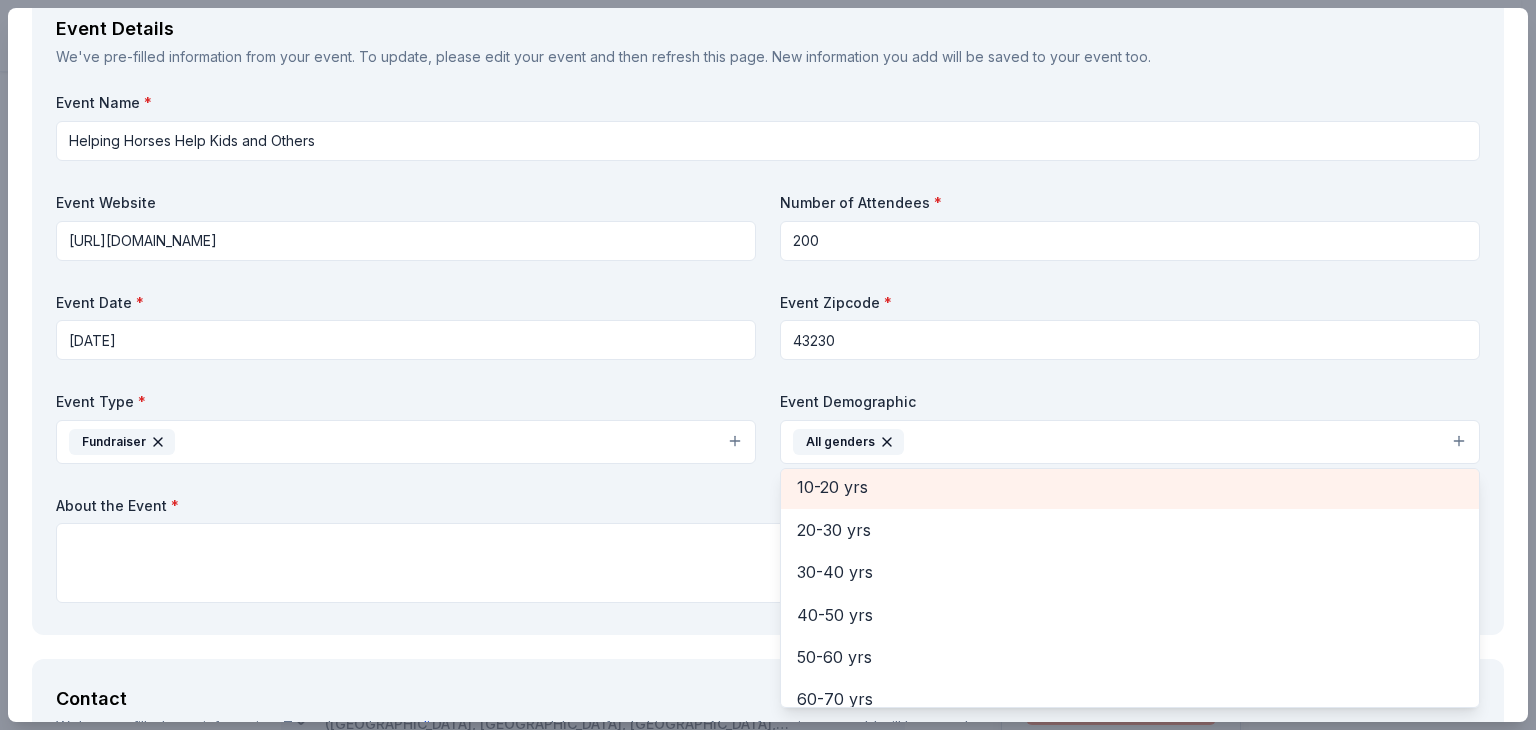 scroll, scrollTop: 176, scrollLeft: 0, axis: vertical 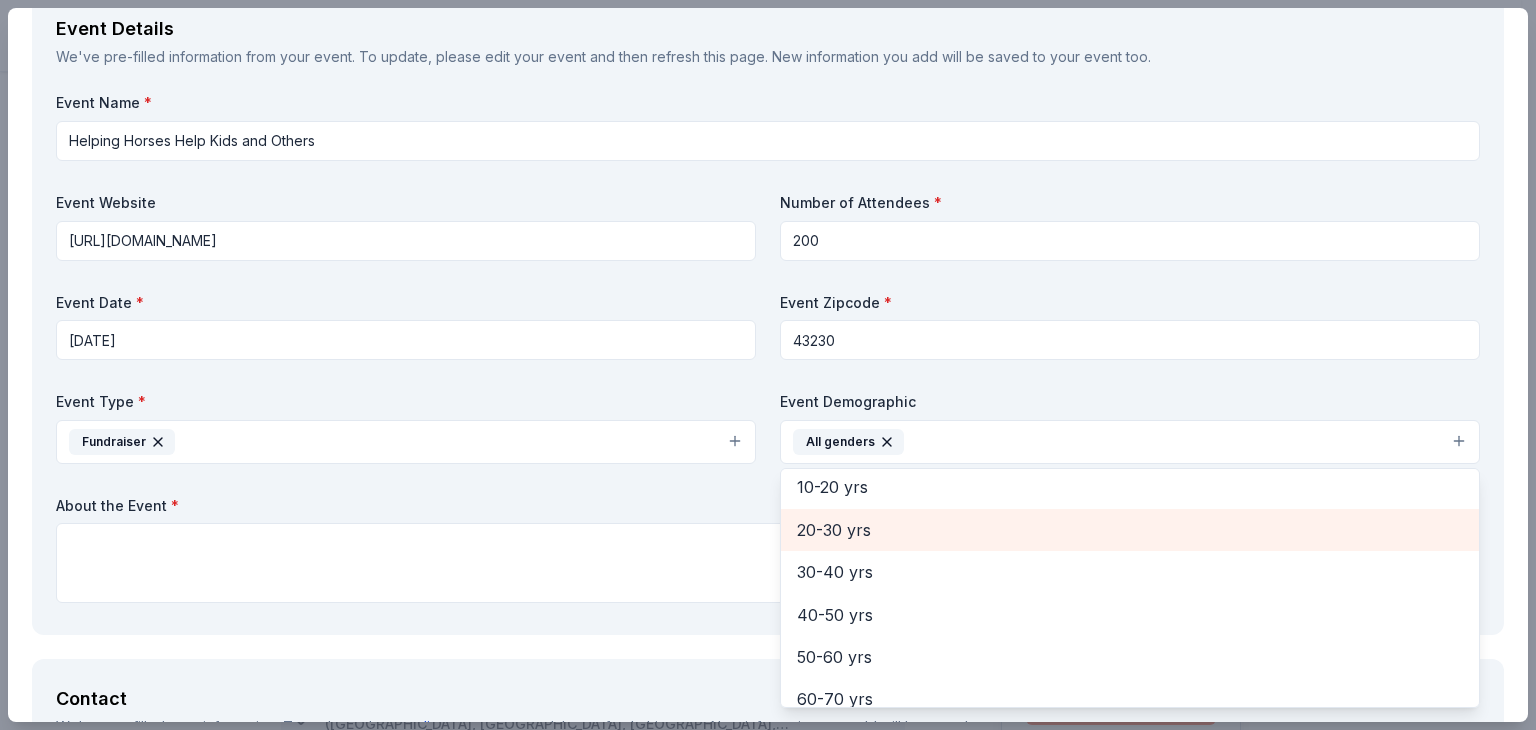 click on "20-30 yrs" at bounding box center (1130, 530) 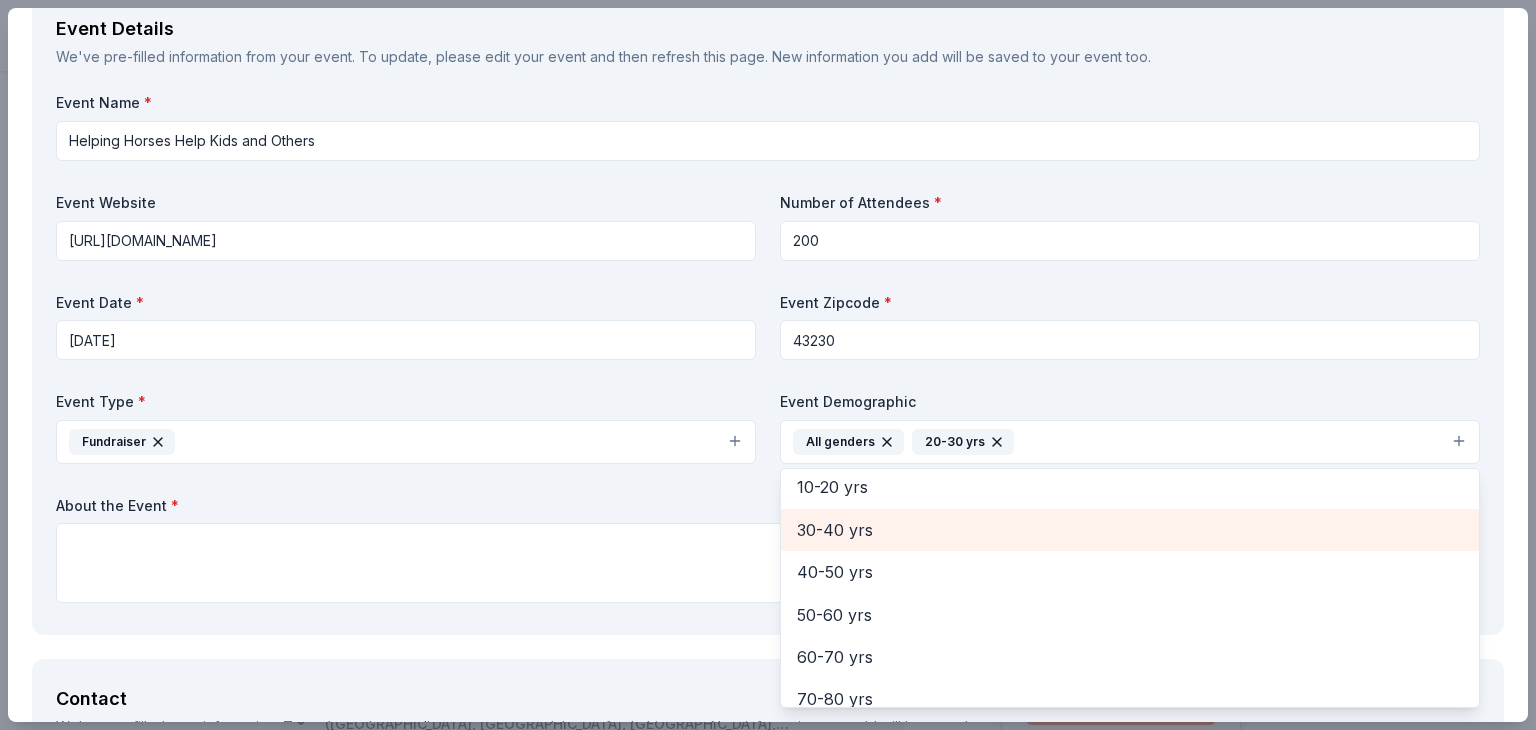 click on "30-40 yrs" at bounding box center (1130, 530) 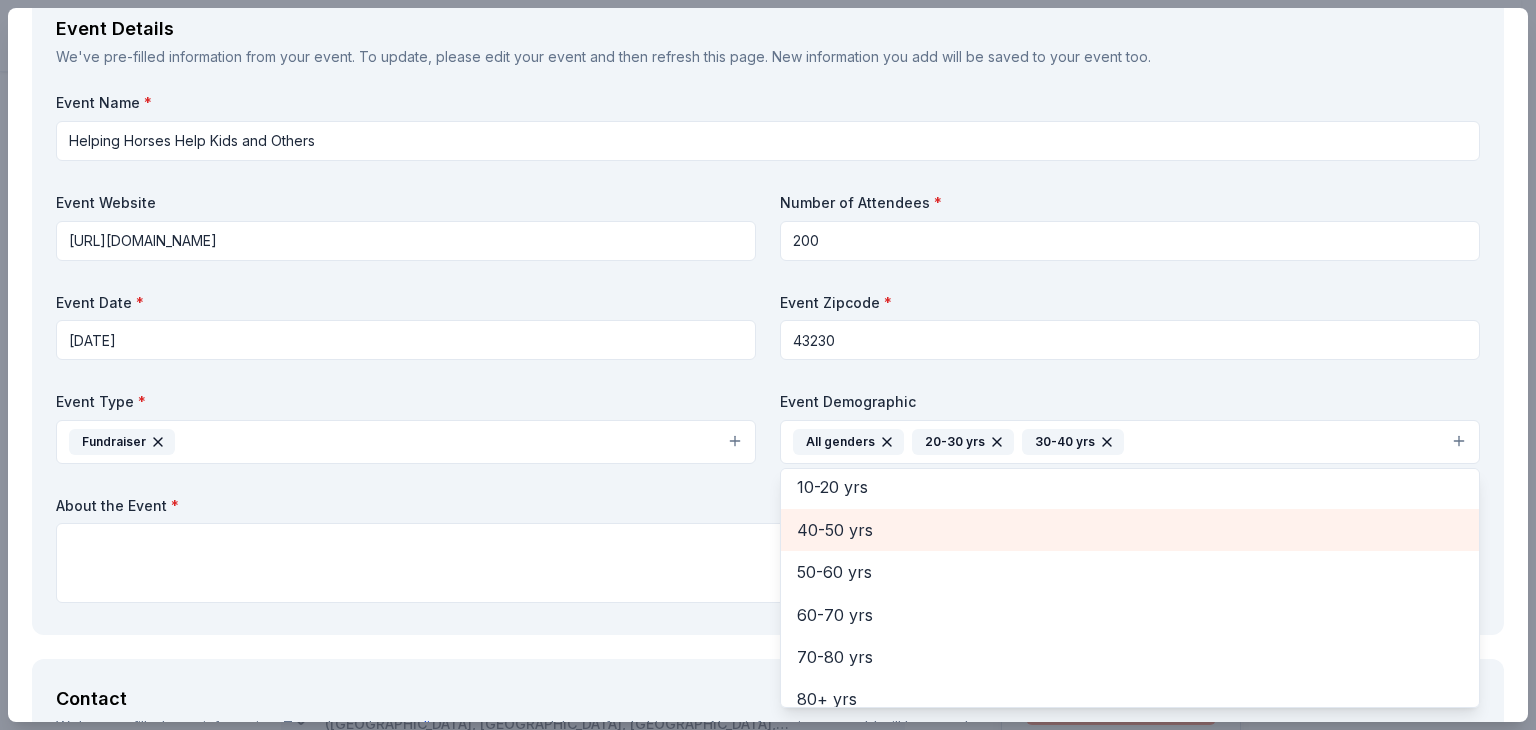 click on "40-50 yrs" at bounding box center (1130, 530) 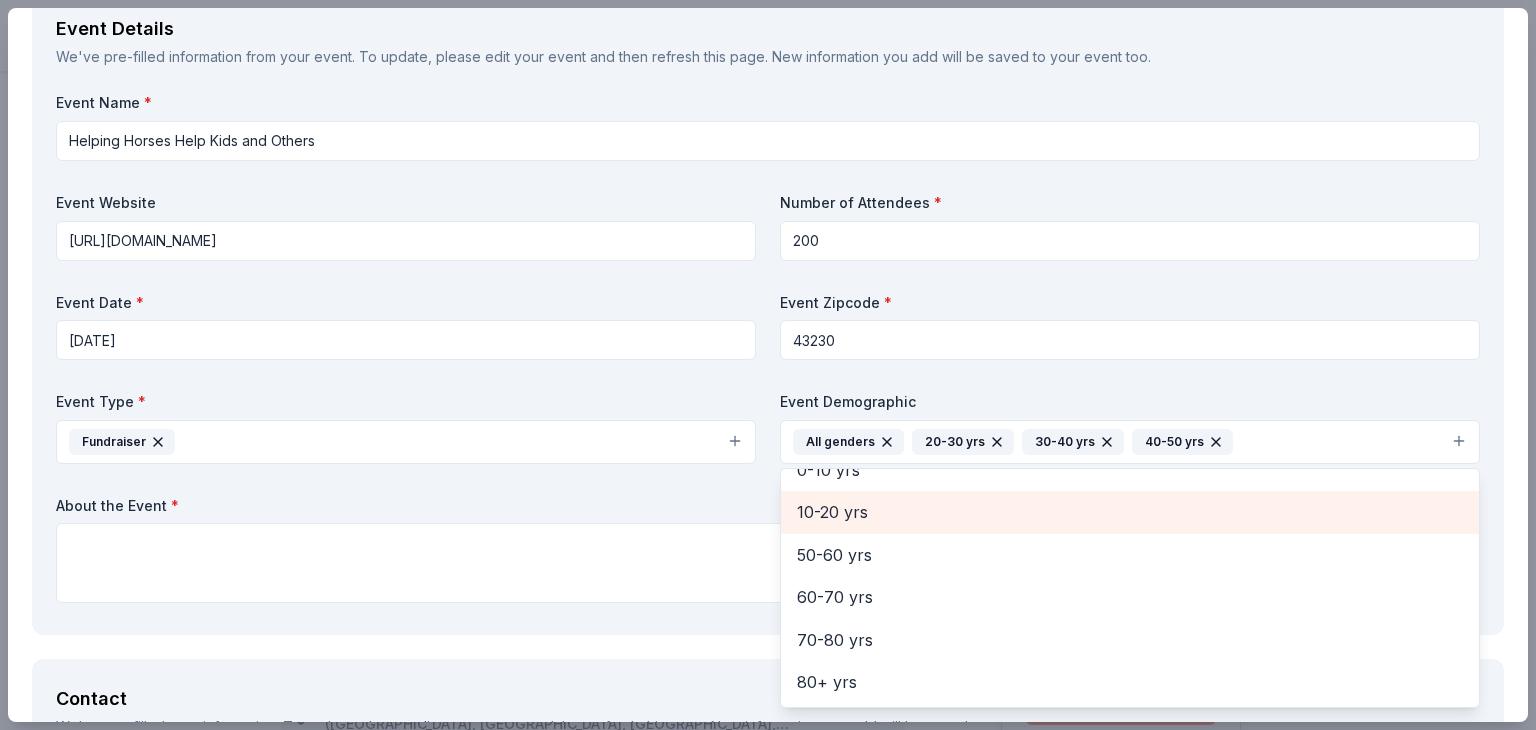 click on "10-20 yrs" at bounding box center (1130, 512) 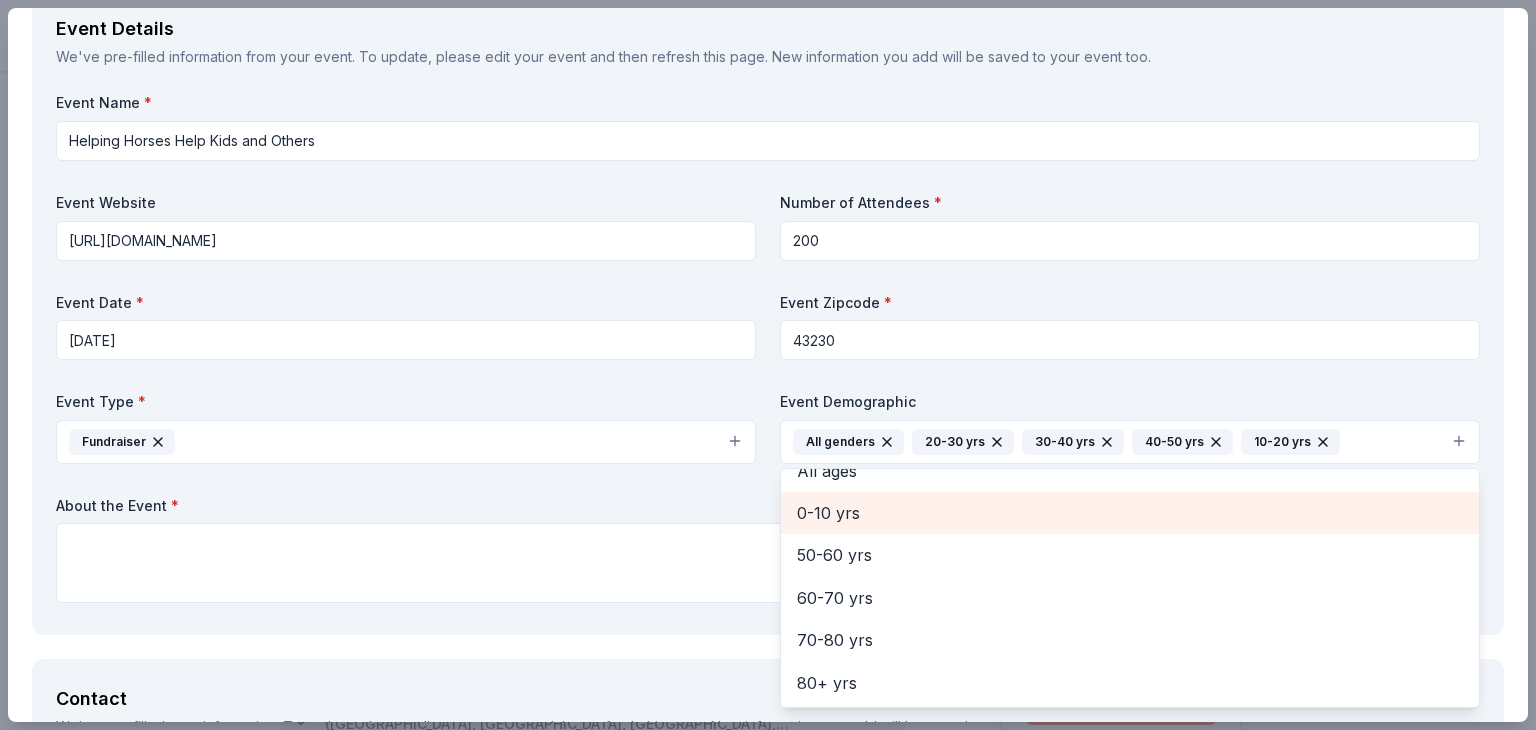 click on "0-10 yrs" at bounding box center [1130, 513] 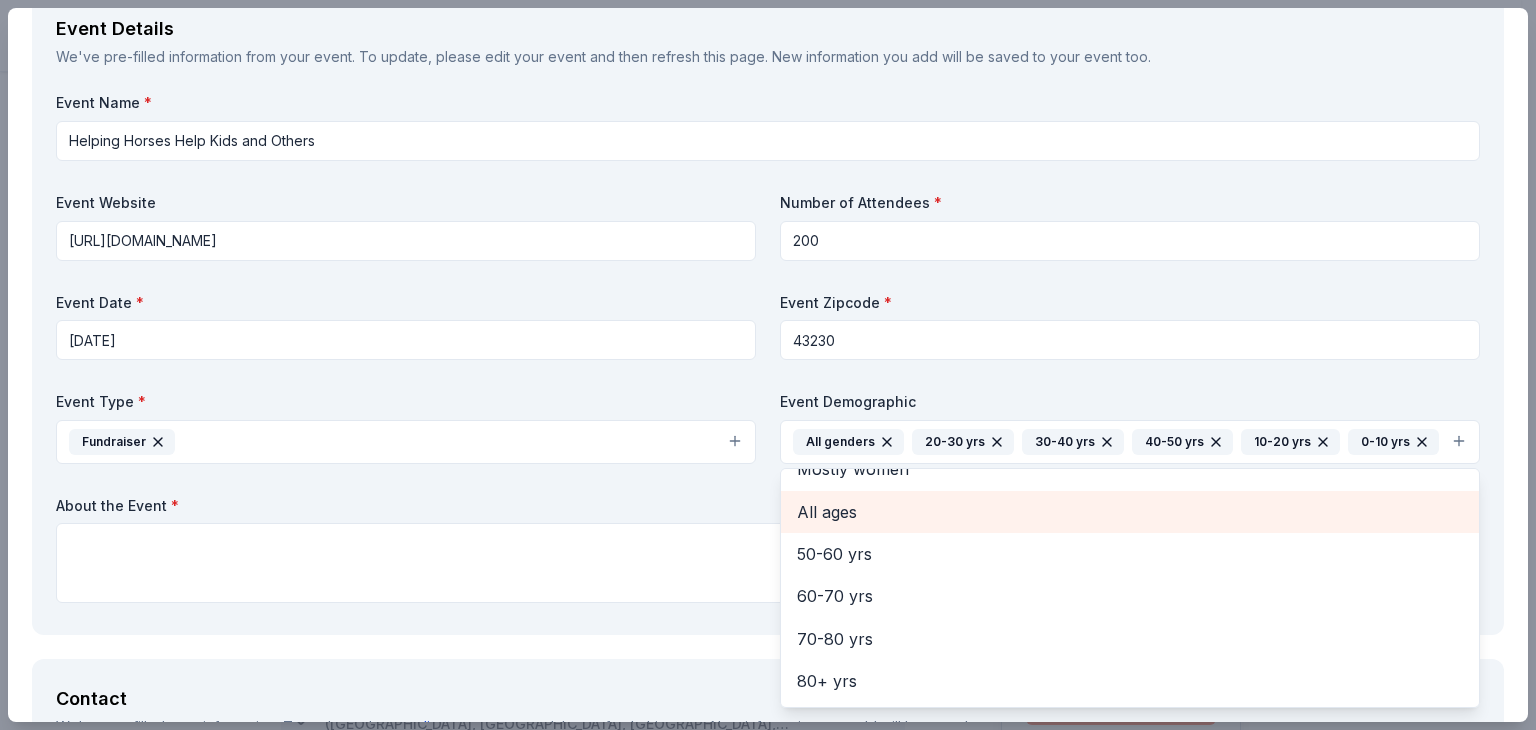 scroll, scrollTop: 66, scrollLeft: 0, axis: vertical 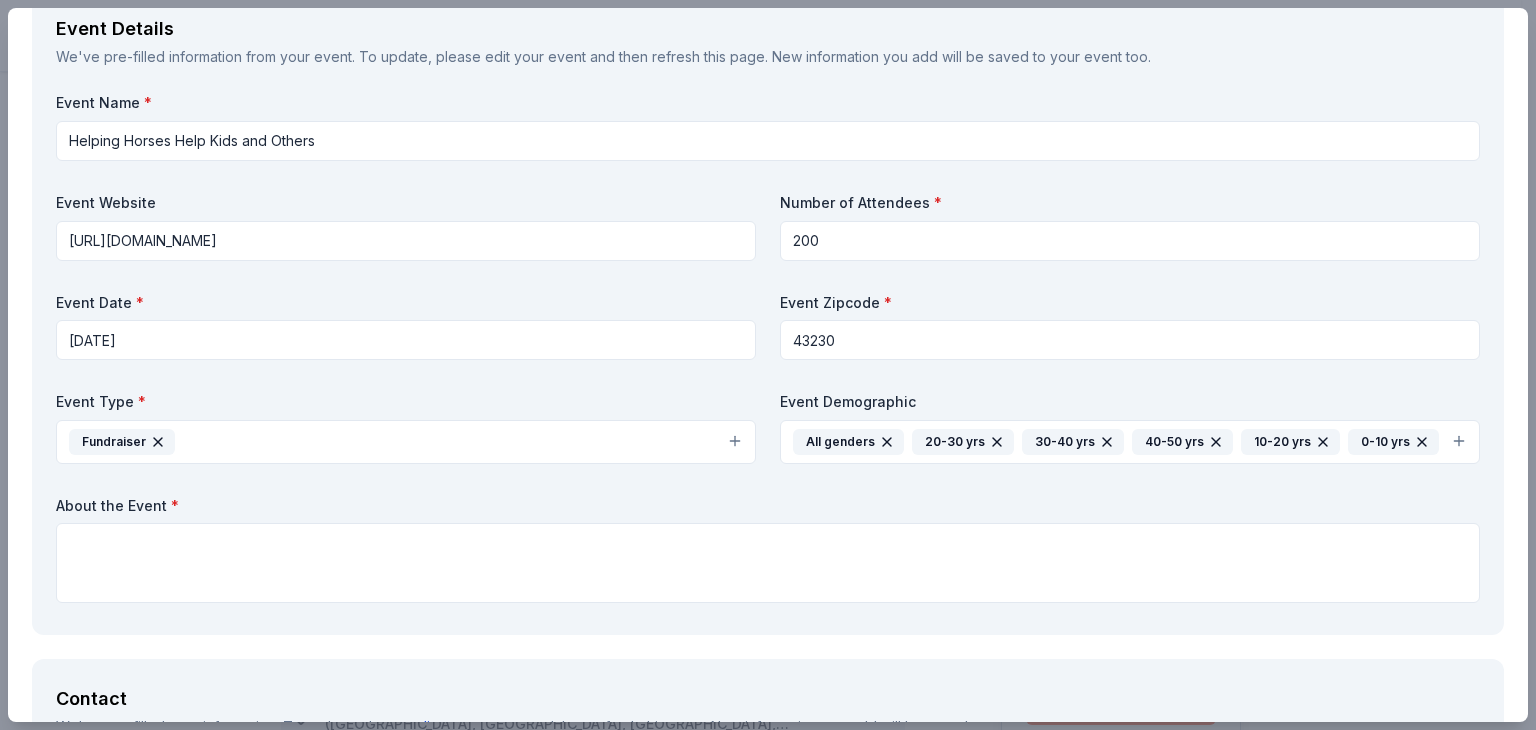 click 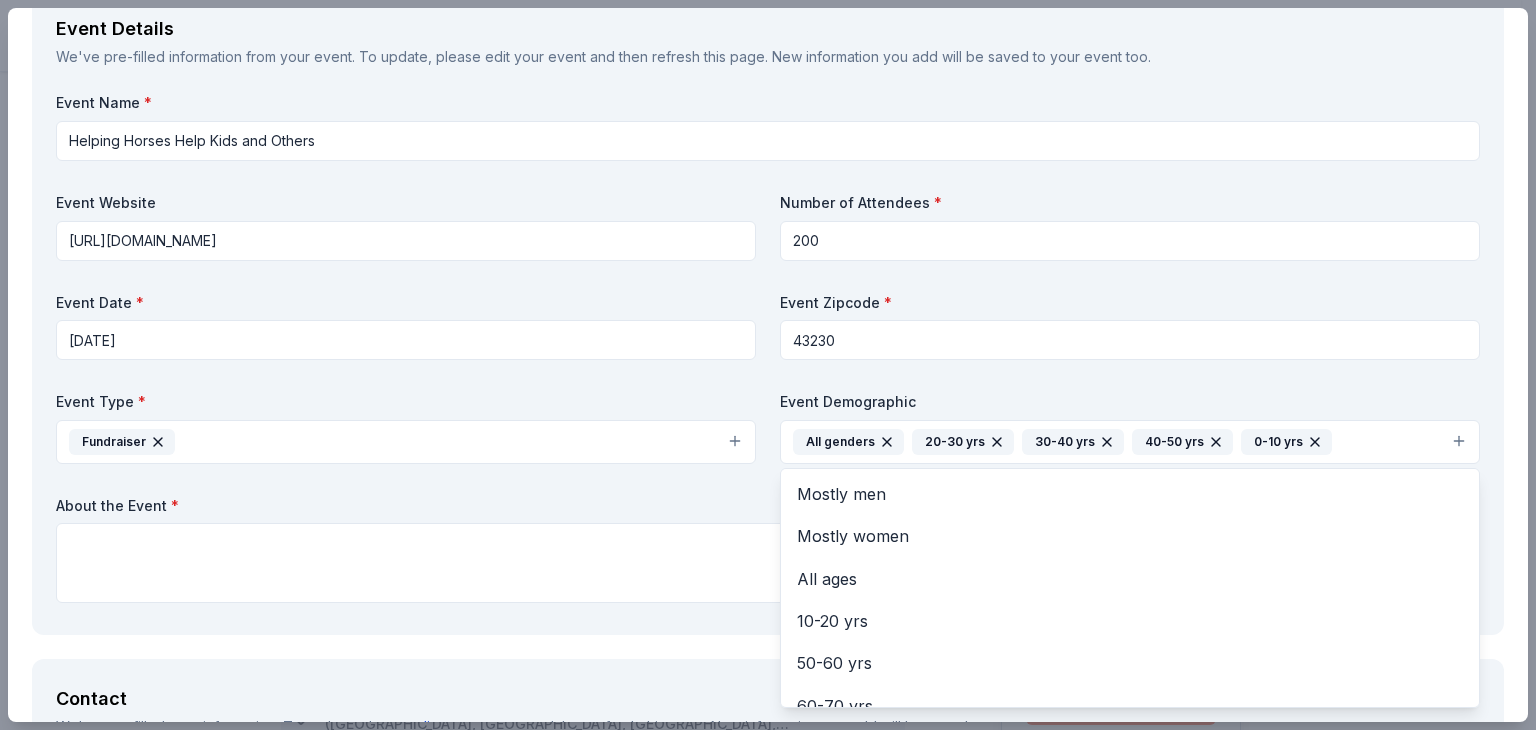 click 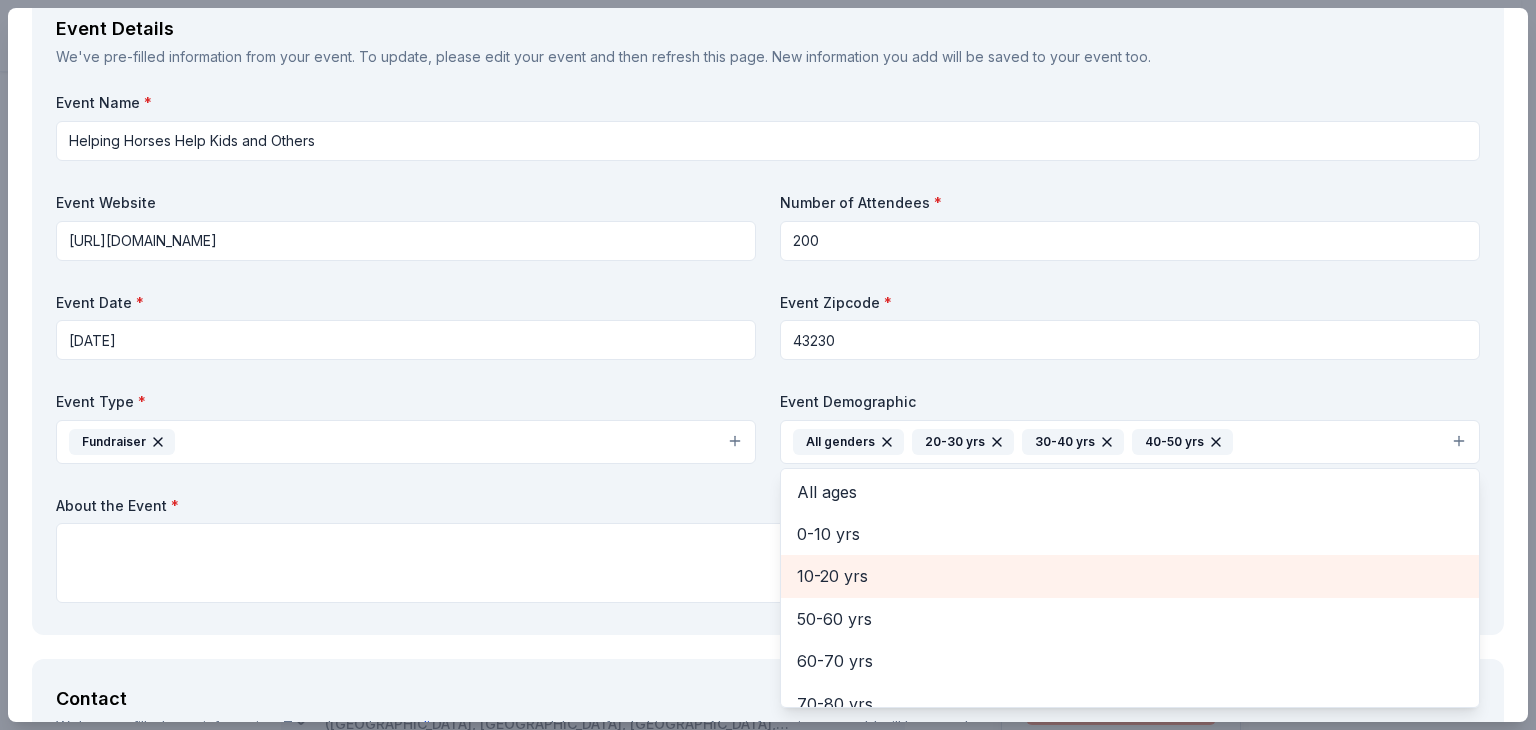 scroll, scrollTop: 96, scrollLeft: 0, axis: vertical 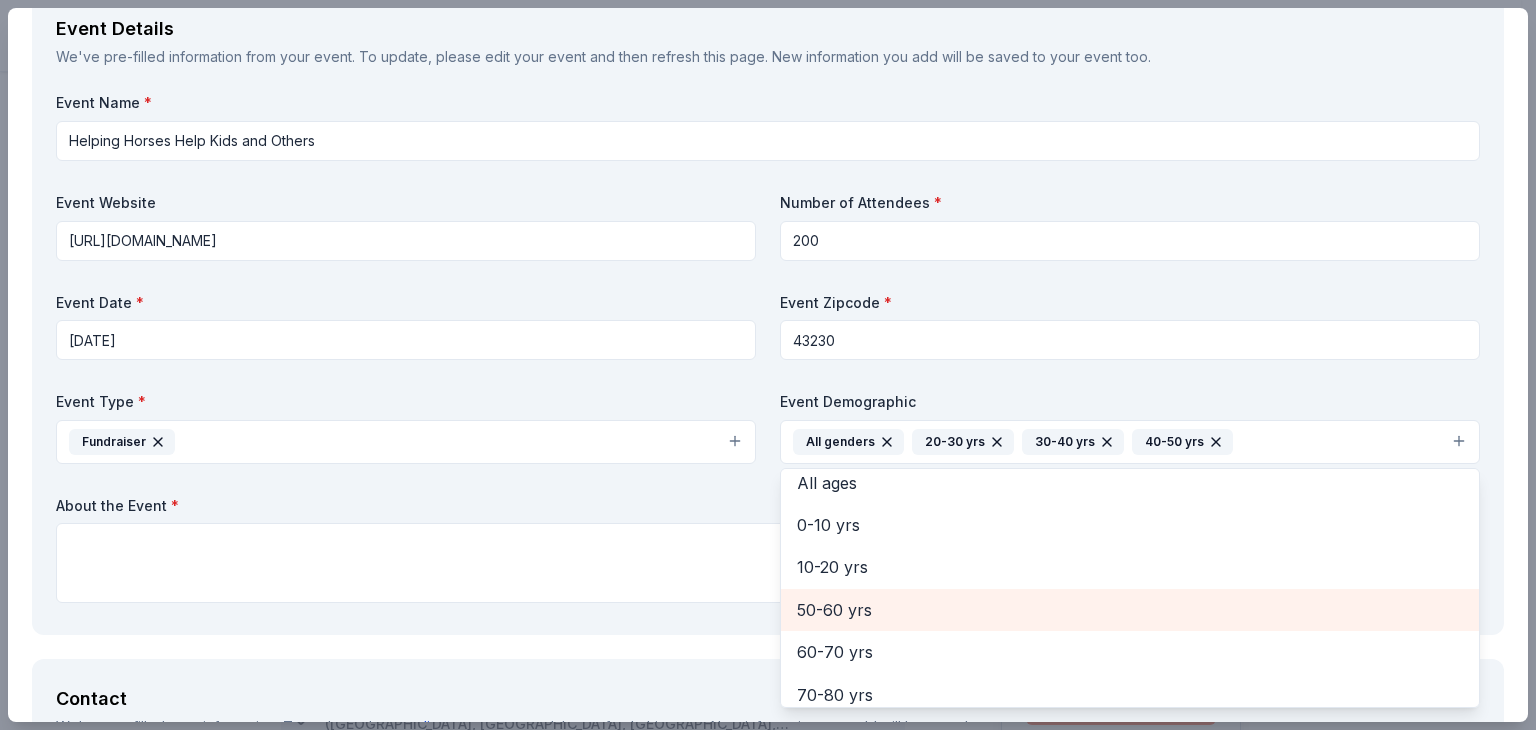 click on "50-60 yrs" at bounding box center [1130, 610] 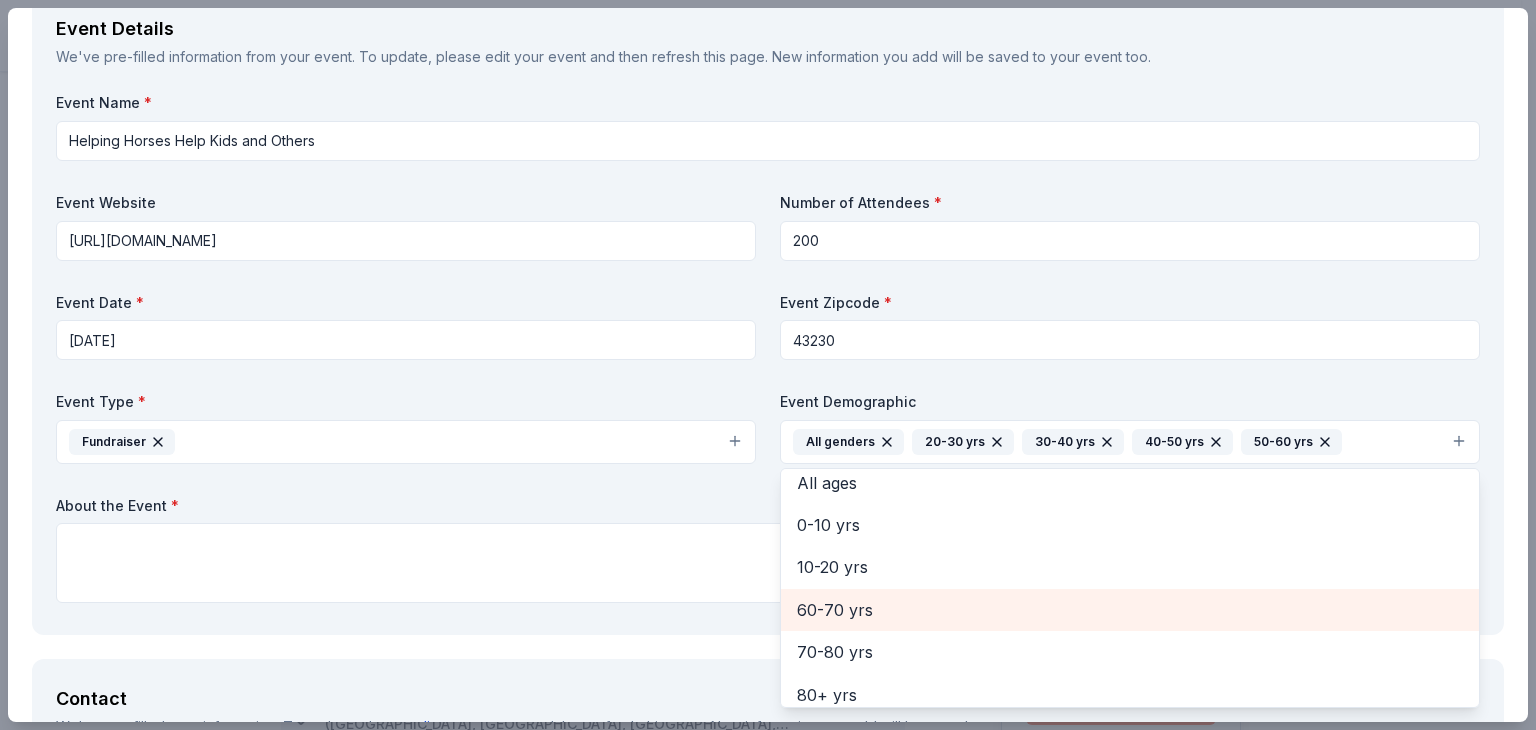 click on "60-70 yrs" at bounding box center (1130, 610) 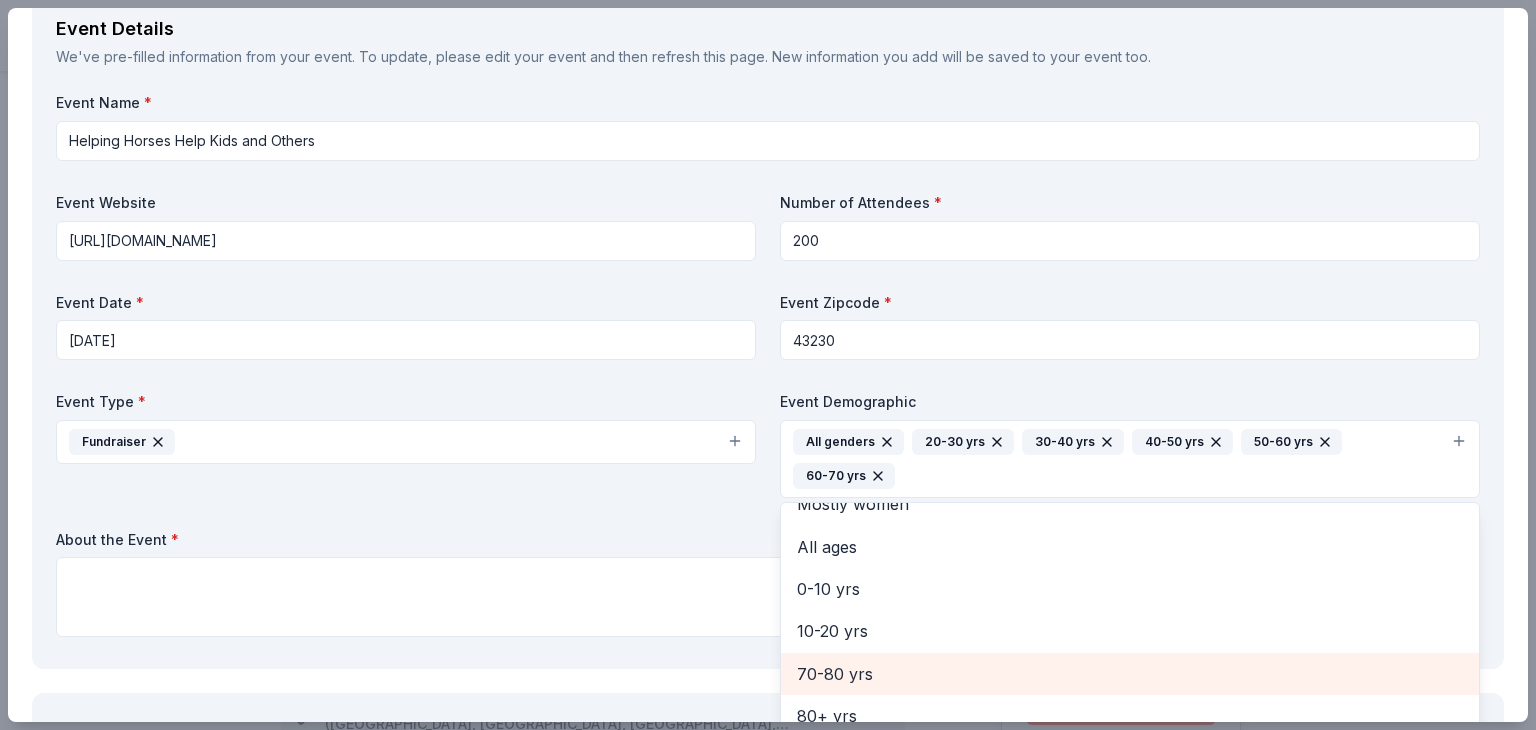 click on "70-80 yrs" at bounding box center (1130, 674) 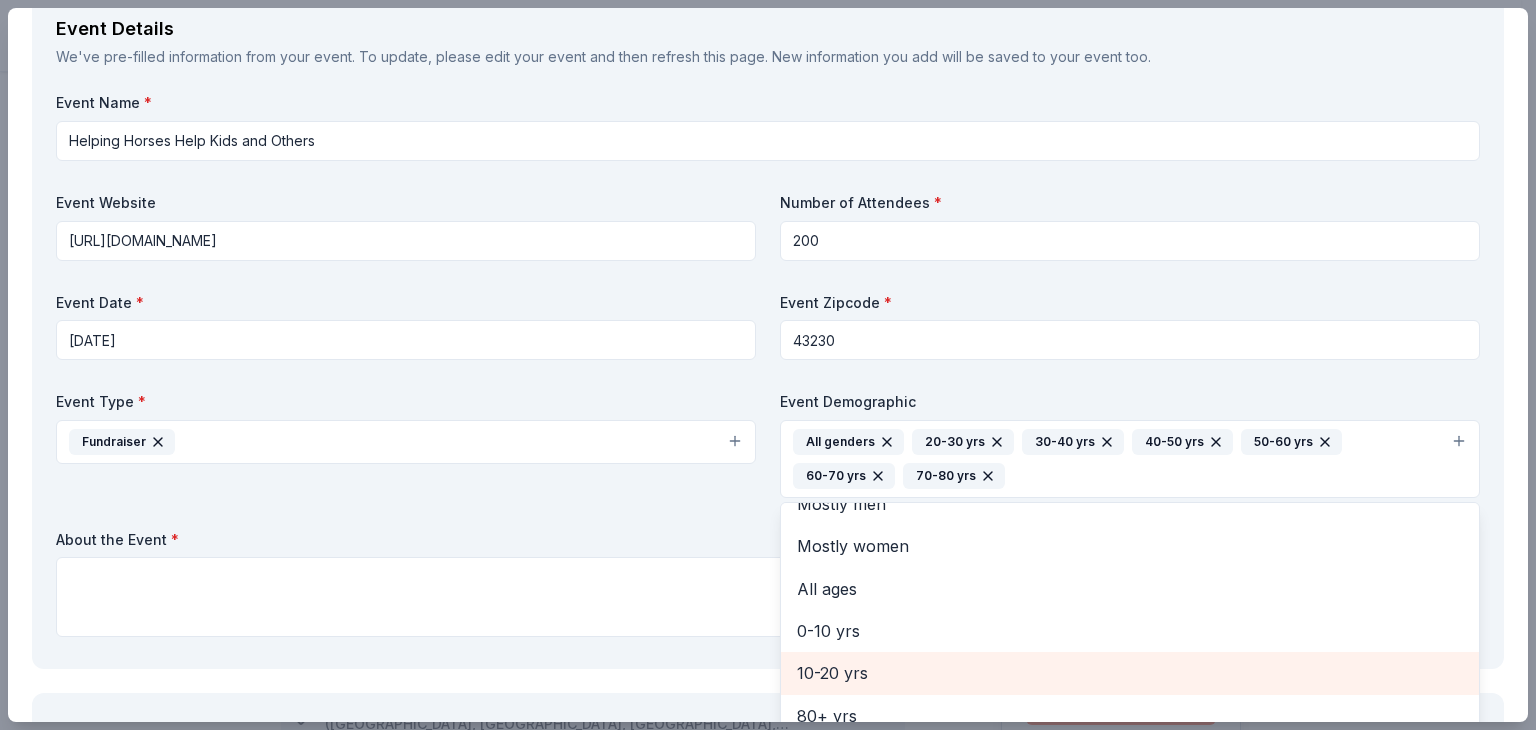 scroll, scrollTop: 24, scrollLeft: 0, axis: vertical 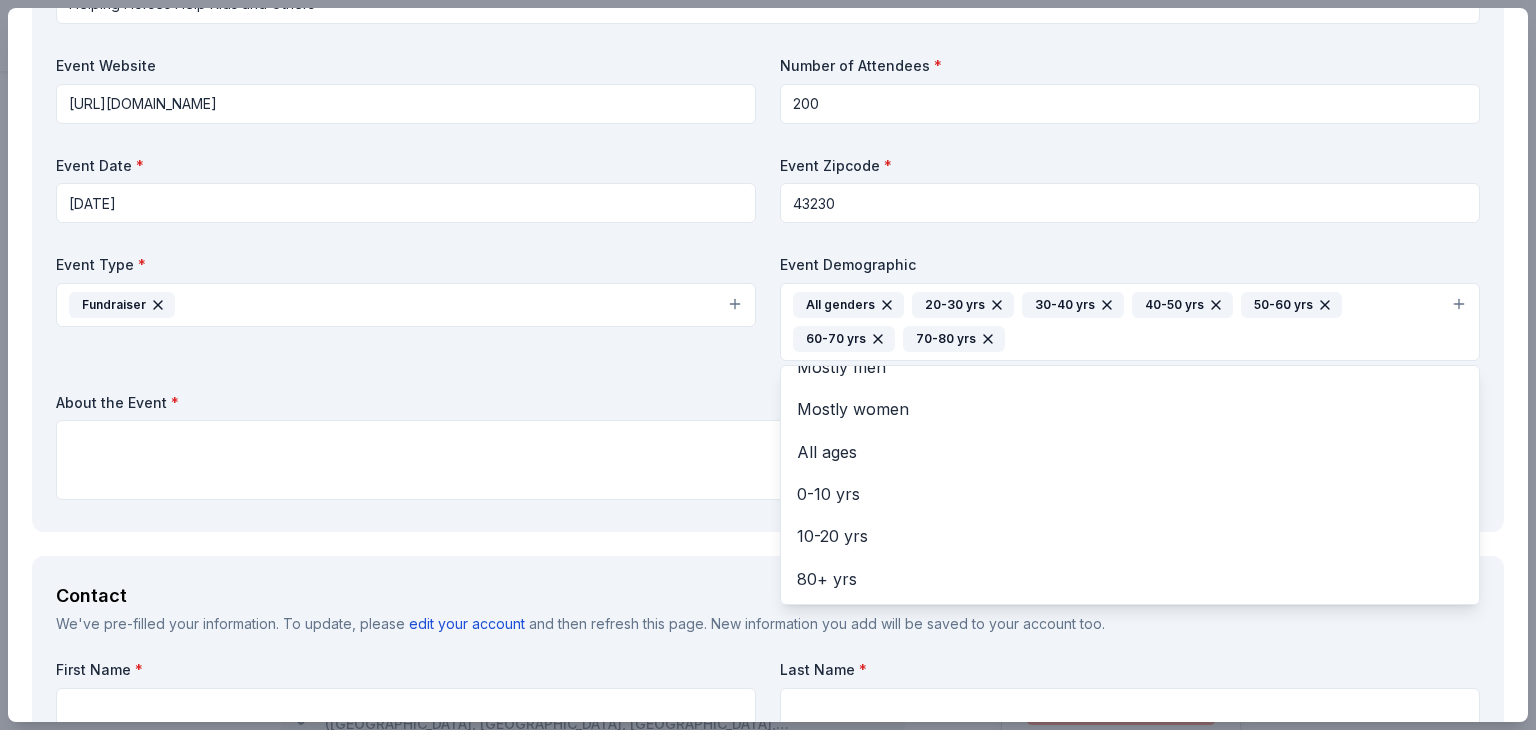 click on "Event Name * Helping Horses Help Kids and Others Event Website https://pbjconnections.org/helping-horses-help-kids-others/ Number of Attendees * 200 Event Date * 10/16/2025 Event Zipcode * 43230 Event Type * Fundraiser Event Demographic All genders 20-30 yrs 30-40 yrs 40-50 yrs 50-60 yrs 60-70 yrs 70-80 yrs Mostly men Mostly women All ages 0-10 yrs 10-20 yrs 80+ yrs About the Event *" at bounding box center [768, 232] 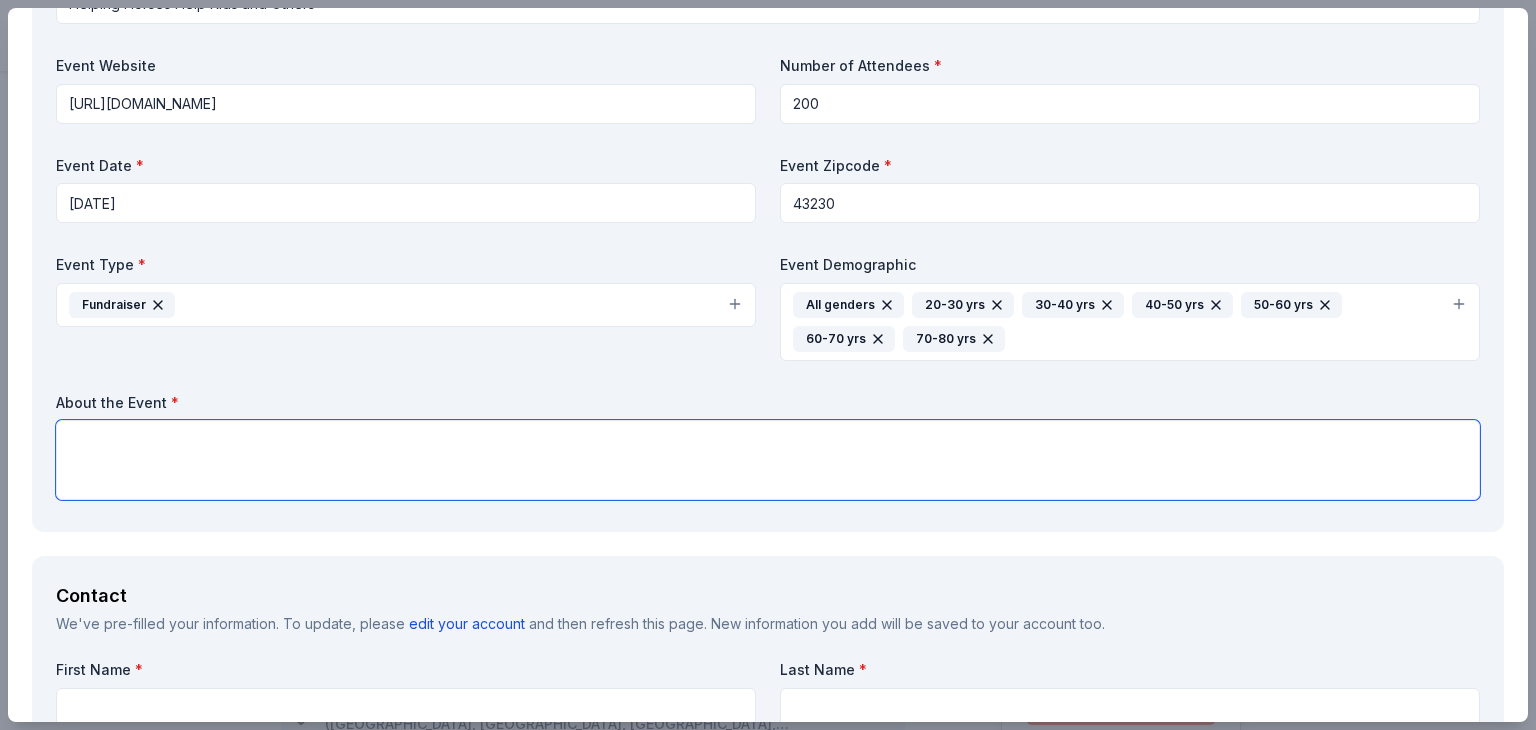 click at bounding box center (768, 460) 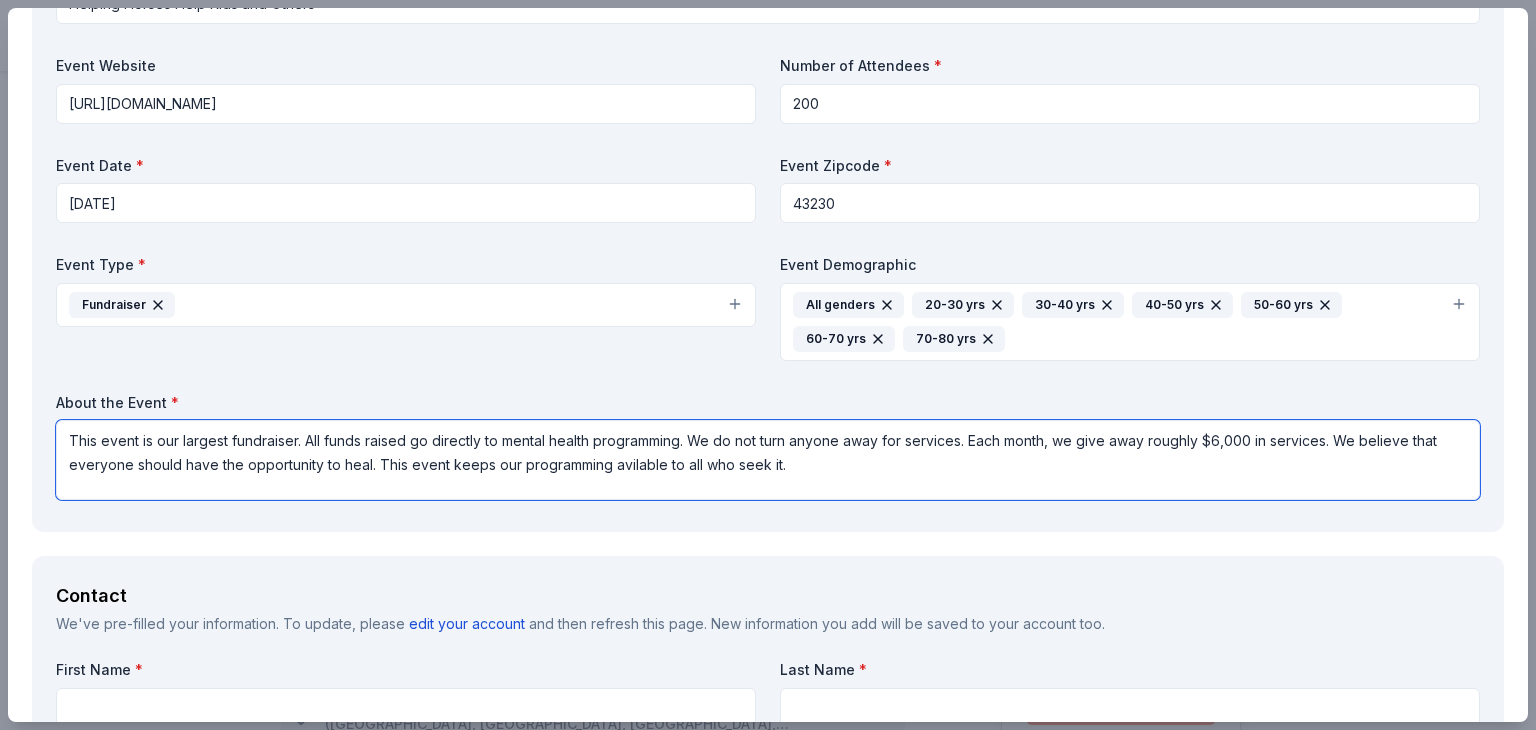 click on "This event is our largest fundraiser. All funds raised go directly to mental health programming. We do not turn anyone away for services. Each month, we give away roughly $6,000 in services. We believe that everyone should have the opportunity to heal. This event keeps our programming avilable to all who seek it." at bounding box center (768, 460) 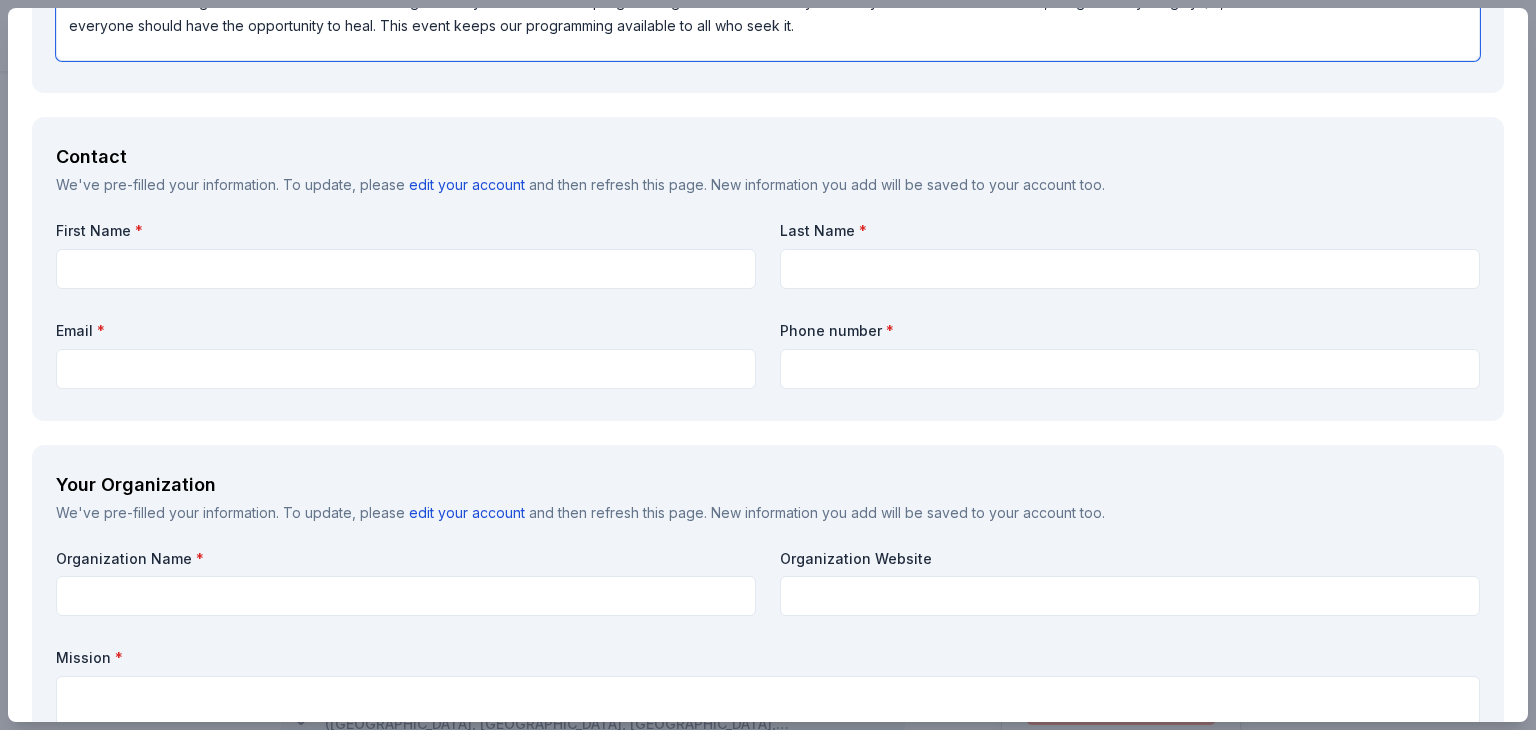 scroll, scrollTop: 1279, scrollLeft: 0, axis: vertical 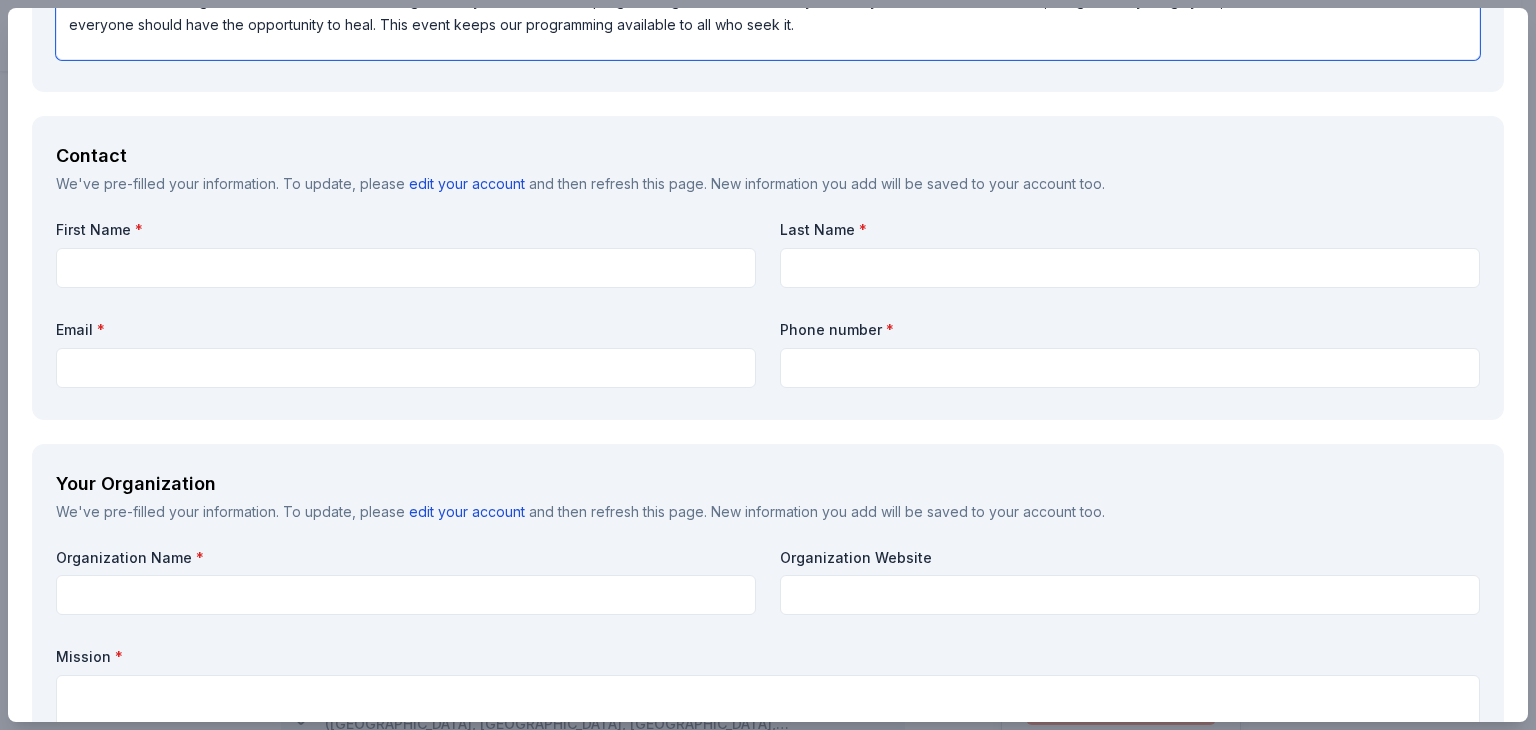 type on "This event is our largest fundraiser. All funds raised go directly to mental health programming. We do not turn anyone away for services. Each month, we give away roughly $6,000 in services. We believe that everyone should have the opportunity to heal. This event keeps our programming available to all who seek it." 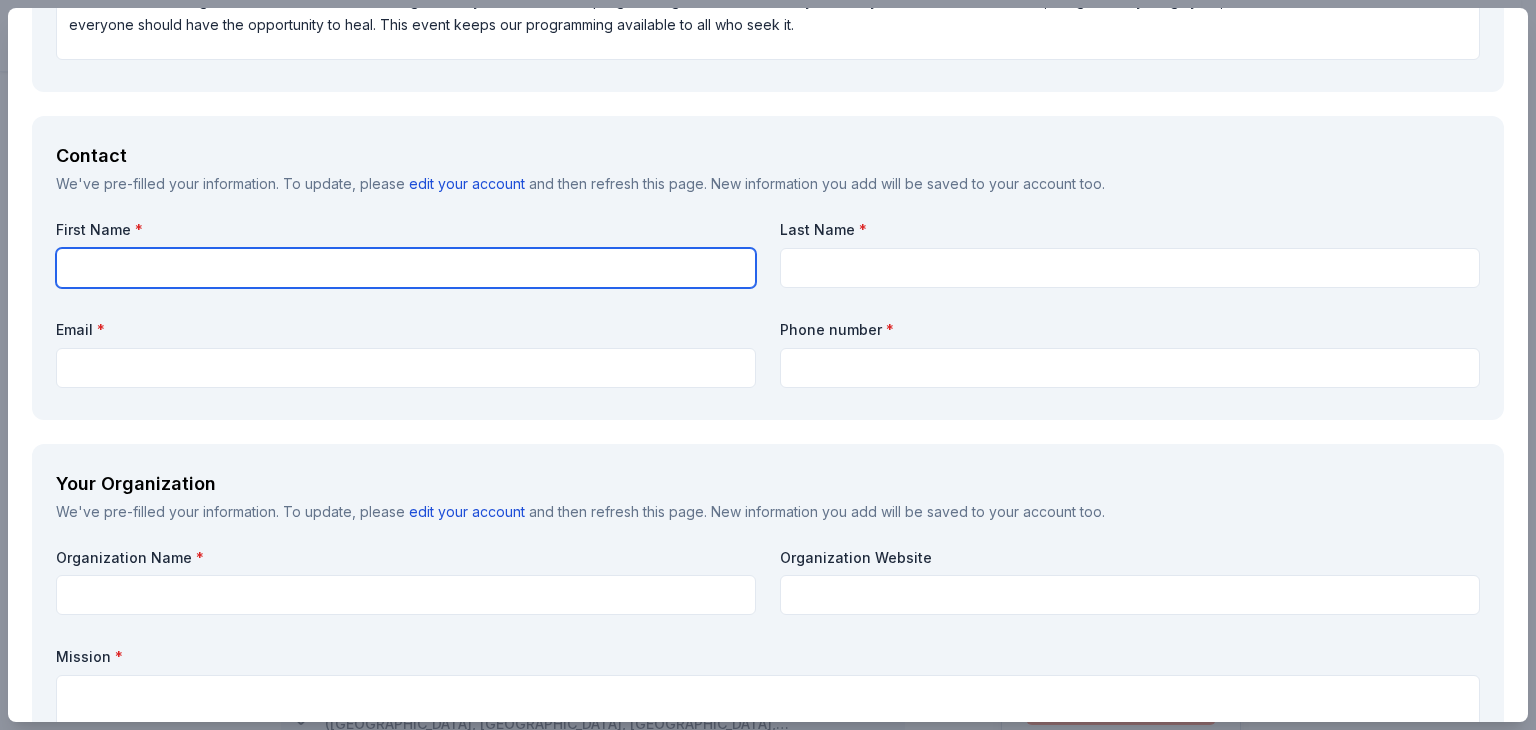 click at bounding box center [406, 268] 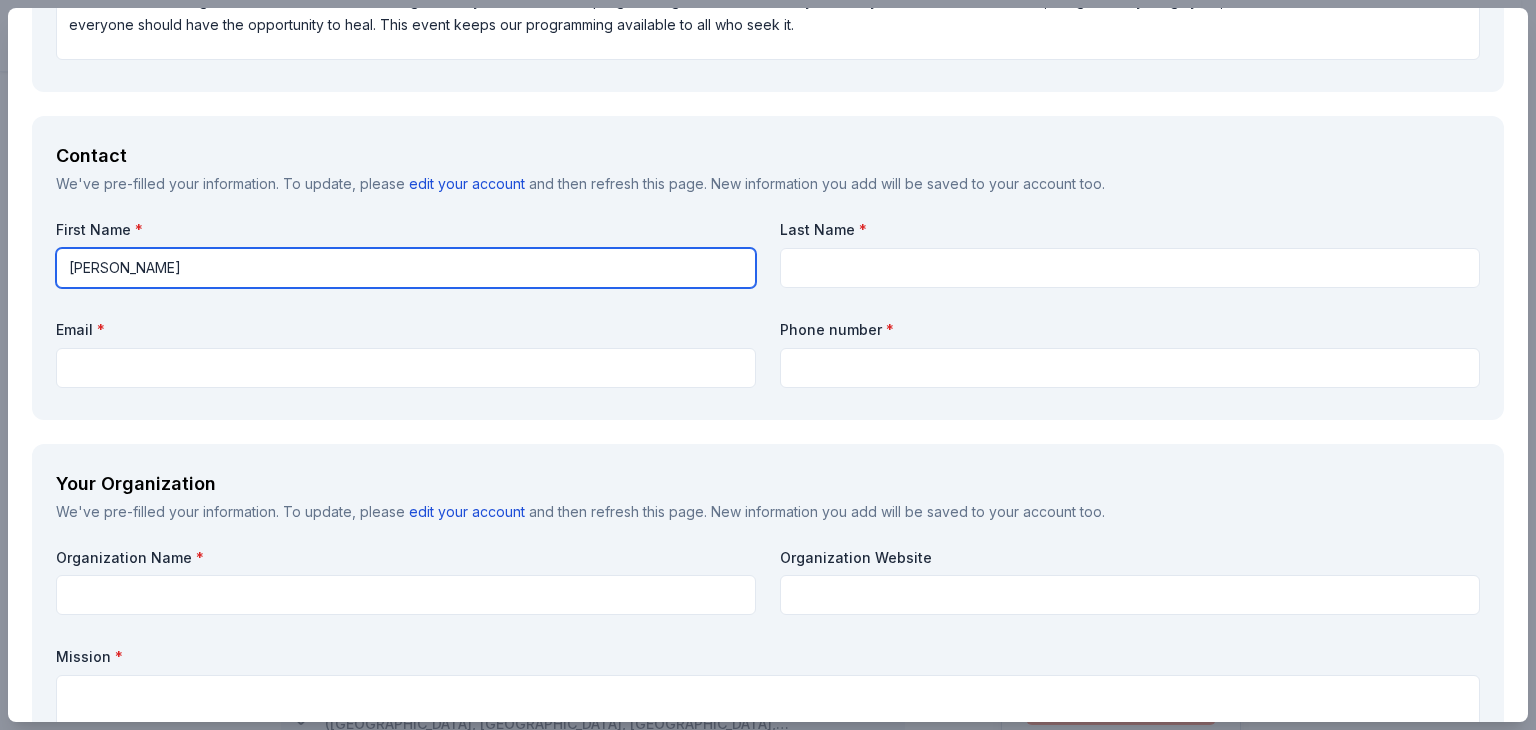 click on "Jennife" at bounding box center (406, 268) 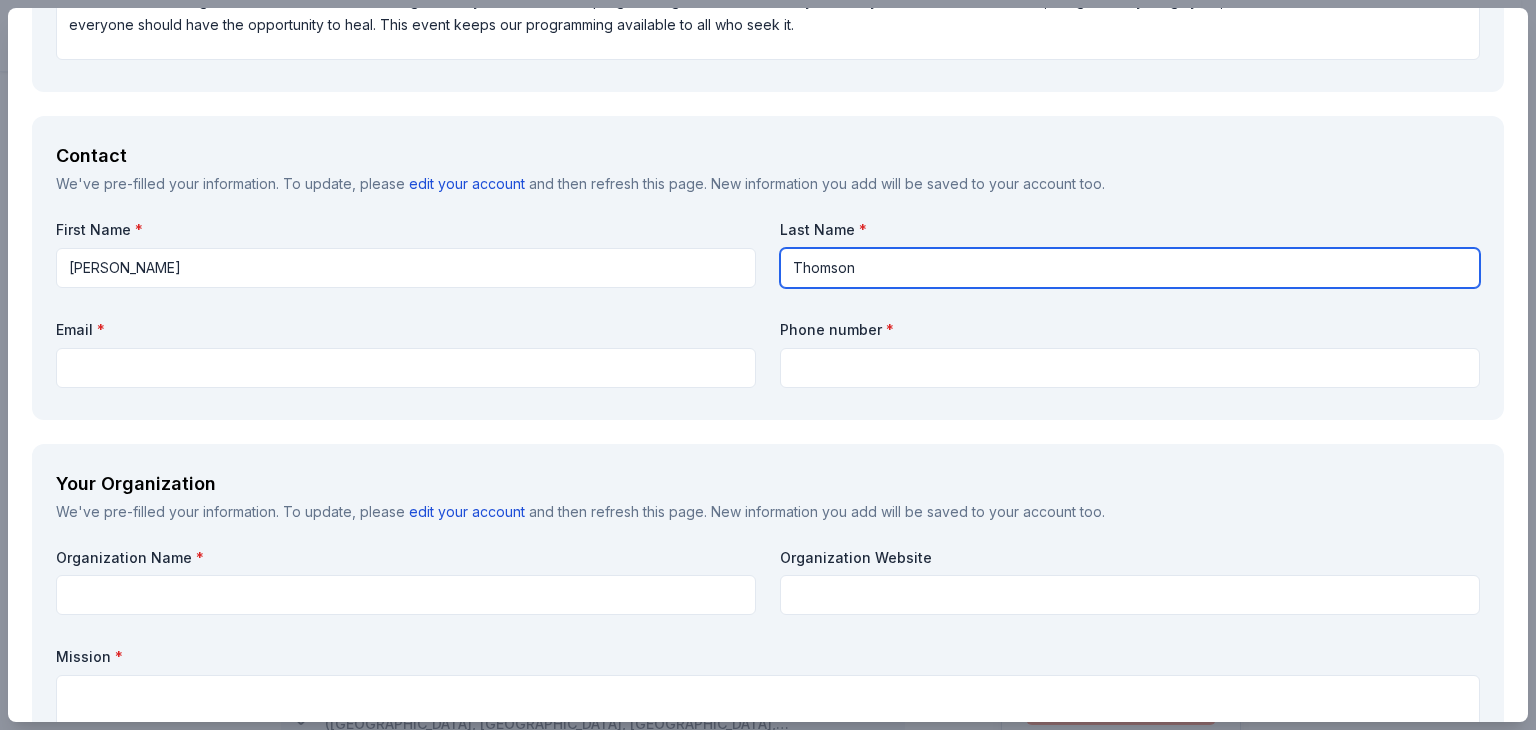 type on "Thomson" 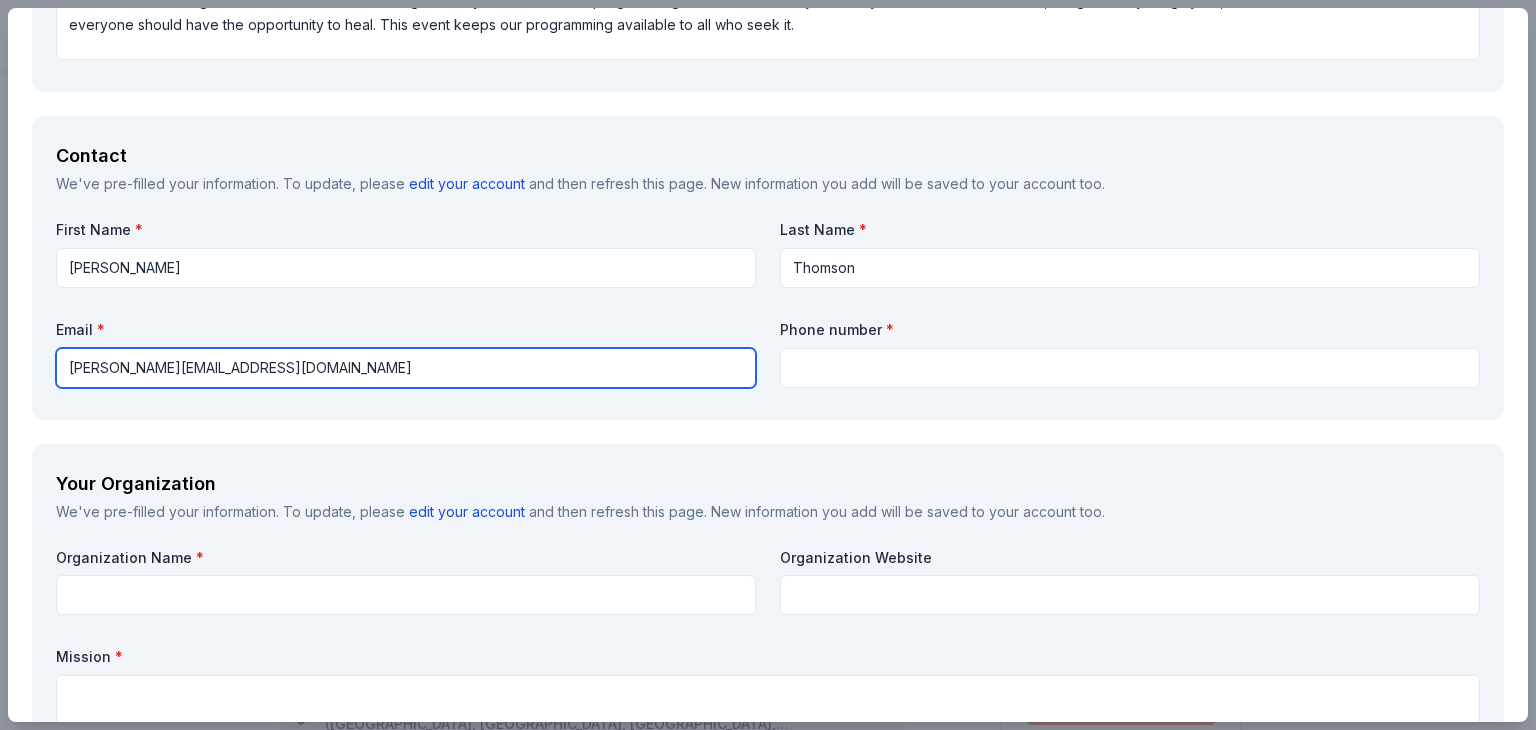 type on "jennifer.thomson10@gmail.com" 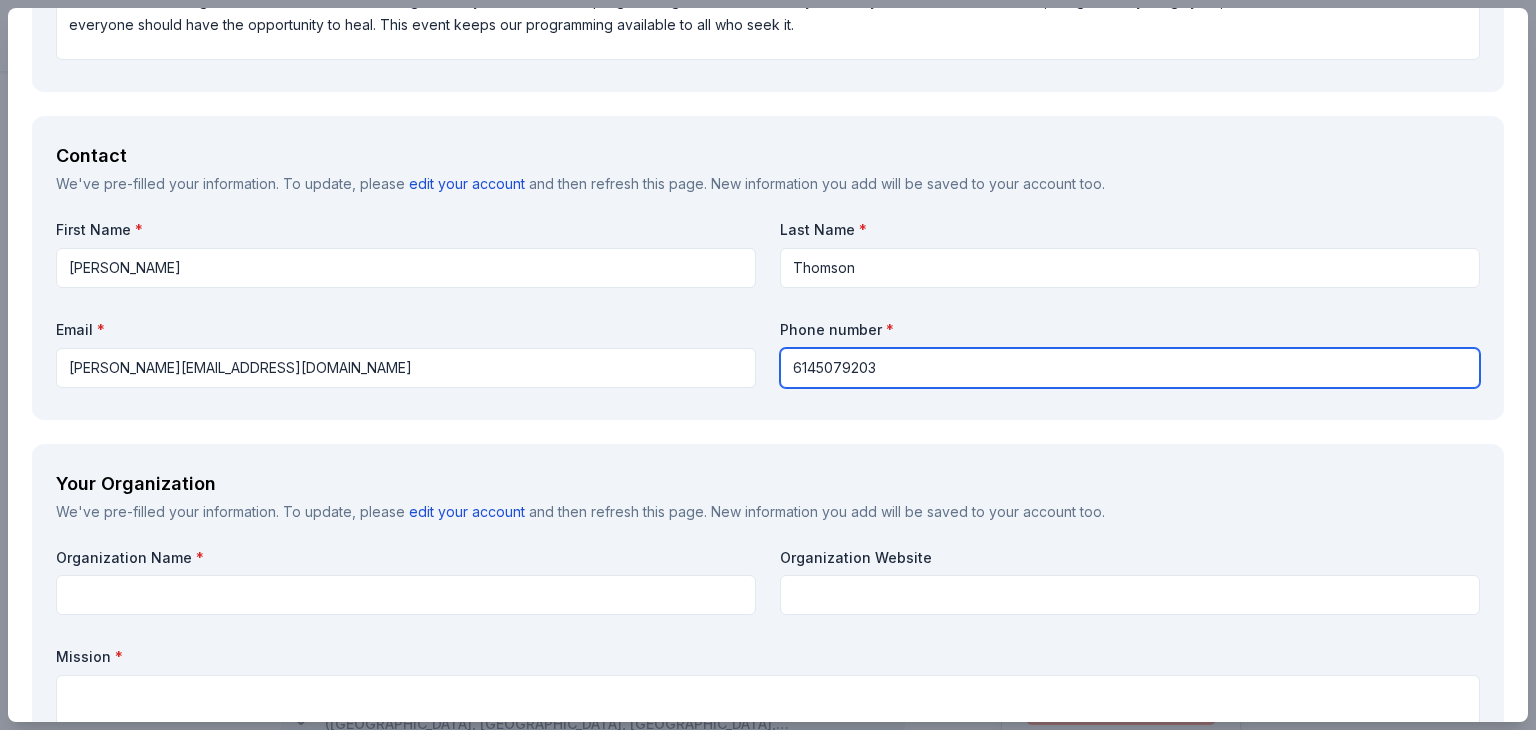 type on "6145079203" 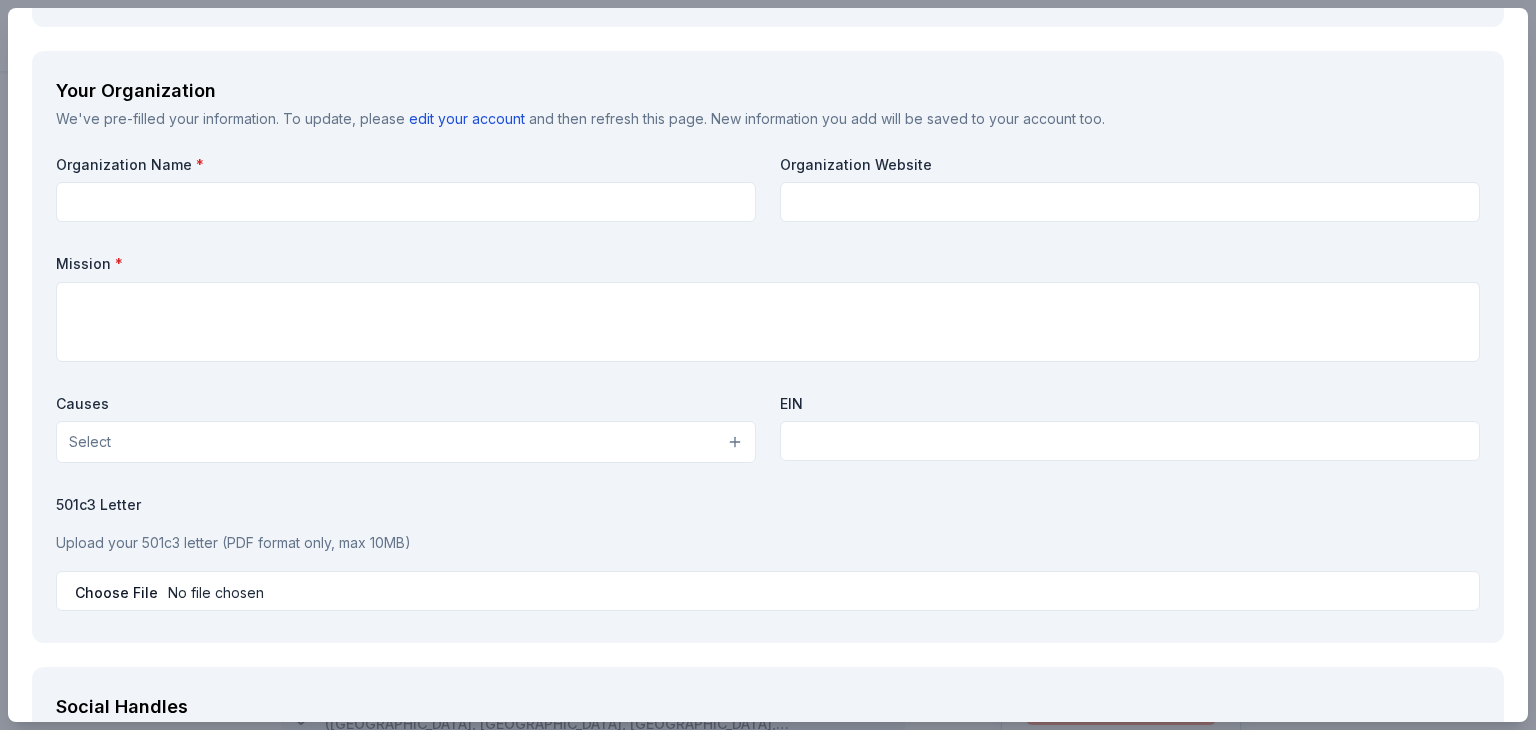 scroll, scrollTop: 1674, scrollLeft: 0, axis: vertical 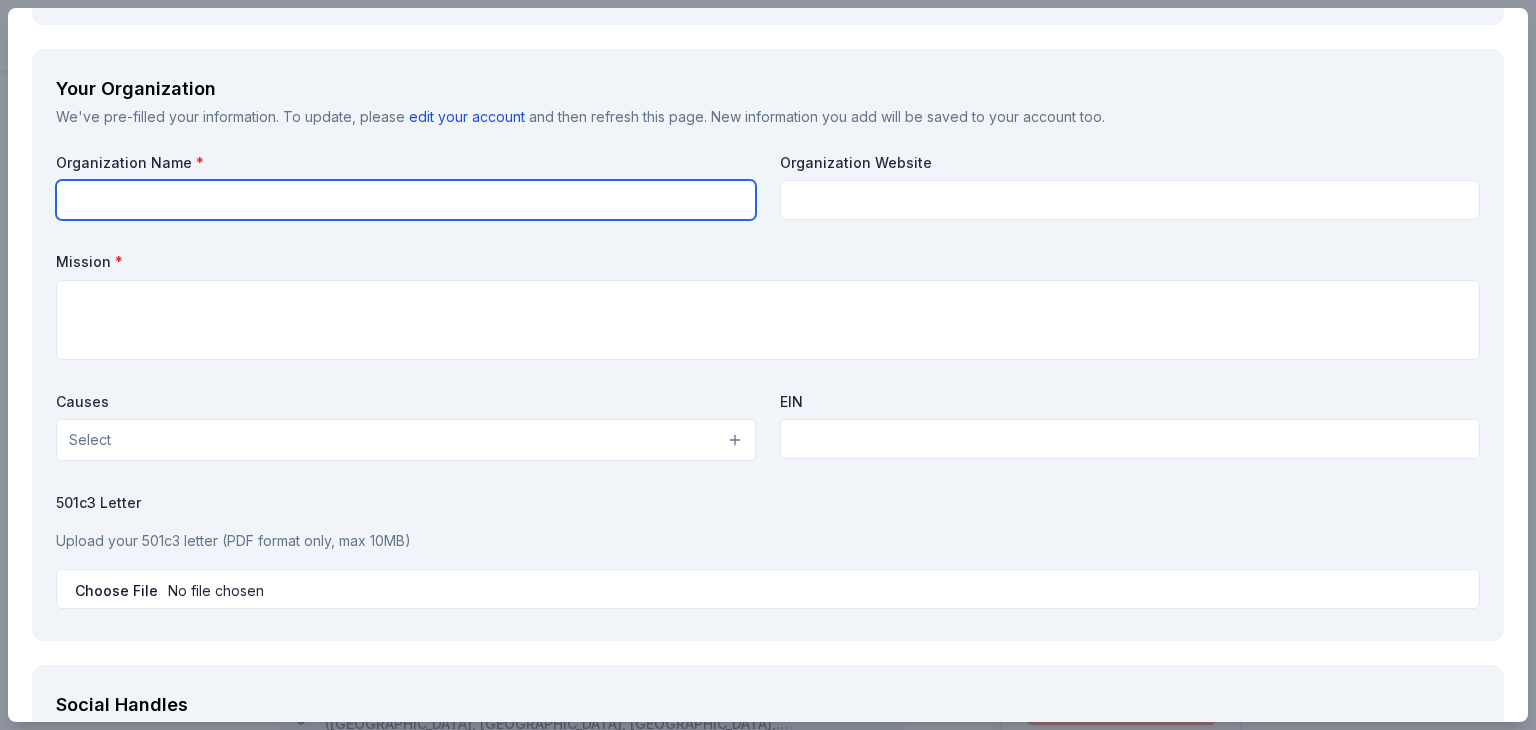 click at bounding box center (406, 200) 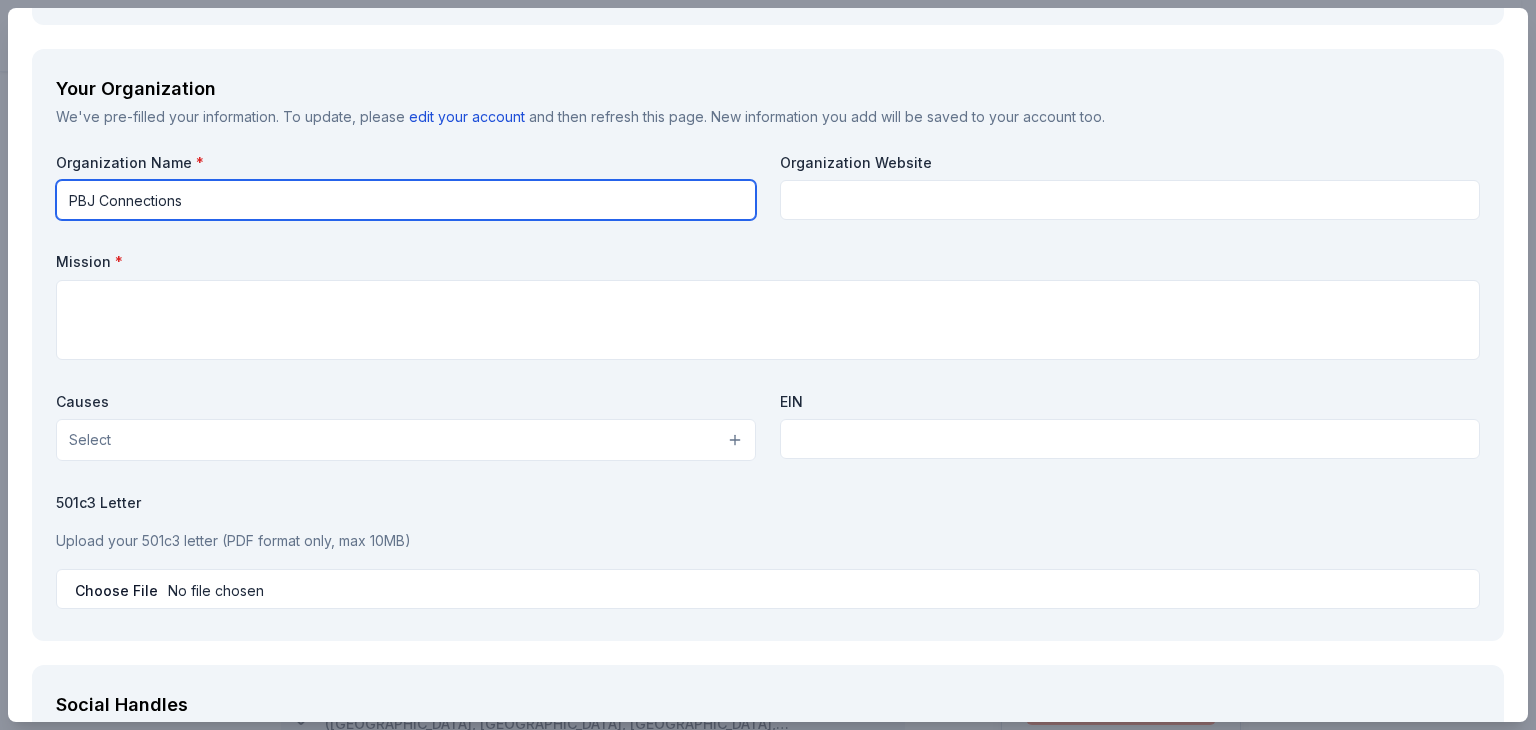 type on "PBJ Connections" 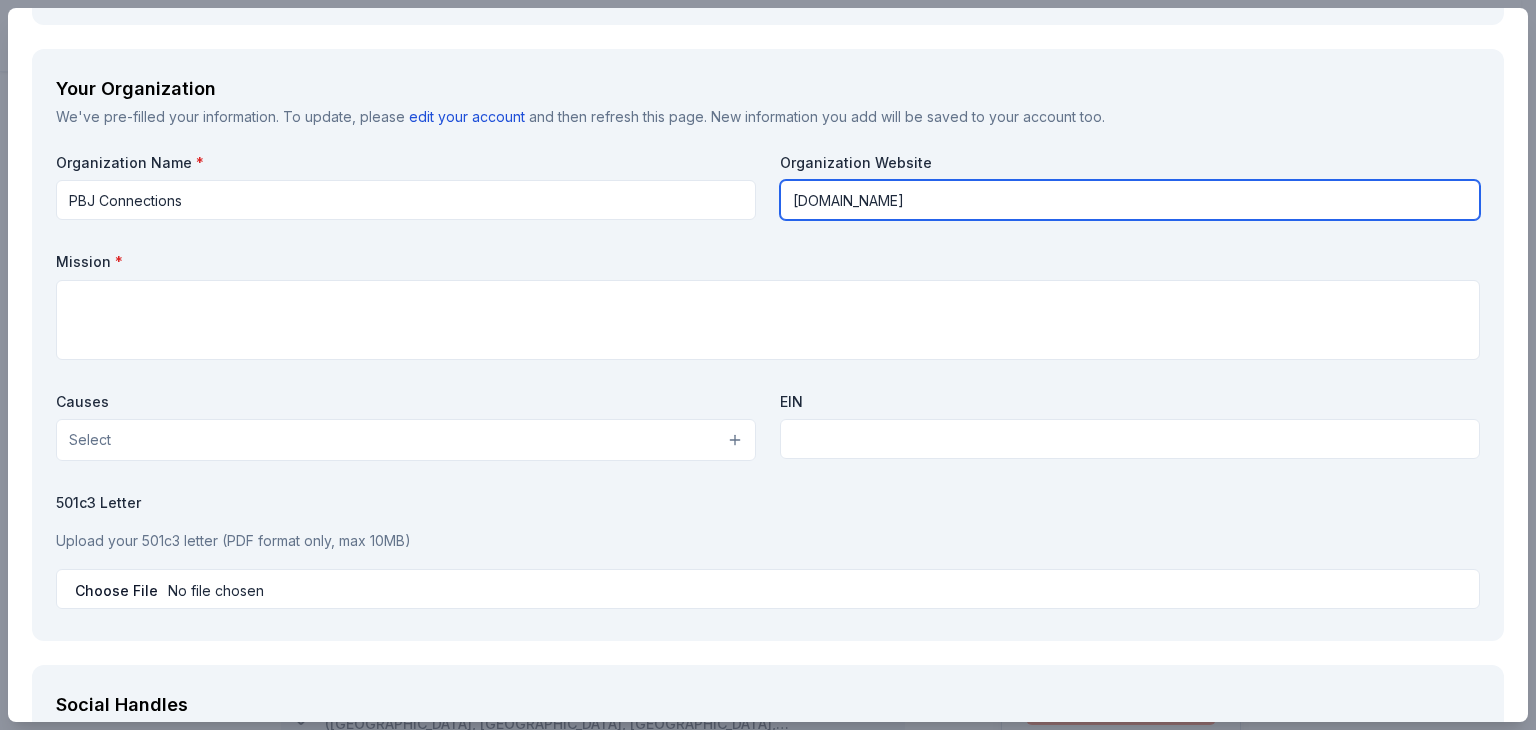 type on "www.pbjconnections.org" 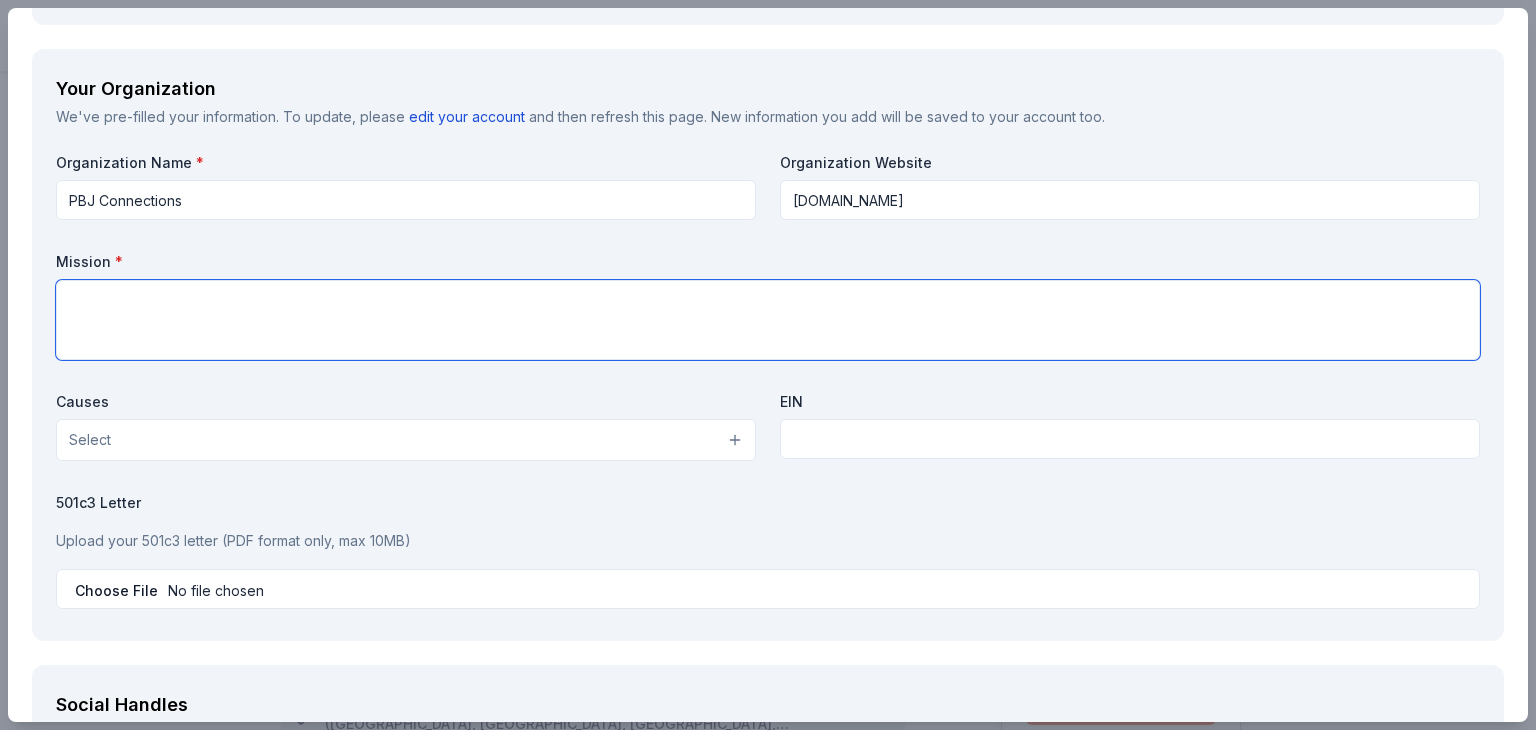 paste on "PBJ Connections provides professional behavioral health therapy for children, adults and families through horses, counseling and nature." 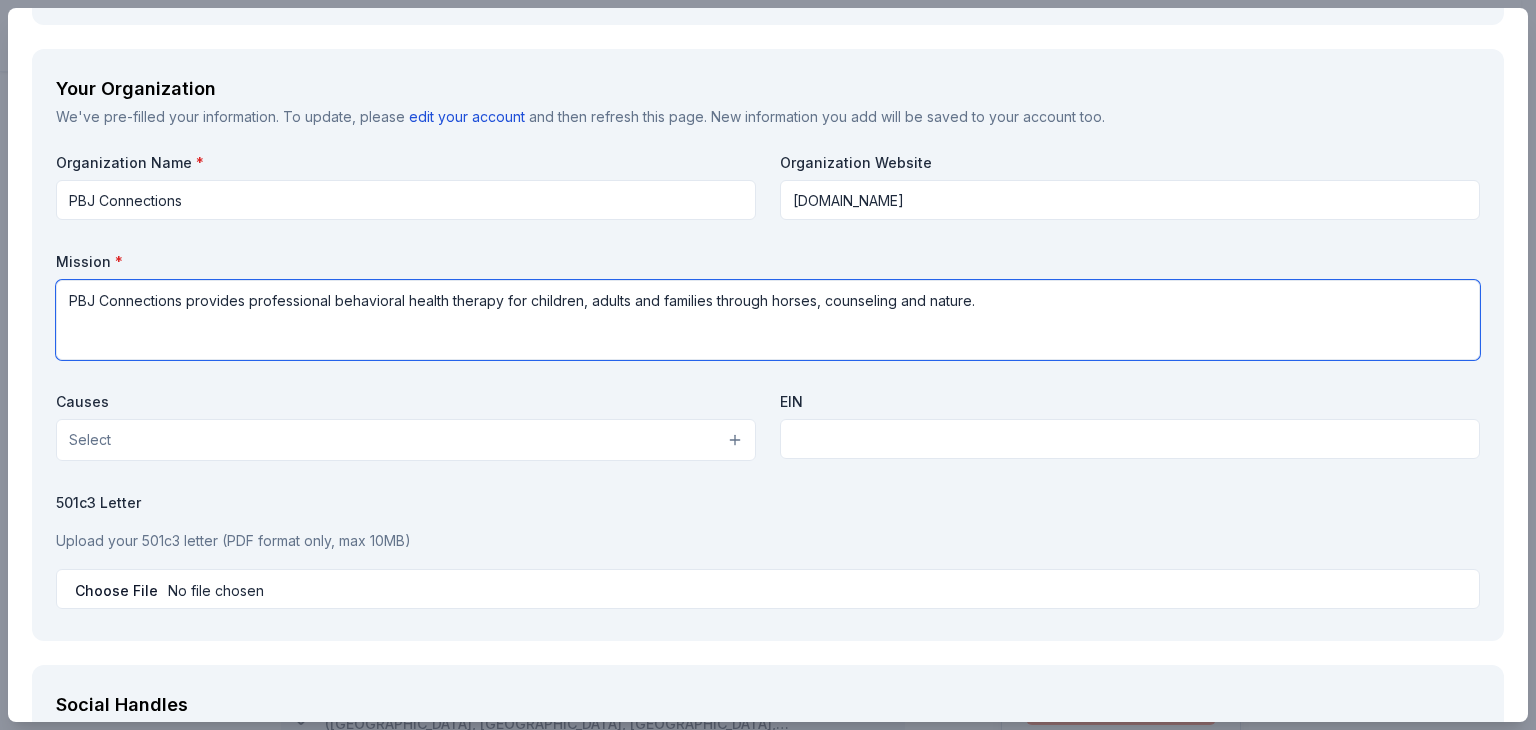 type on "PBJ Connections provides professional behavioral health therapy for children, adults and families through horses, counseling and nature." 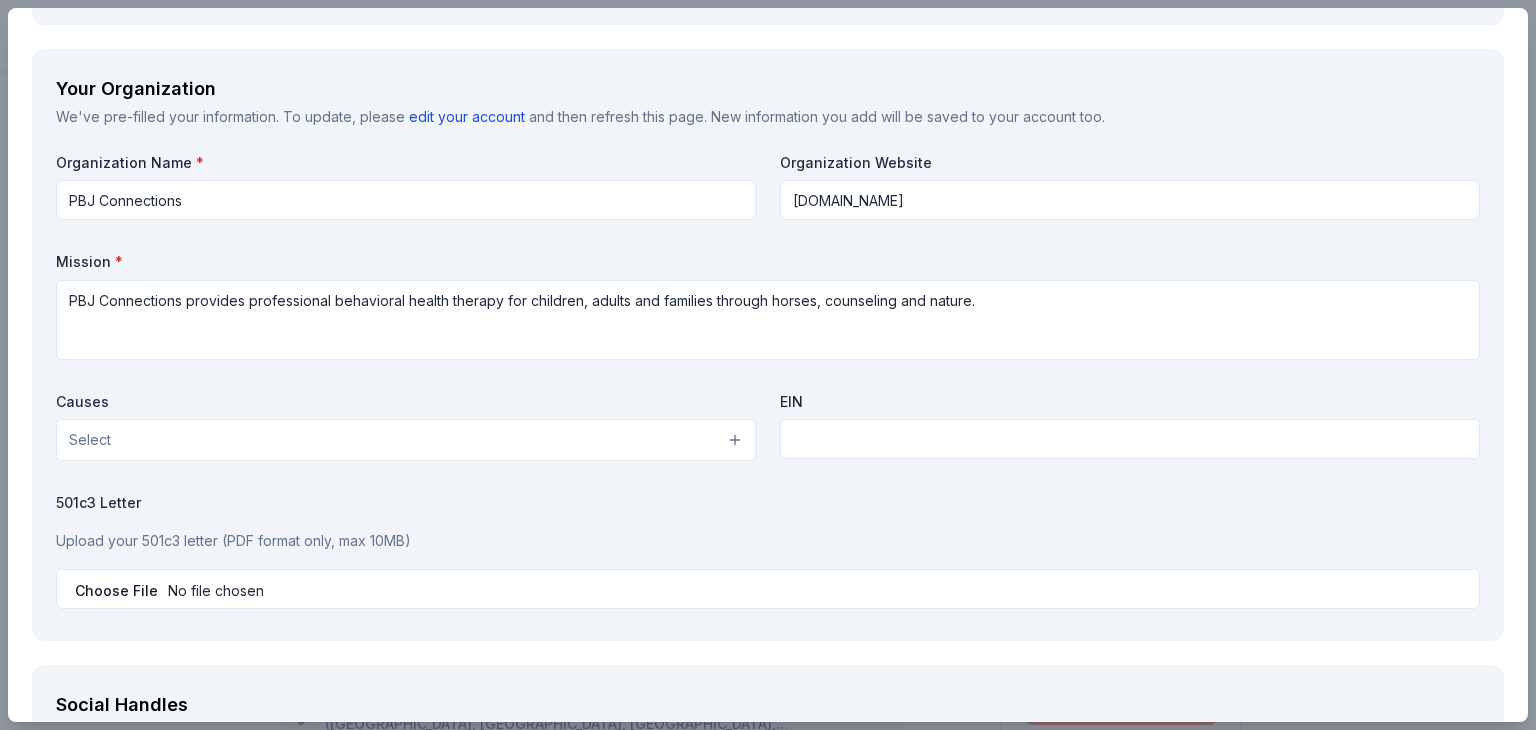 click on "Select" at bounding box center (406, 440) 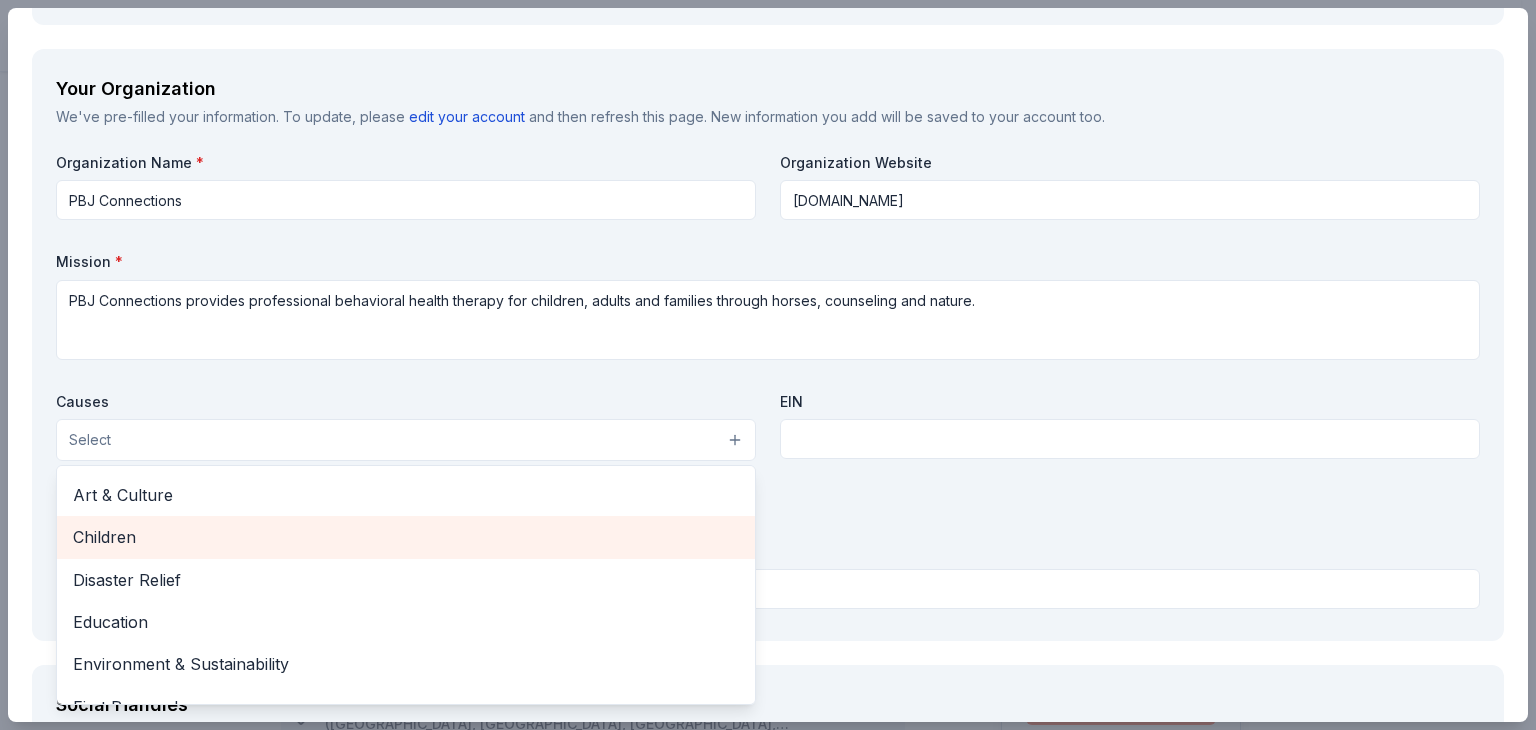 scroll, scrollTop: 42, scrollLeft: 0, axis: vertical 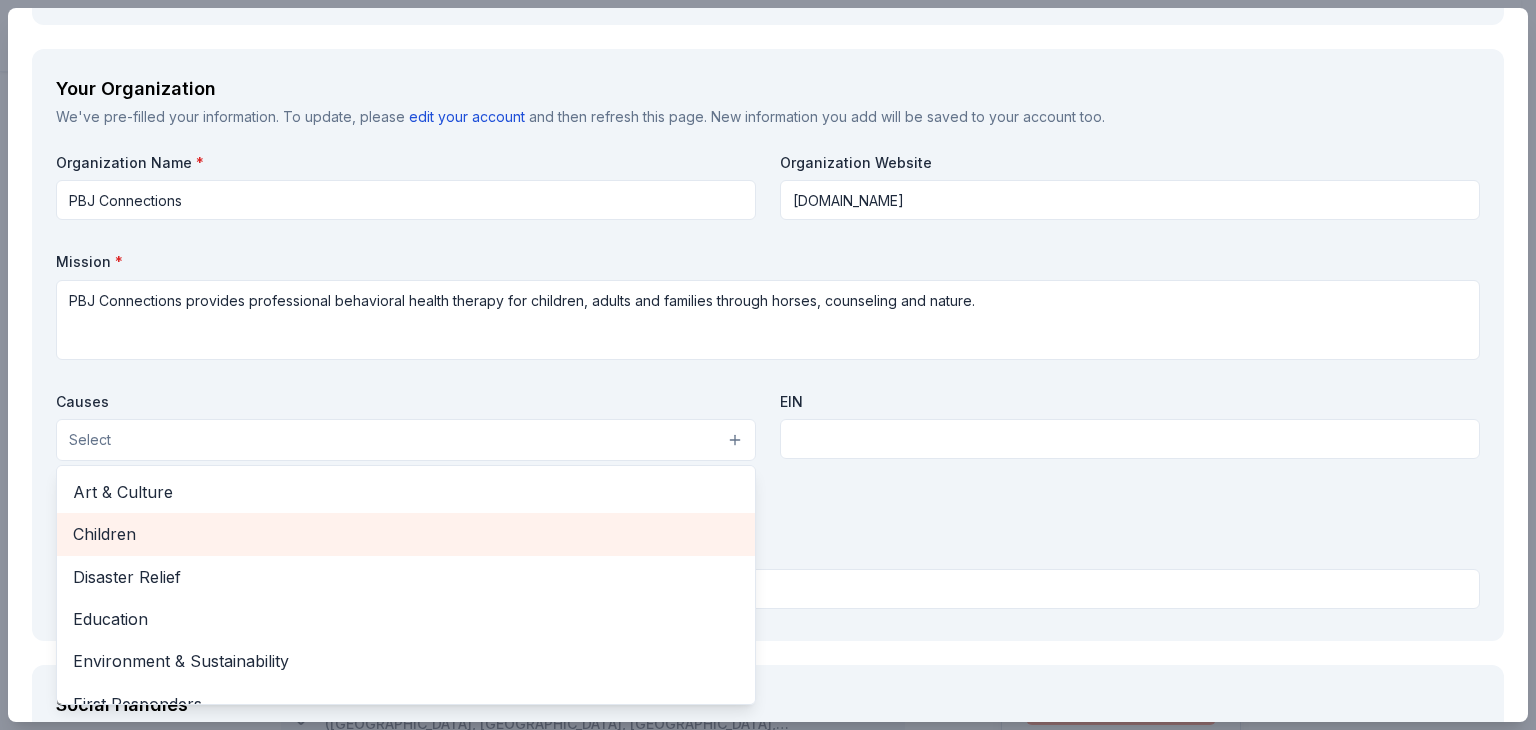 click on "Children" at bounding box center (406, 534) 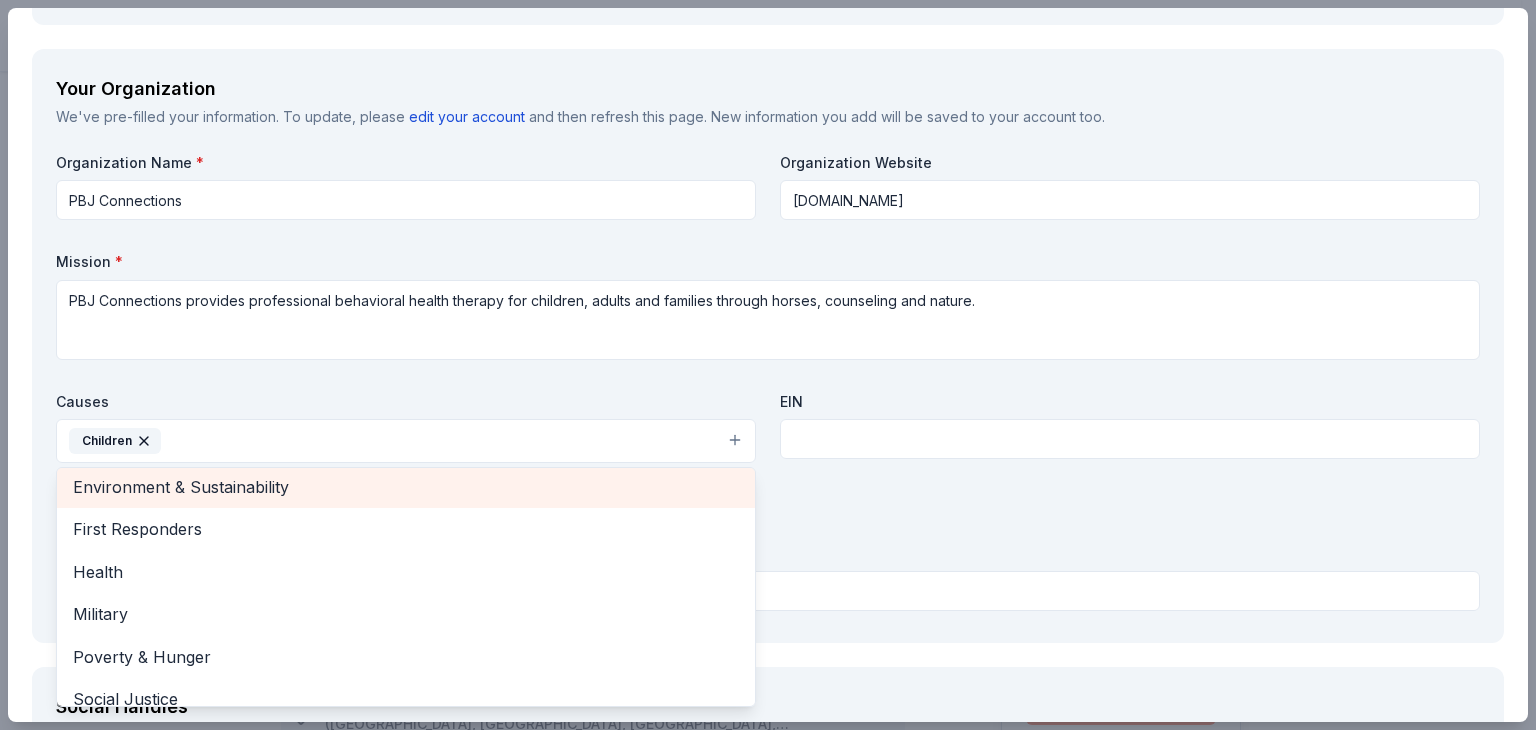 scroll, scrollTop: 178, scrollLeft: 0, axis: vertical 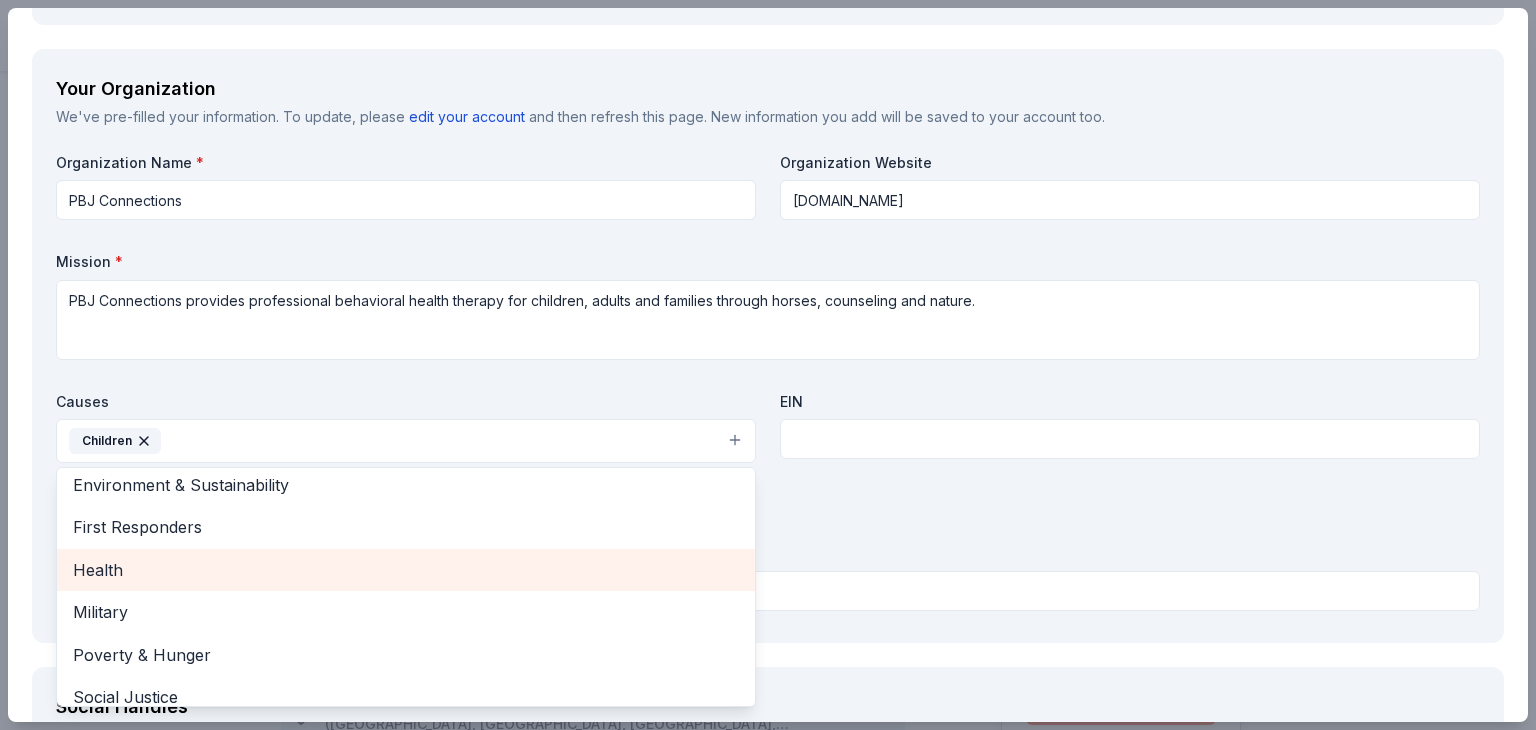 click on "Health" at bounding box center (406, 570) 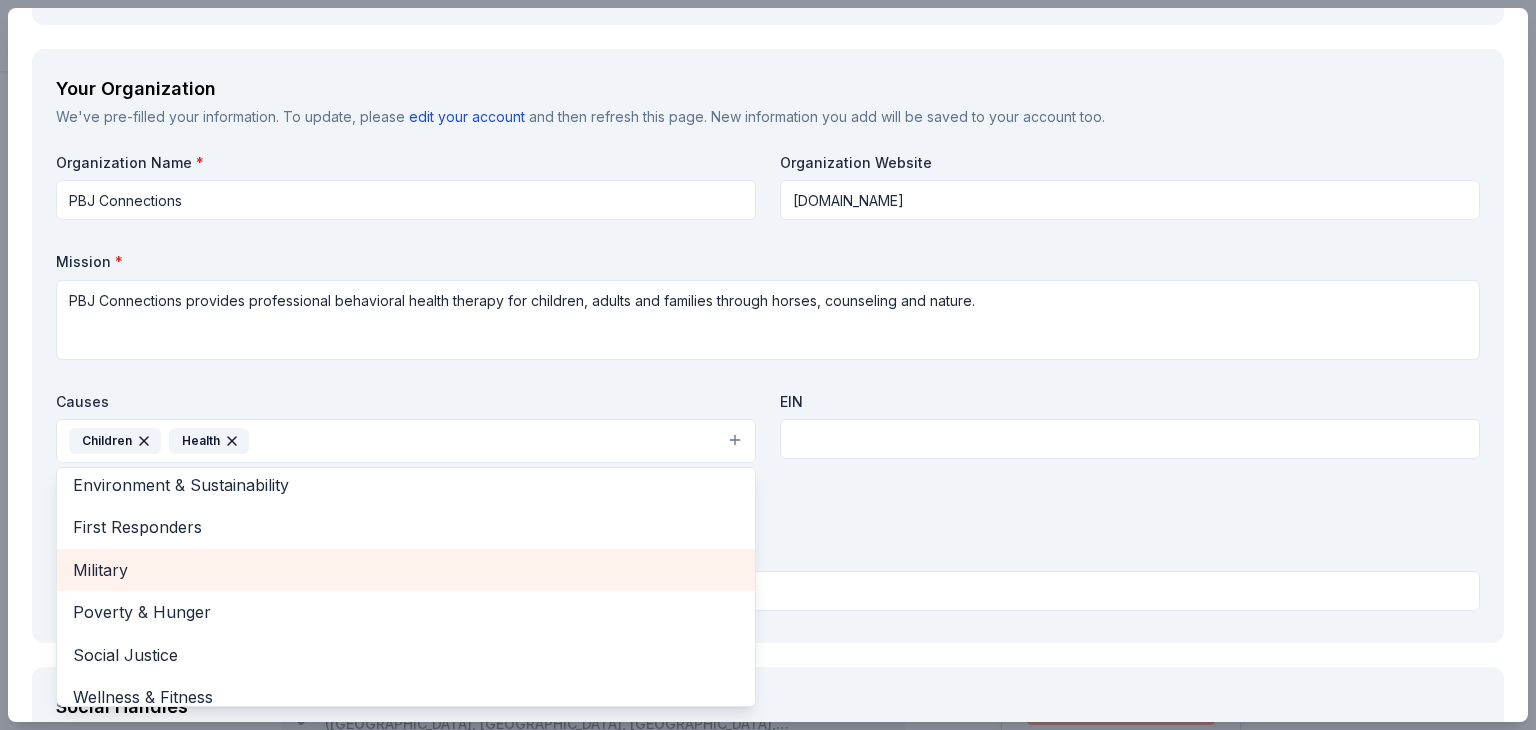 scroll, scrollTop: 193, scrollLeft: 0, axis: vertical 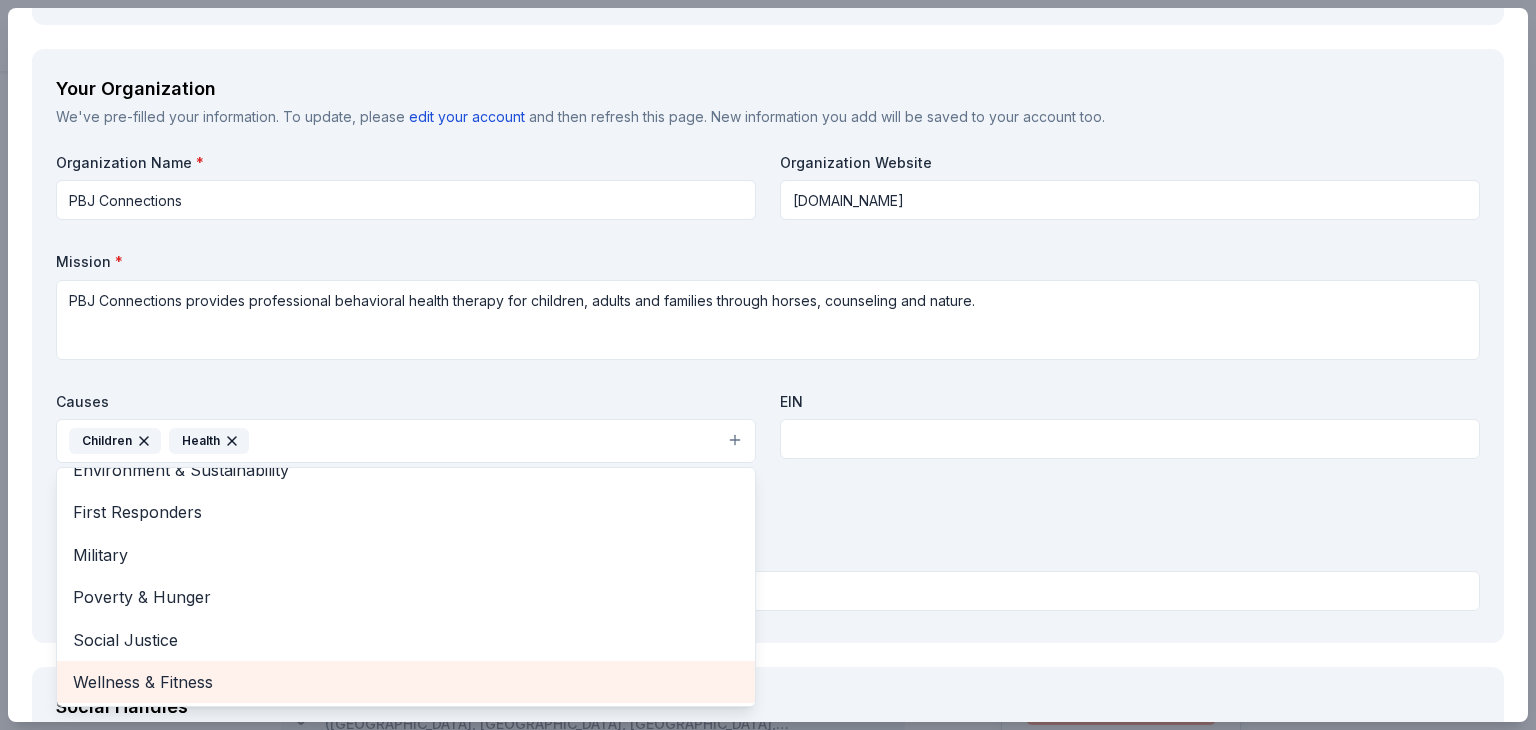 click on "Wellness & Fitness" at bounding box center [406, 682] 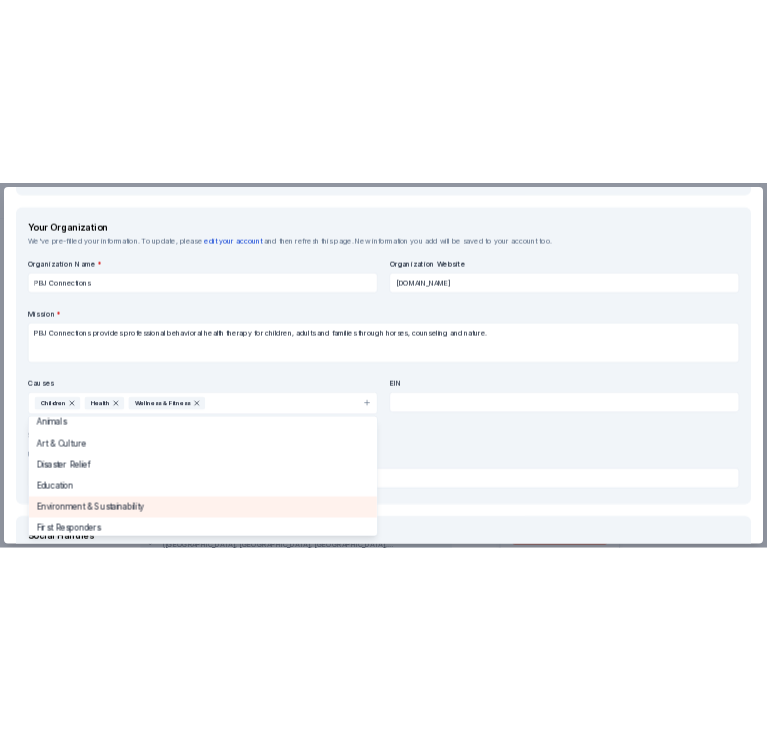 scroll, scrollTop: 0, scrollLeft: 0, axis: both 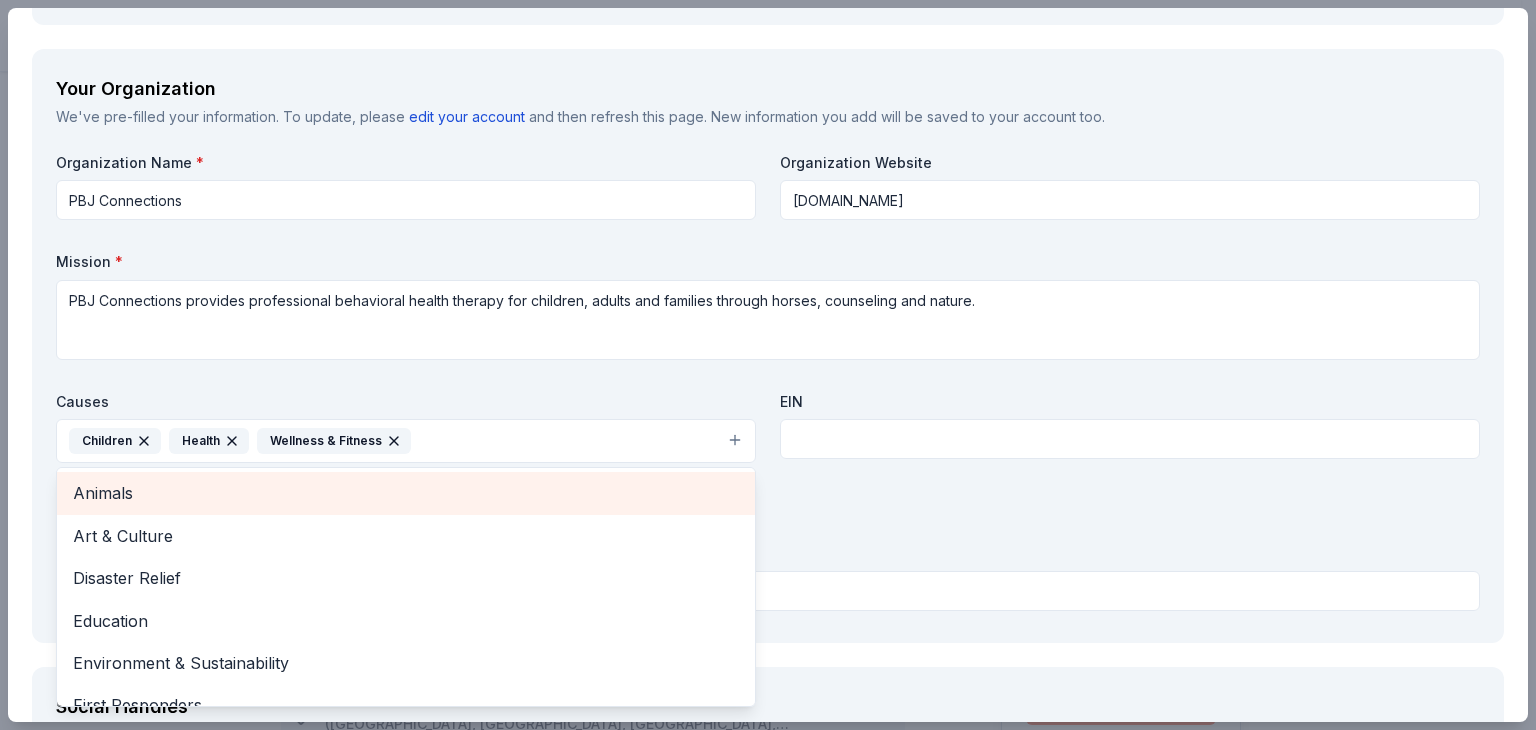 click on "Animals" at bounding box center (406, 493) 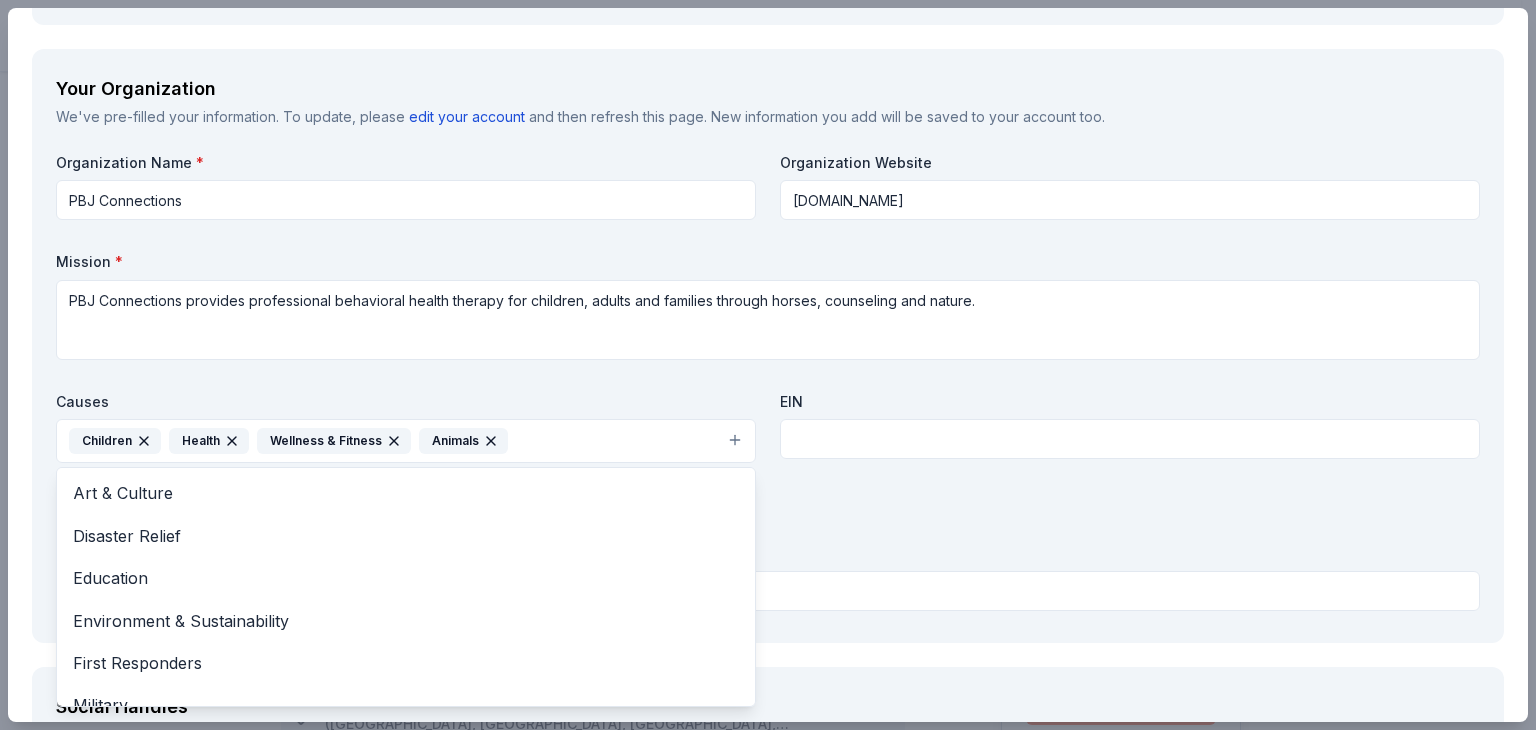 click on "Causes Children Health Wellness & Fitness Animals Art & Culture Disaster Relief Education Environment & Sustainability First Responders Military Poverty & Hunger Social Justice EIN" at bounding box center (768, 432) 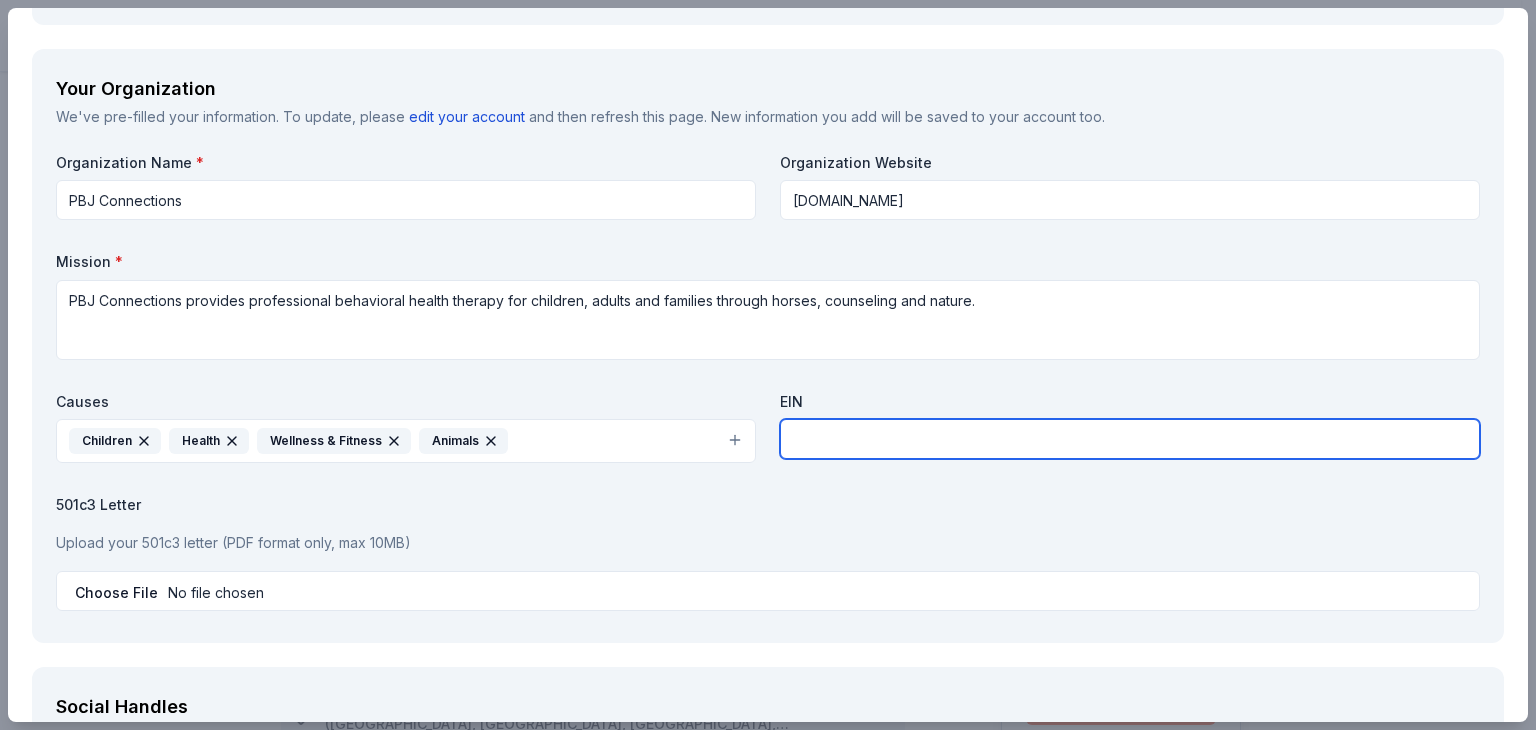 click at bounding box center [1130, 439] 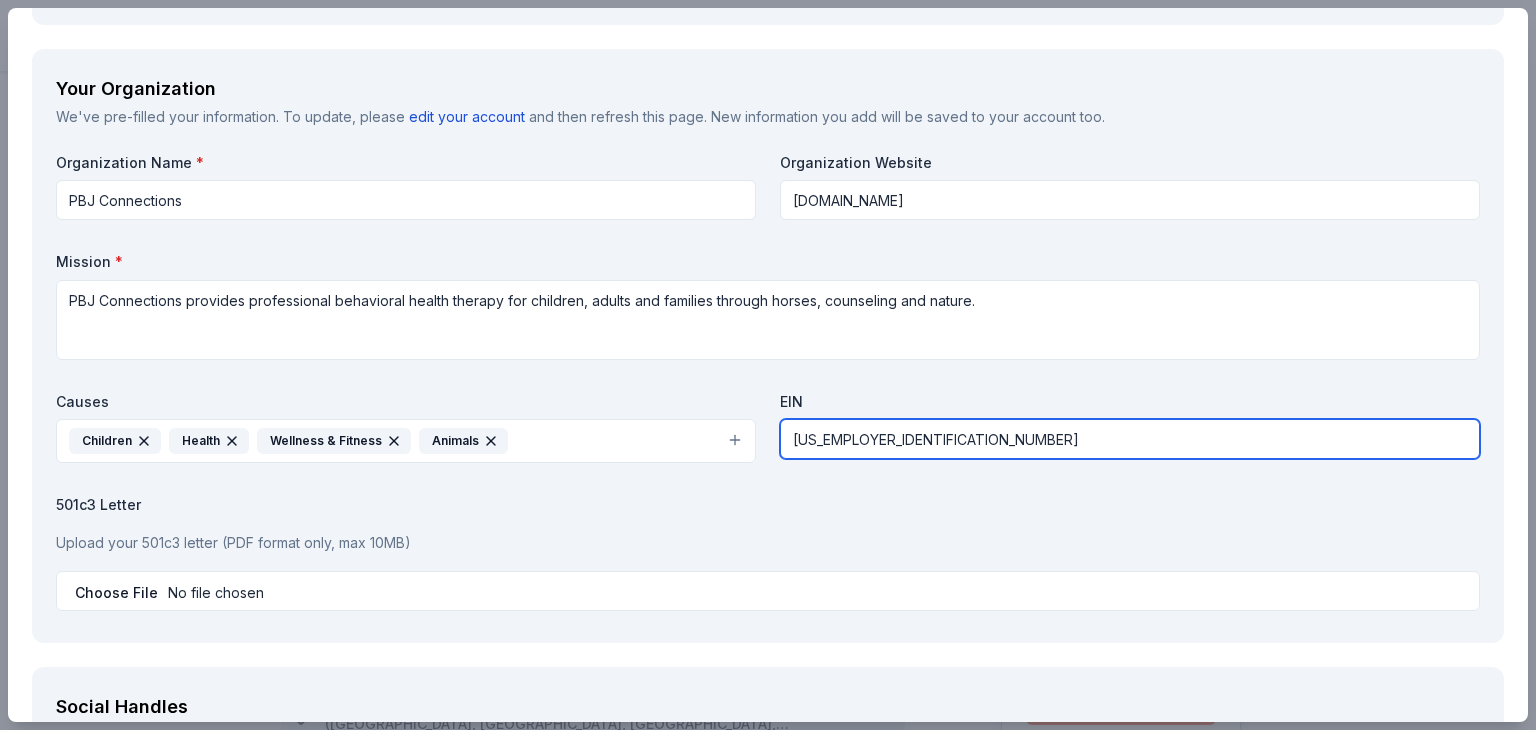 type on "20-5935457" 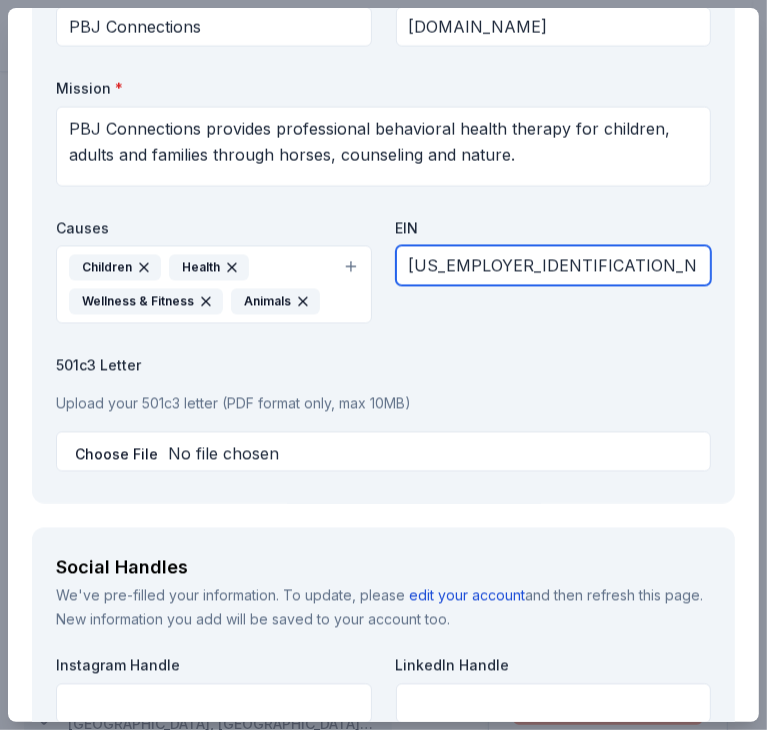 scroll, scrollTop: 2022, scrollLeft: 0, axis: vertical 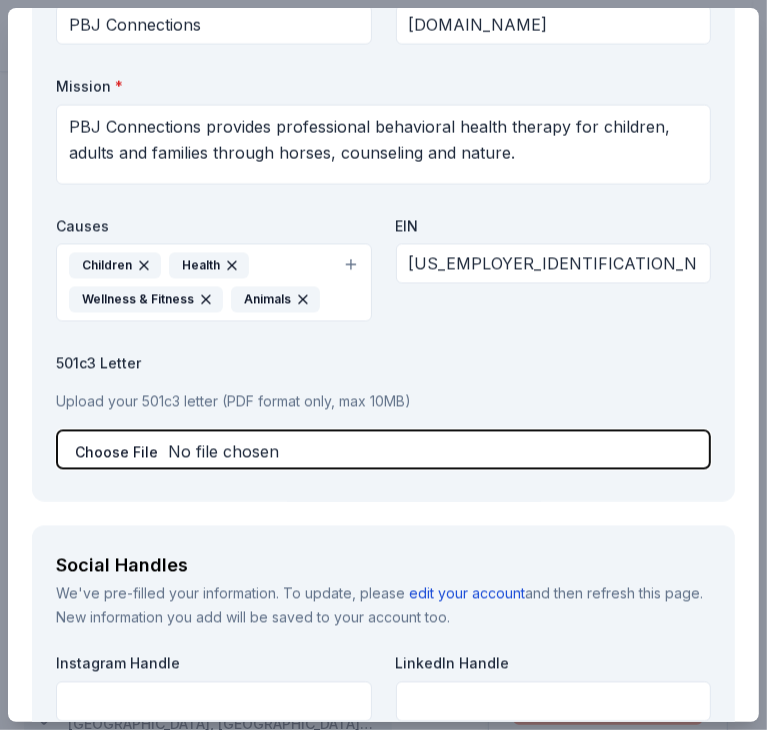 click at bounding box center (383, 449) 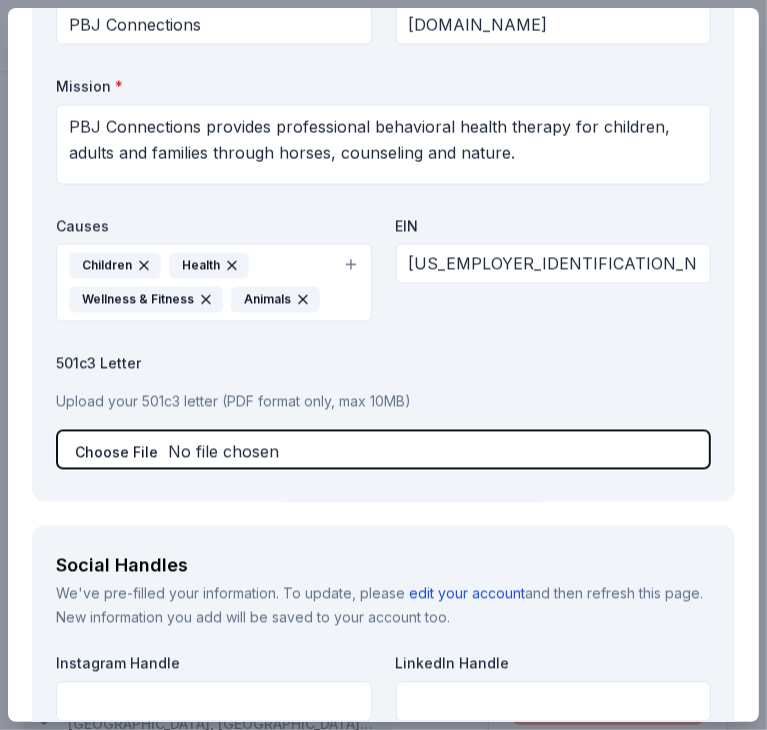 type on "C:\fakepath\IRS Determination Letter.pdf" 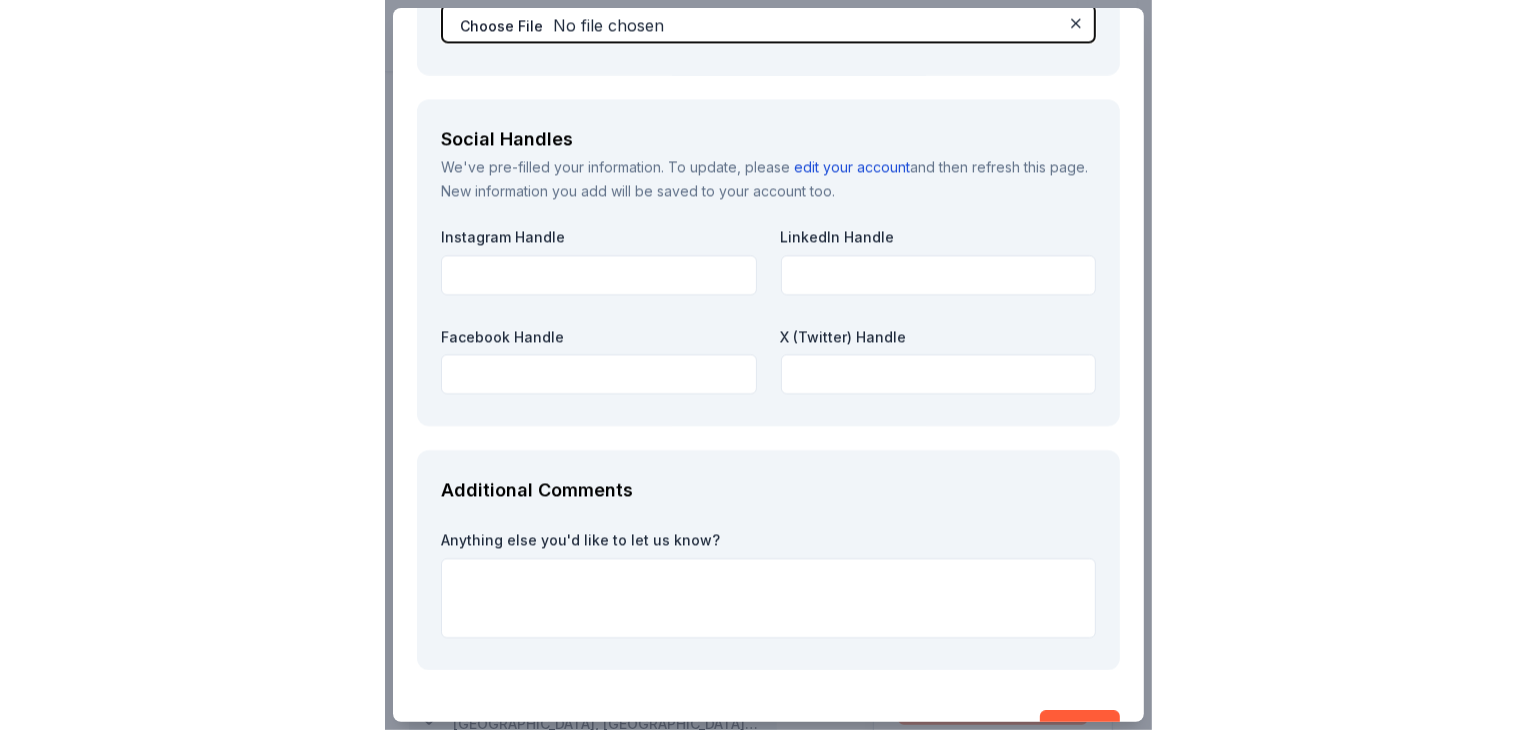 scroll, scrollTop: 2496, scrollLeft: 0, axis: vertical 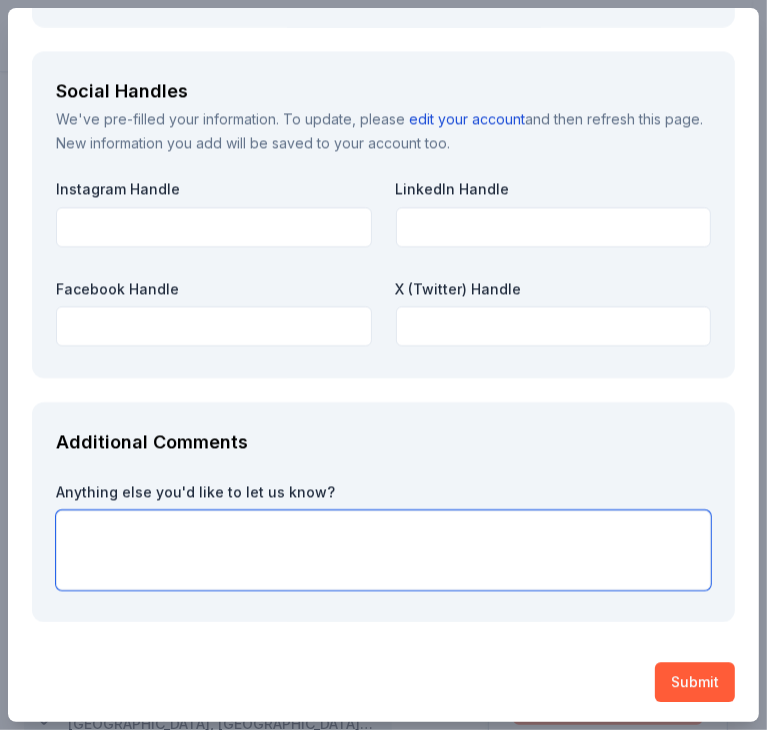 click at bounding box center [383, 550] 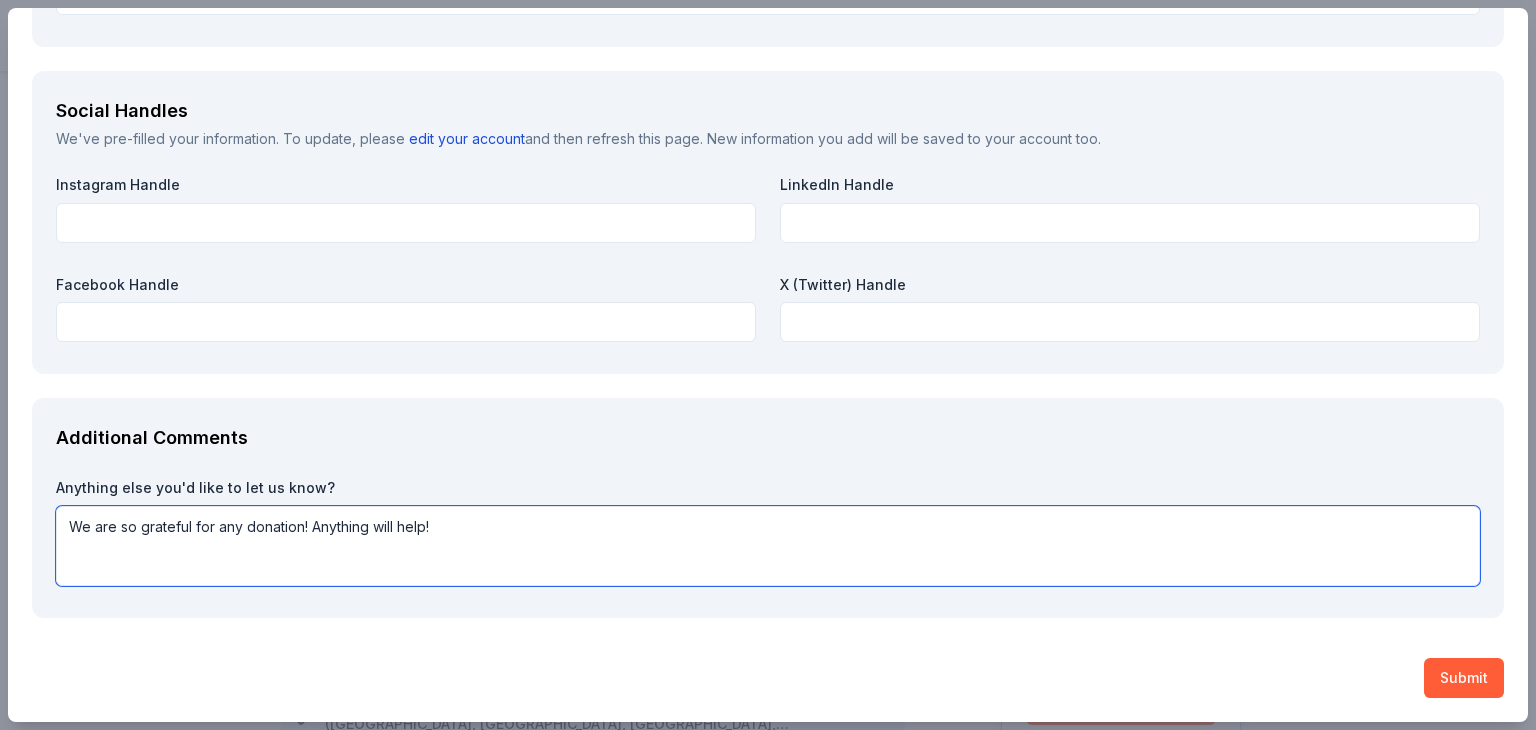 scroll, scrollTop: 2268, scrollLeft: 0, axis: vertical 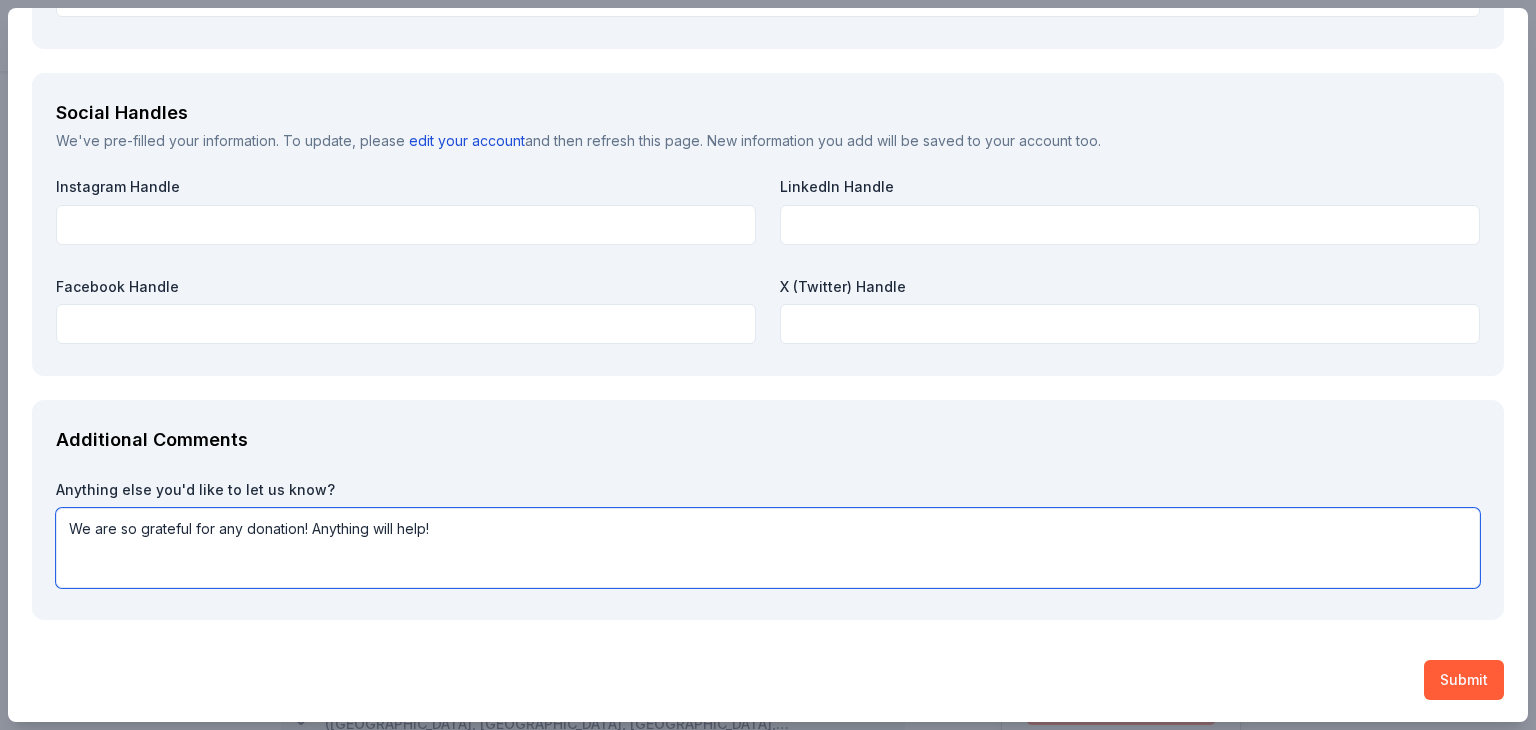 type on "We are so grateful for any donation! Anything will help!" 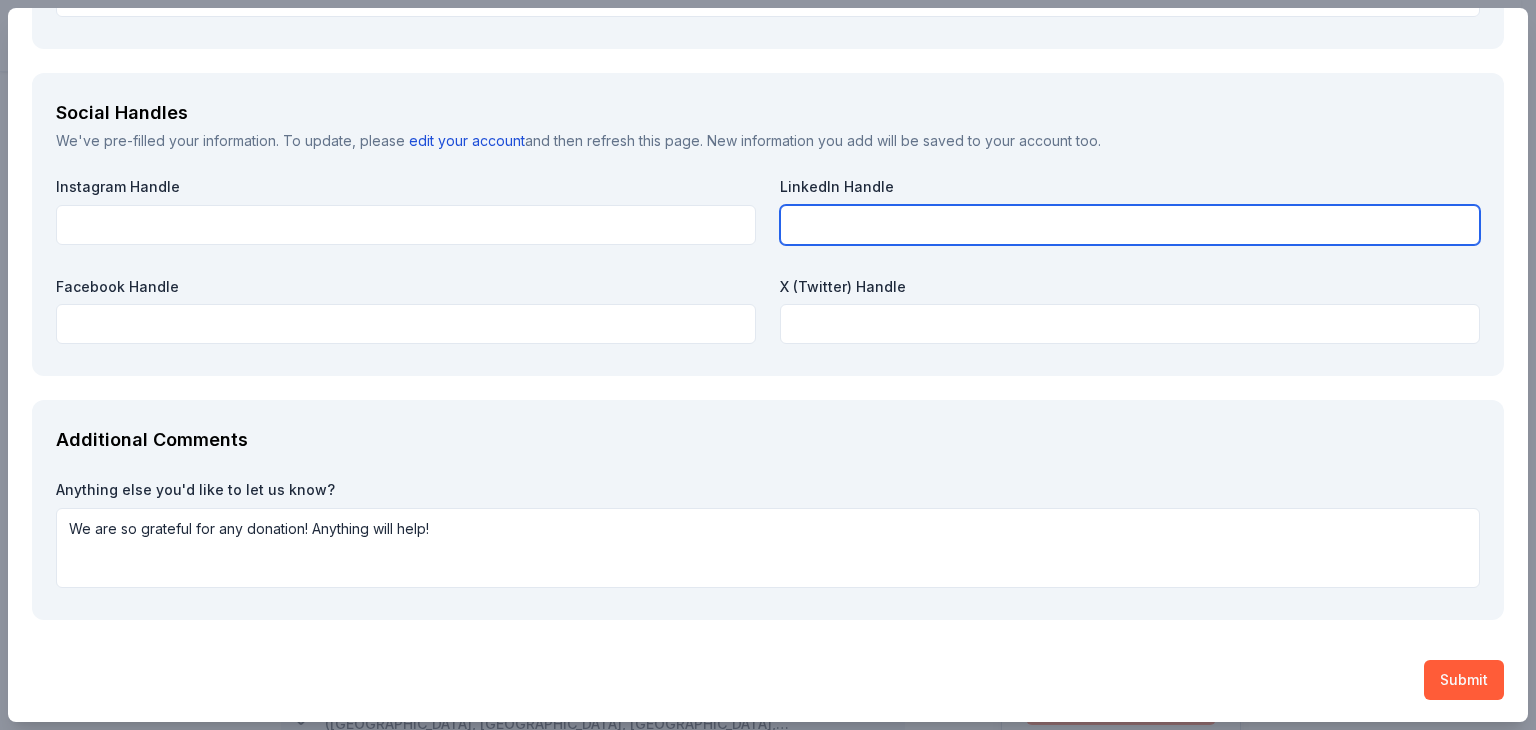 click at bounding box center (1130, 225) 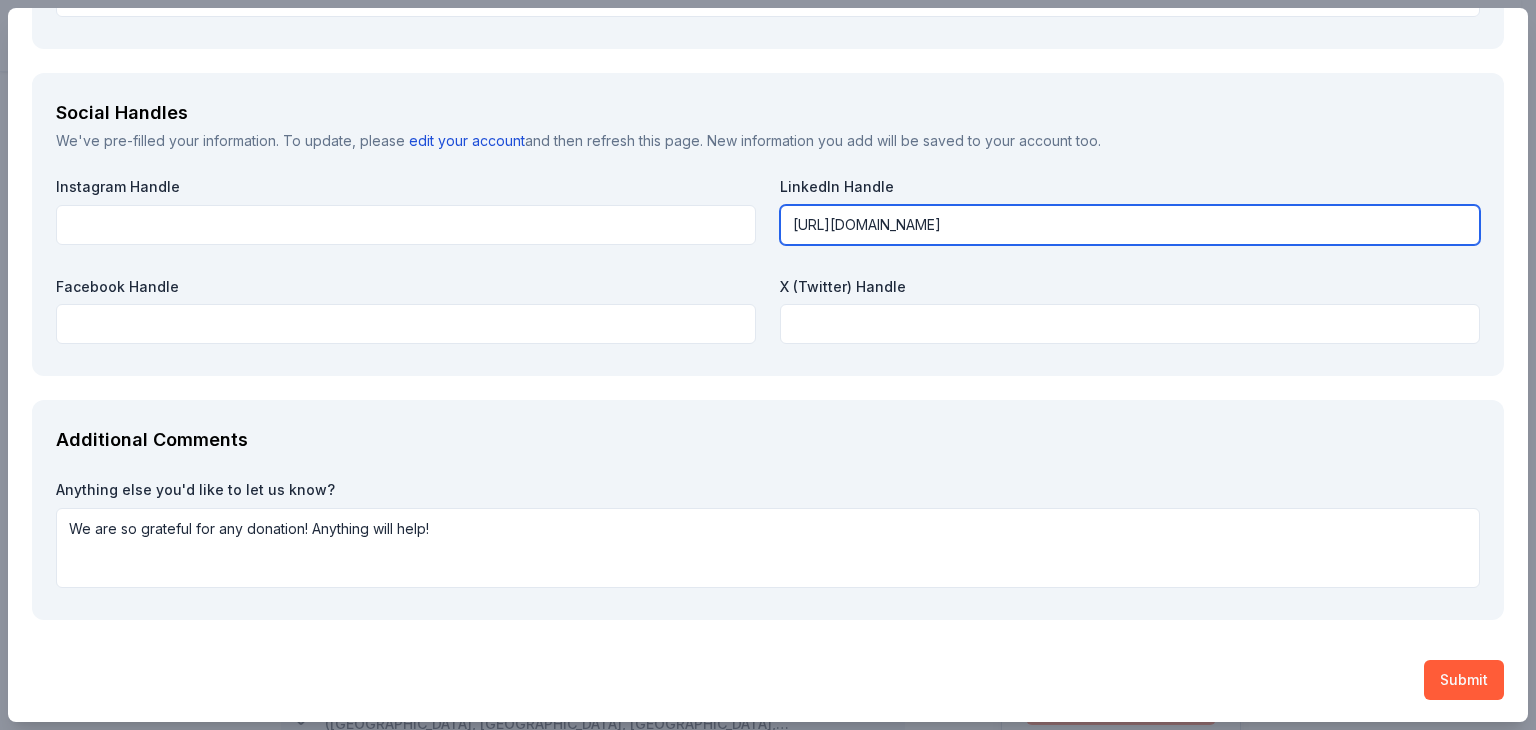 type on "https://www.linkedin.com/company/pbj-connections/posts/?feedView=all" 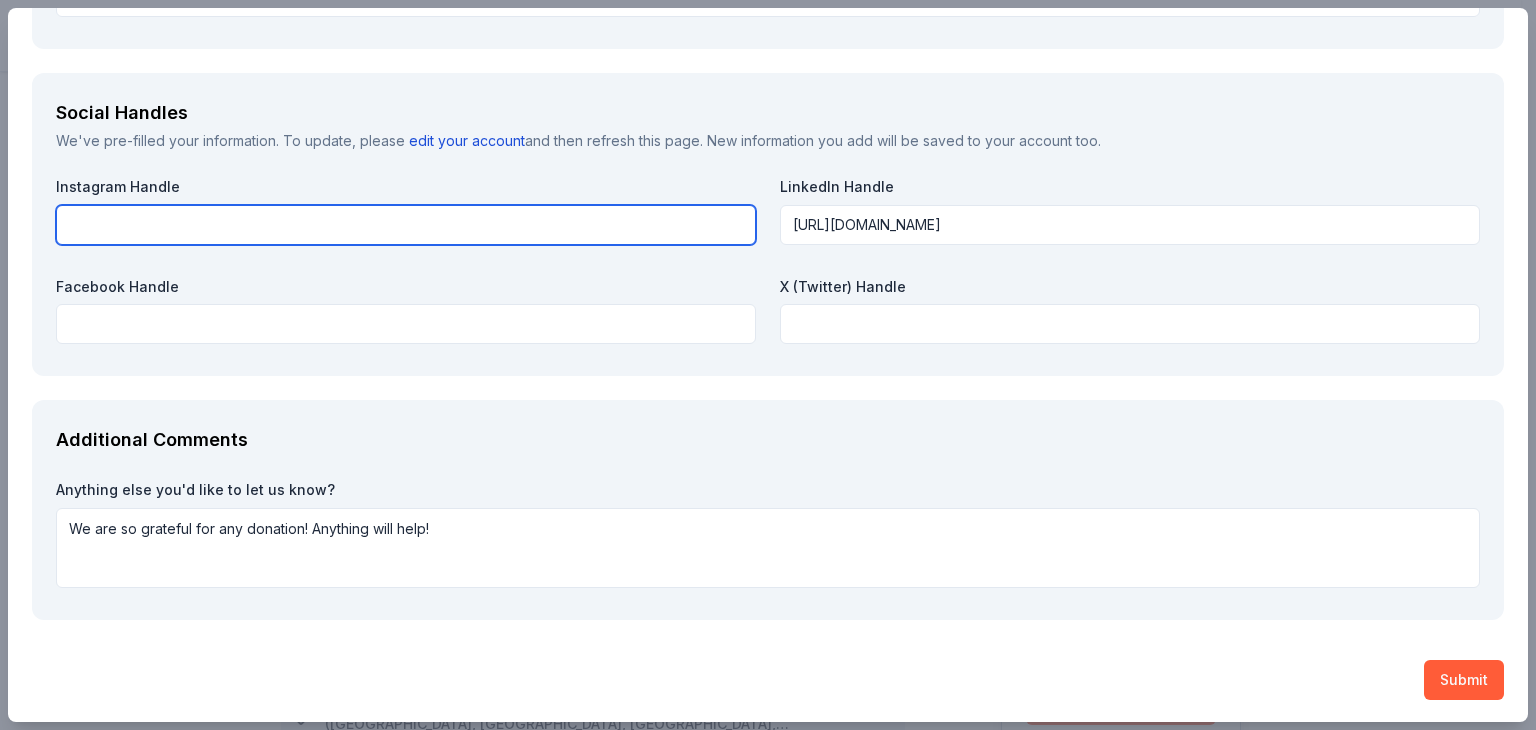 click at bounding box center [406, 225] 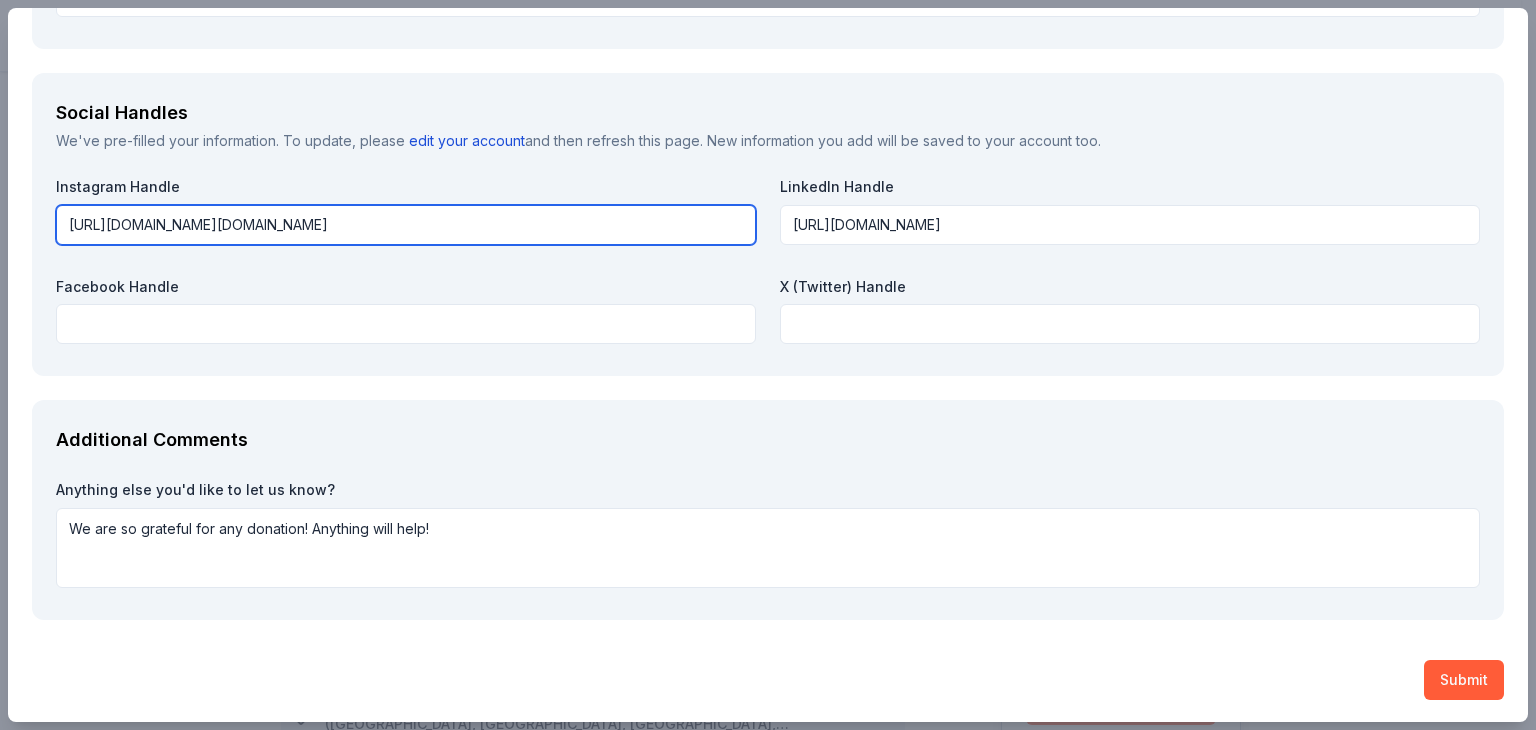 scroll, scrollTop: 0, scrollLeft: 1044, axis: horizontal 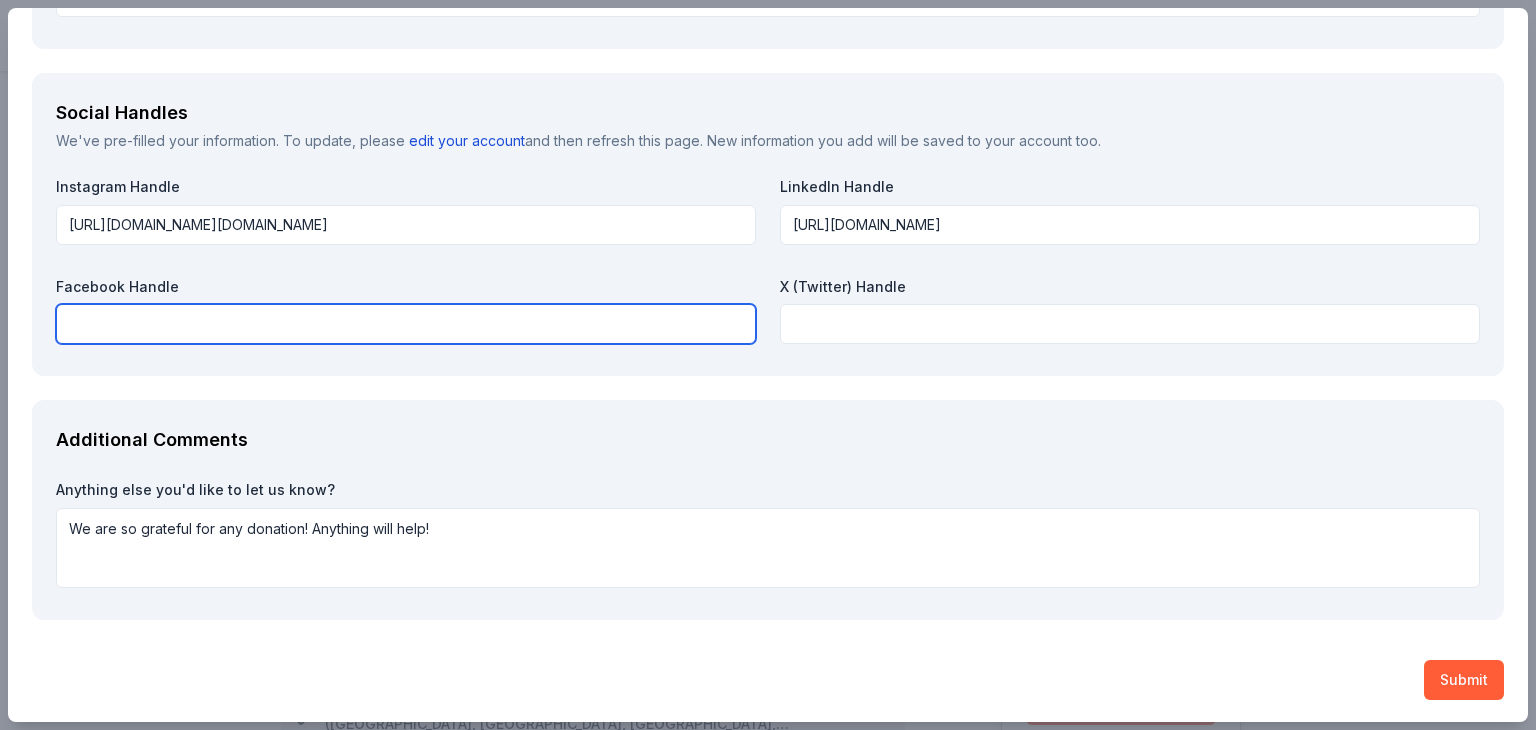 click at bounding box center (406, 324) 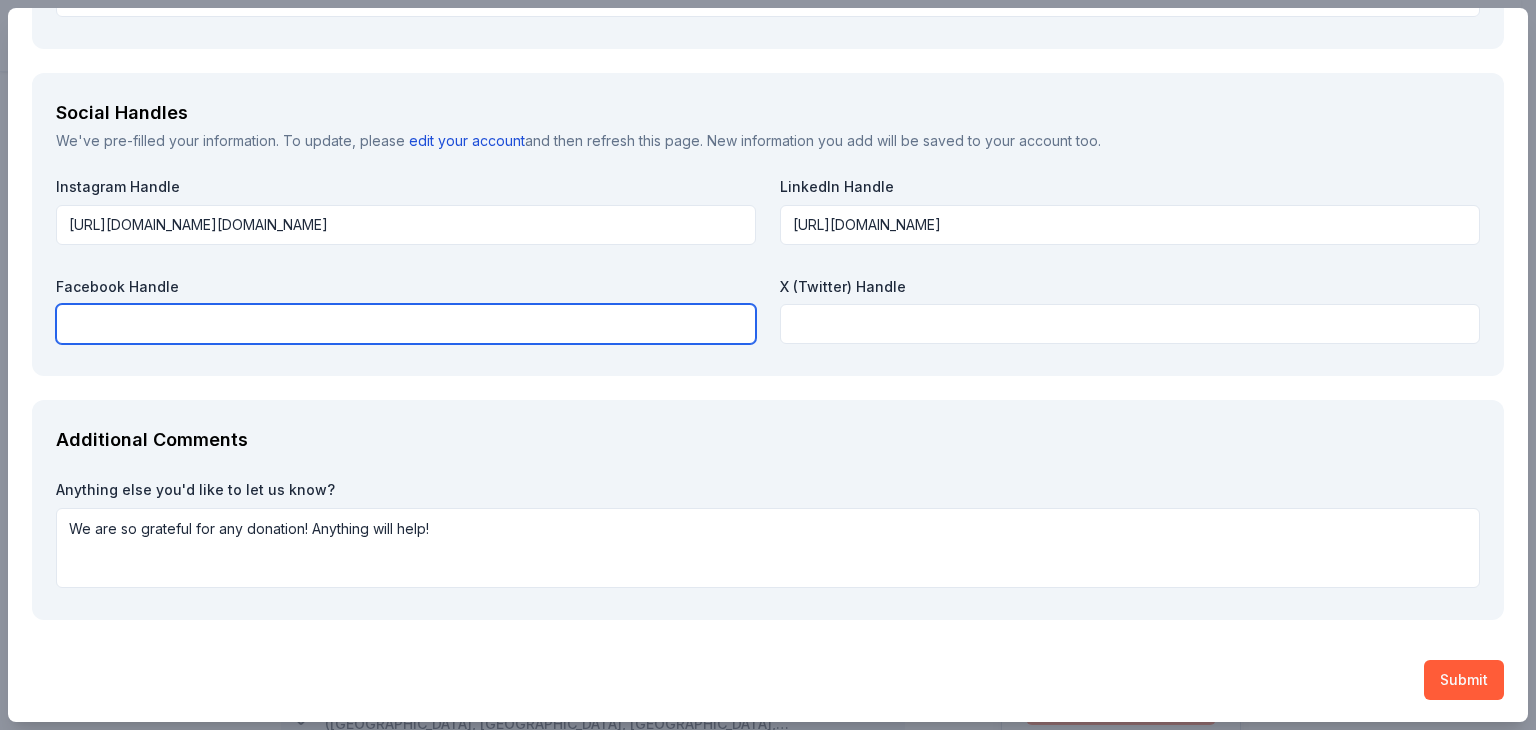paste on "https://www.facebook.com/PBJ.Connections/" 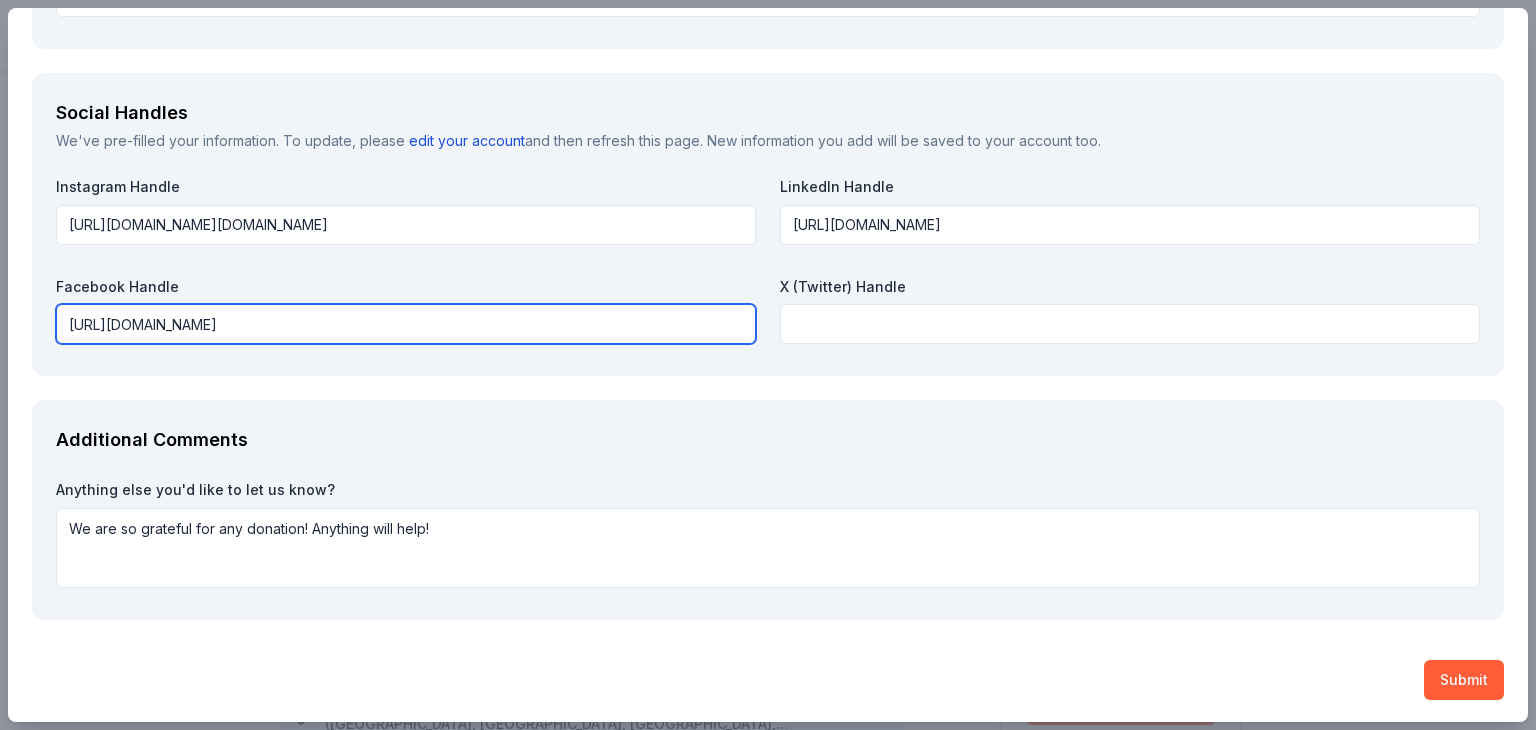 type on "https://www.facebook.com/PBJ.Connections/" 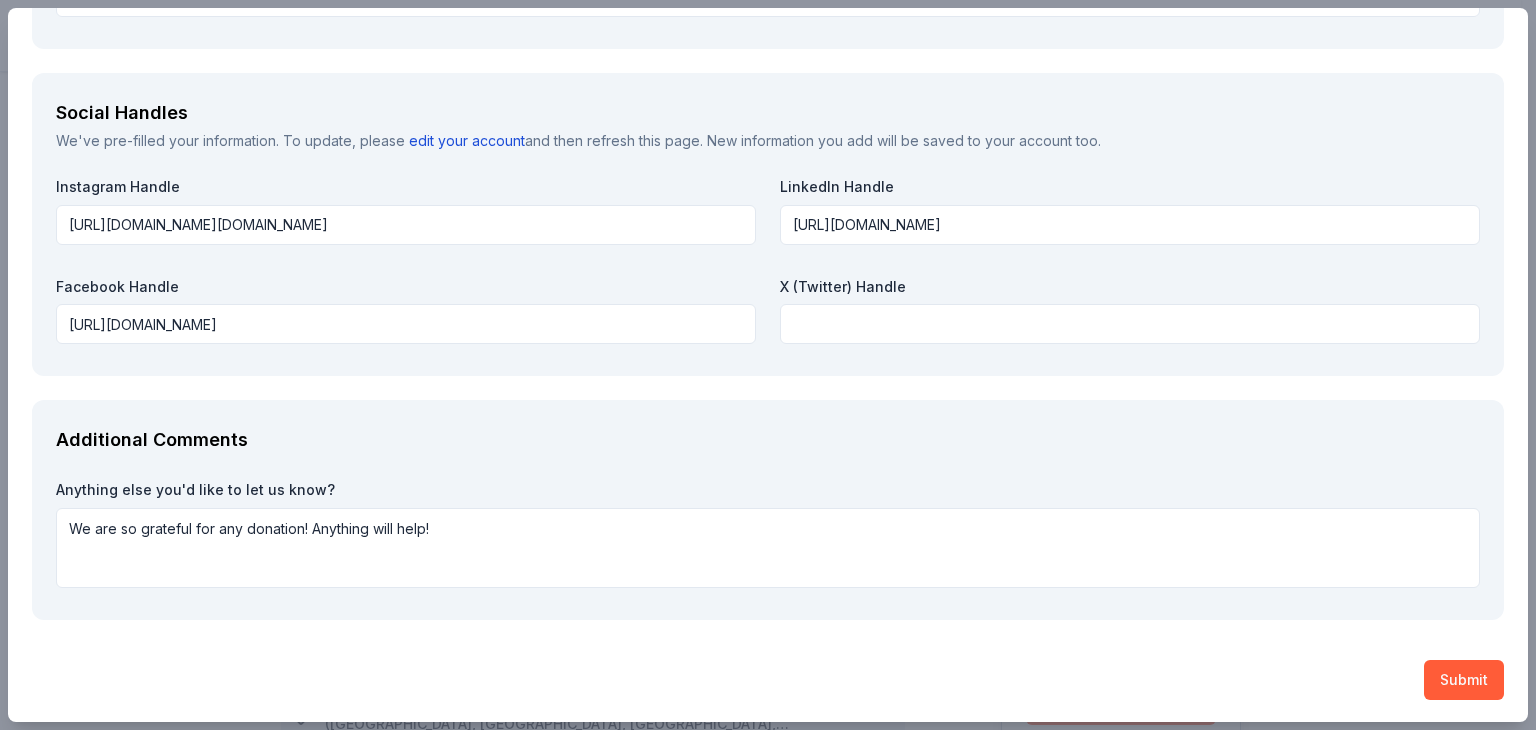 click on "Request What are you requesting? * $200 gift card $200 gift card How much are you requesting? * 1 How will the product be used? * Silent auction Silent auction Live auction Raffle / Door prize Swag bag for attendees Food and beverage for attendees Other Why are you interested in a donation from CookinGenie? * A donation will be a phenomenal asset to our silent auction. This event is our largest fundraiser and our goal is to raise $100,000 this year. A $200.00 gift card could help bring in more funds for our organization How would our brand be promoted? * CookinGenie would be promoted in our social media thank you's, our program, and on our multimedia board through out the night.  Event Details We've pre-filled information from your event. To update, please edit your event and then refresh this page. New information you add will be saved to your event too. Event Name * Helping Horses Help Kids and Others Event Website https://pbjconnections.org/helping-horses-help-kids-others/ Number of Attendees * 200 * * * *" at bounding box center (768, -718) 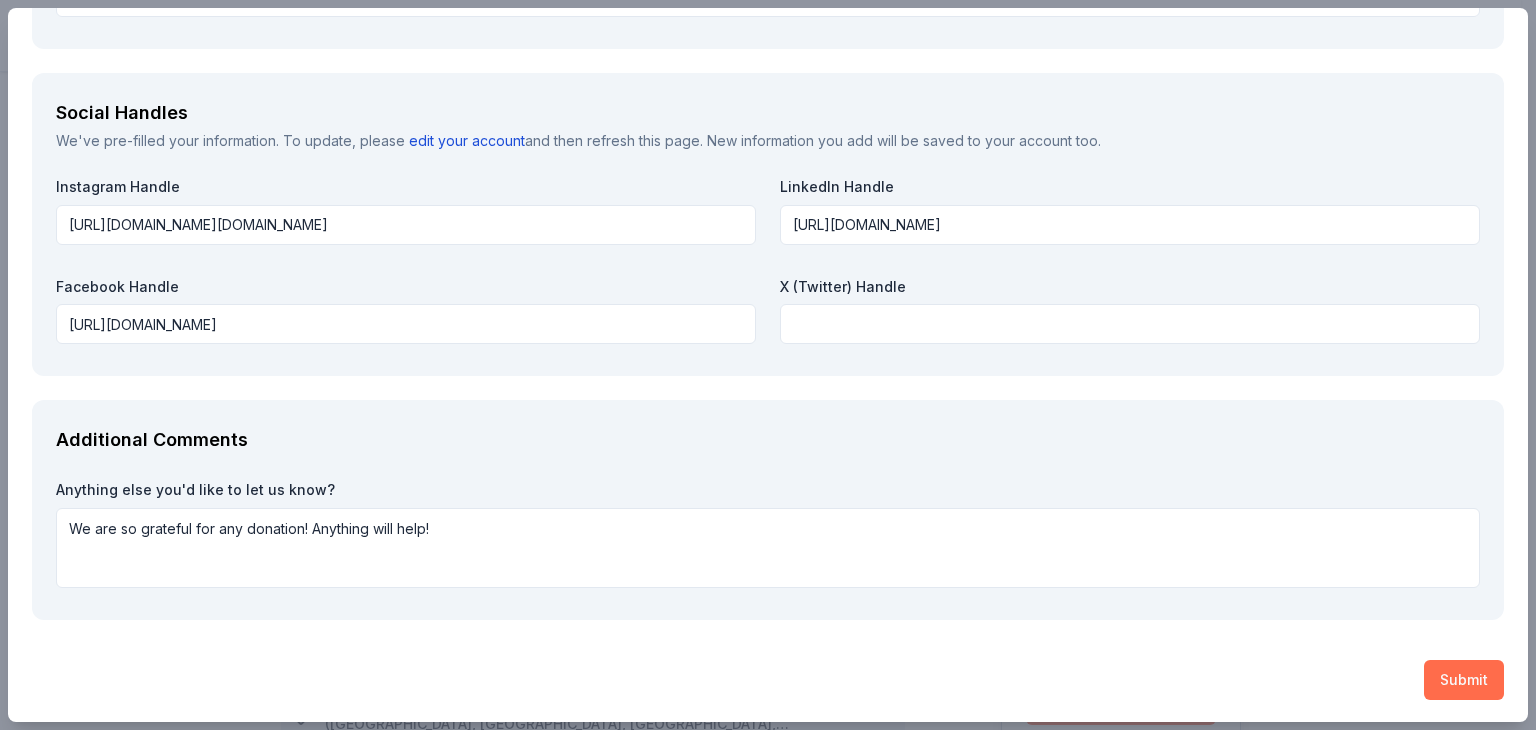 click on "Submit" at bounding box center (1464, 680) 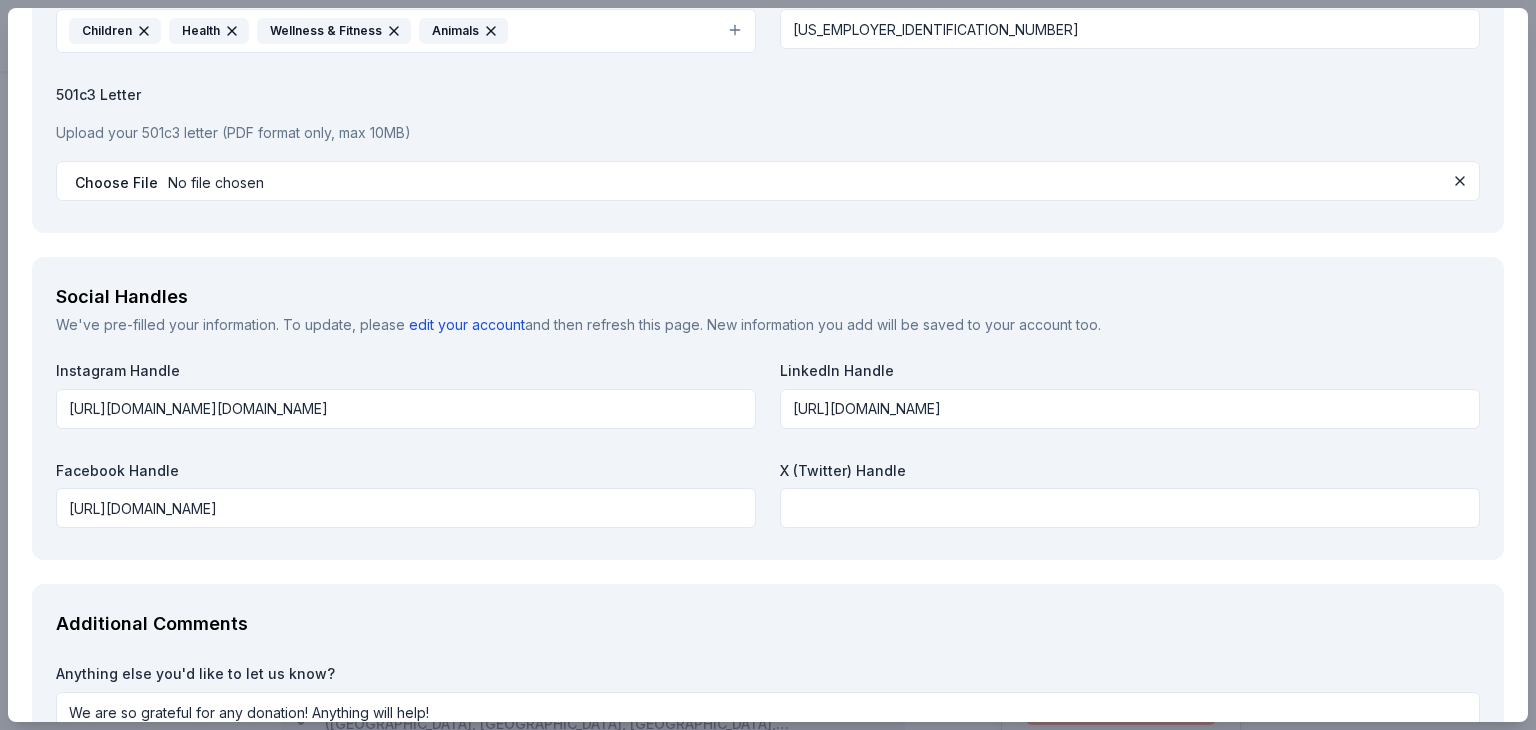 scroll, scrollTop: 2268, scrollLeft: 0, axis: vertical 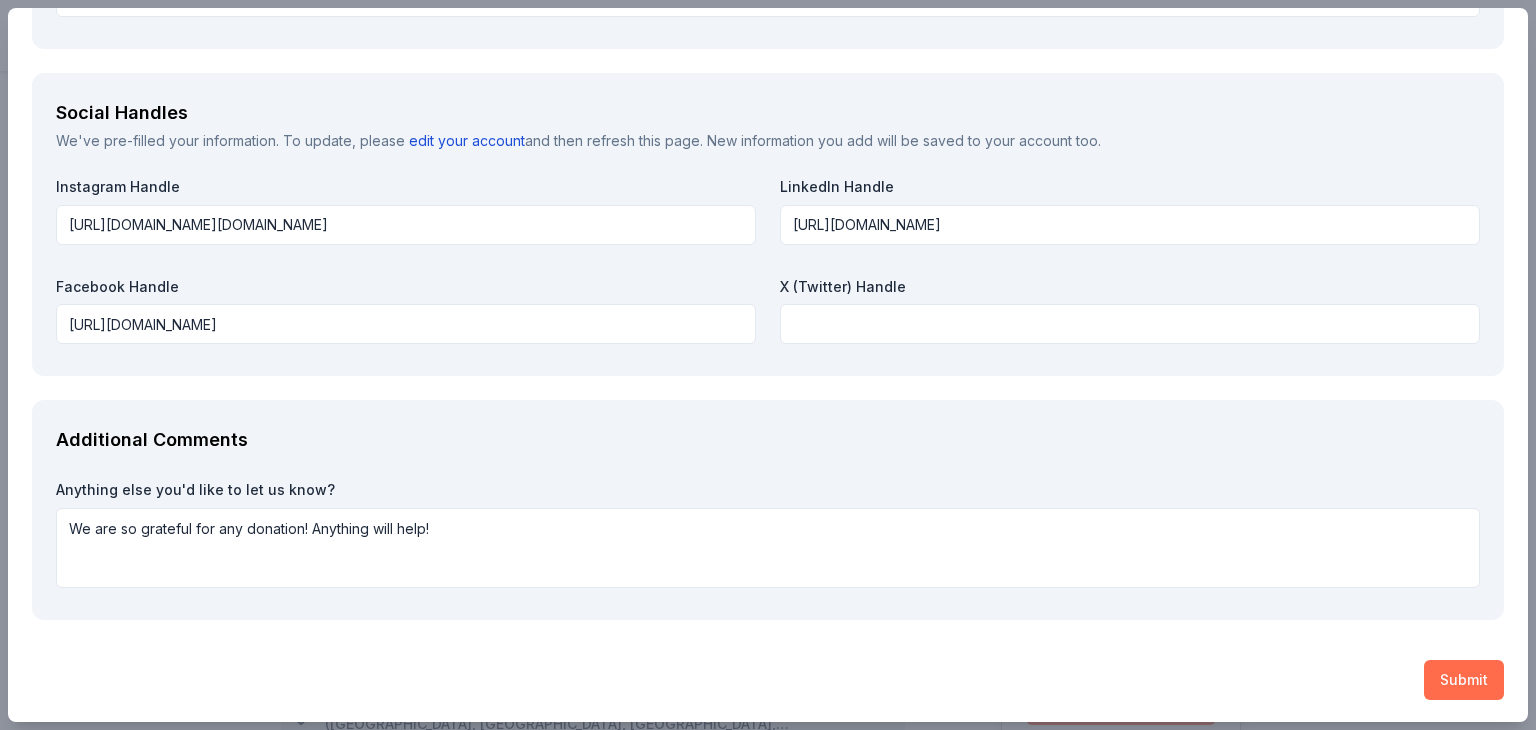 click on "Submit" at bounding box center [1464, 680] 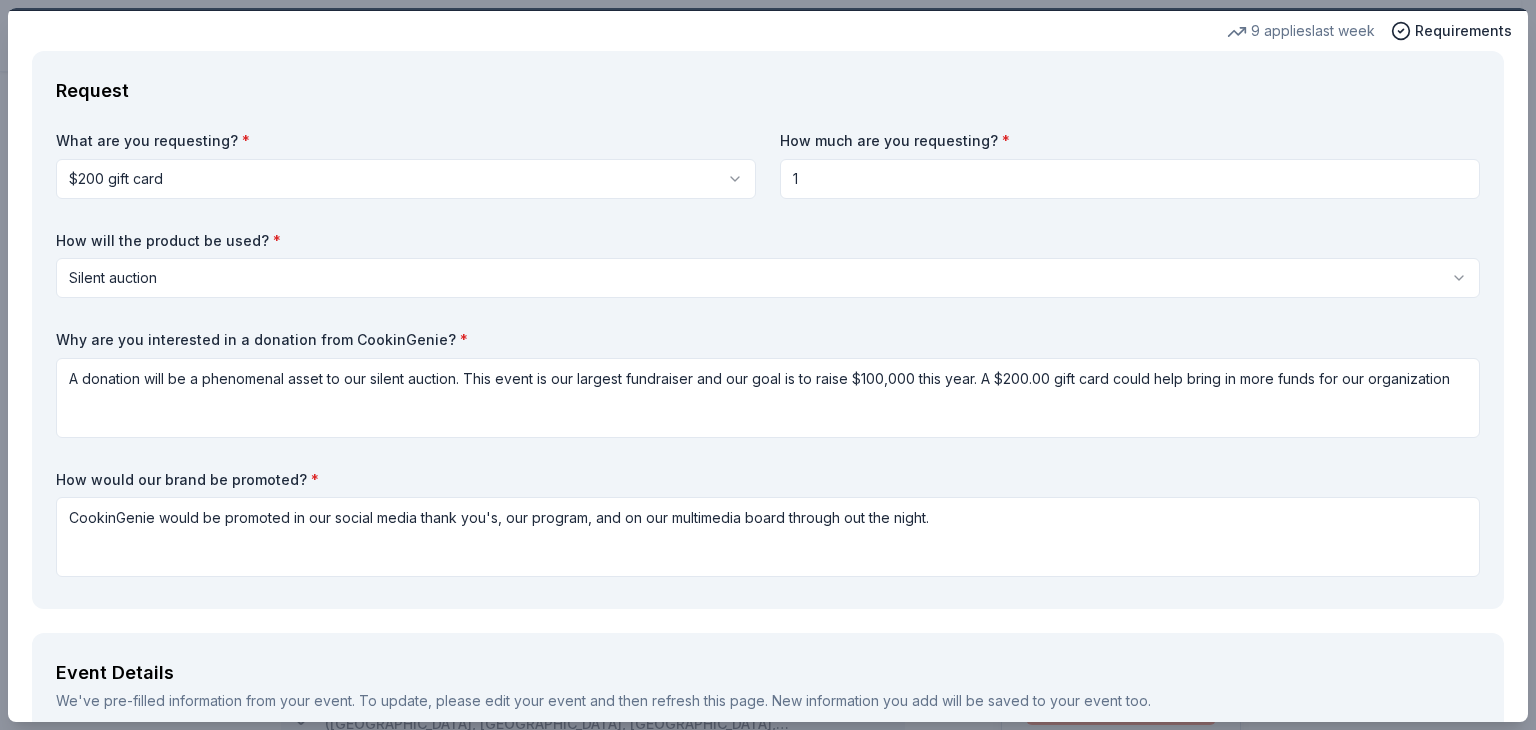 scroll, scrollTop: 0, scrollLeft: 0, axis: both 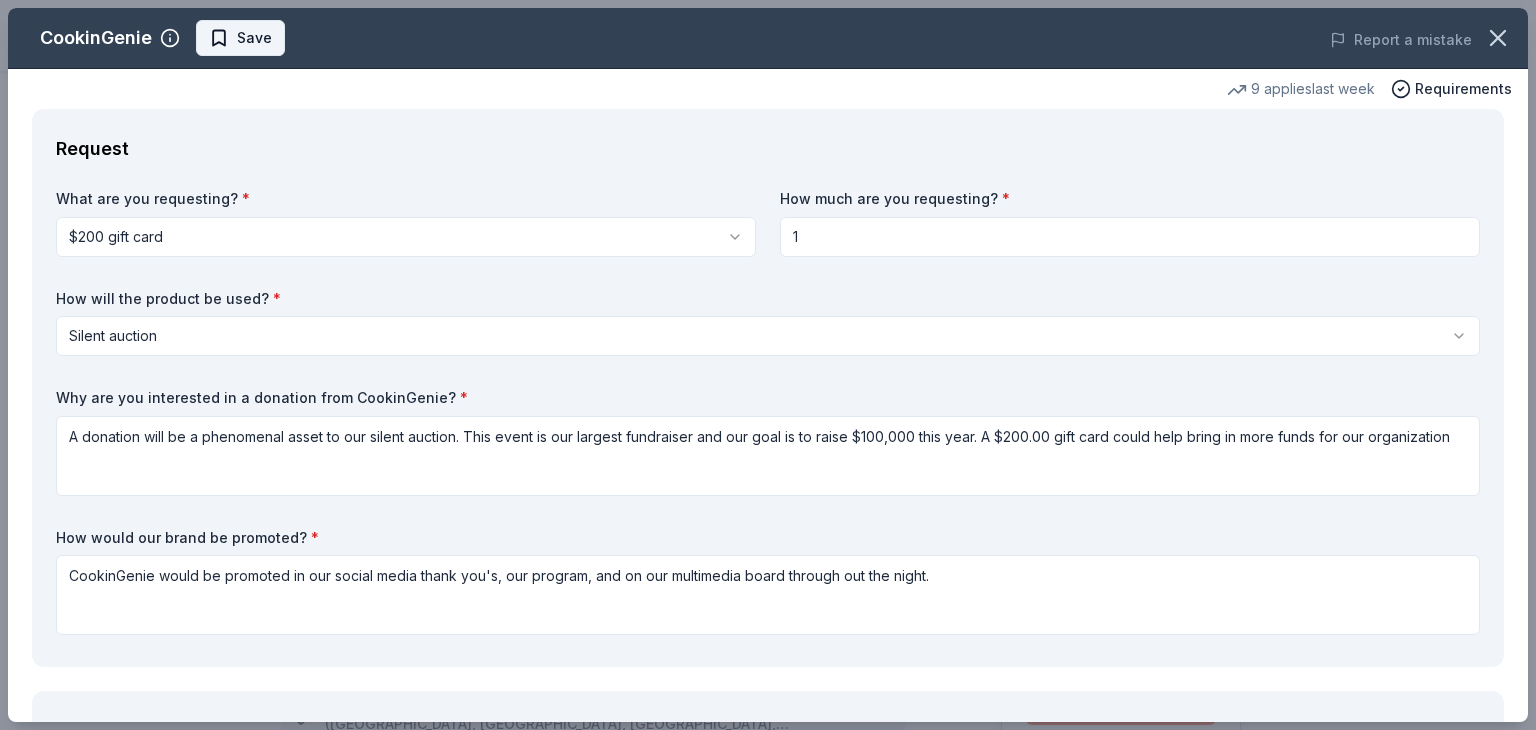 click on "Save" at bounding box center [240, 38] 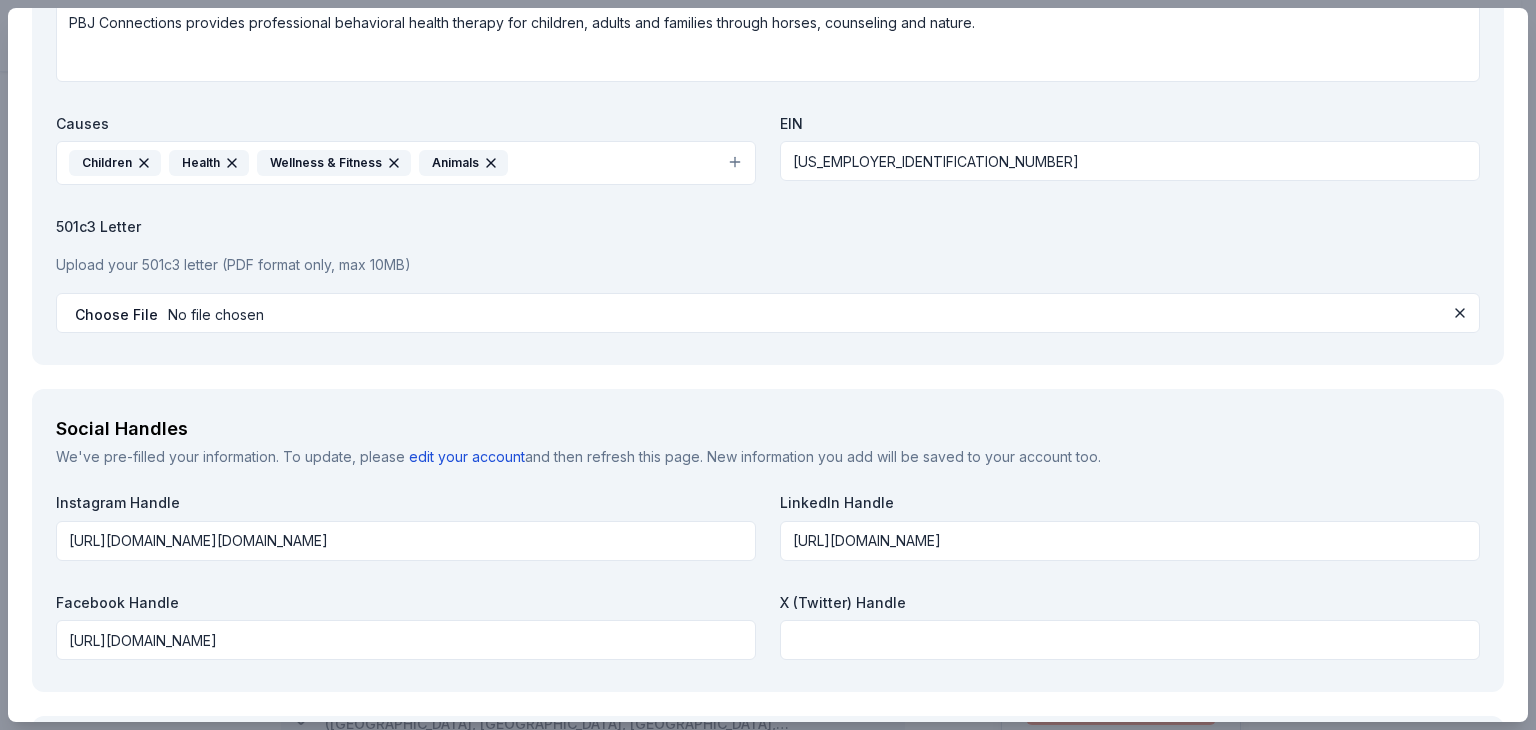 scroll, scrollTop: 2268, scrollLeft: 0, axis: vertical 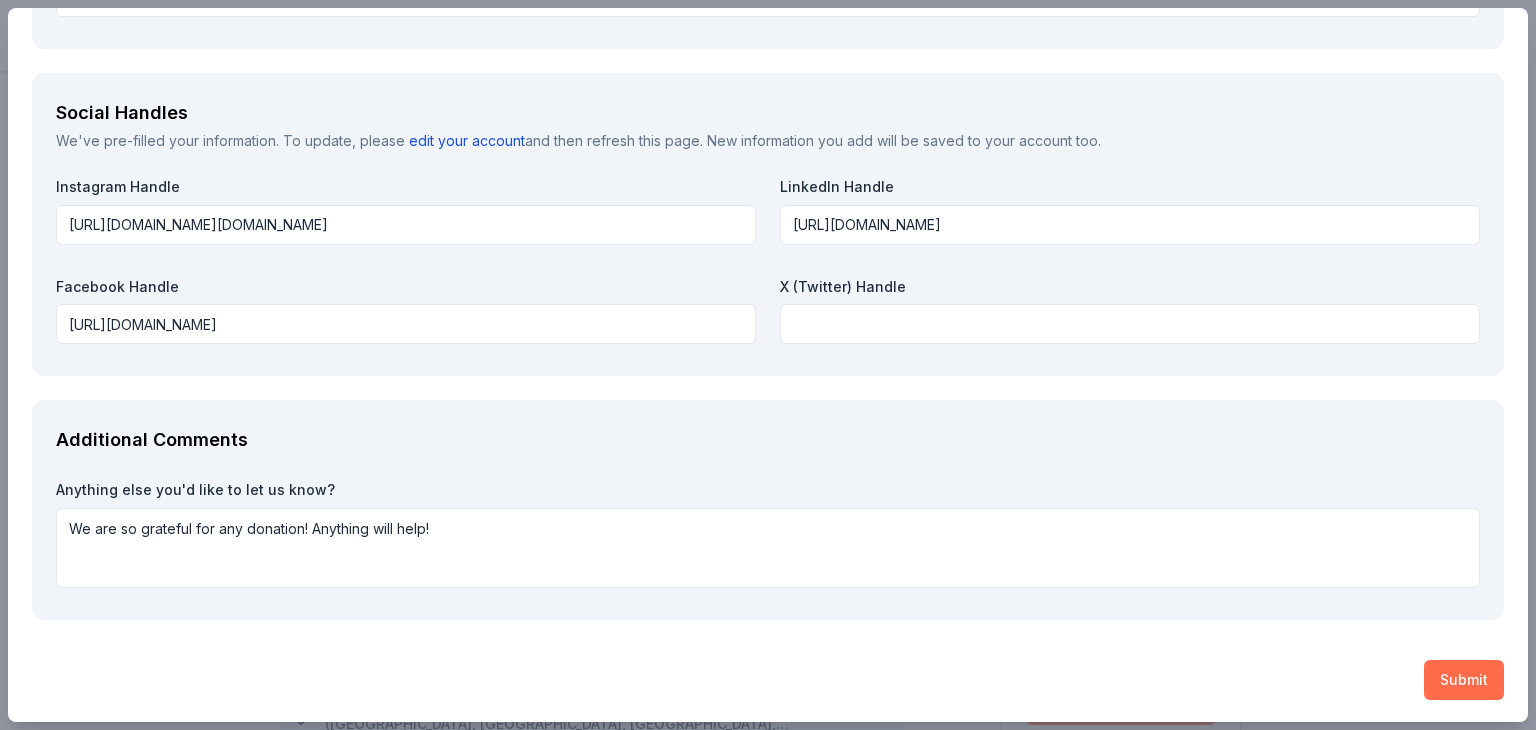 click on "Submit" at bounding box center [1464, 680] 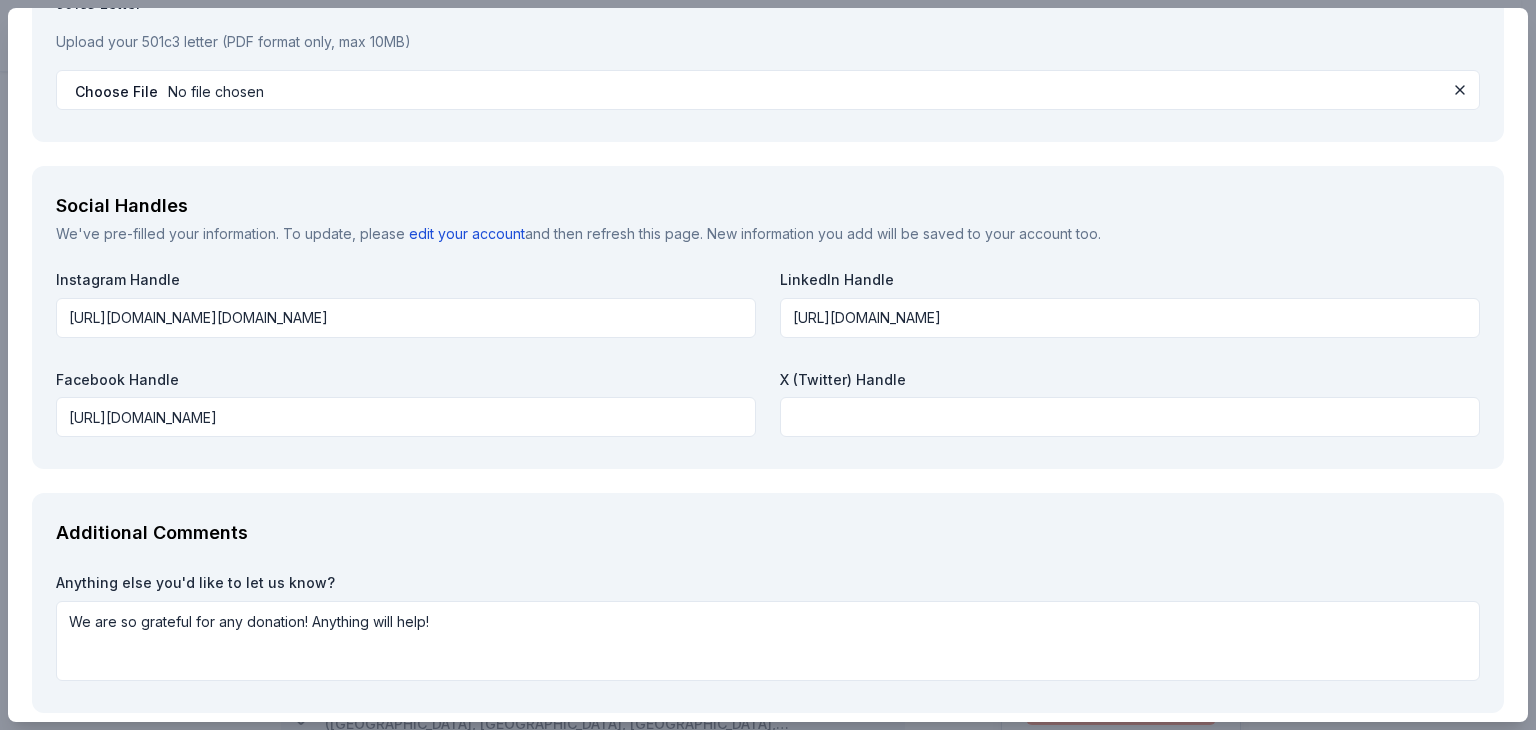 scroll, scrollTop: 2268, scrollLeft: 0, axis: vertical 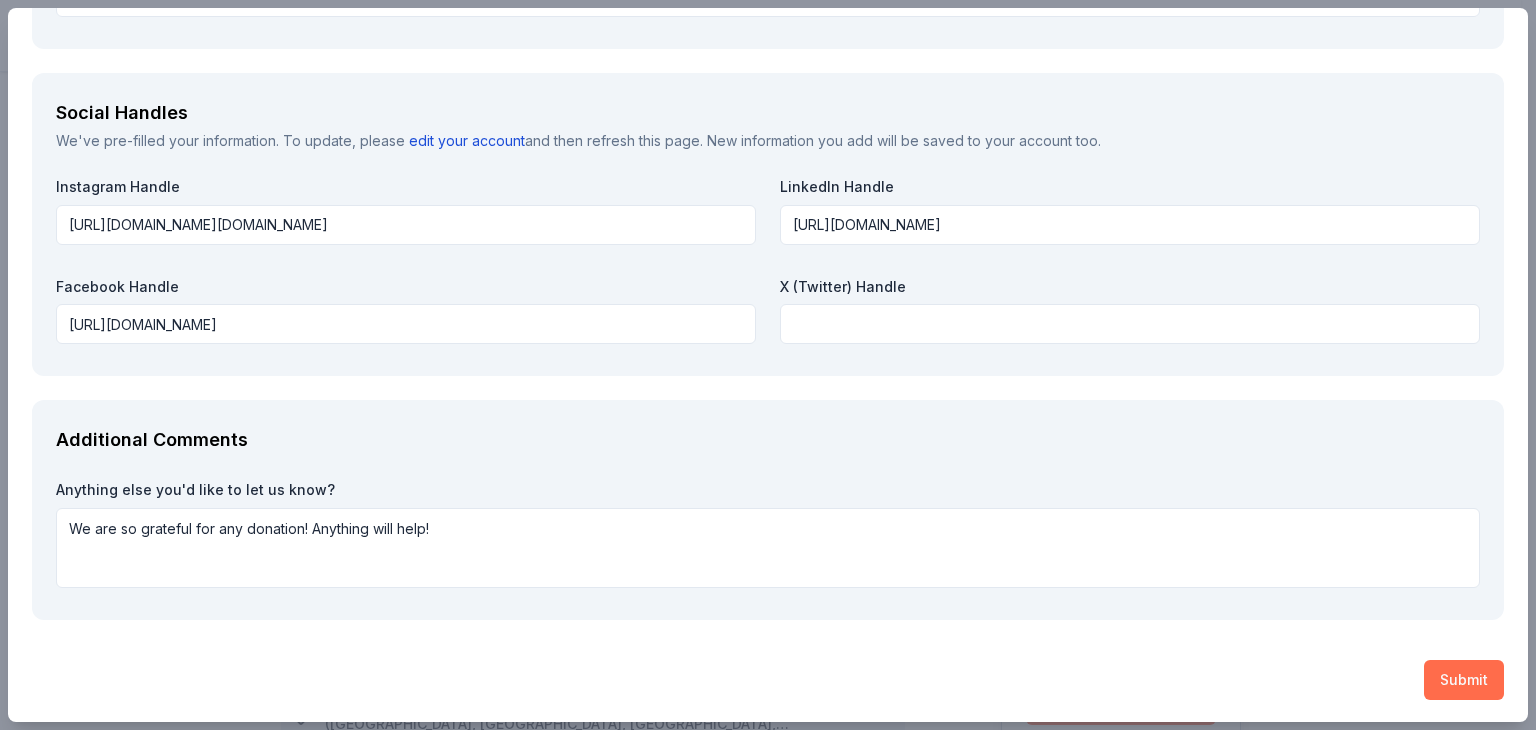 click on "Submit" at bounding box center [1464, 680] 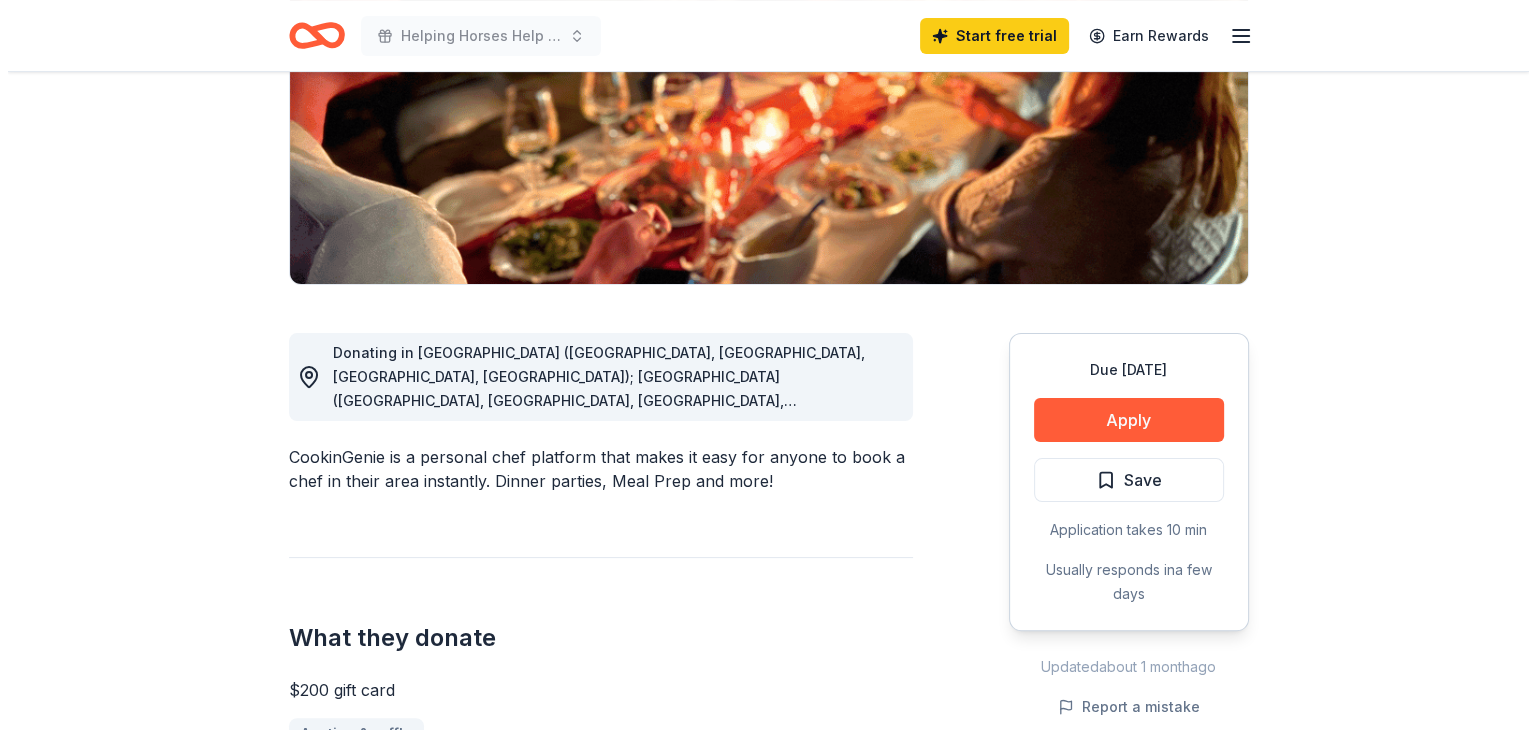 scroll, scrollTop: 324, scrollLeft: 0, axis: vertical 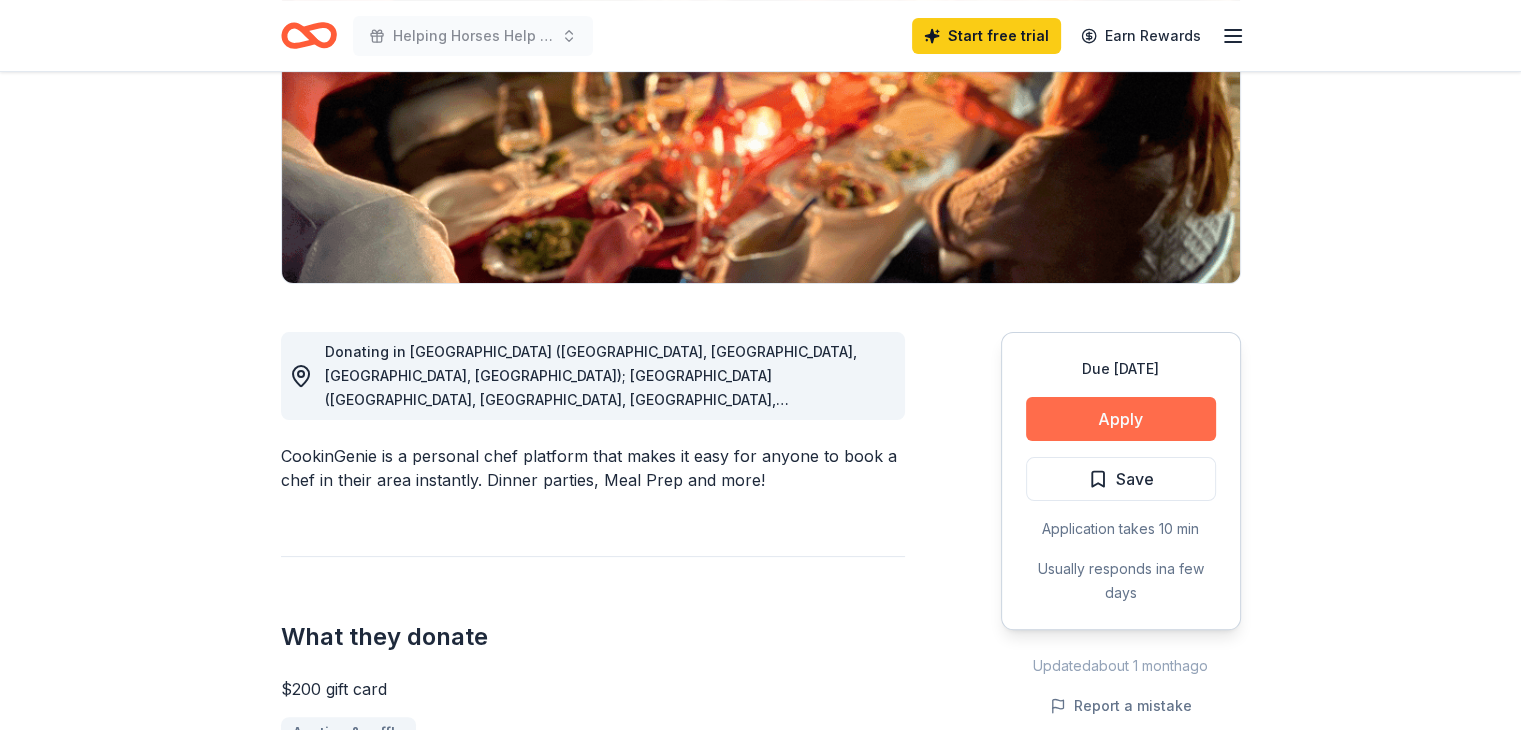 click on "Apply" at bounding box center (1121, 419) 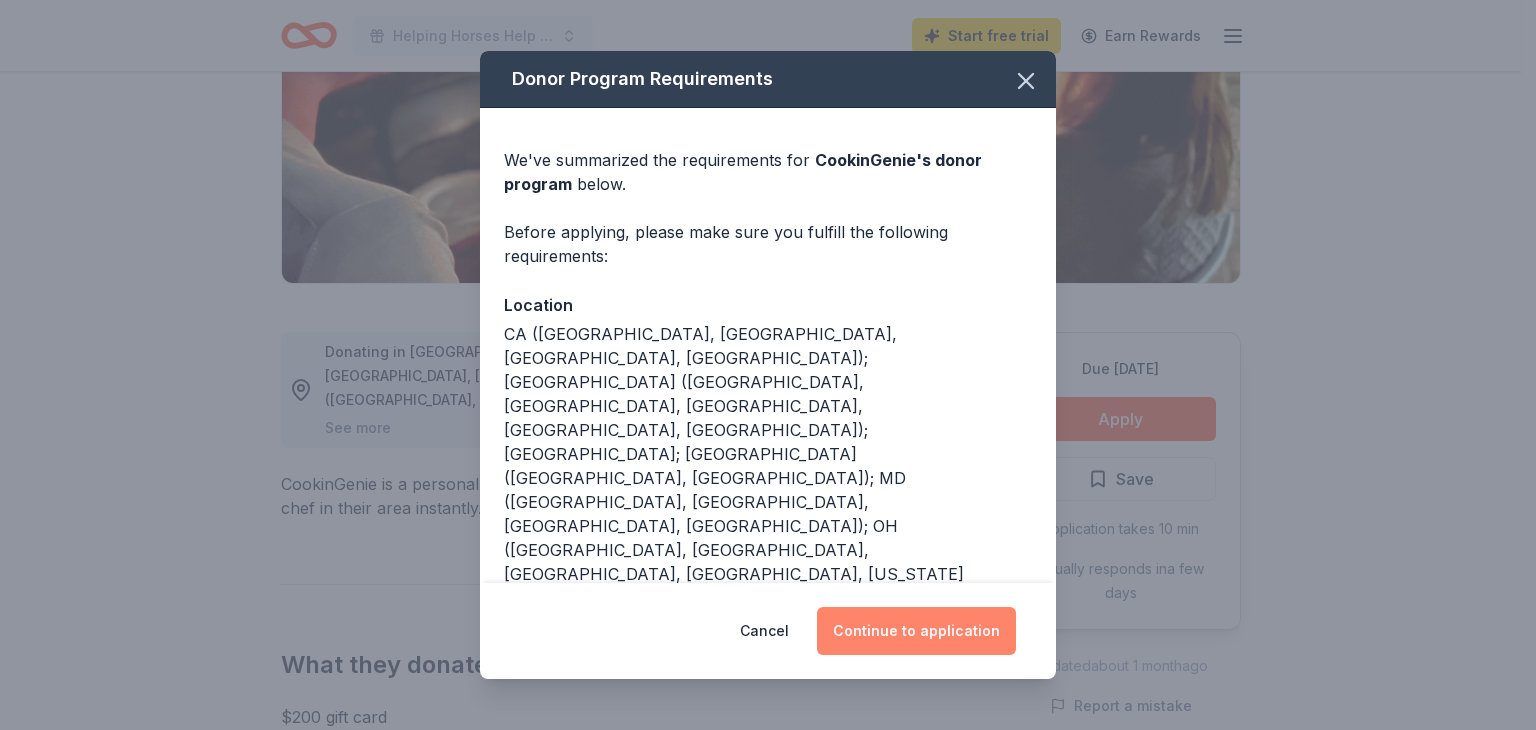 click on "Continue to application" at bounding box center (916, 631) 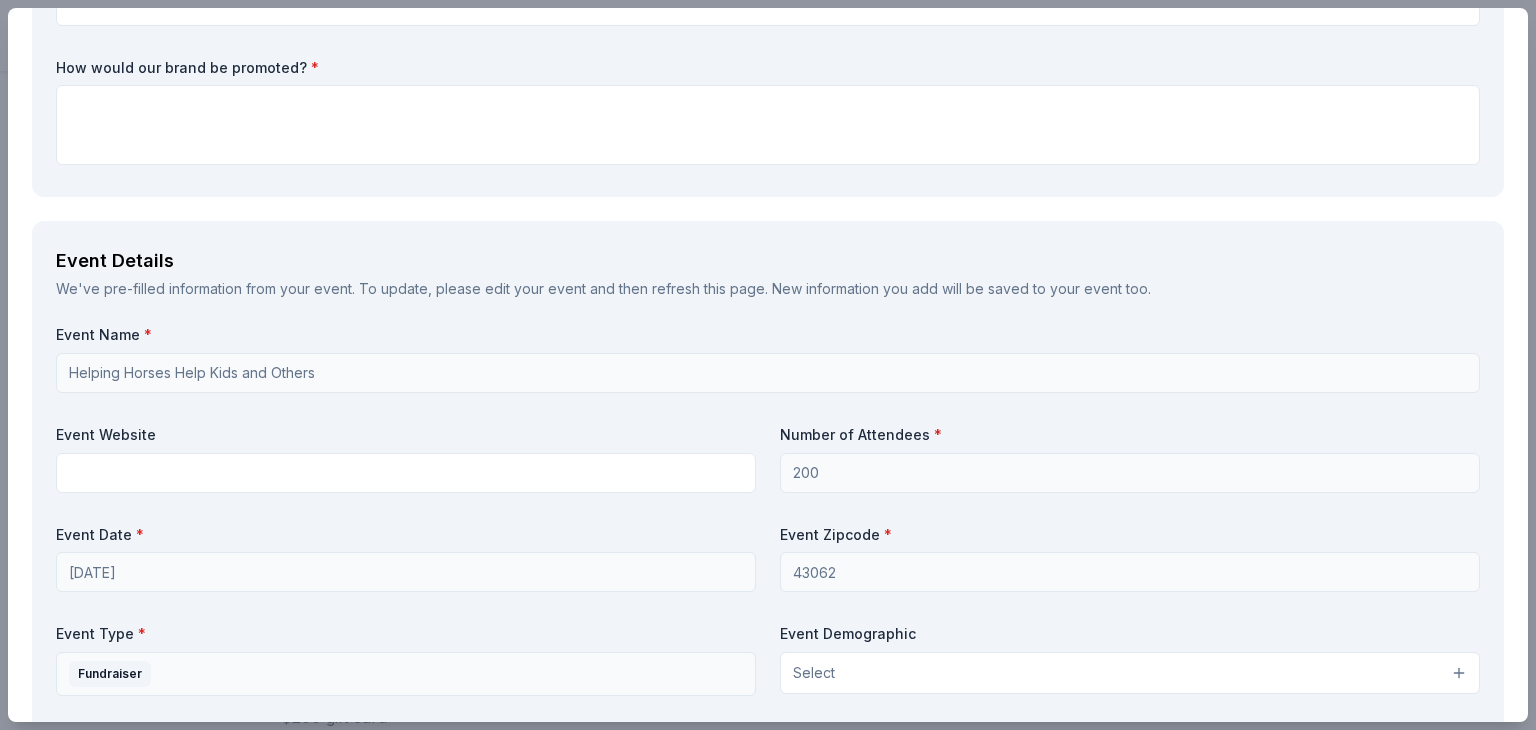 scroll, scrollTop: 0, scrollLeft: 0, axis: both 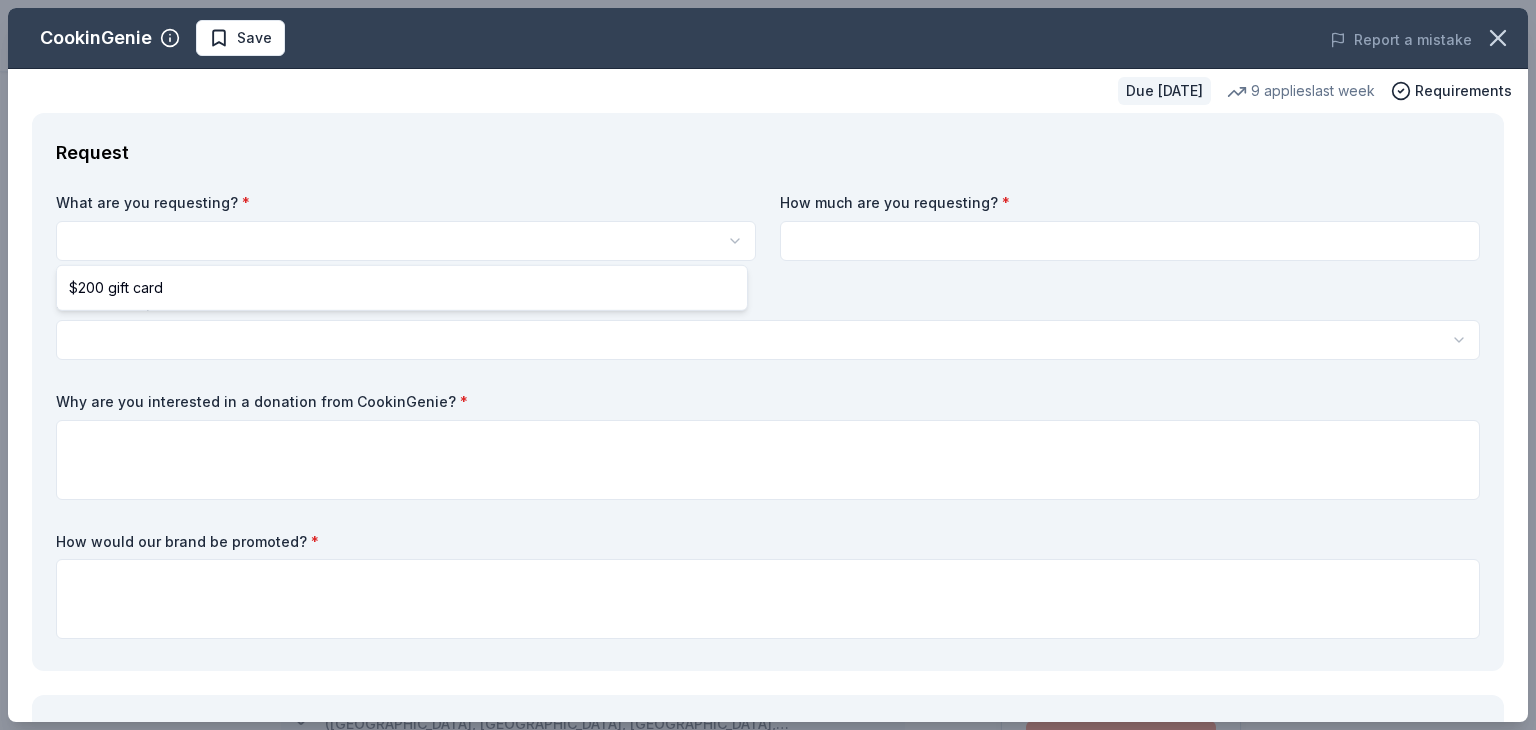 click on "Helping Horses Help Kids and Others Save Apply Due in 87 days Share CookinGenie 5.0 • 4  reviews 9   applies  last week approval rate donation value Share See more CookinGenie is a personal chef platform that makes it easy for anyone to book a chef in their area instantly. Dinner parties, Meal Prep and more! What they donate $200 gift card Auction & raffle   You may receive donations every   3 months Who they donate to CookinGenie  hasn ' t listed any preferences or eligibility criteria. Due in 87 days Apply Save Application takes 10 min Usually responds in  a few days Updated  about 1 month  ago Report a mistake approval rate 20 % approved 30 % declined 50 % no response donation value (average) 20% 70% 0% 10% $xx - $xx $xx - $xx $xx - $xx $xx - $xx Start free Pro trial to view approval rates and average donation values 5.0 • 4  reviews The Village Network June 2025 • Approved The donor was very pleasant and was able to accommodate a last-minute request. NYOS Charter School April 2025 • Approved • 4" at bounding box center (768, 365) 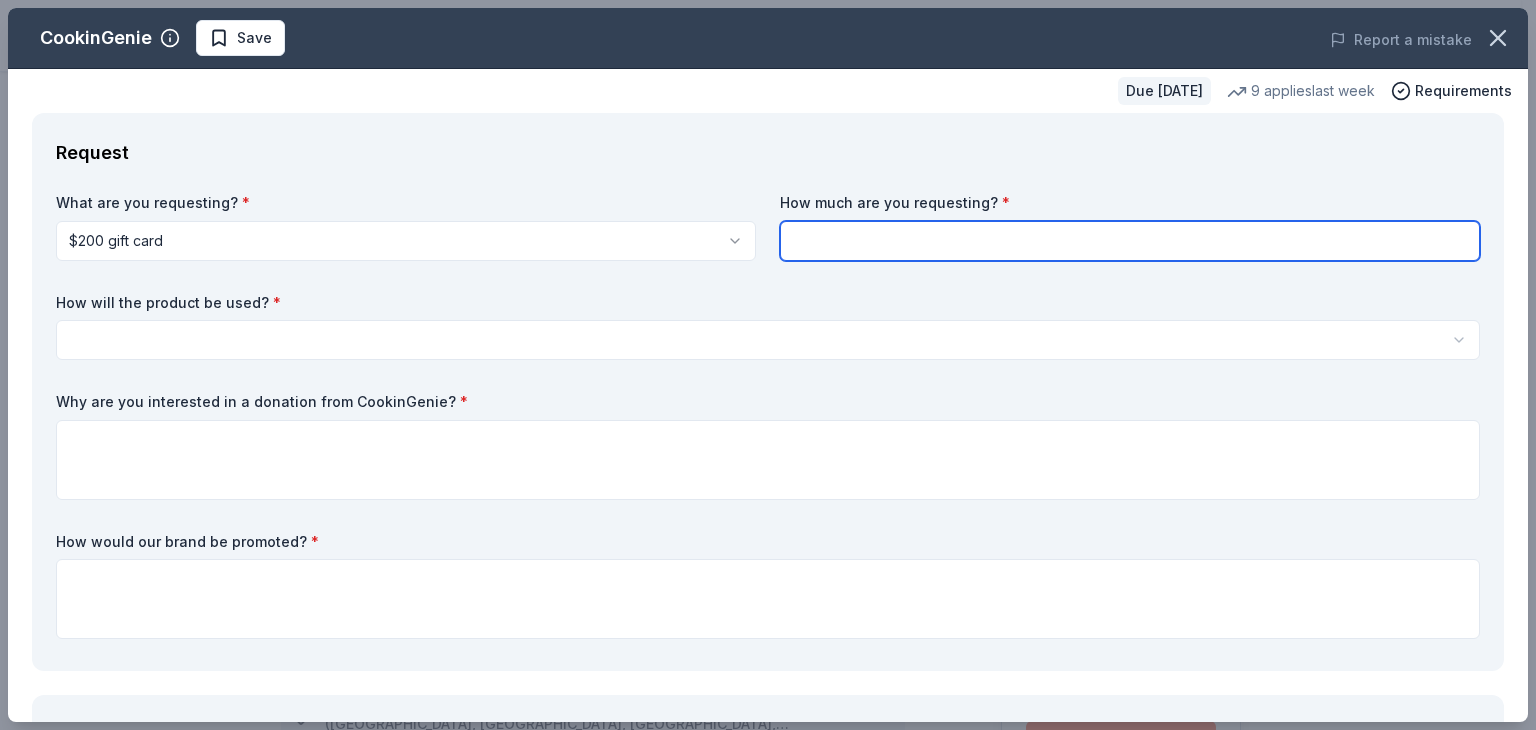 click at bounding box center (1130, 241) 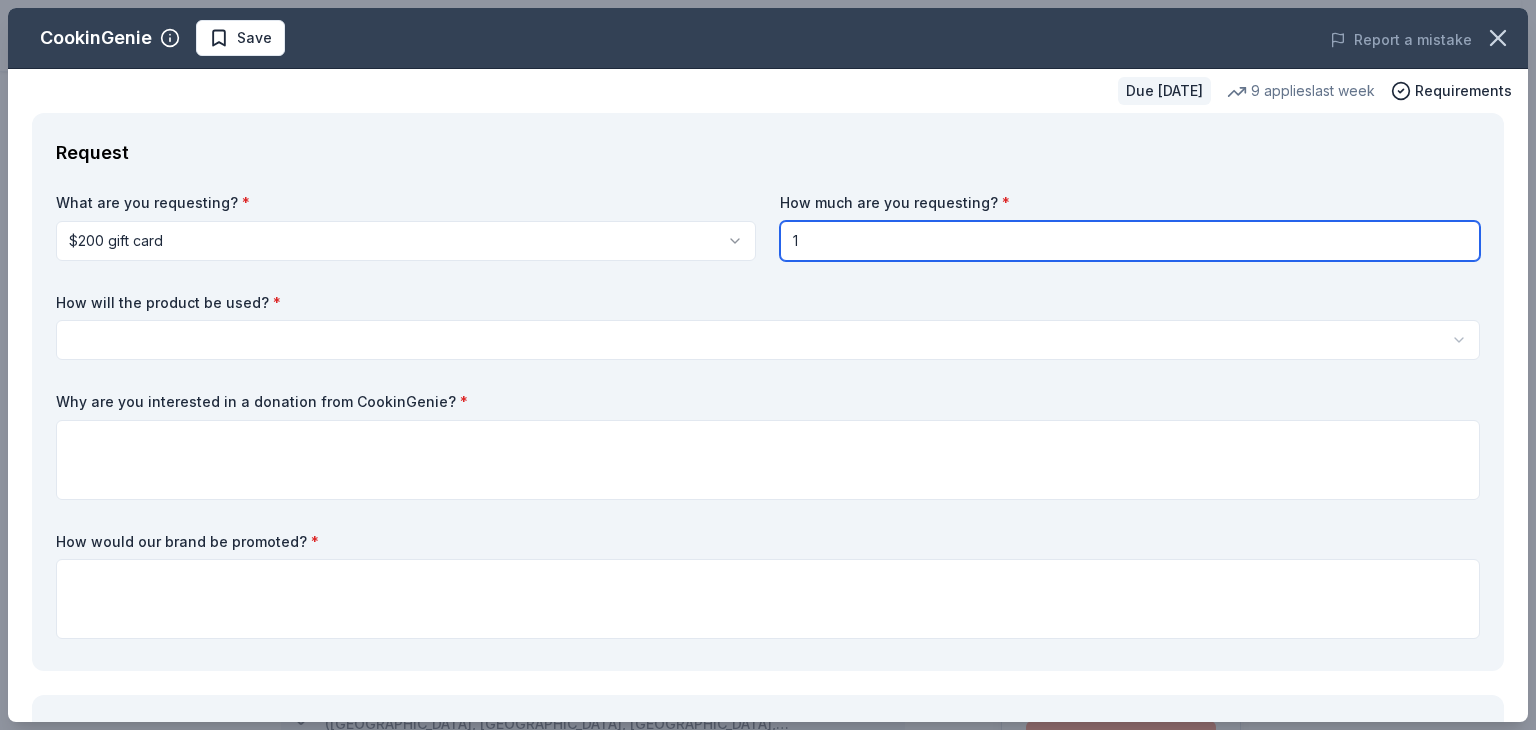type on "1" 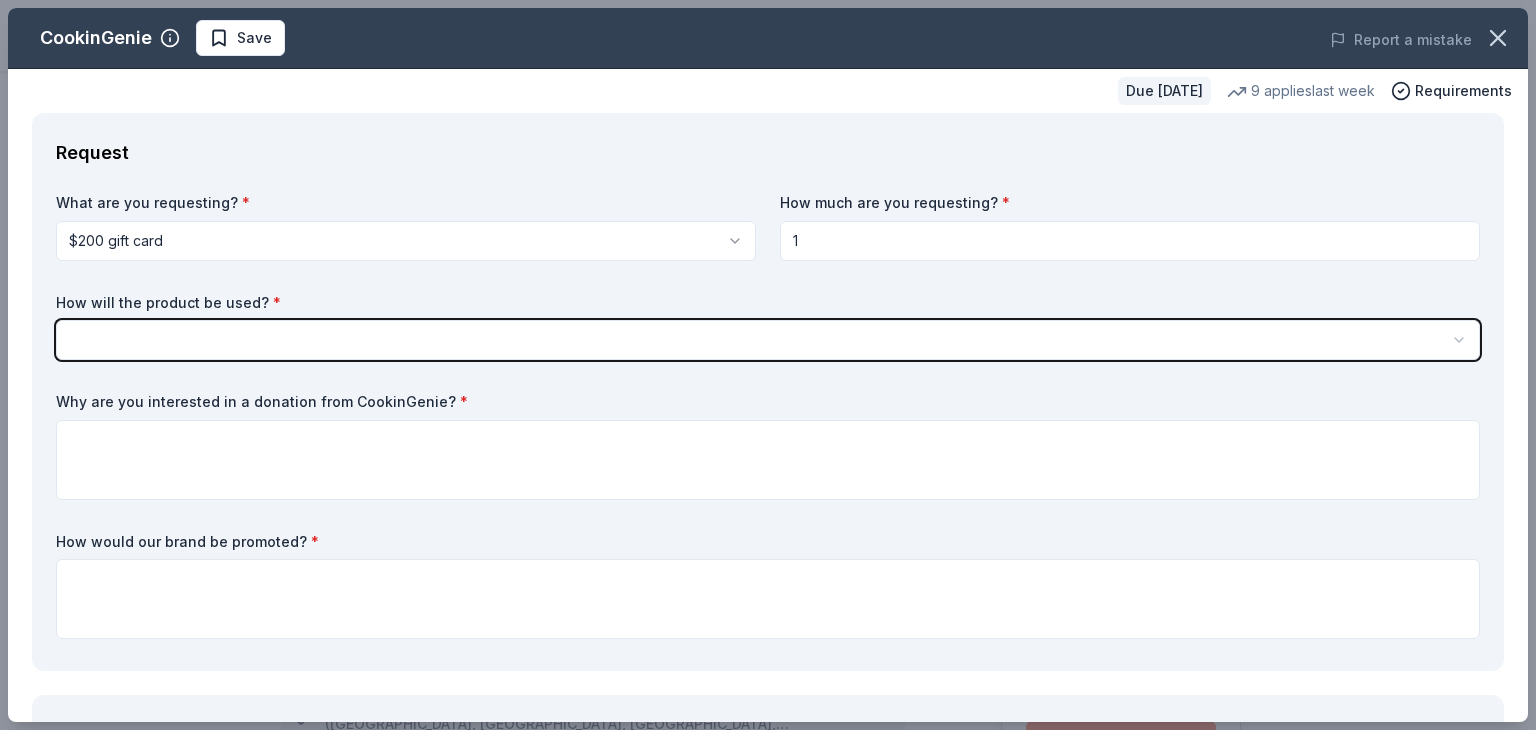 type 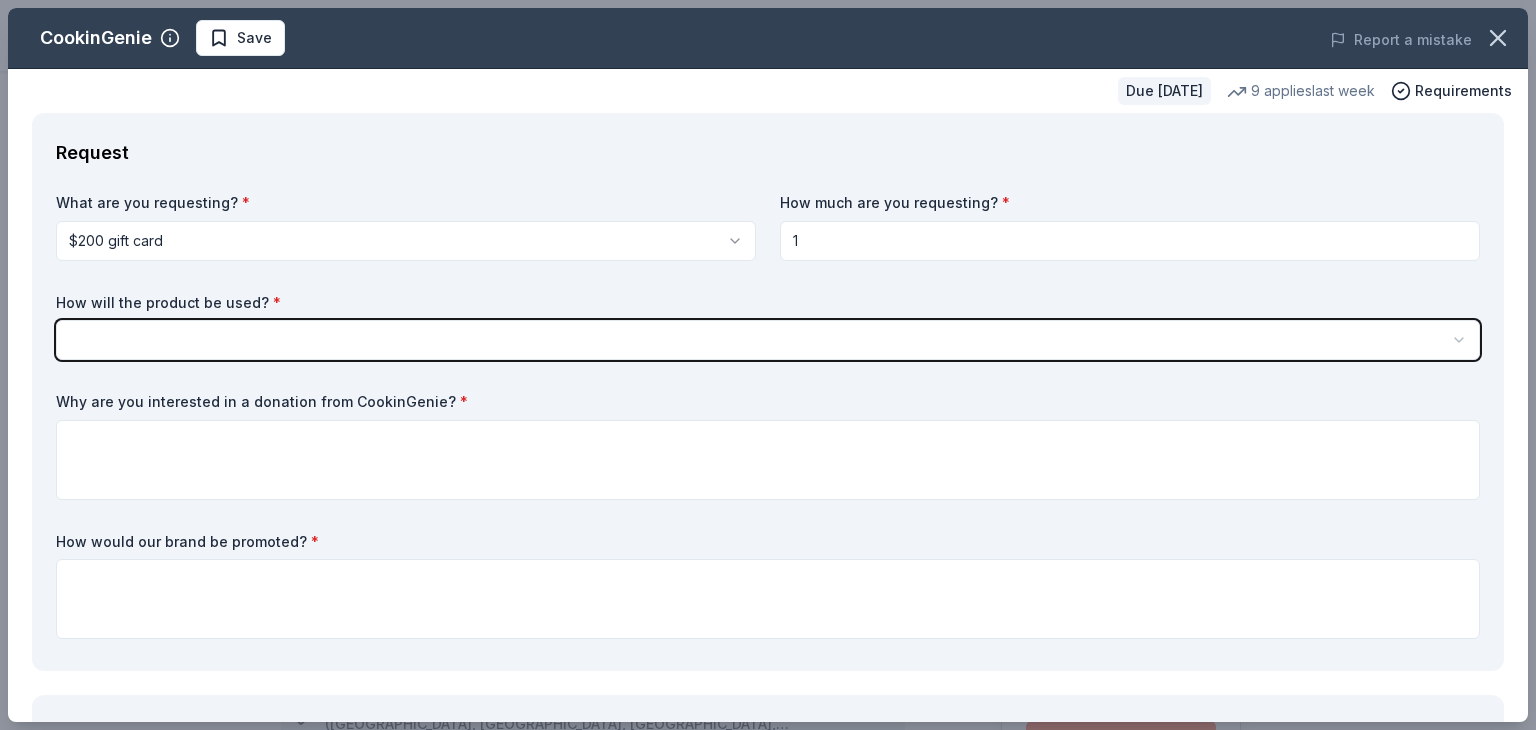 select on "silentAuction" 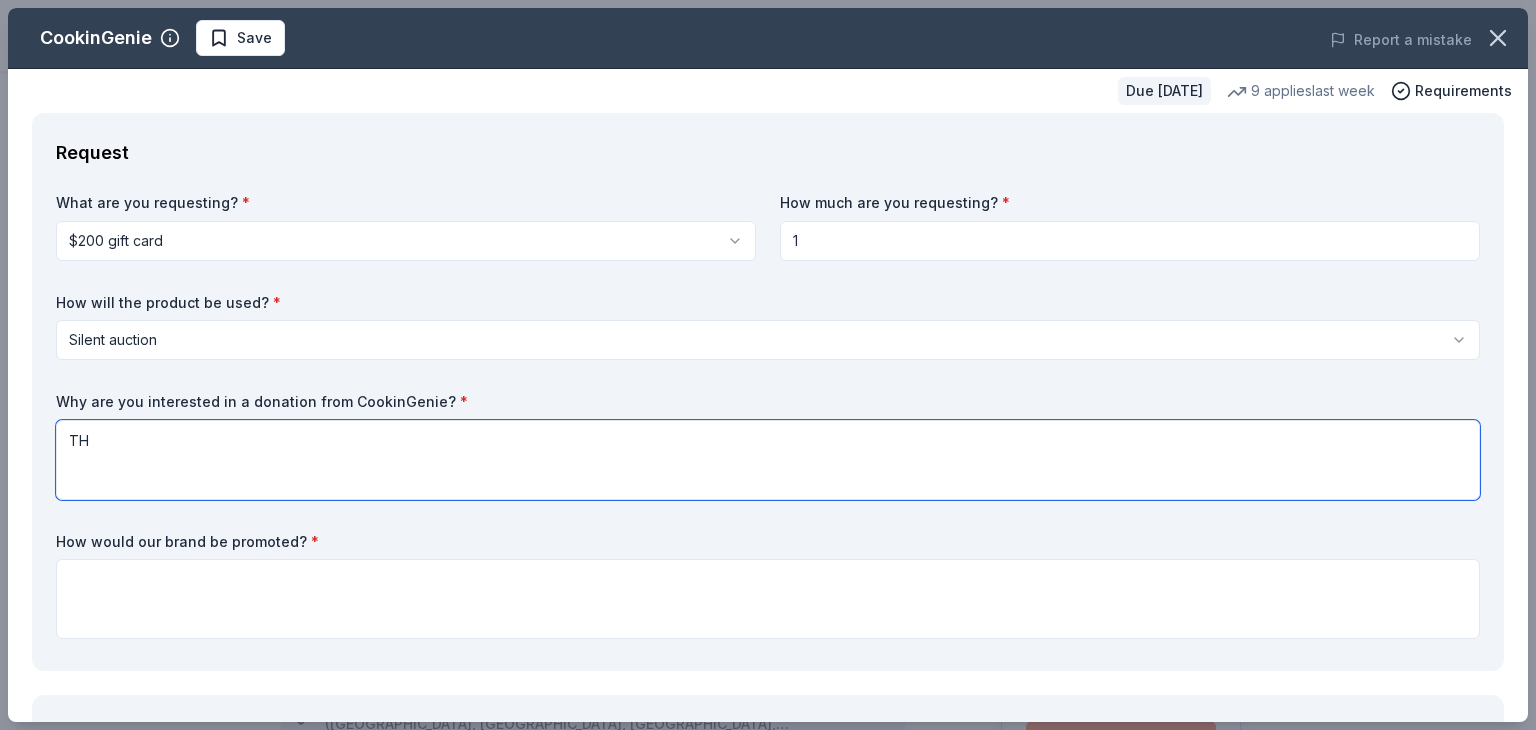 type on "T" 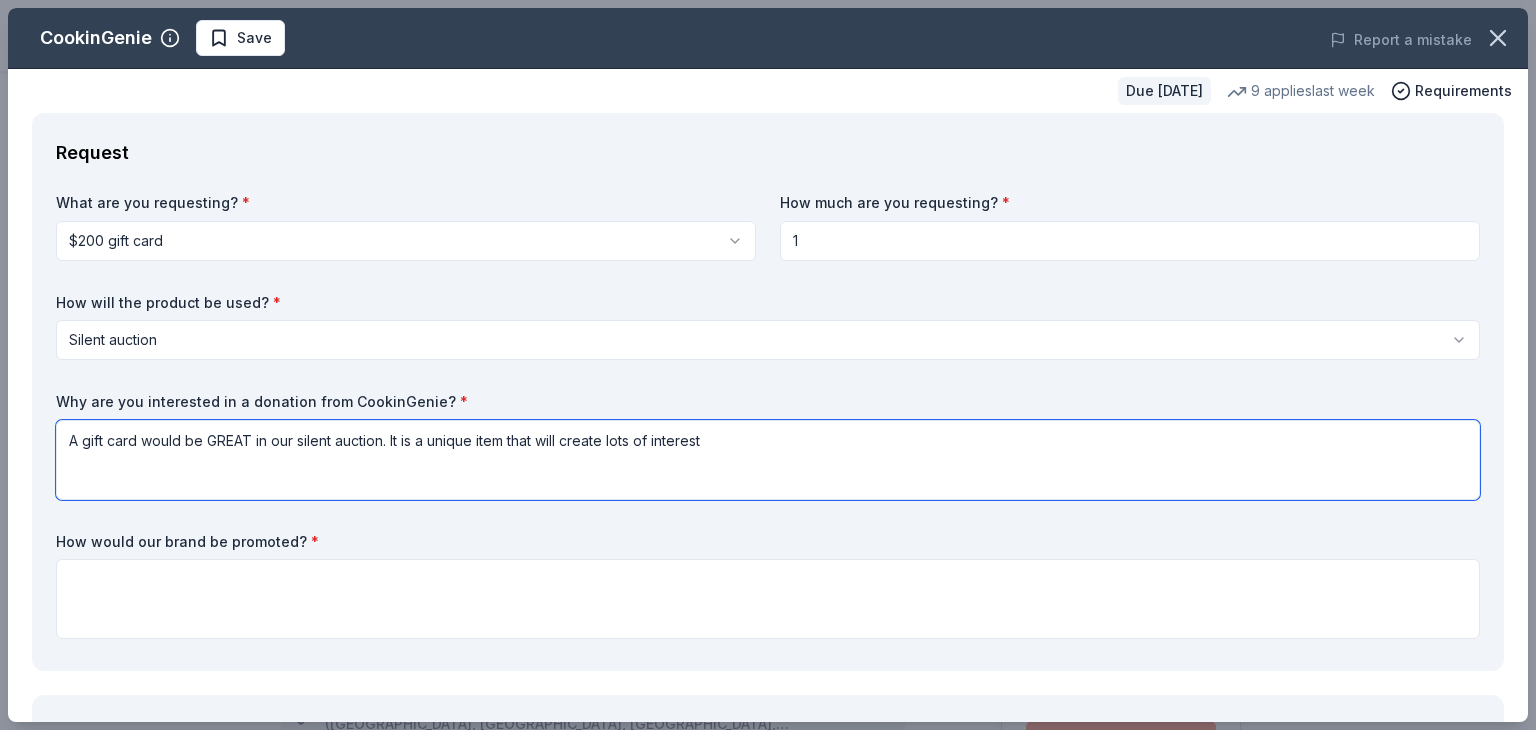 type on "A gift card would be GREAT in our silent auction. It is a unique item that will create lots of interest" 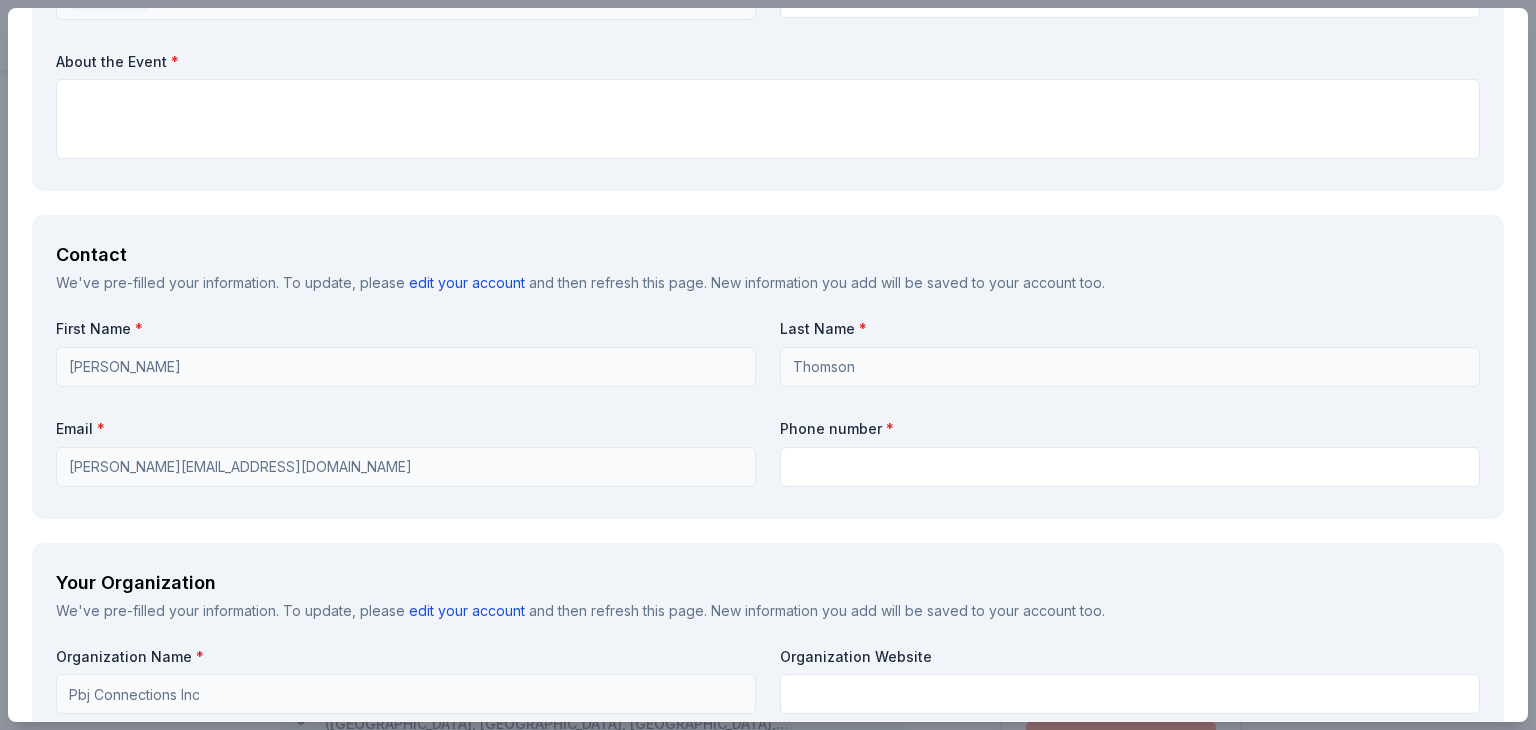 scroll, scrollTop: 1212, scrollLeft: 0, axis: vertical 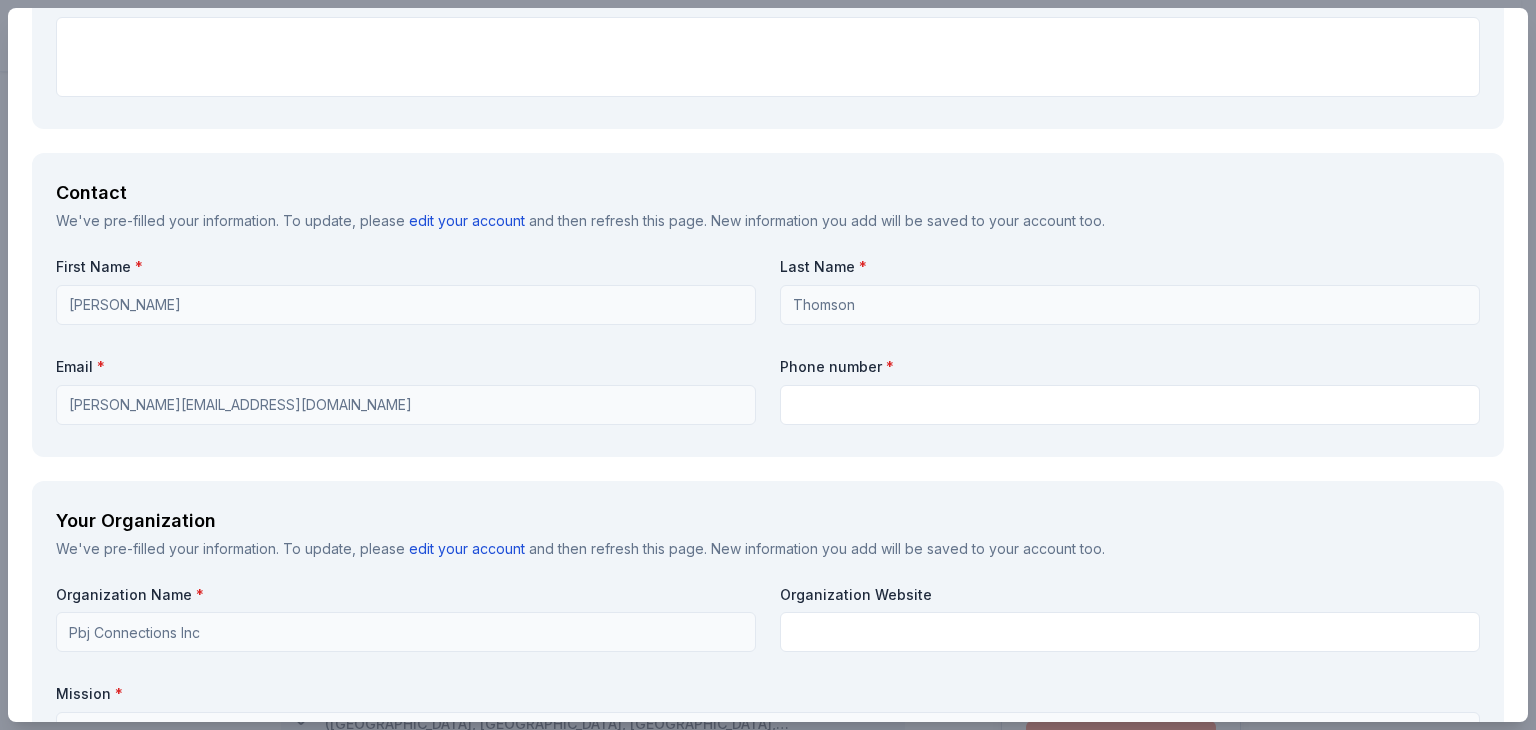 type on "Social Media, multimedia screen during event, in program materials" 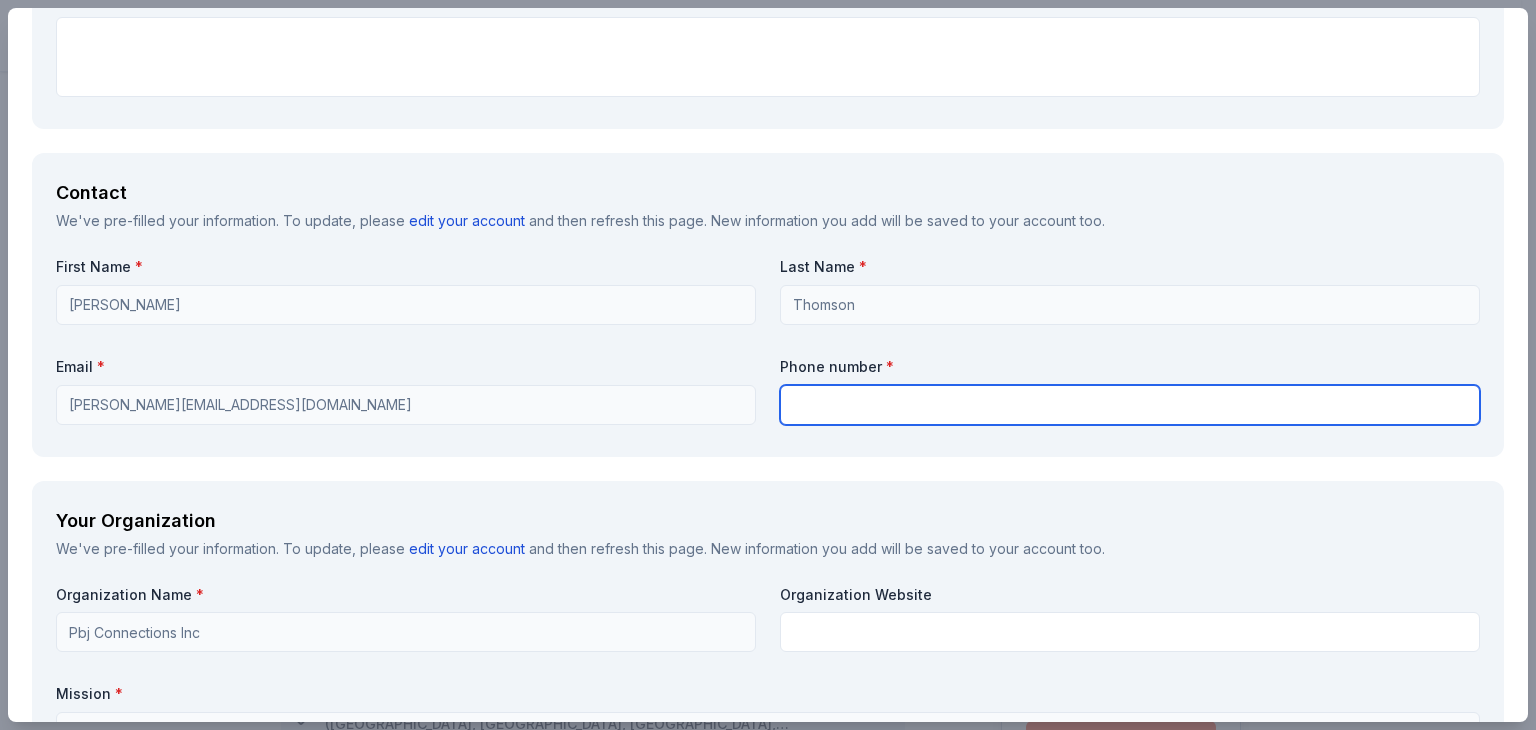 click at bounding box center (1130, 405) 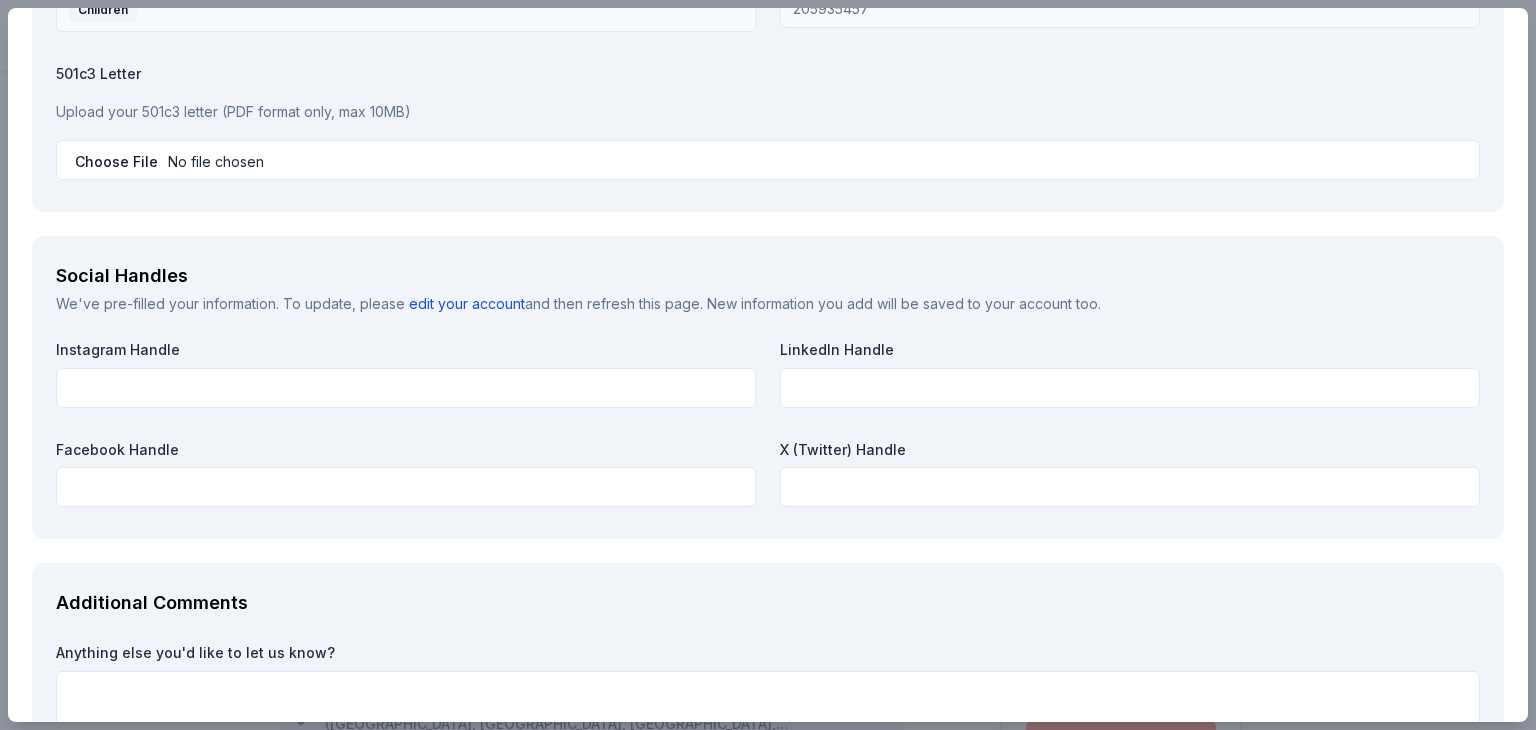 scroll, scrollTop: 2238, scrollLeft: 0, axis: vertical 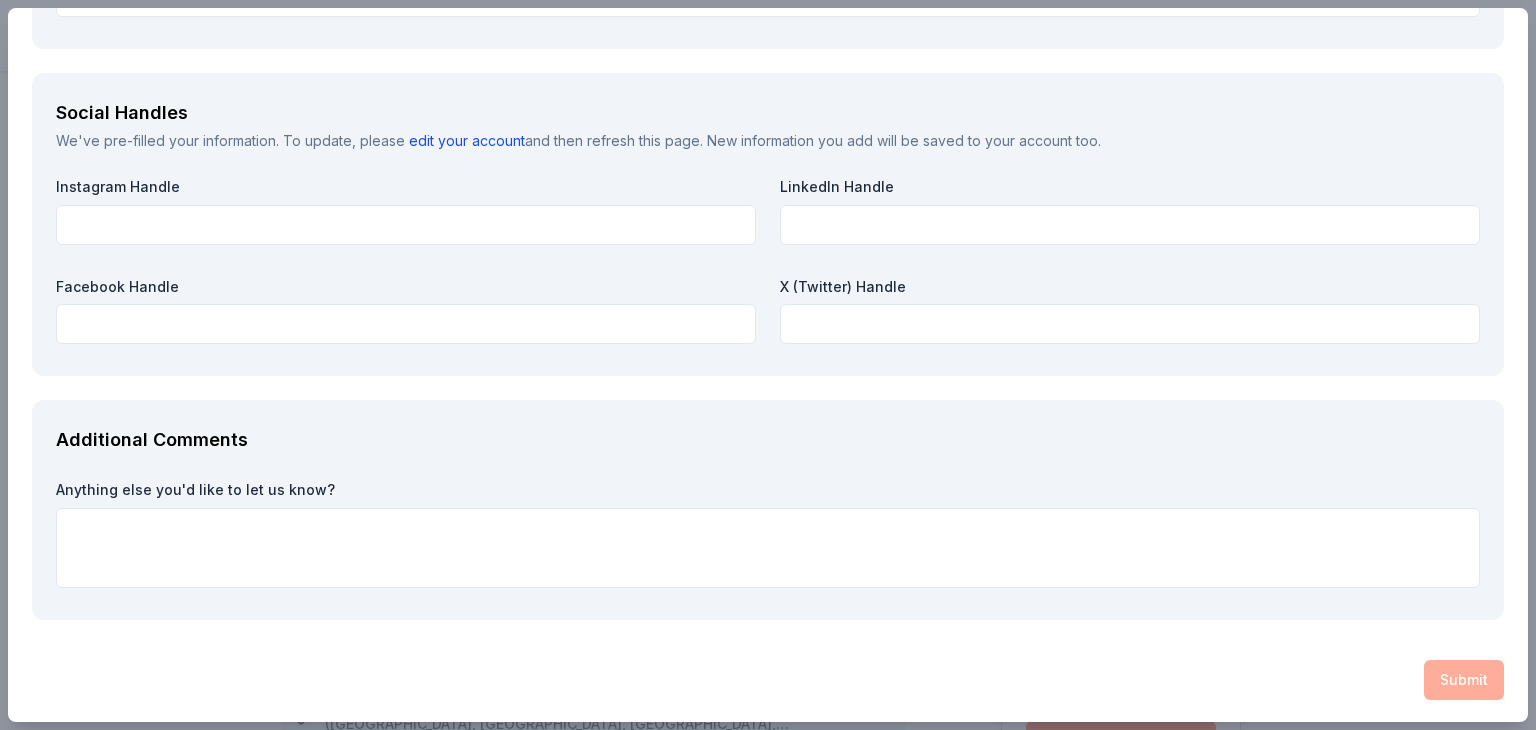 type on "6145079203" 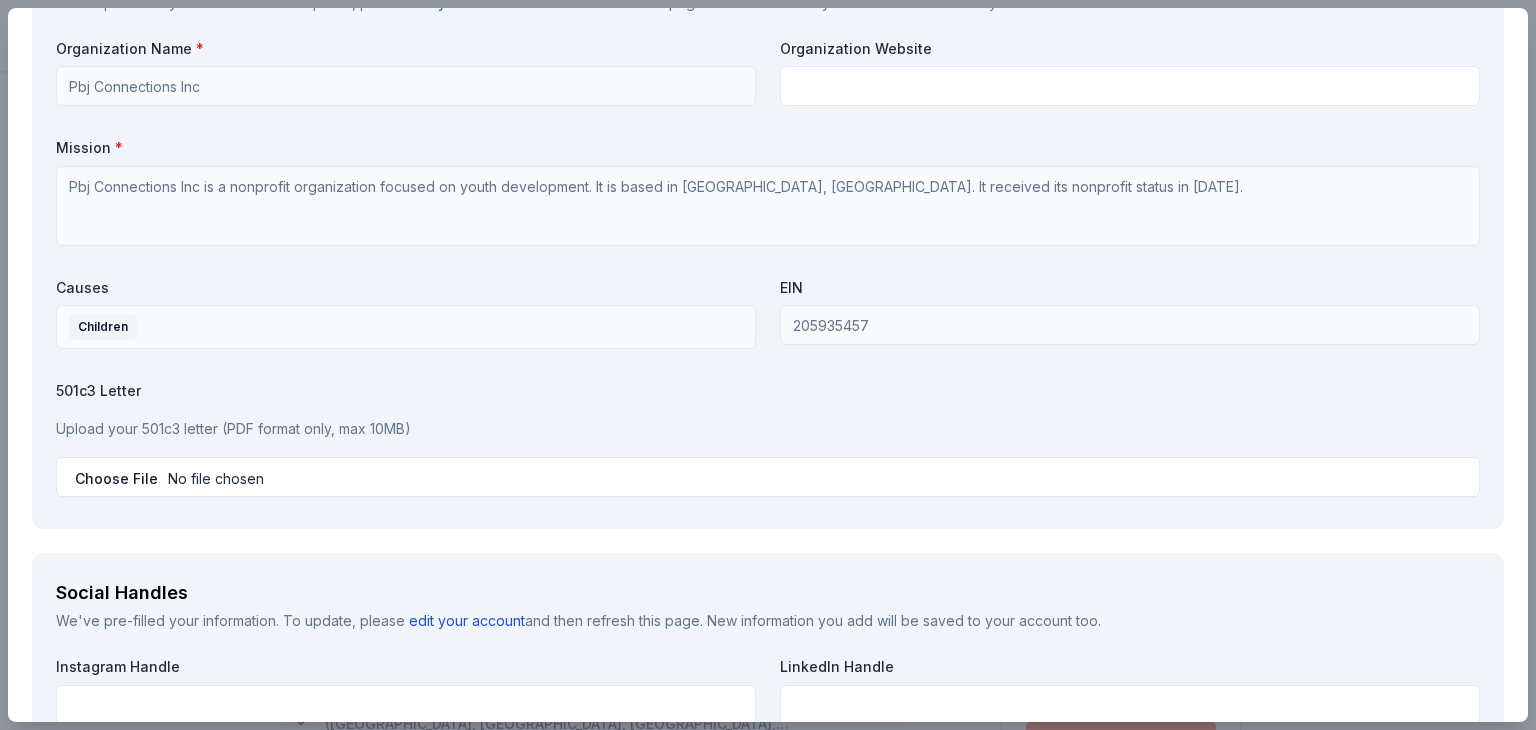 scroll, scrollTop: 1759, scrollLeft: 0, axis: vertical 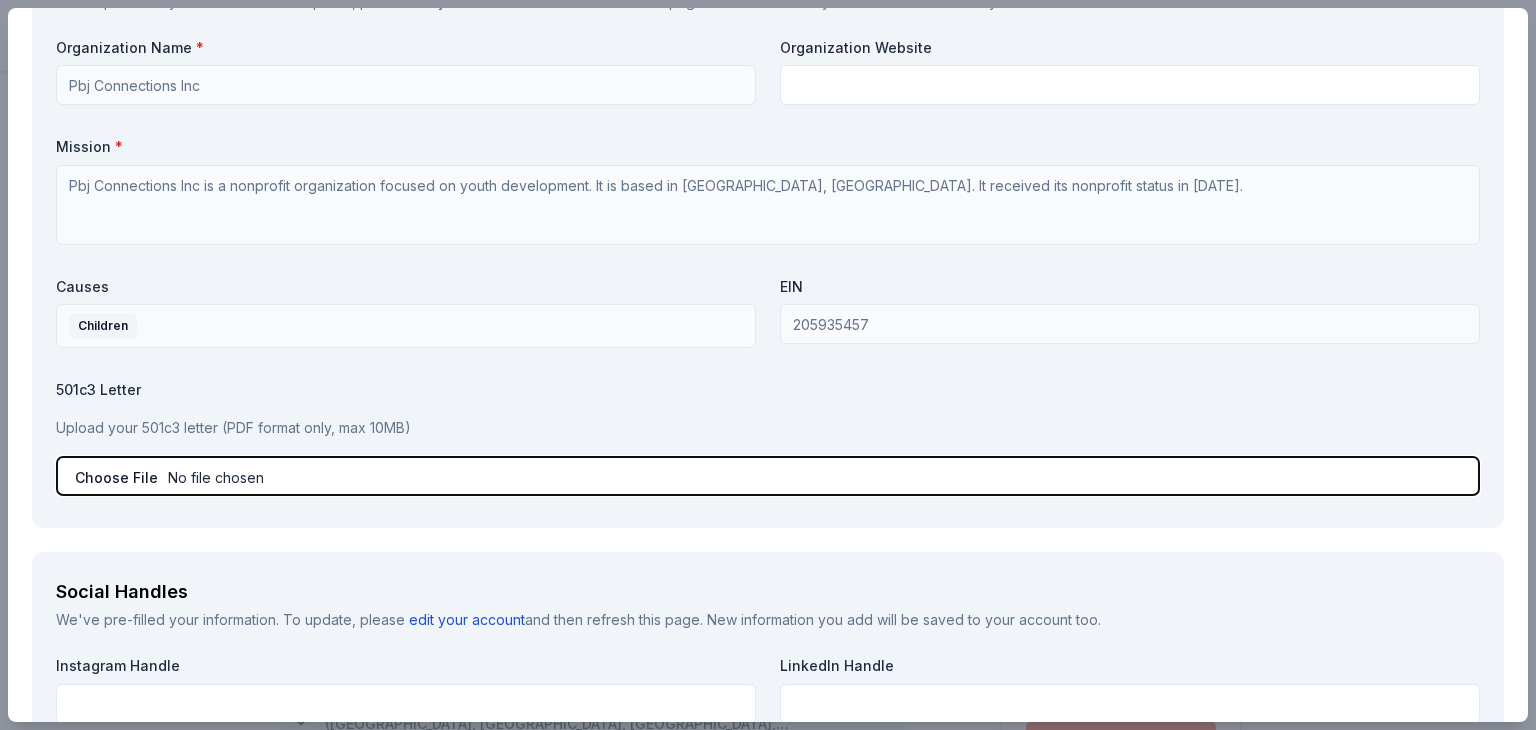 click at bounding box center (768, 476) 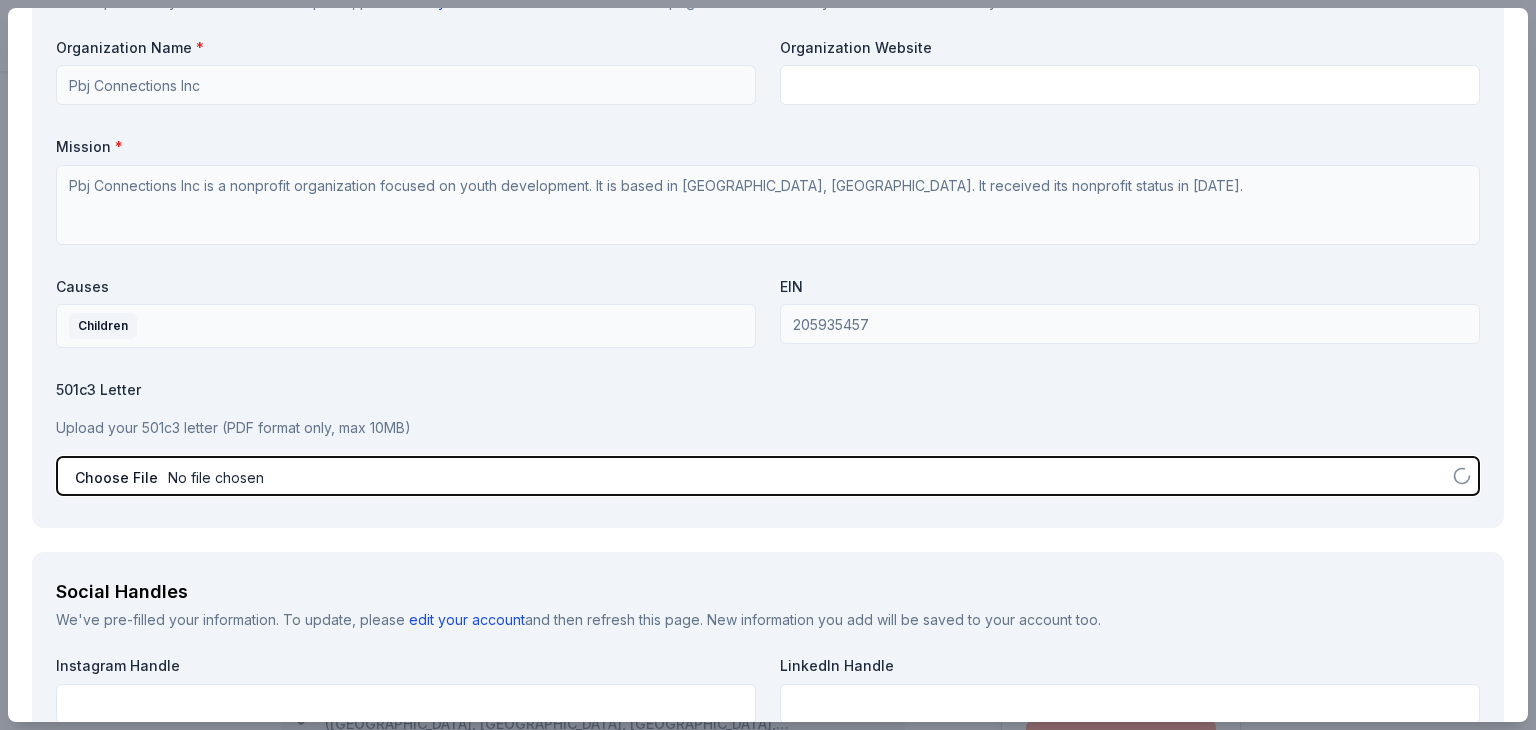 scroll, scrollTop: 2238, scrollLeft: 0, axis: vertical 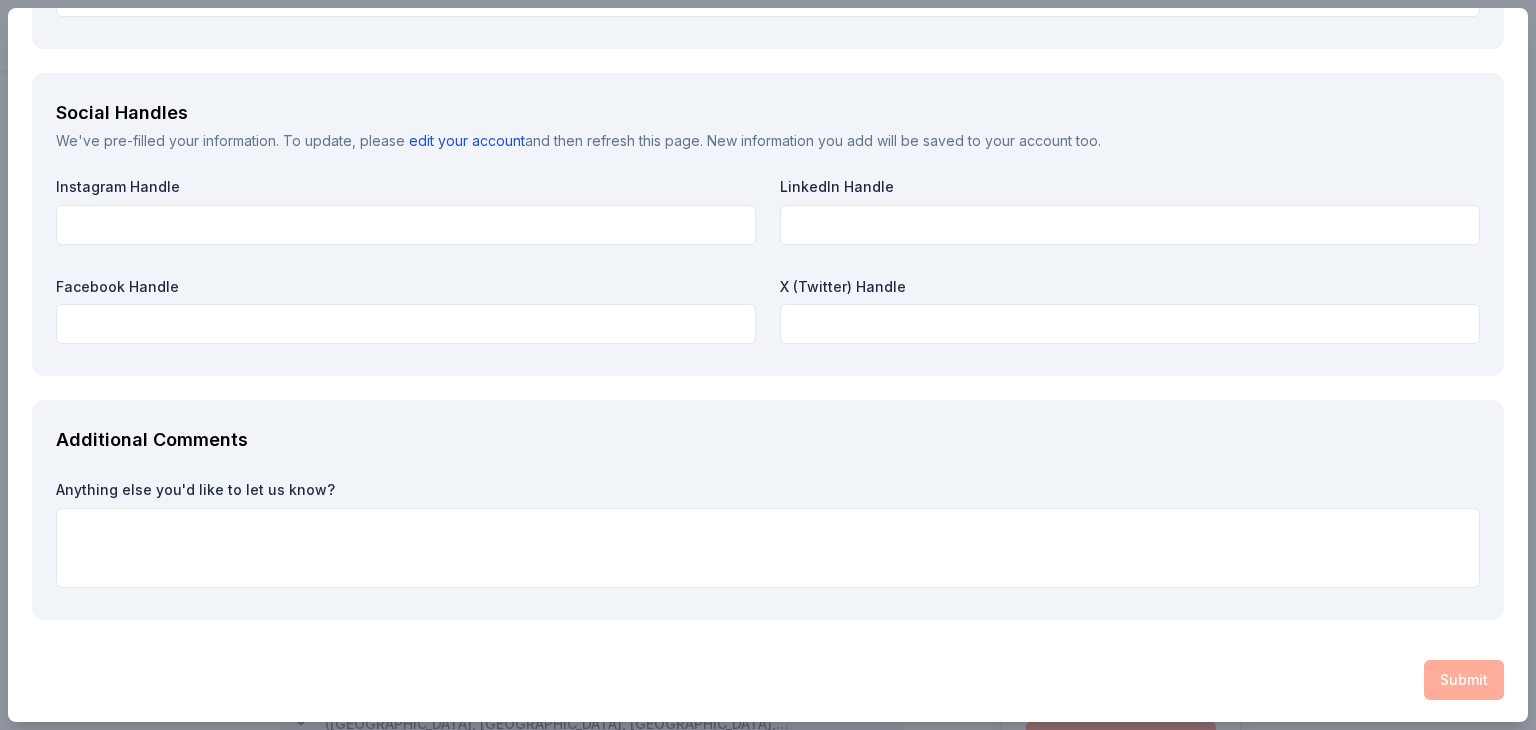 click on "Submit" at bounding box center (768, 680) 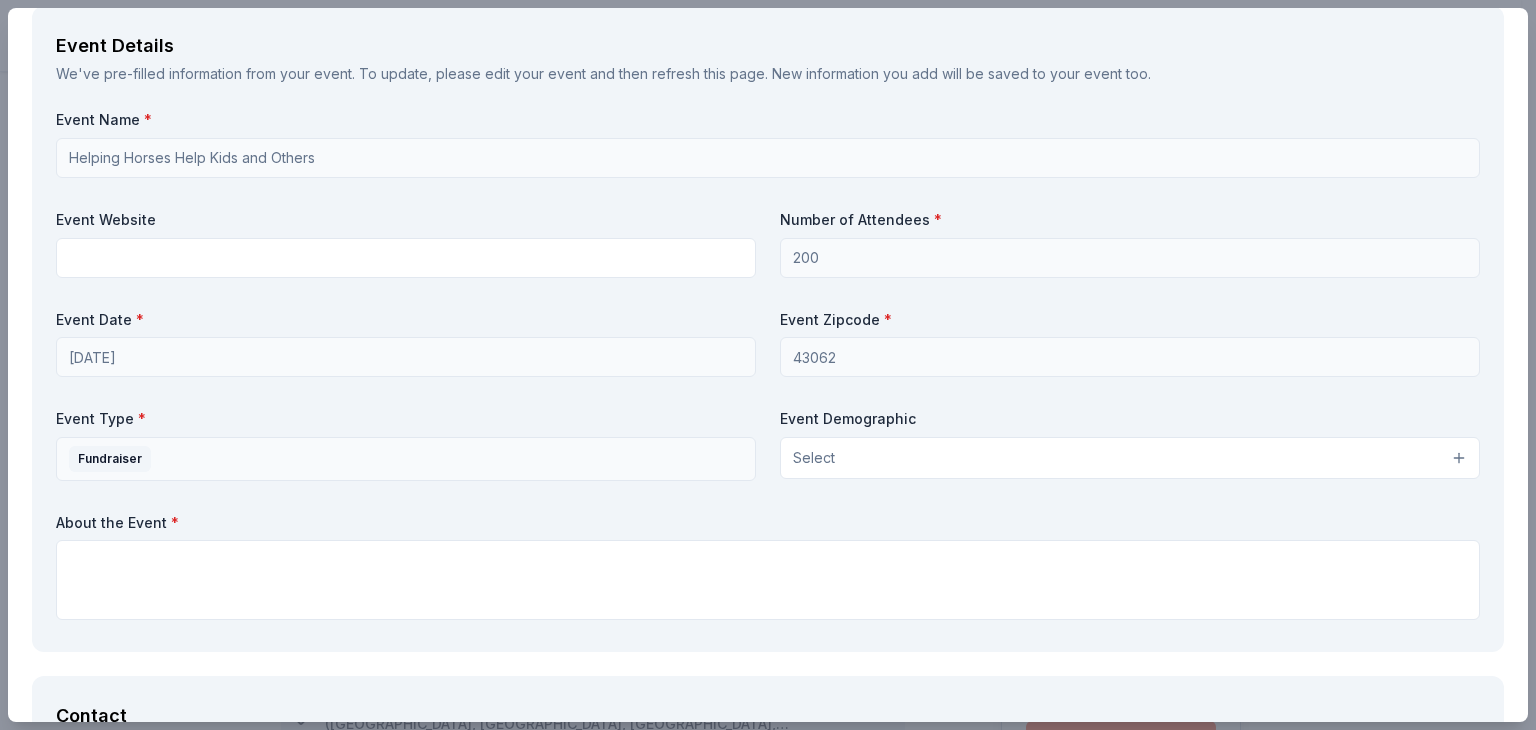 scroll, scrollTop: 688, scrollLeft: 0, axis: vertical 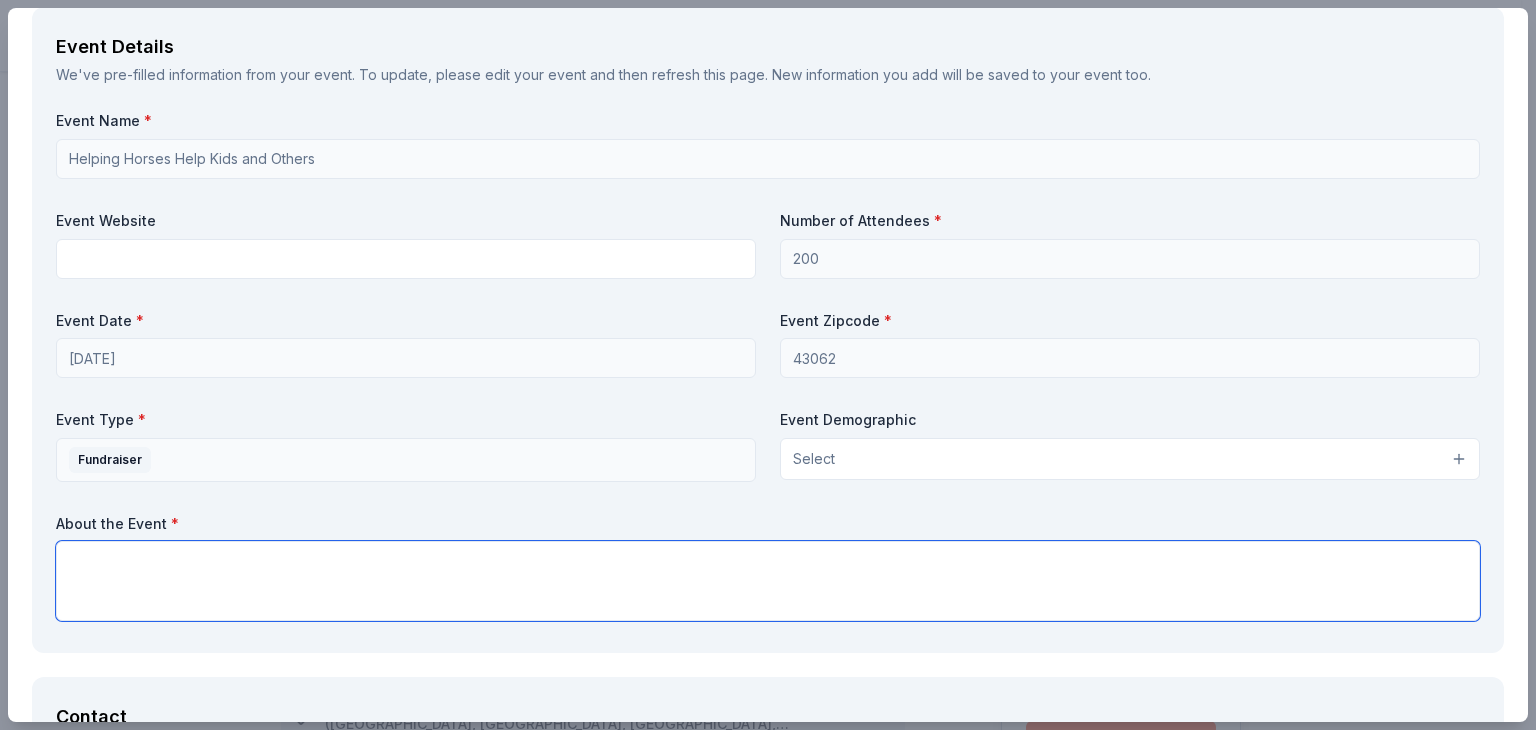click at bounding box center [768, 581] 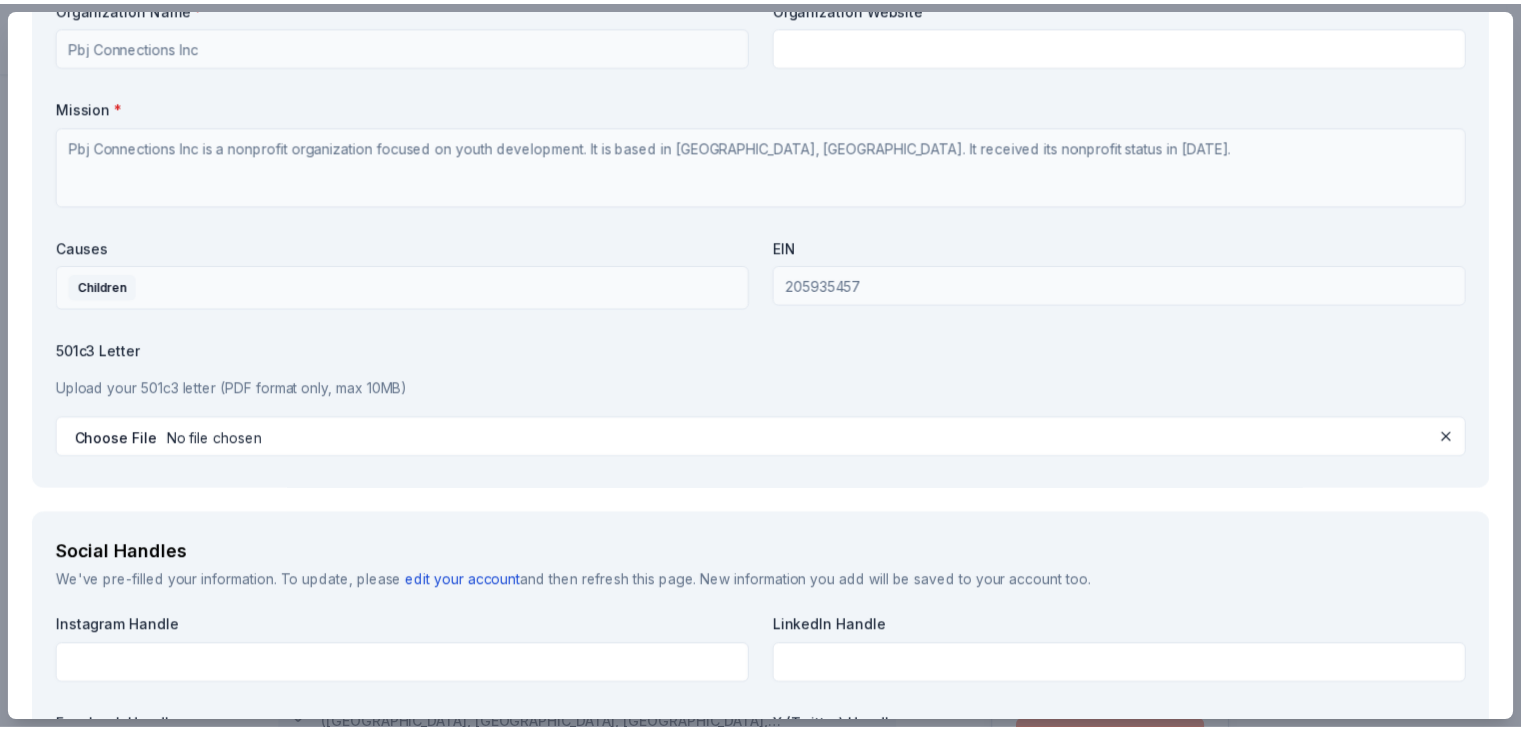 scroll, scrollTop: 2238, scrollLeft: 0, axis: vertical 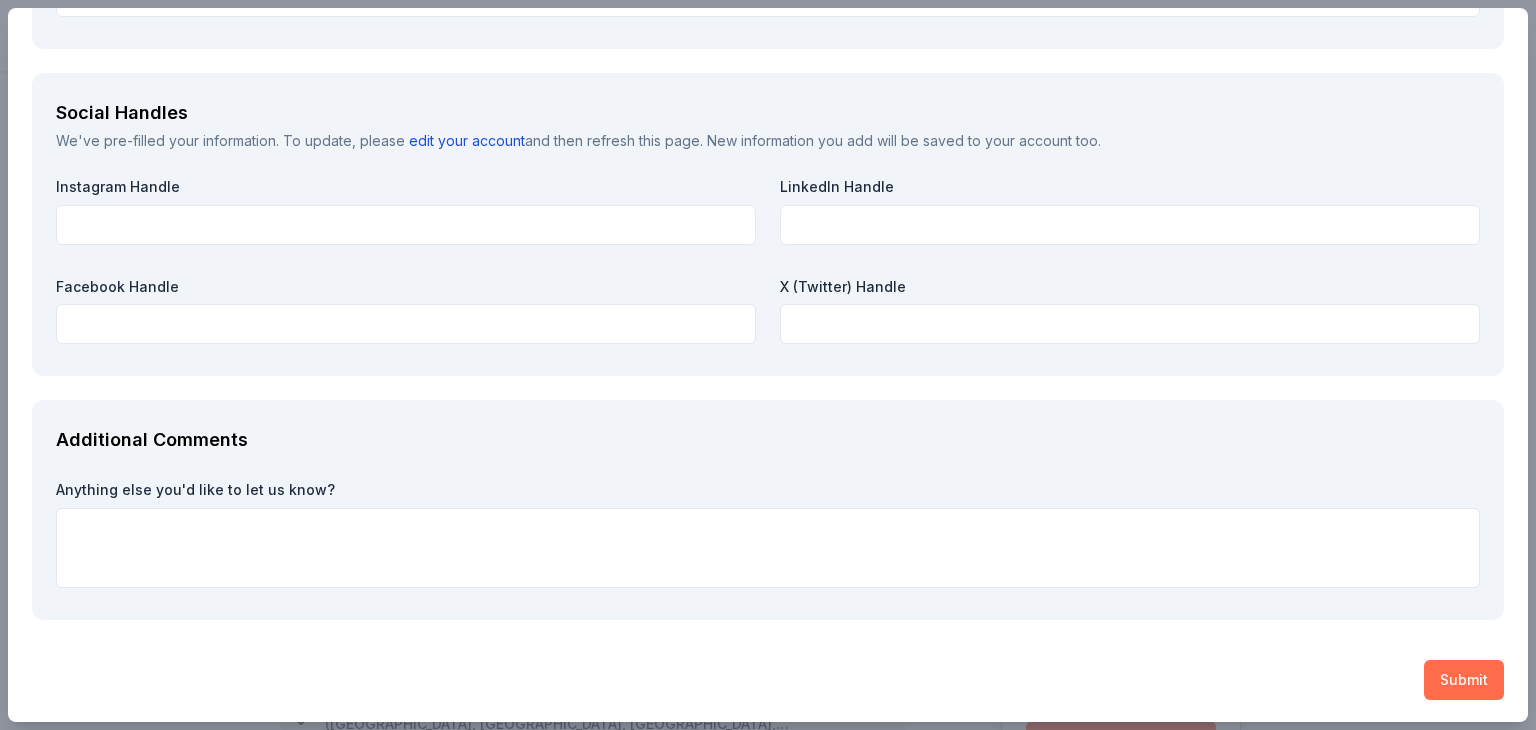 type on "This is our largest fundraiser. PBJ Connections offers mental health programs to children, teens, adults, and groups with the use of equine assistance." 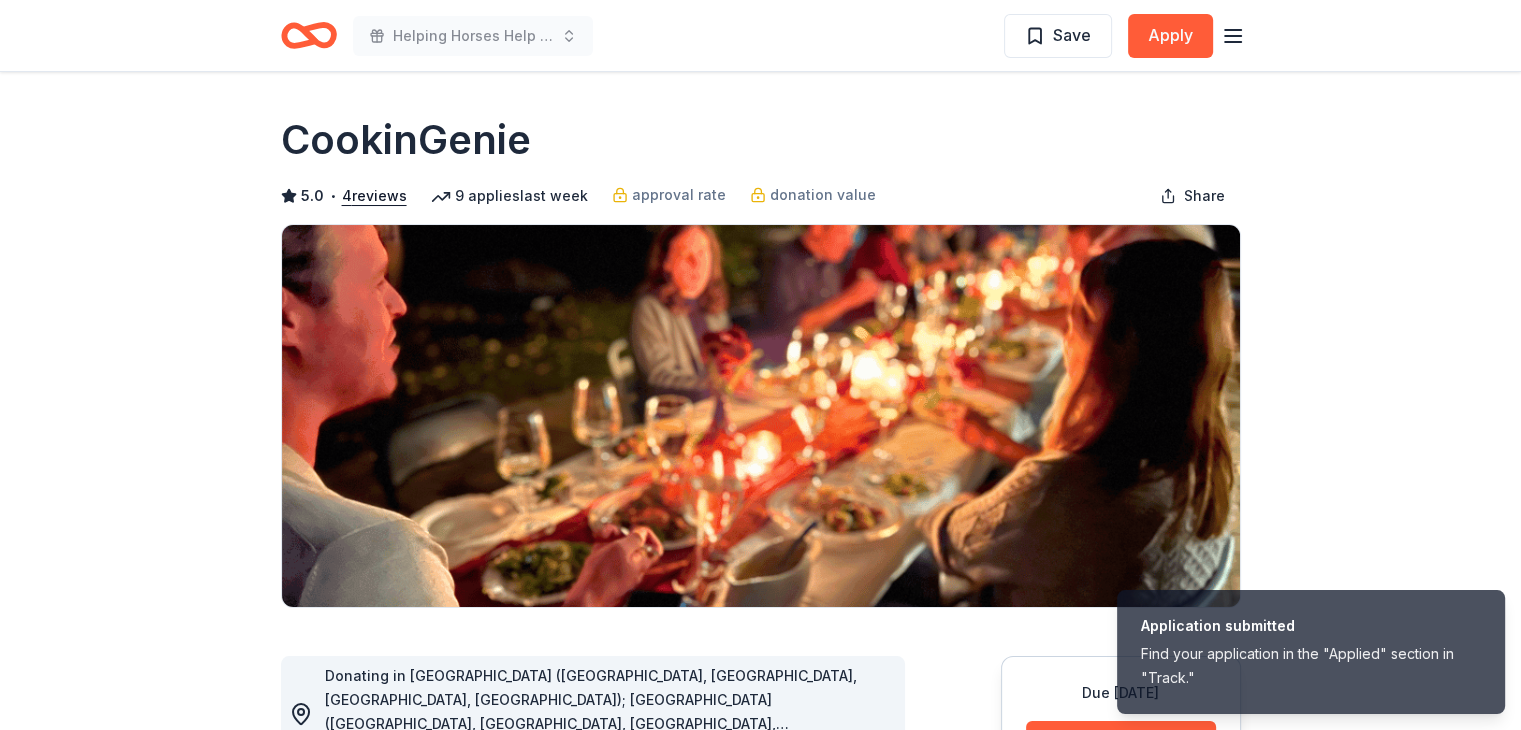 click on "Due in 87 days Share CookinGenie 5.0 • 4  reviews 9   applies  last week approval rate donation value Share Donating in CA (Riverside County, San Francisco County, San Mateo County, Santa Cruz County); CO (Arapahoe County, Boulder County, Denver County, Douglas County, Jefferson County); DC; KY (Jefferson County, Oldham County); MD (Baltimore County, Frederick County, Howard County, Montgomery County); OH (Athens County, Butler County, Clermont County, Cuyahoga County, Delaware County, Fairfield County, Franklin County, Hamilton County, Hocking County, Licking County, Lorain County, Portage County, Summit County, Warren County); FL (Broward County, Escambia County, Hillsborough County, Lake County, Manatee County, Miami-Dade County, Okaloosa County, Orange County, Osceola County, Palm Beach County, Pasco County, Pinellas County, Polk County, Sarasota County, Walton County); SC (Beaufort County); TX (Travis County); VA (Arlington County, Fairfax County, Virginia Beach City, Norfolk City, Newport News City)" at bounding box center (760, 1544) 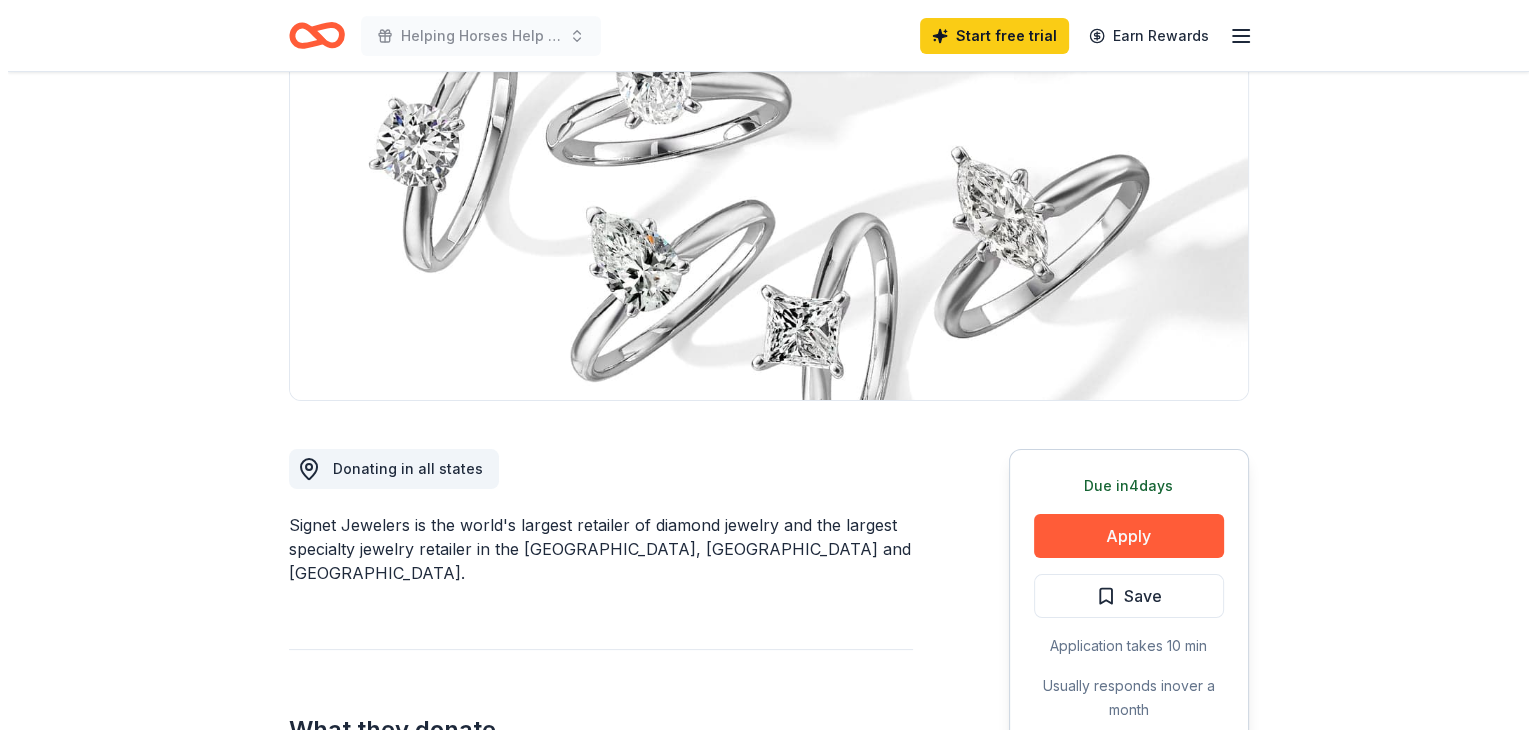 scroll, scrollTop: 208, scrollLeft: 0, axis: vertical 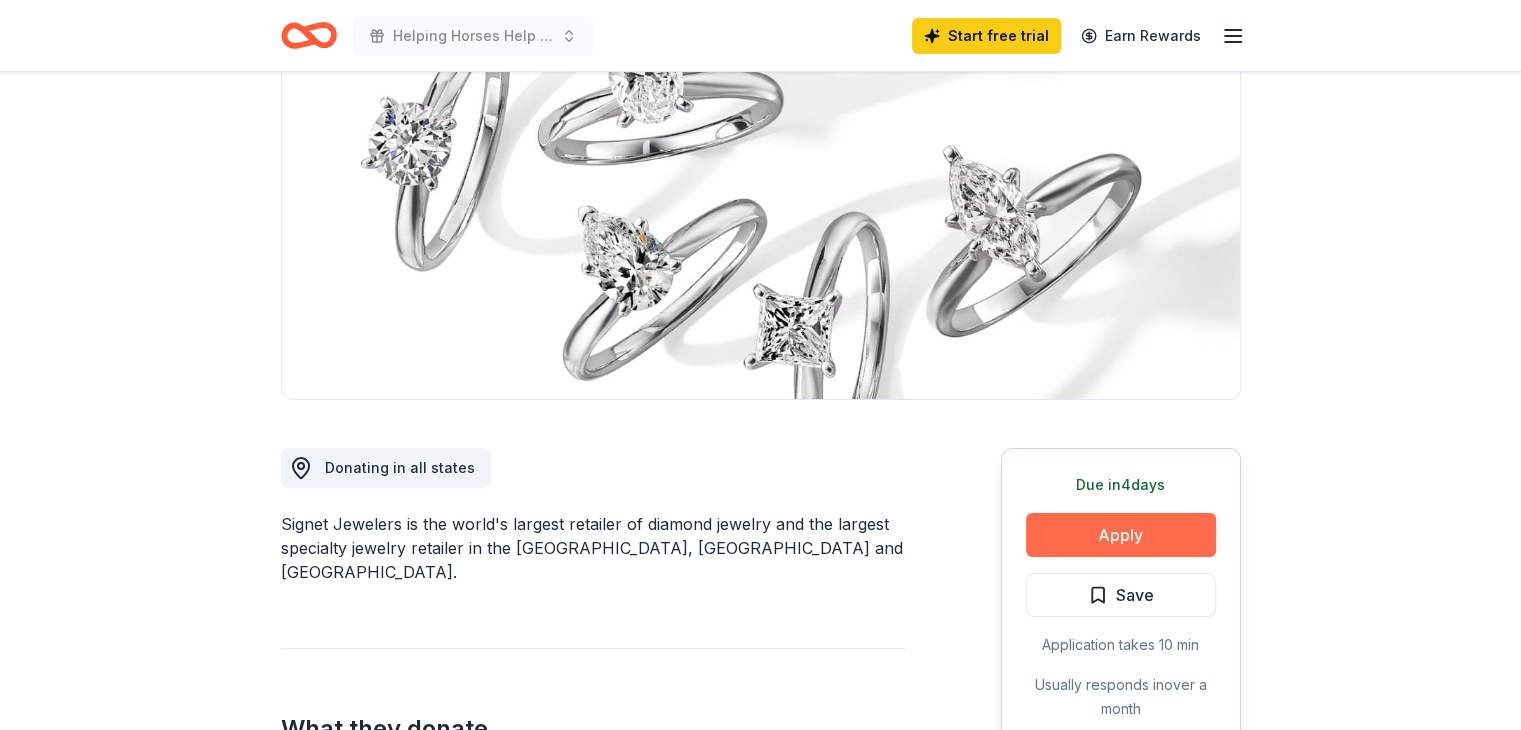 click on "Apply" at bounding box center (1121, 535) 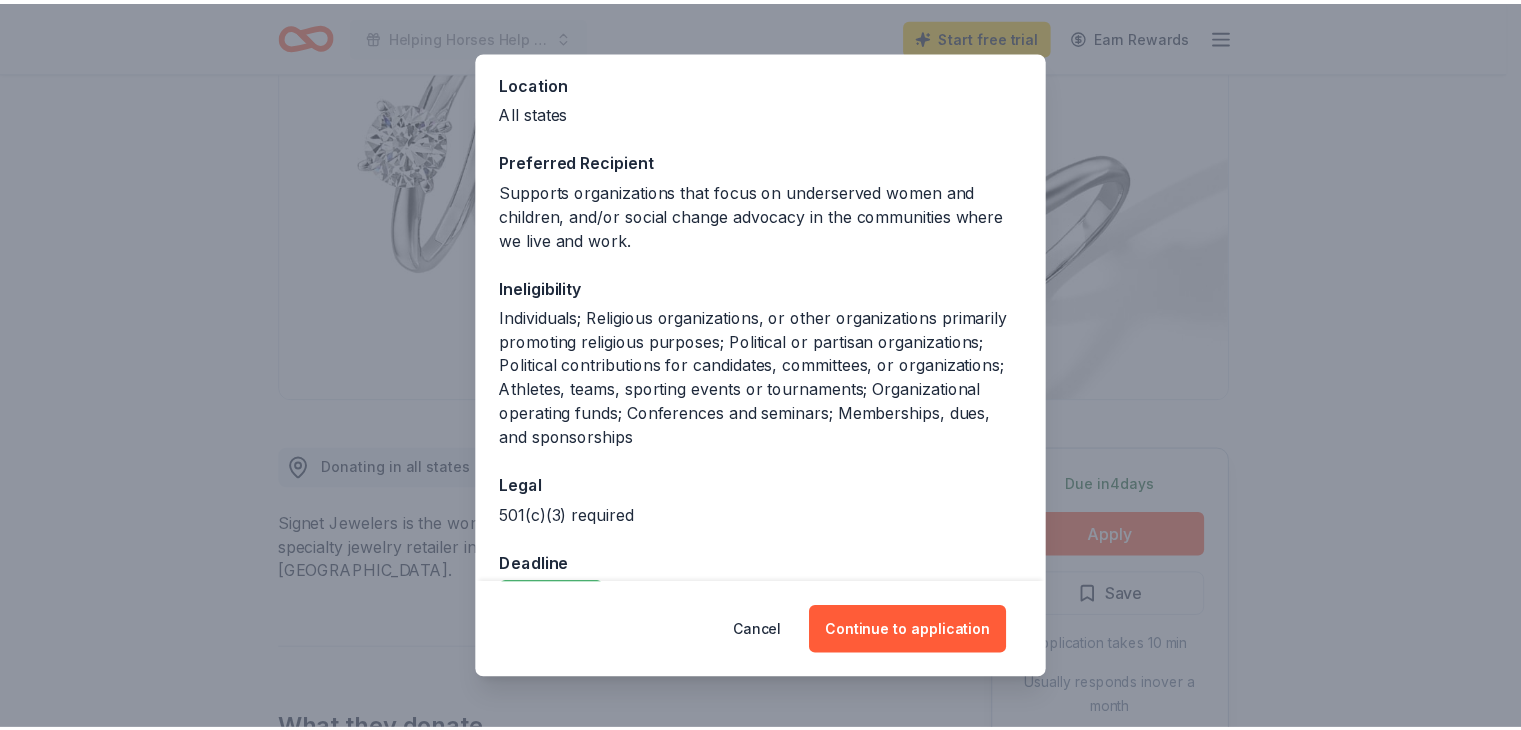 scroll, scrollTop: 272, scrollLeft: 0, axis: vertical 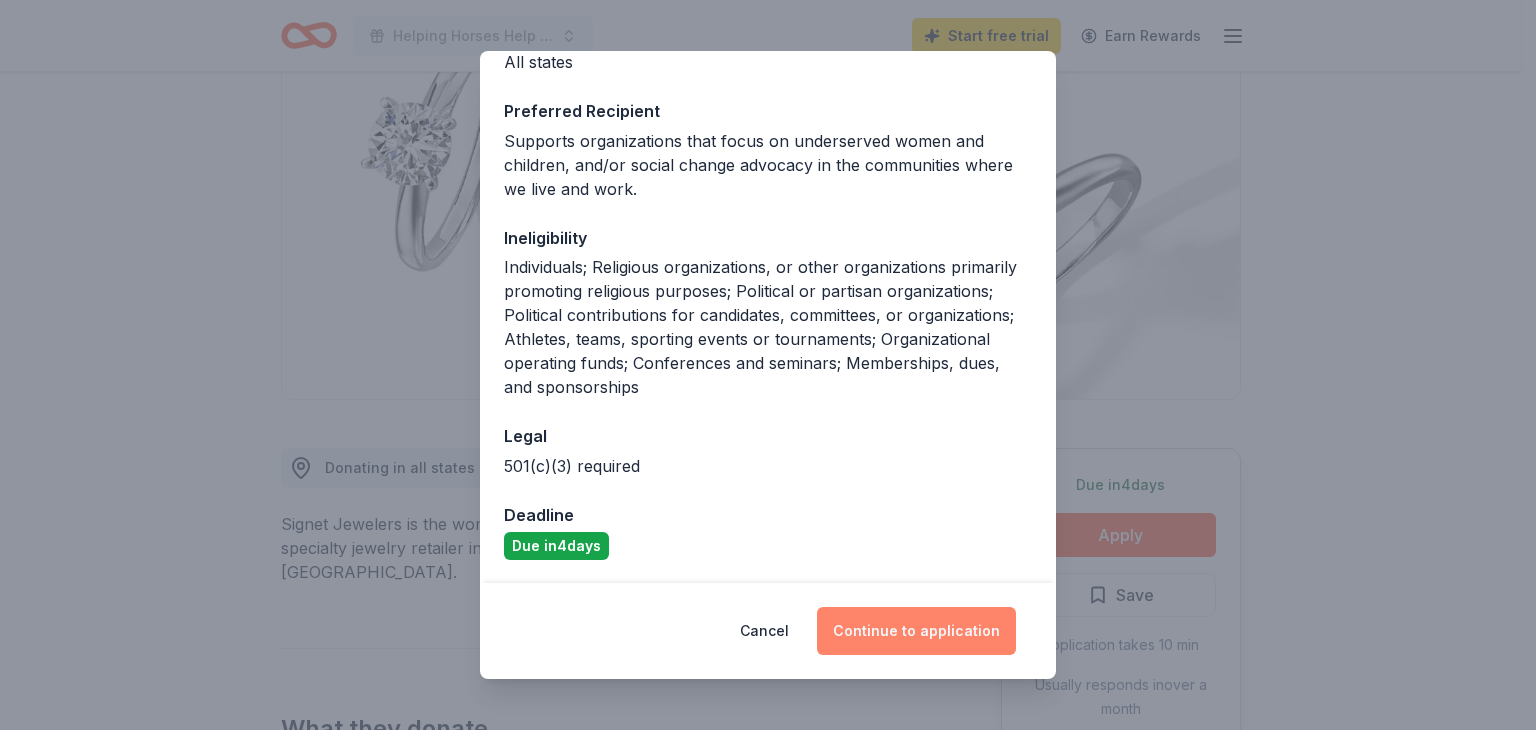 click on "Continue to application" at bounding box center (916, 631) 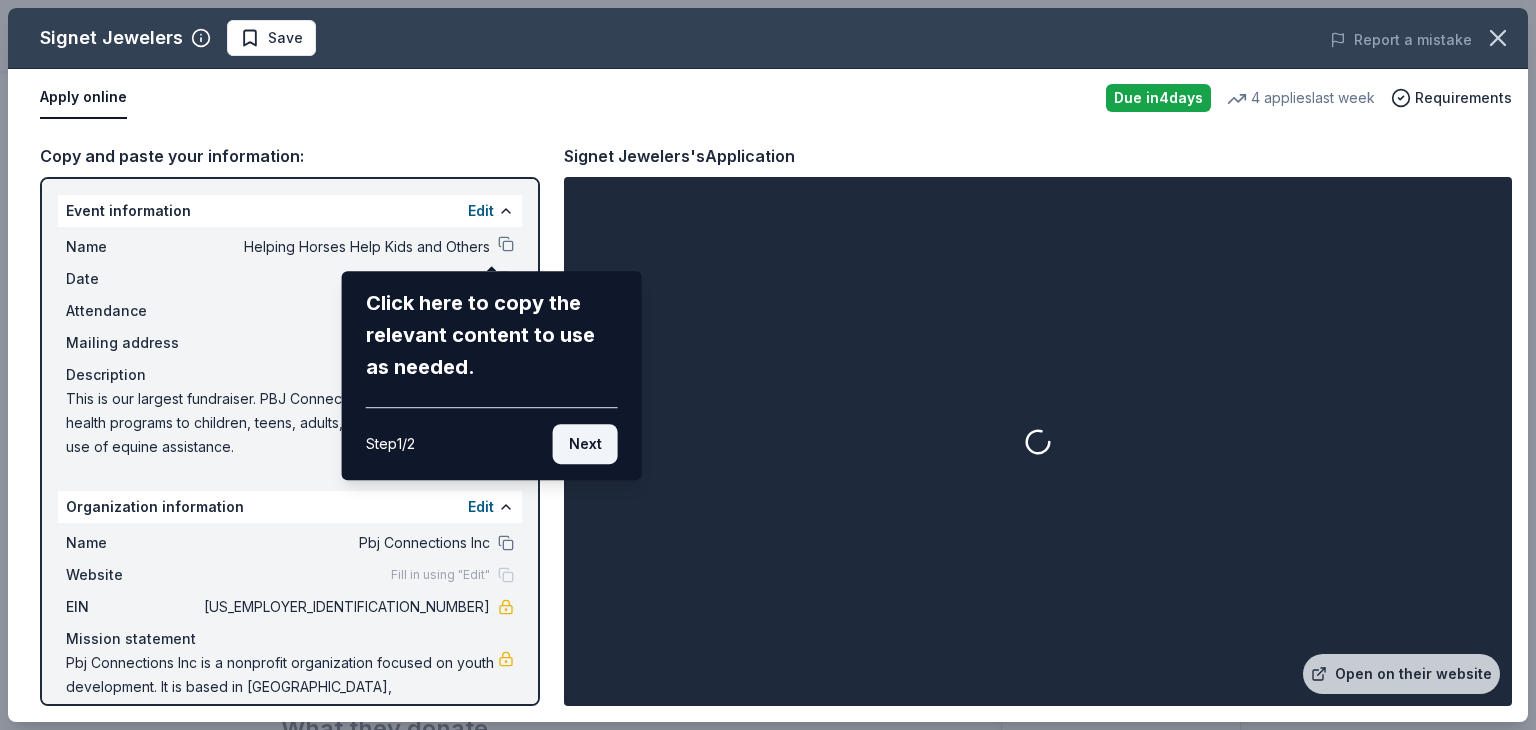 click on "Next" at bounding box center (585, 444) 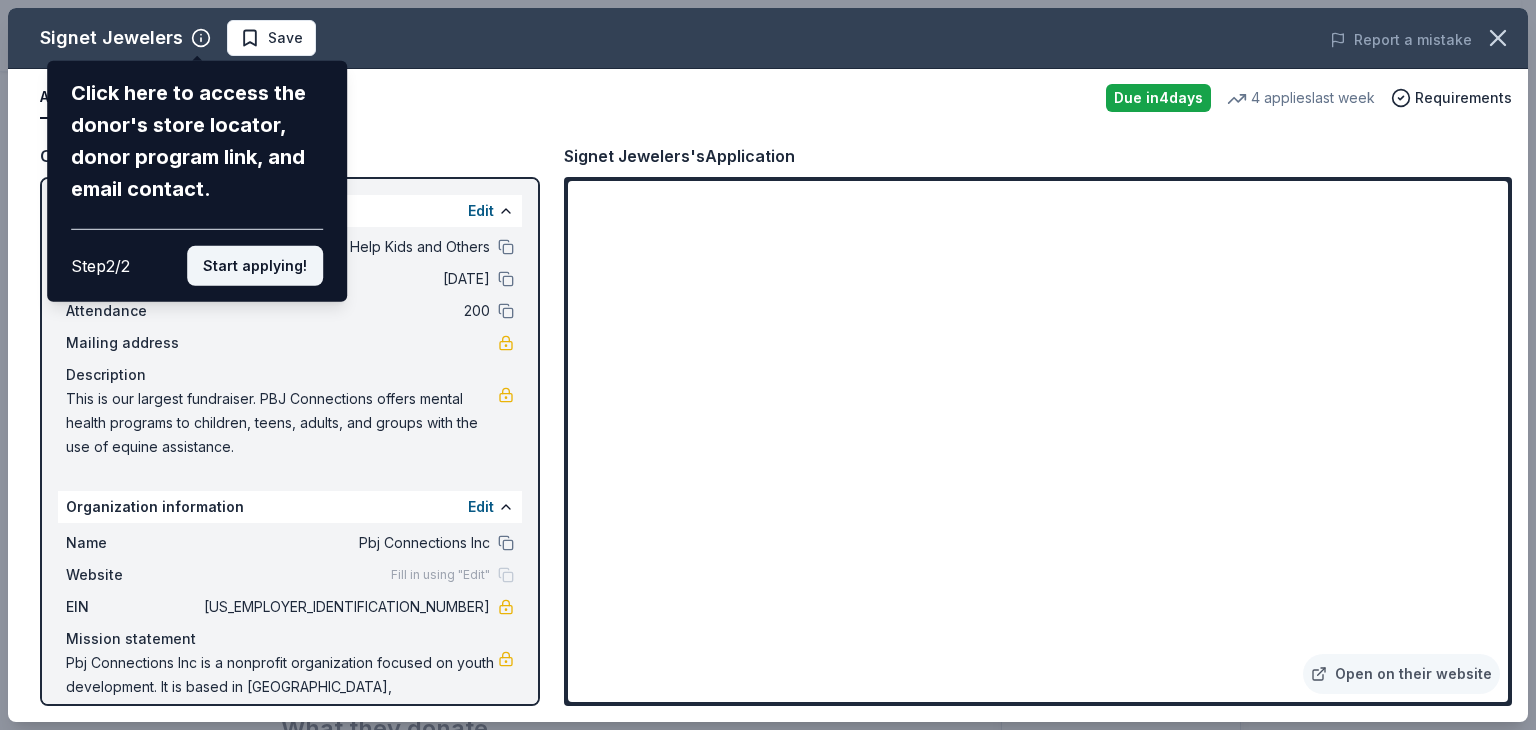 click on "Start applying!" at bounding box center [255, 266] 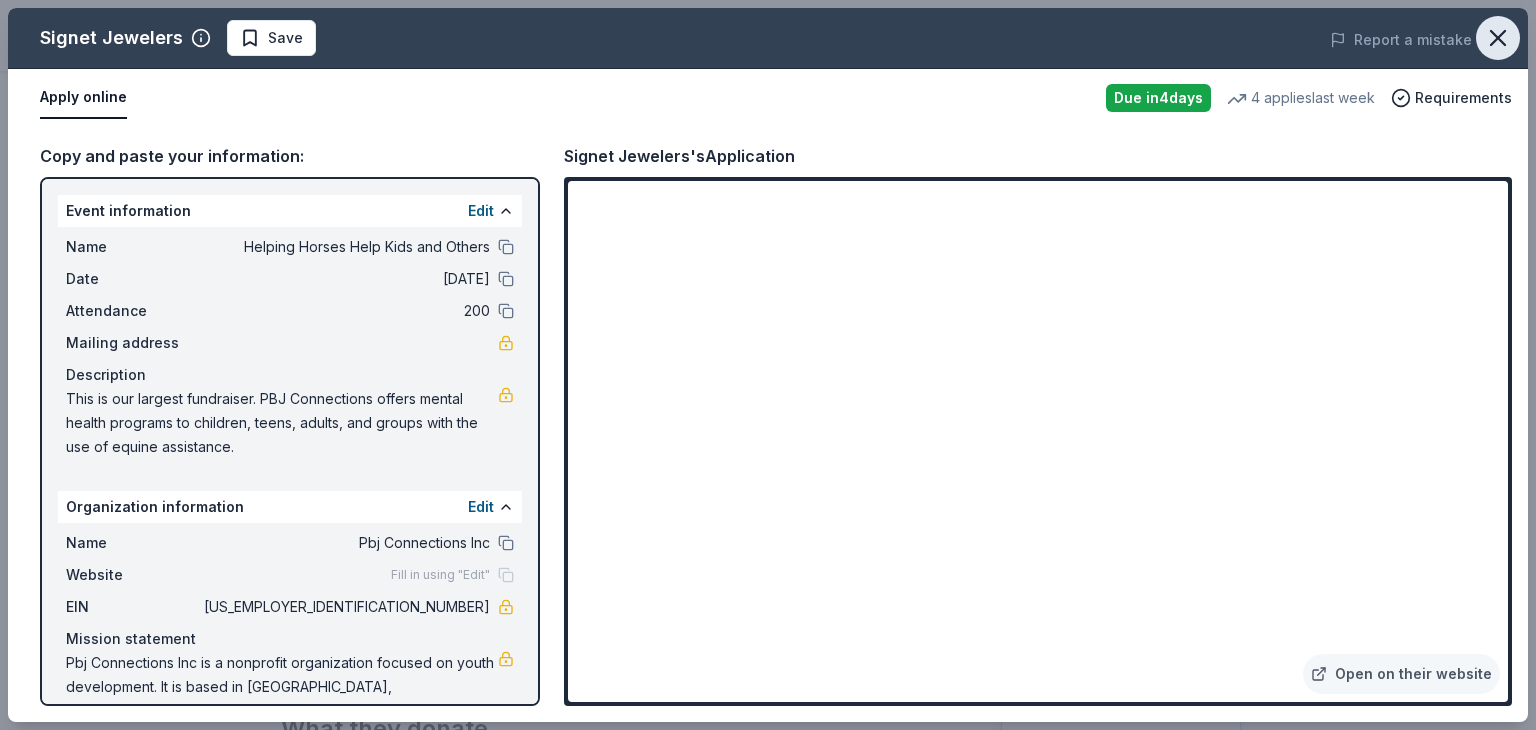 click 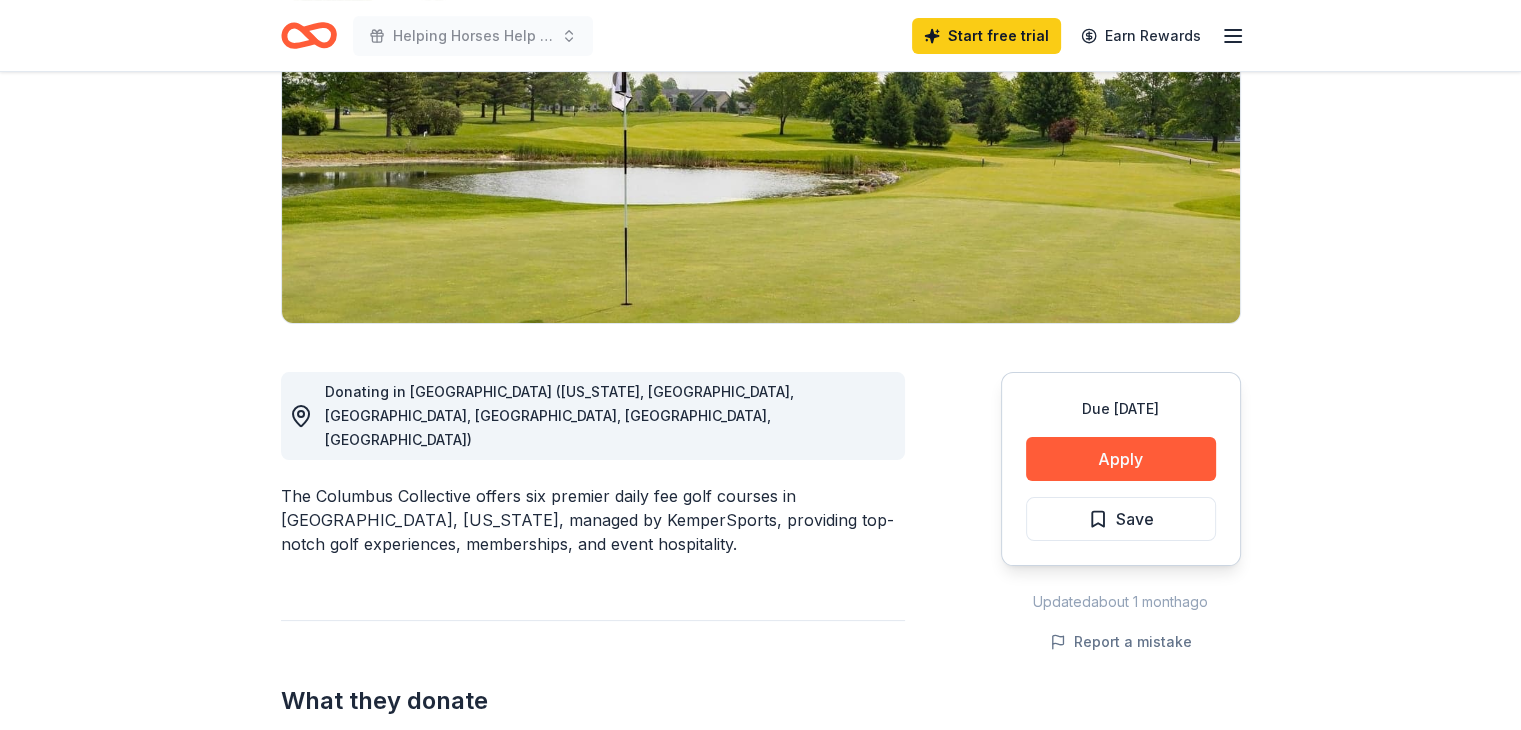scroll, scrollTop: 400, scrollLeft: 0, axis: vertical 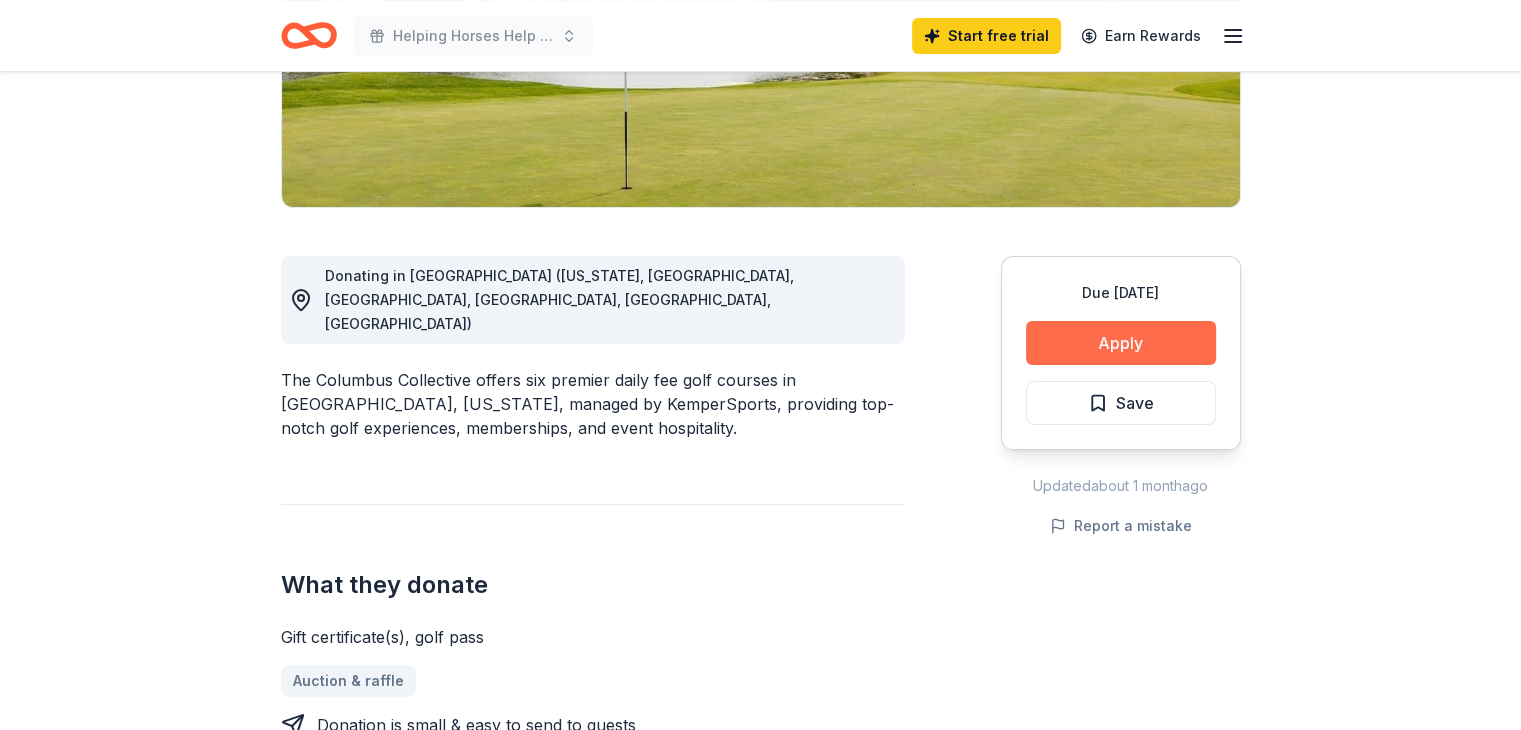 click on "Apply" at bounding box center (1121, 343) 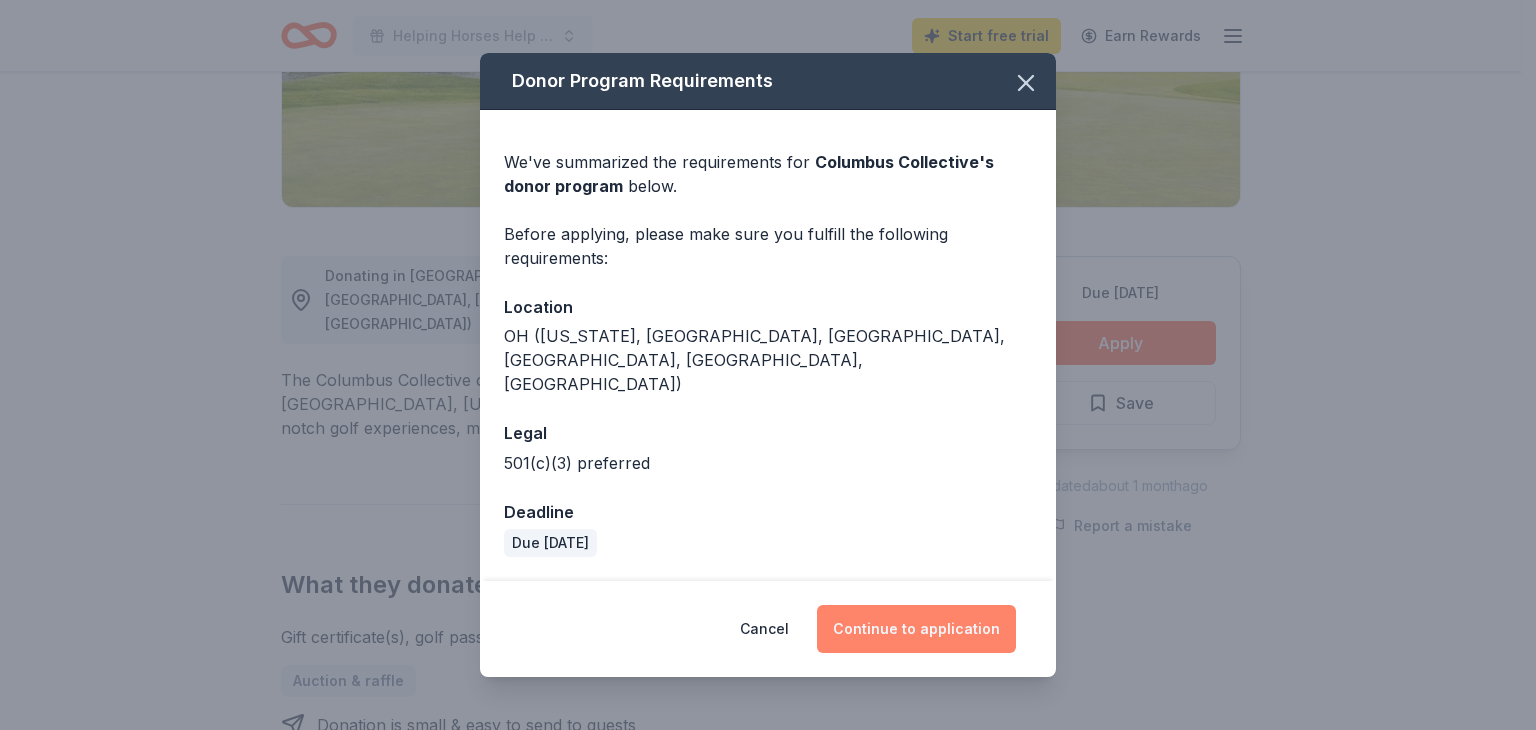 click on "Continue to application" at bounding box center [916, 629] 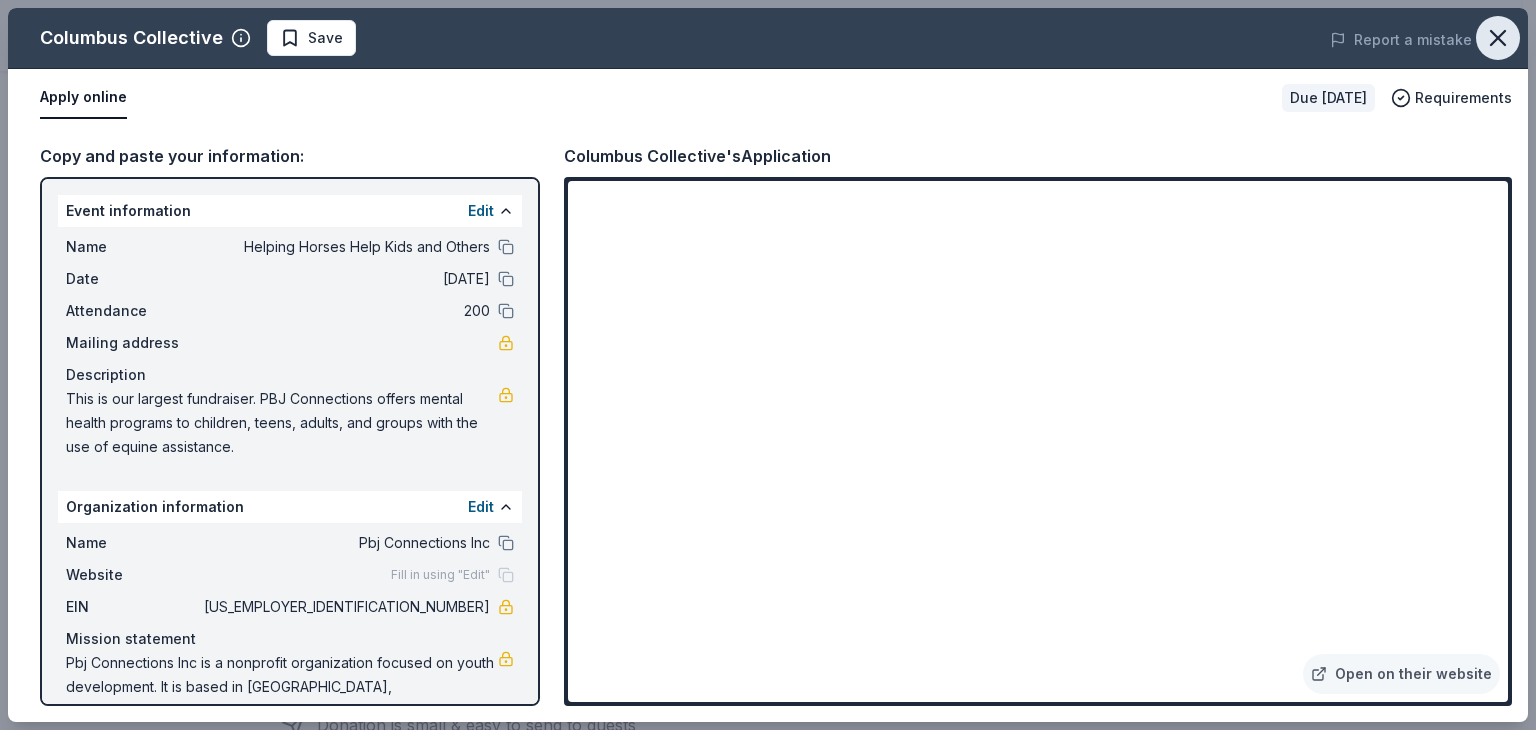 click 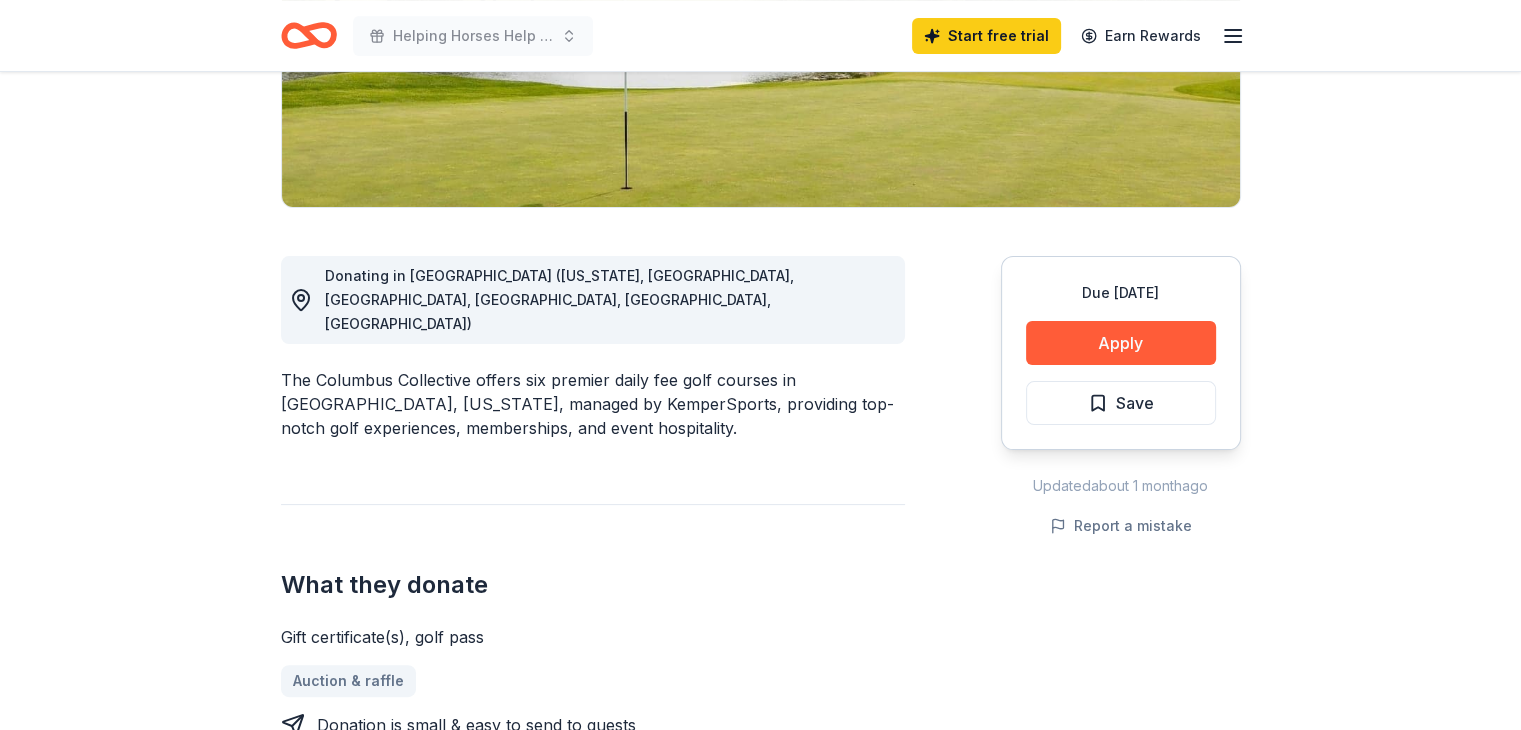 click 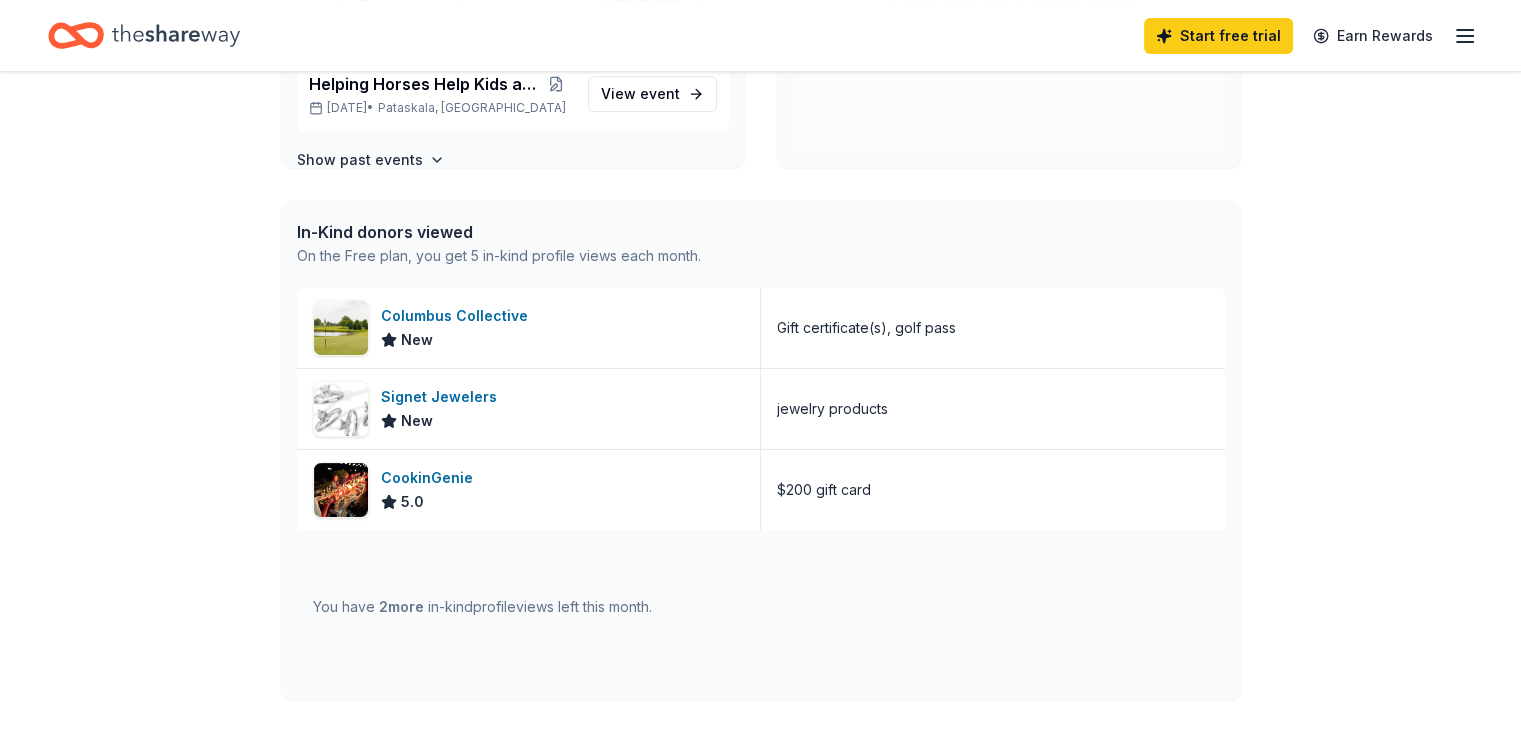 scroll, scrollTop: 0, scrollLeft: 0, axis: both 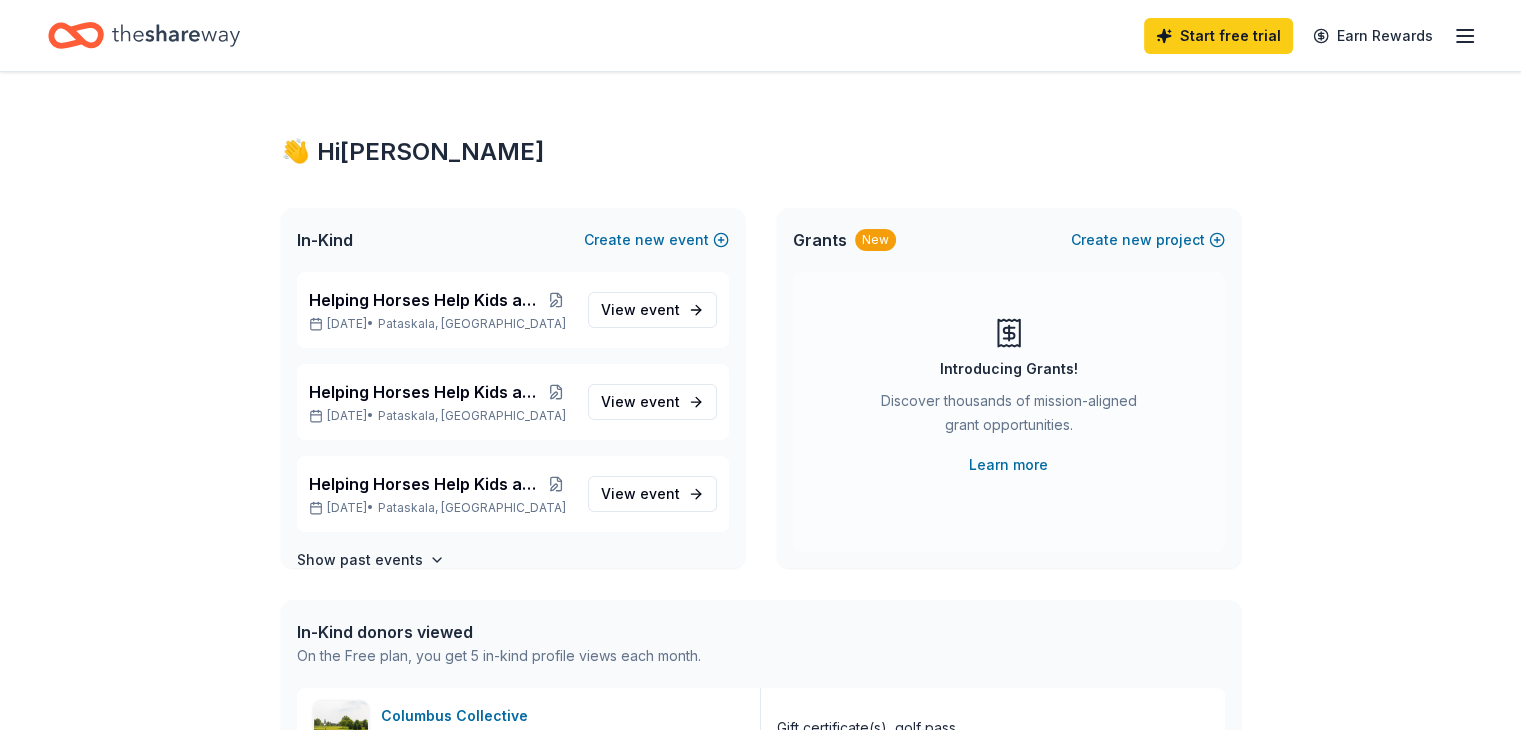 click 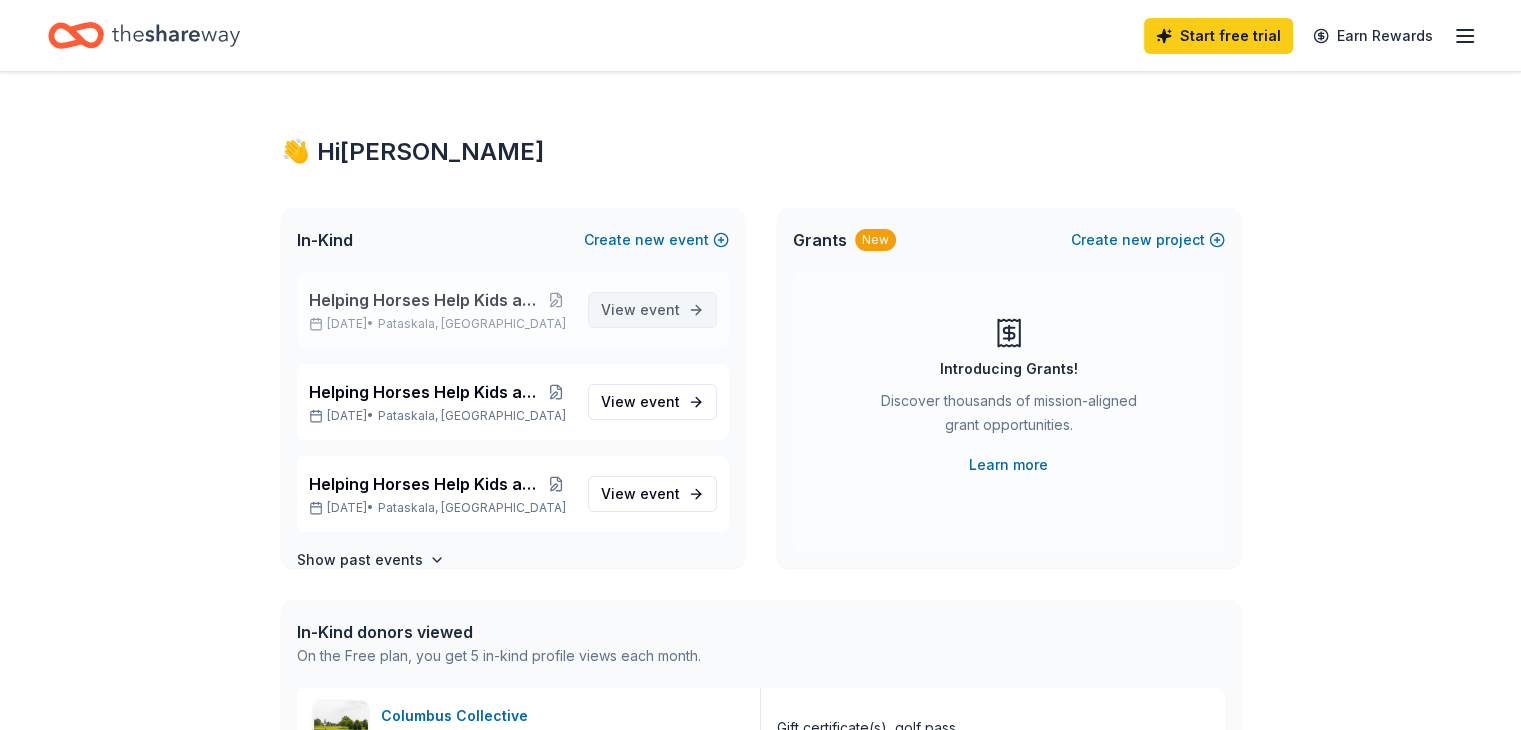 click on "event" at bounding box center [660, 309] 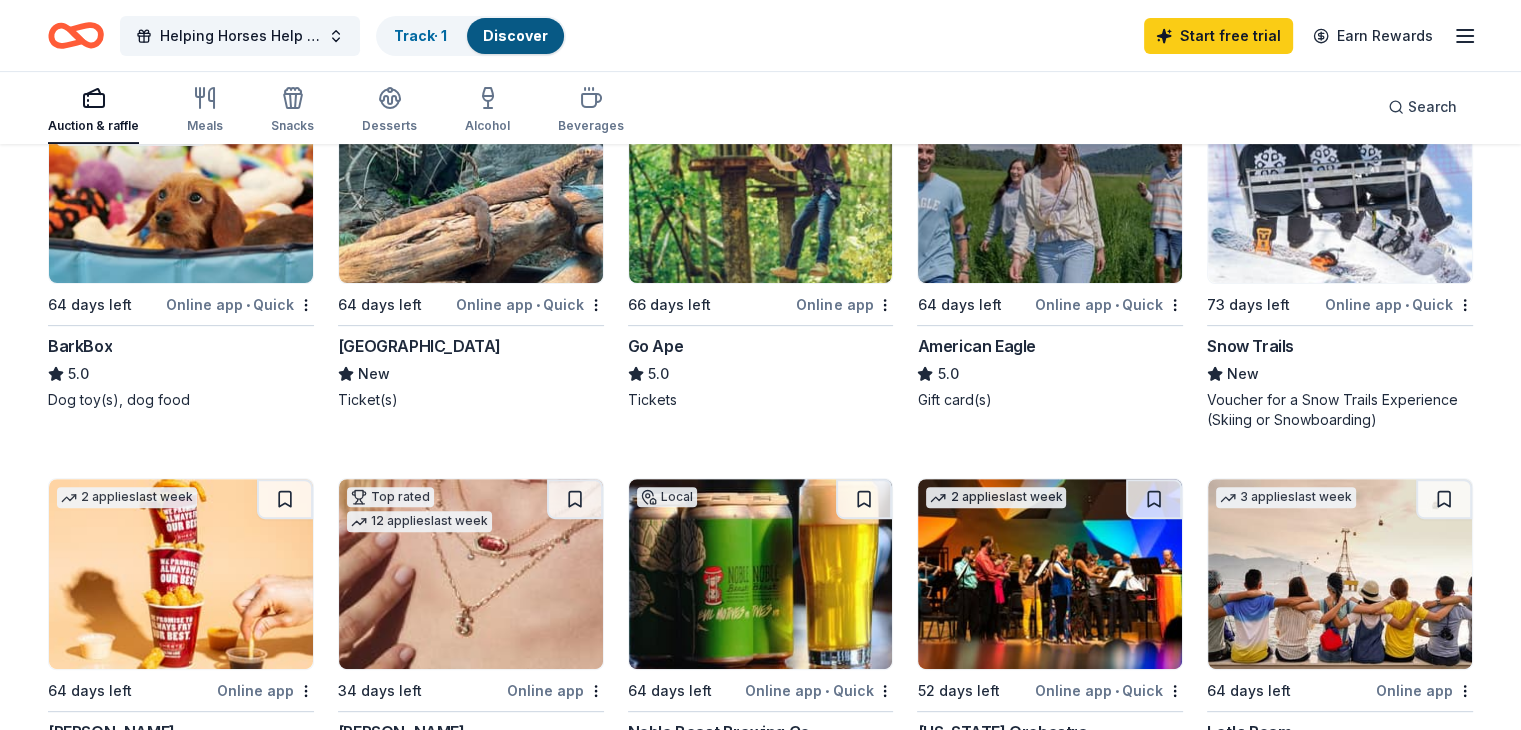 scroll, scrollTop: 0, scrollLeft: 0, axis: both 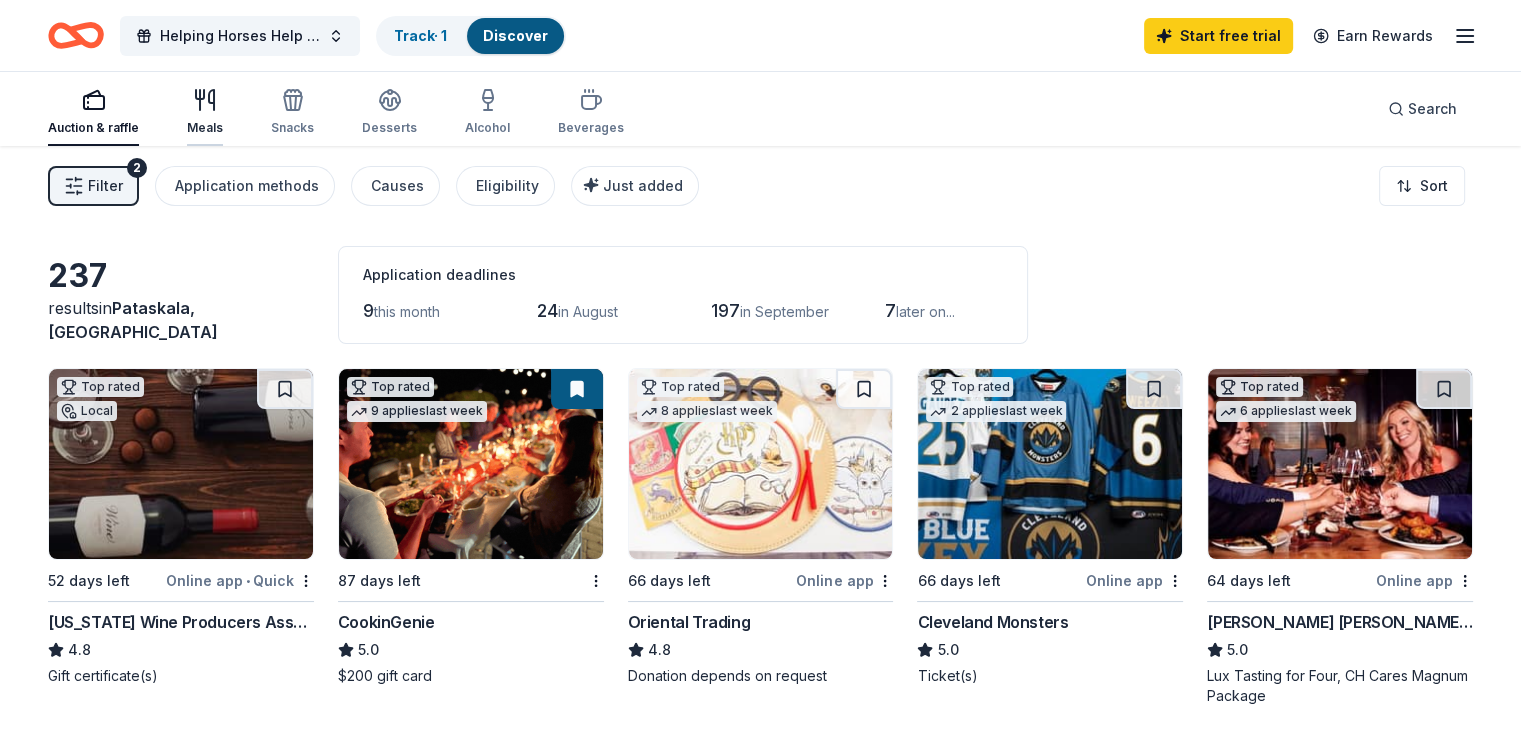 click on "Meals" at bounding box center (205, 112) 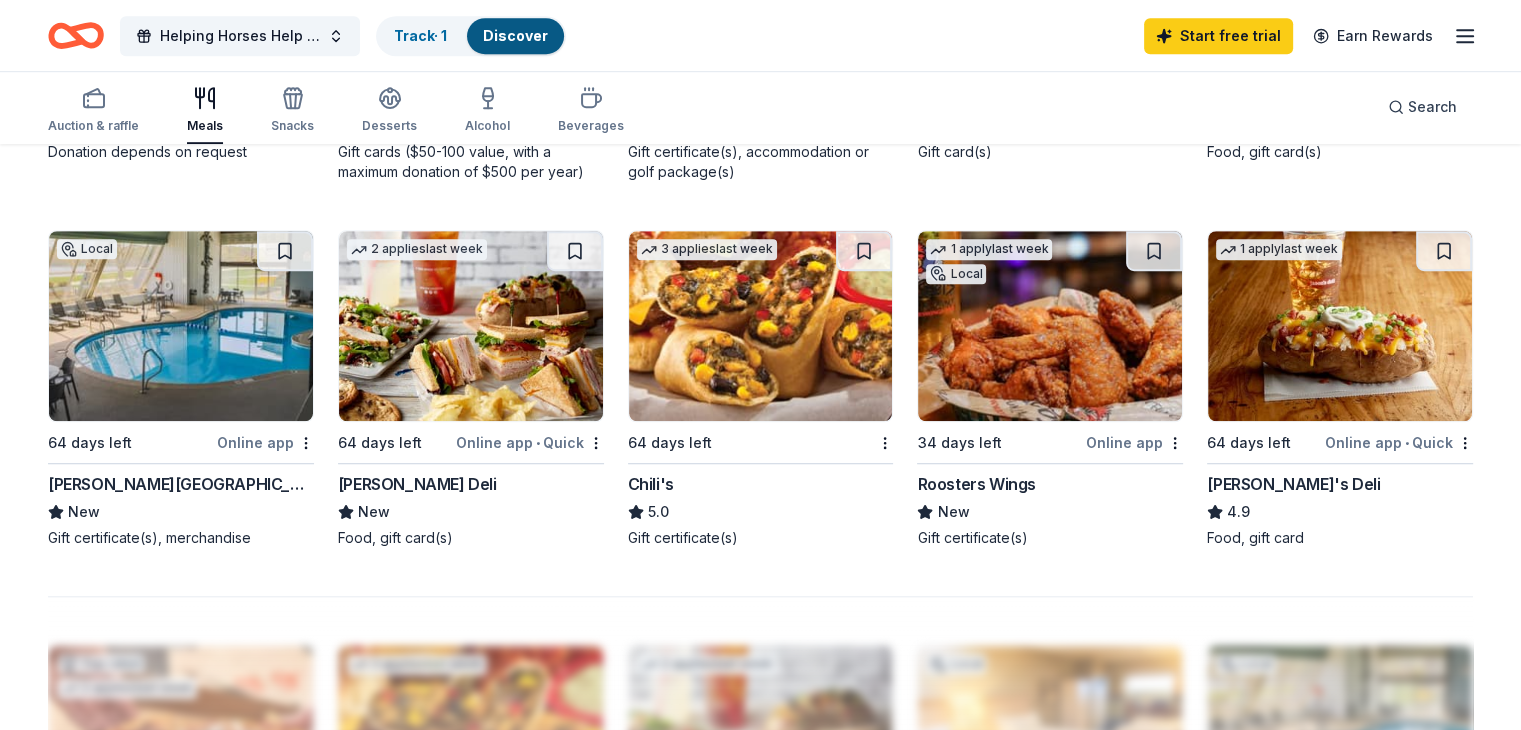 scroll, scrollTop: 1299, scrollLeft: 0, axis: vertical 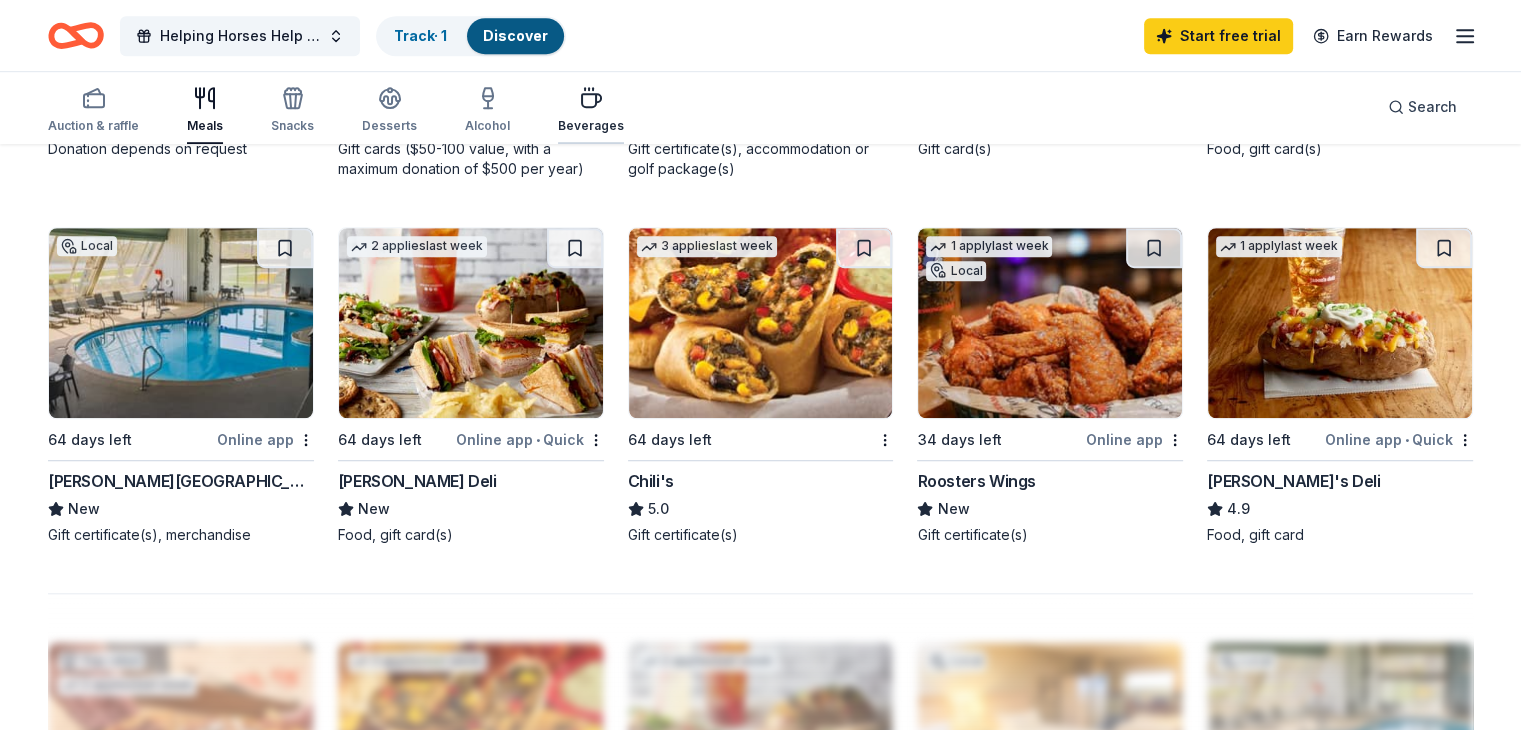 click on "Beverages" at bounding box center [591, 126] 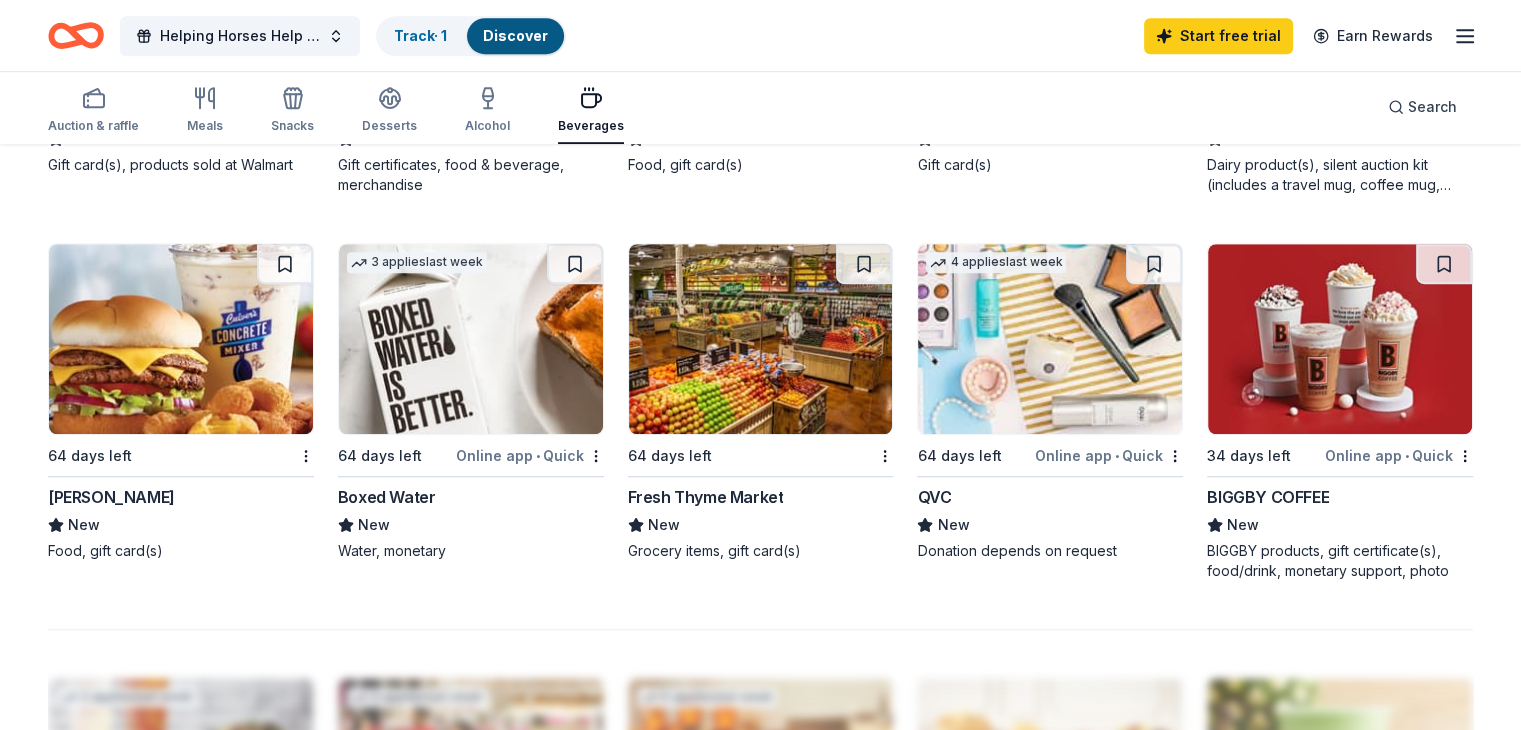 scroll, scrollTop: 1284, scrollLeft: 0, axis: vertical 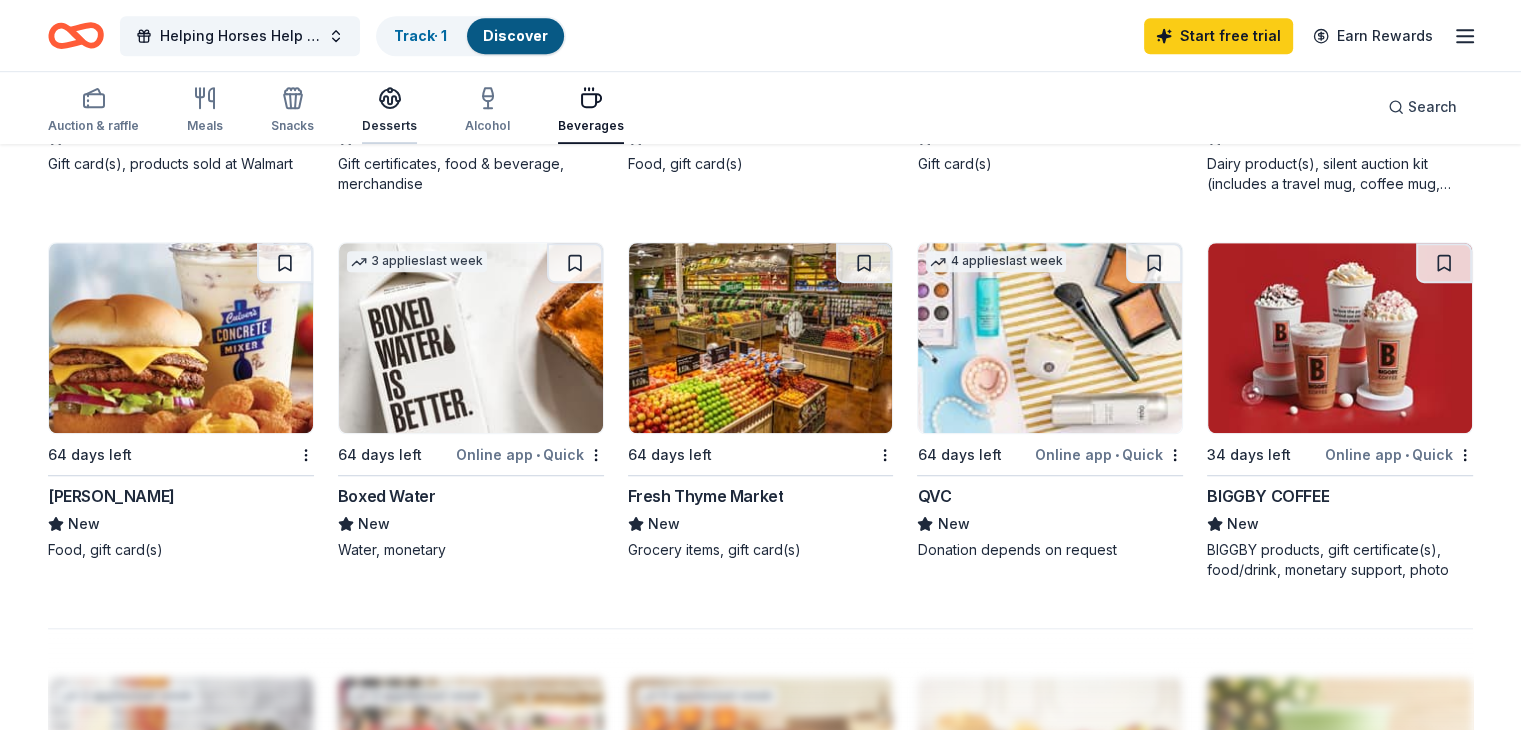 click 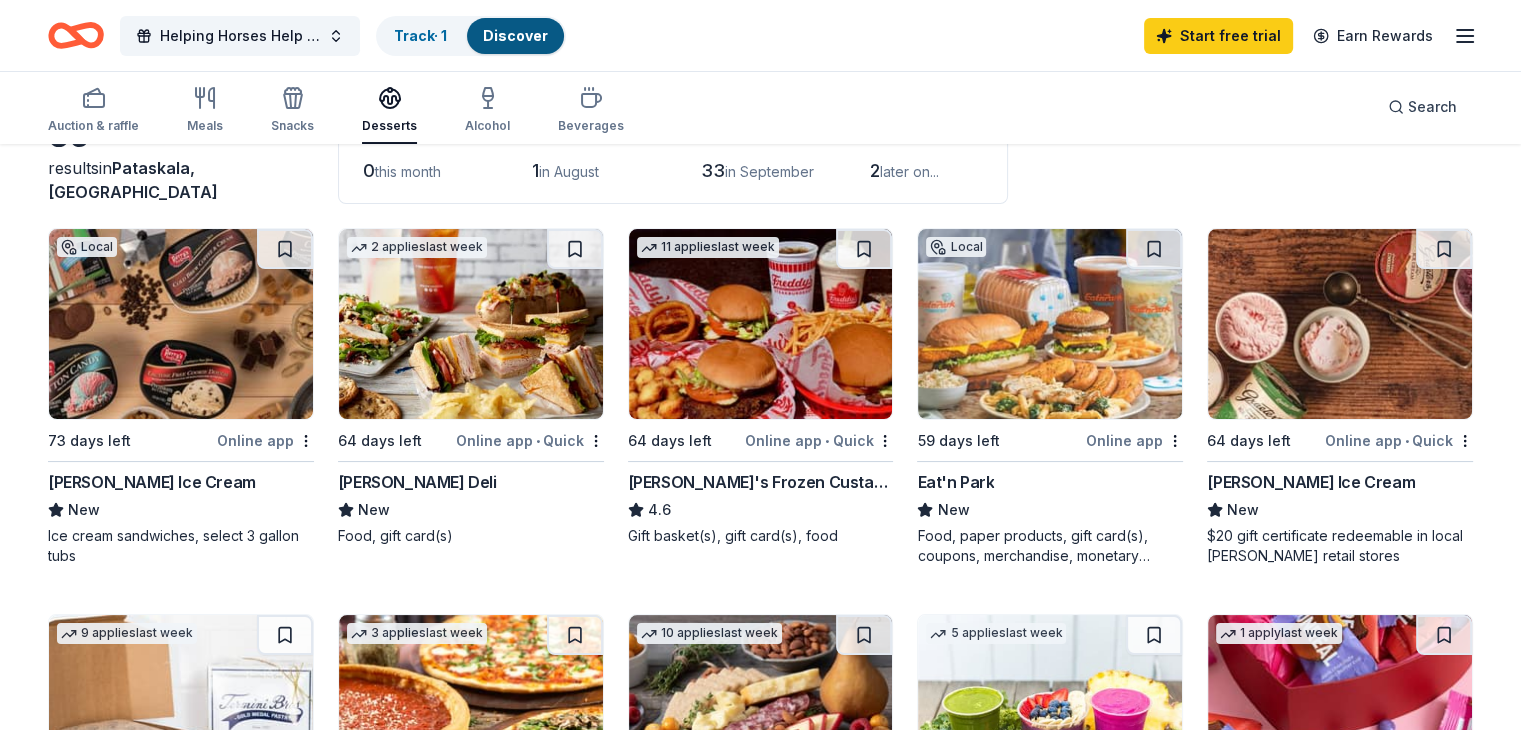 scroll, scrollTop: 168, scrollLeft: 0, axis: vertical 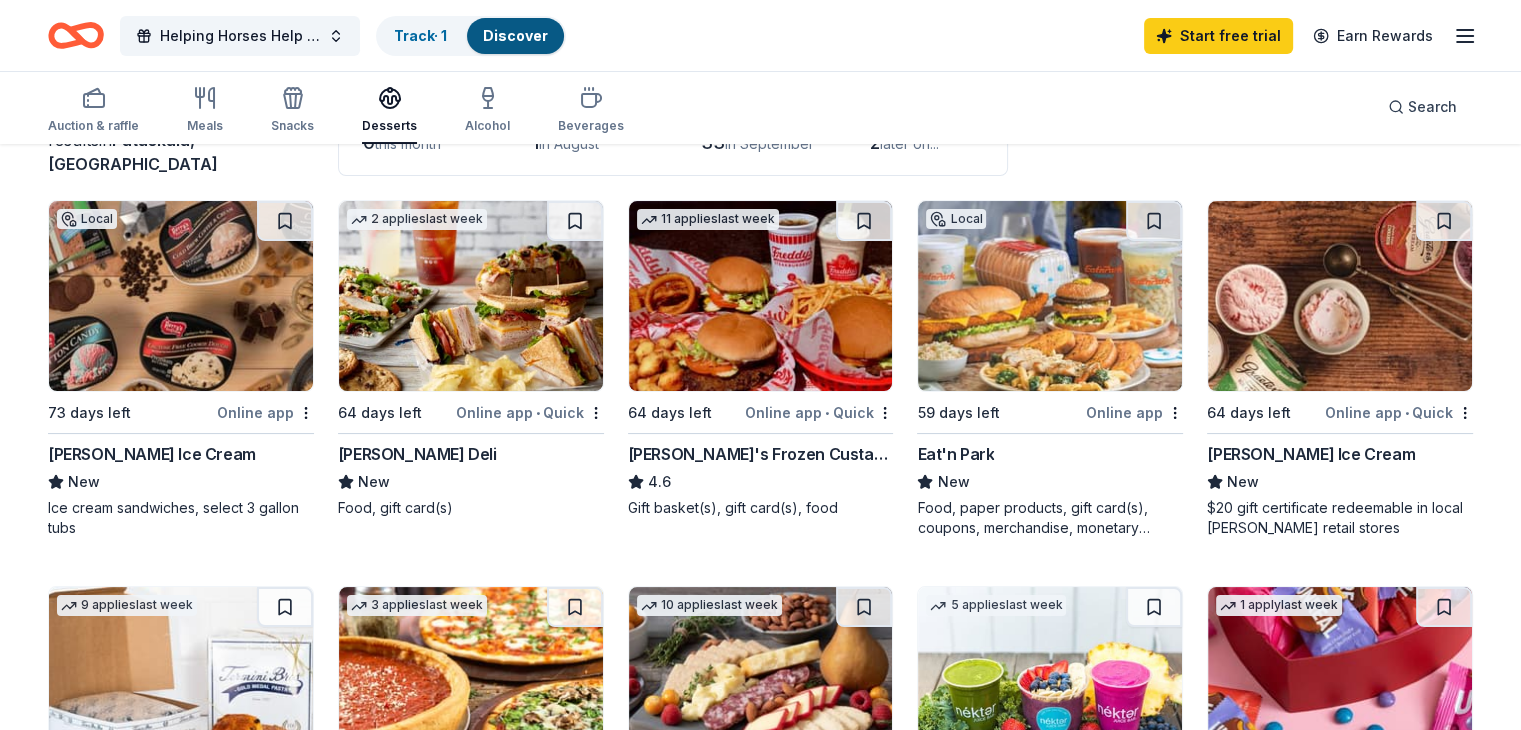click 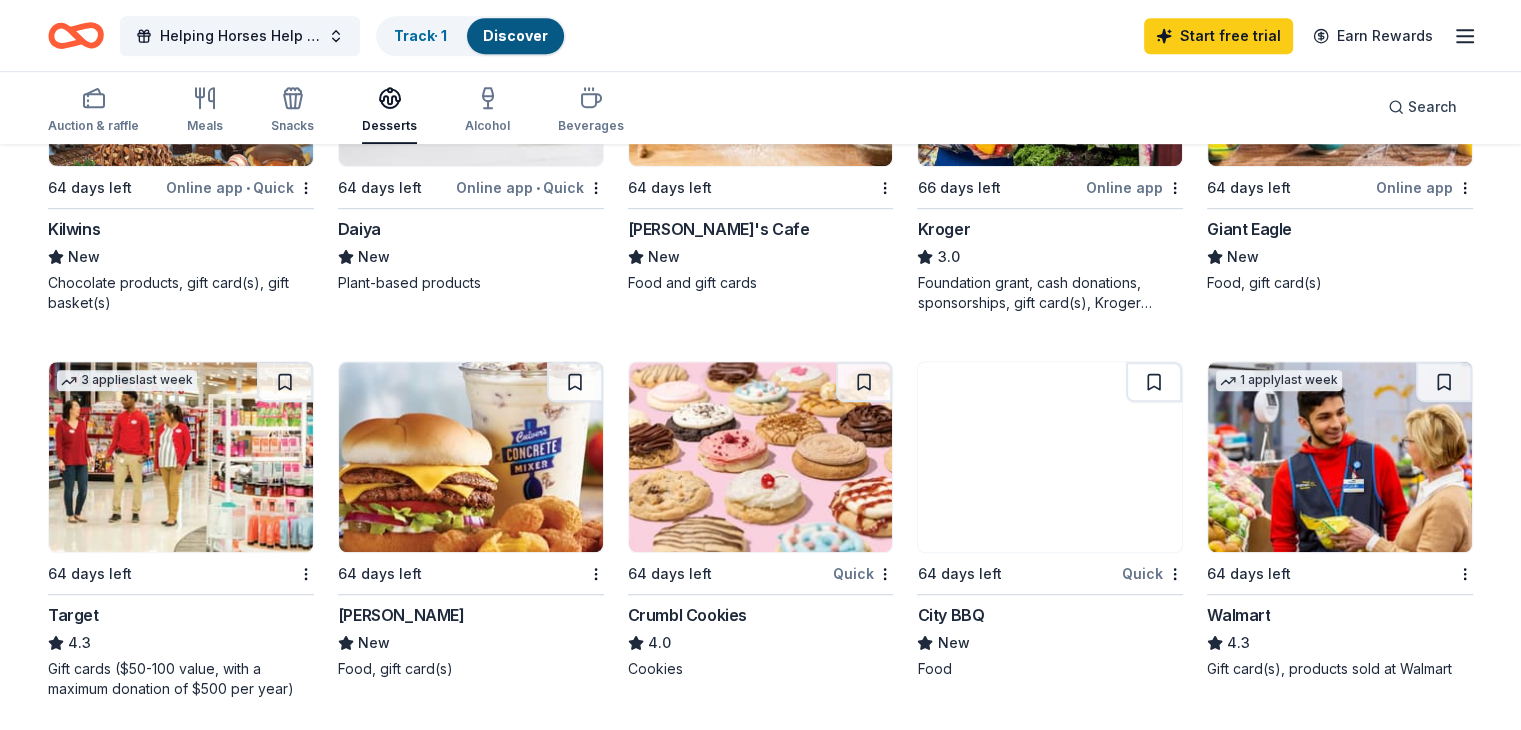 scroll, scrollTop: 1164, scrollLeft: 0, axis: vertical 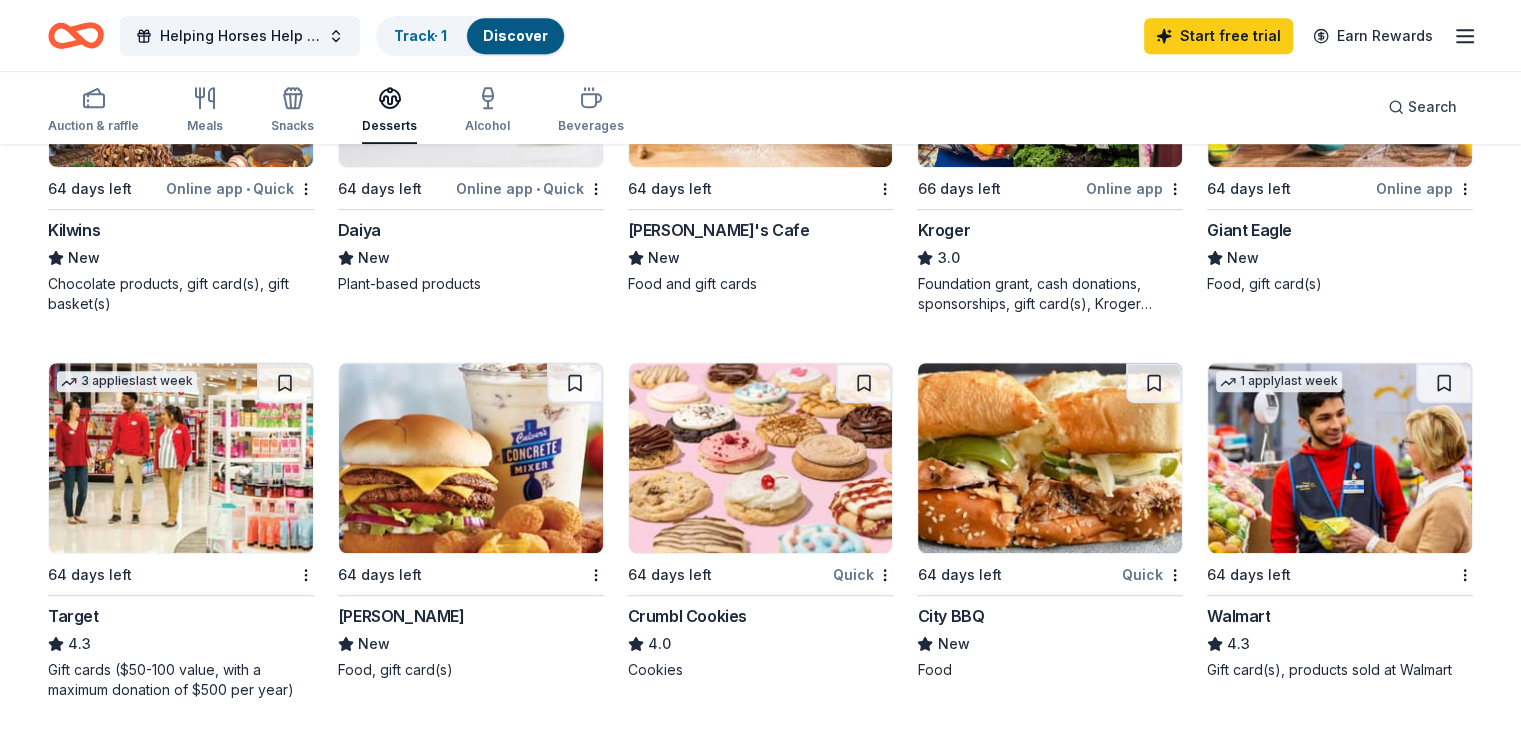 click at bounding box center (761, 458) 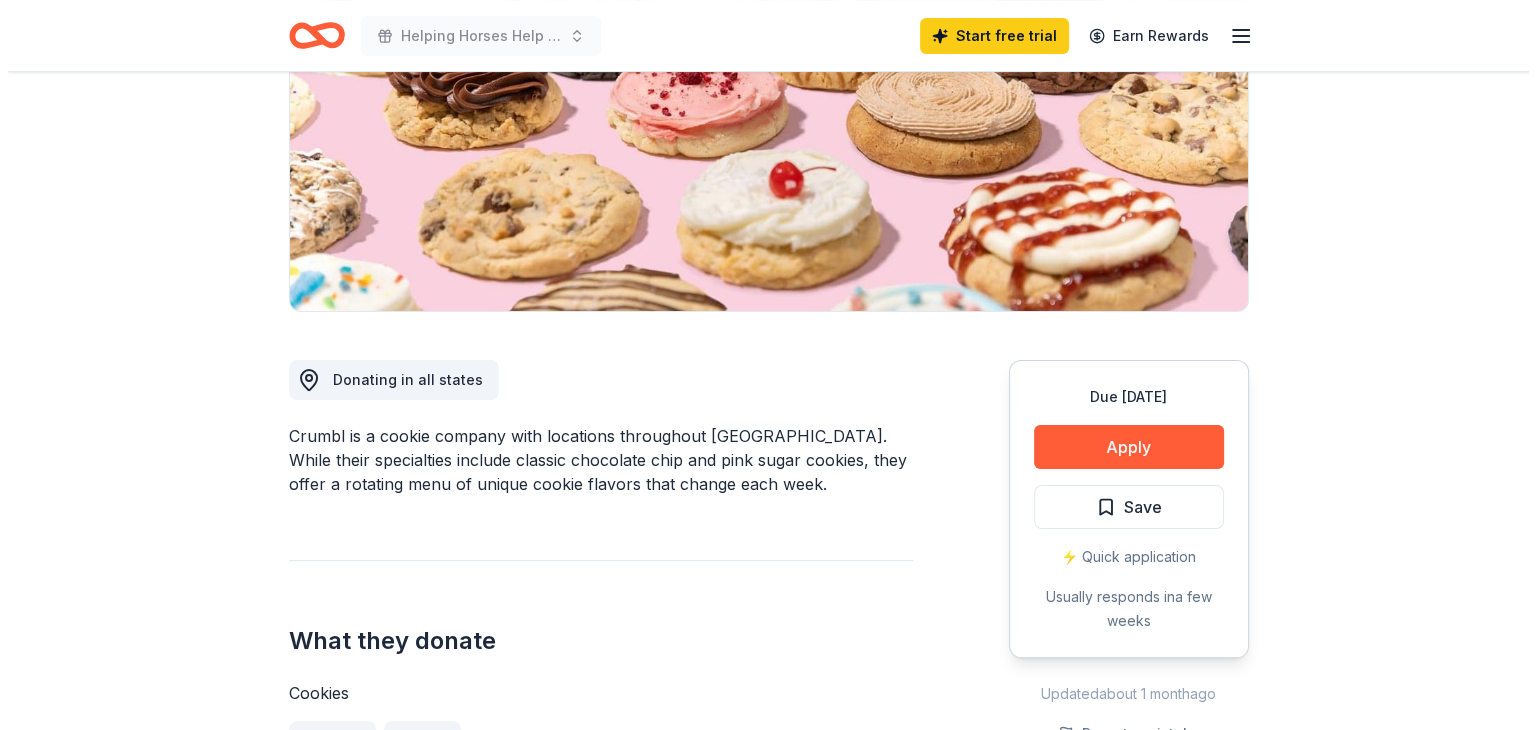scroll, scrollTop: 298, scrollLeft: 0, axis: vertical 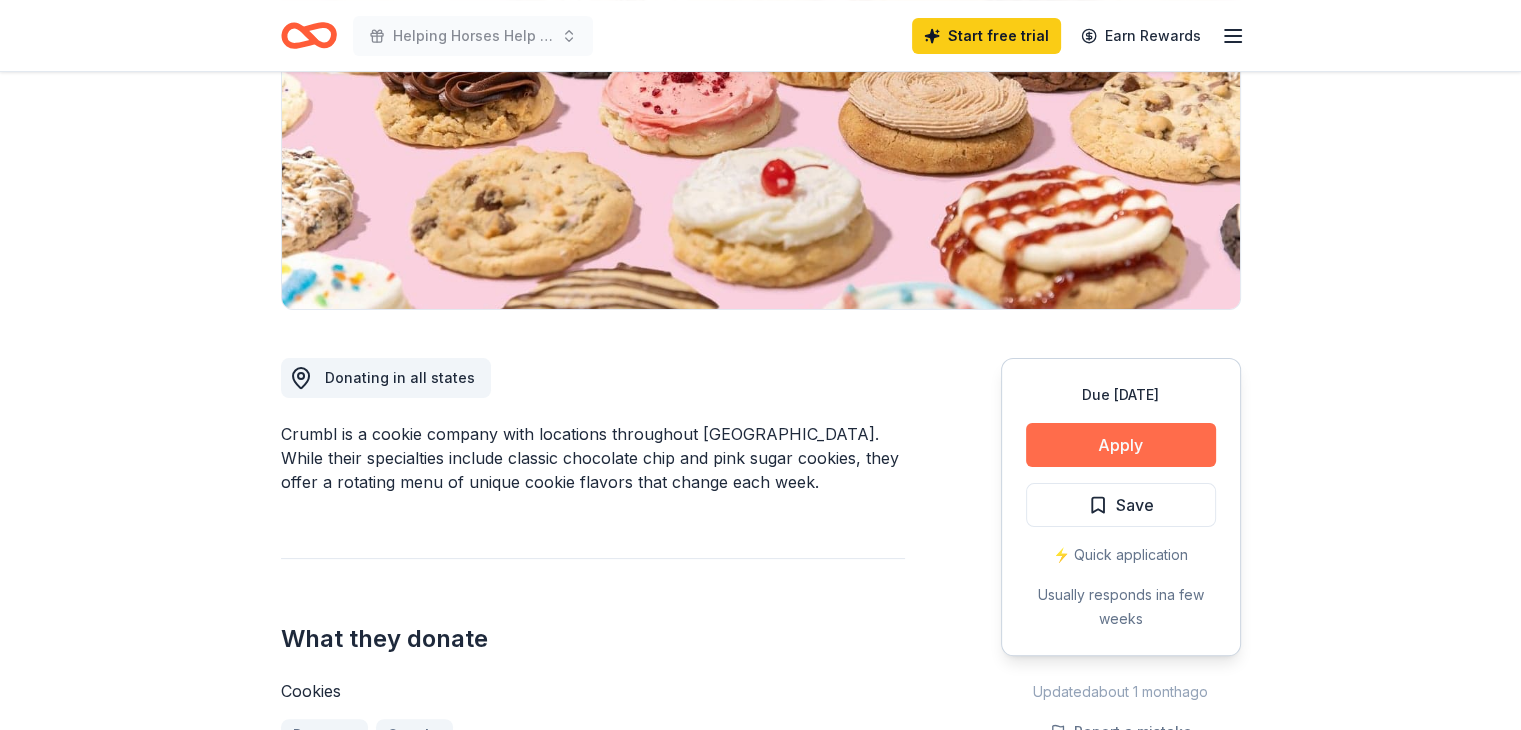 click on "Apply" at bounding box center [1121, 445] 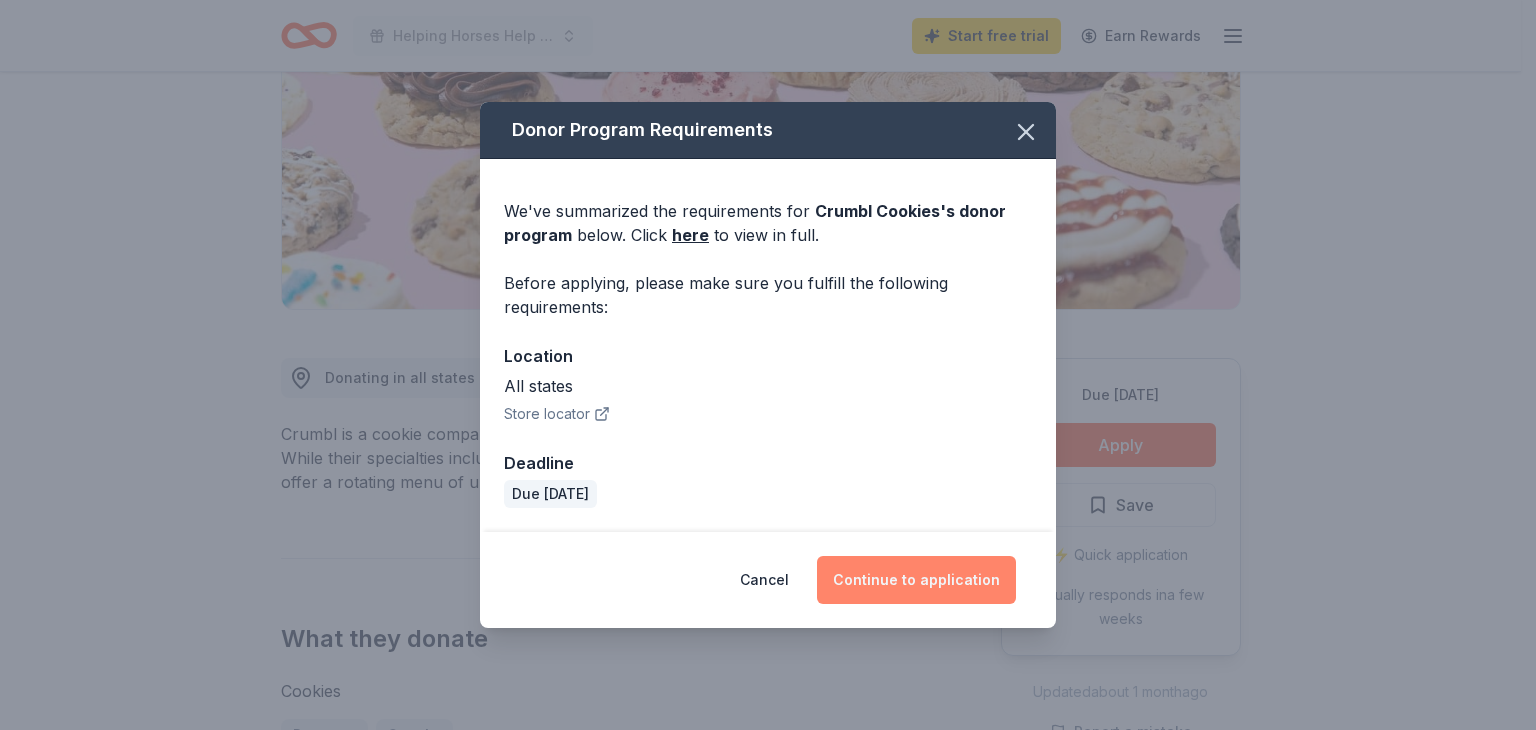 click on "Continue to application" at bounding box center [916, 580] 